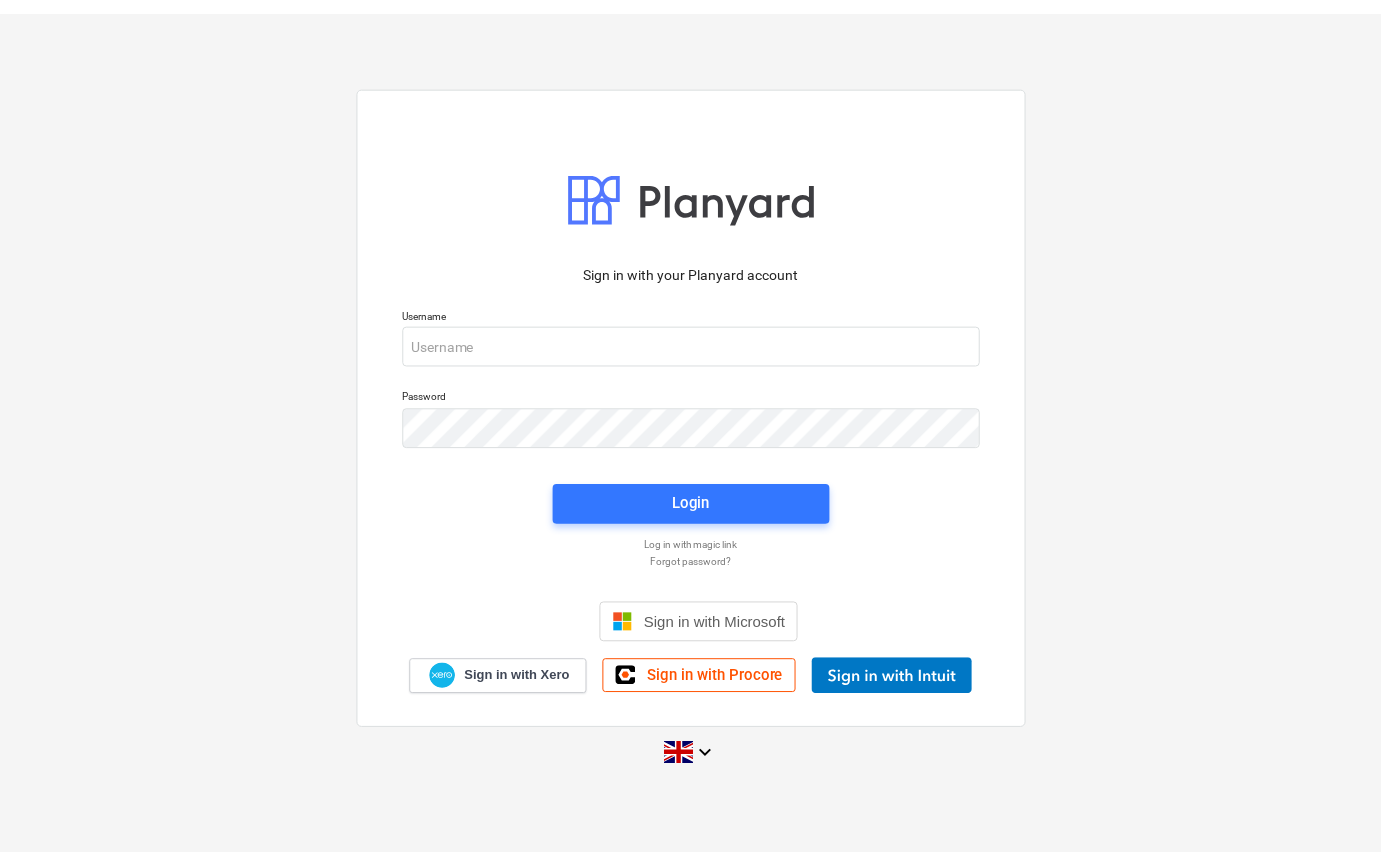 scroll, scrollTop: 0, scrollLeft: 0, axis: both 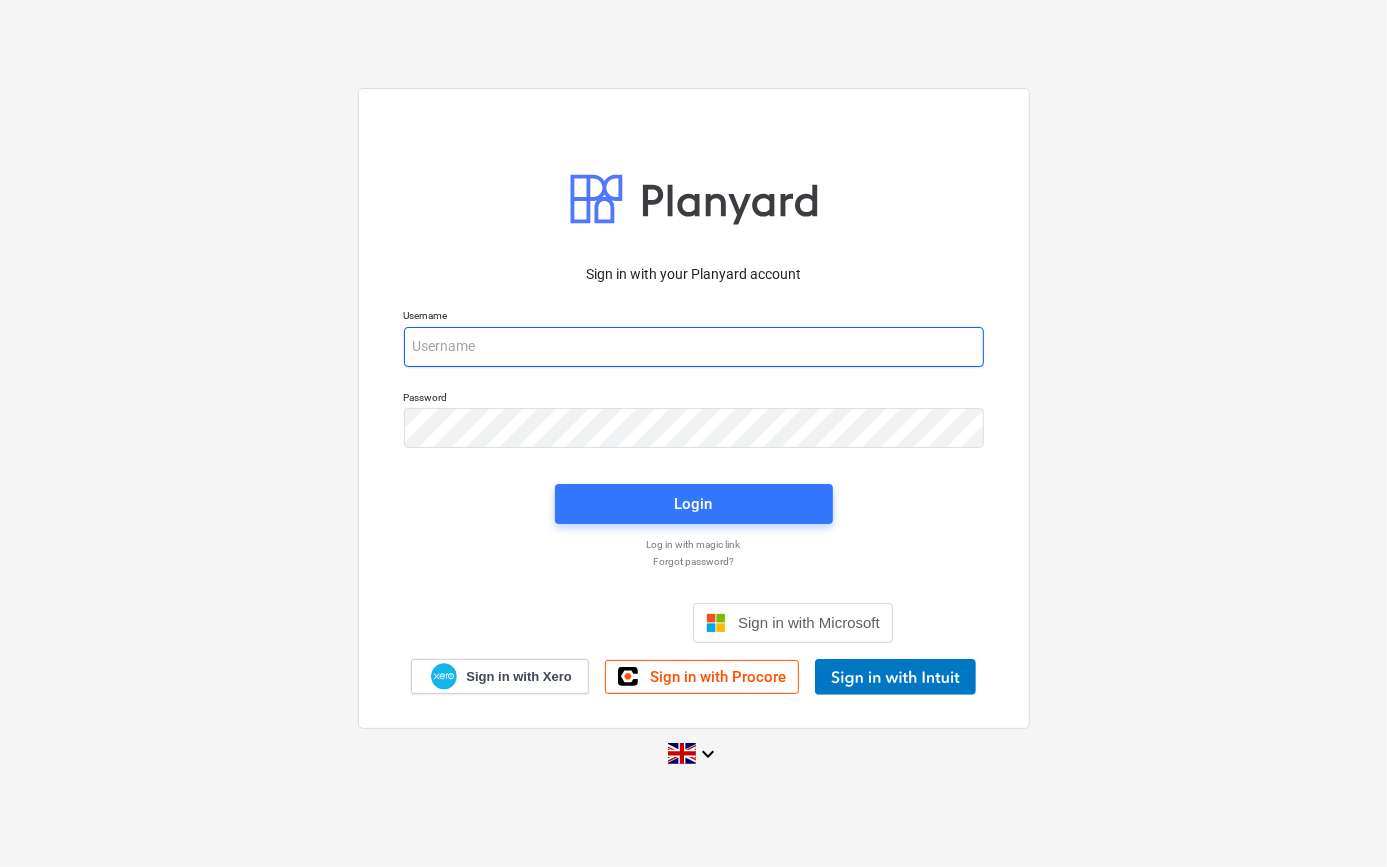 click at bounding box center (694, 347) 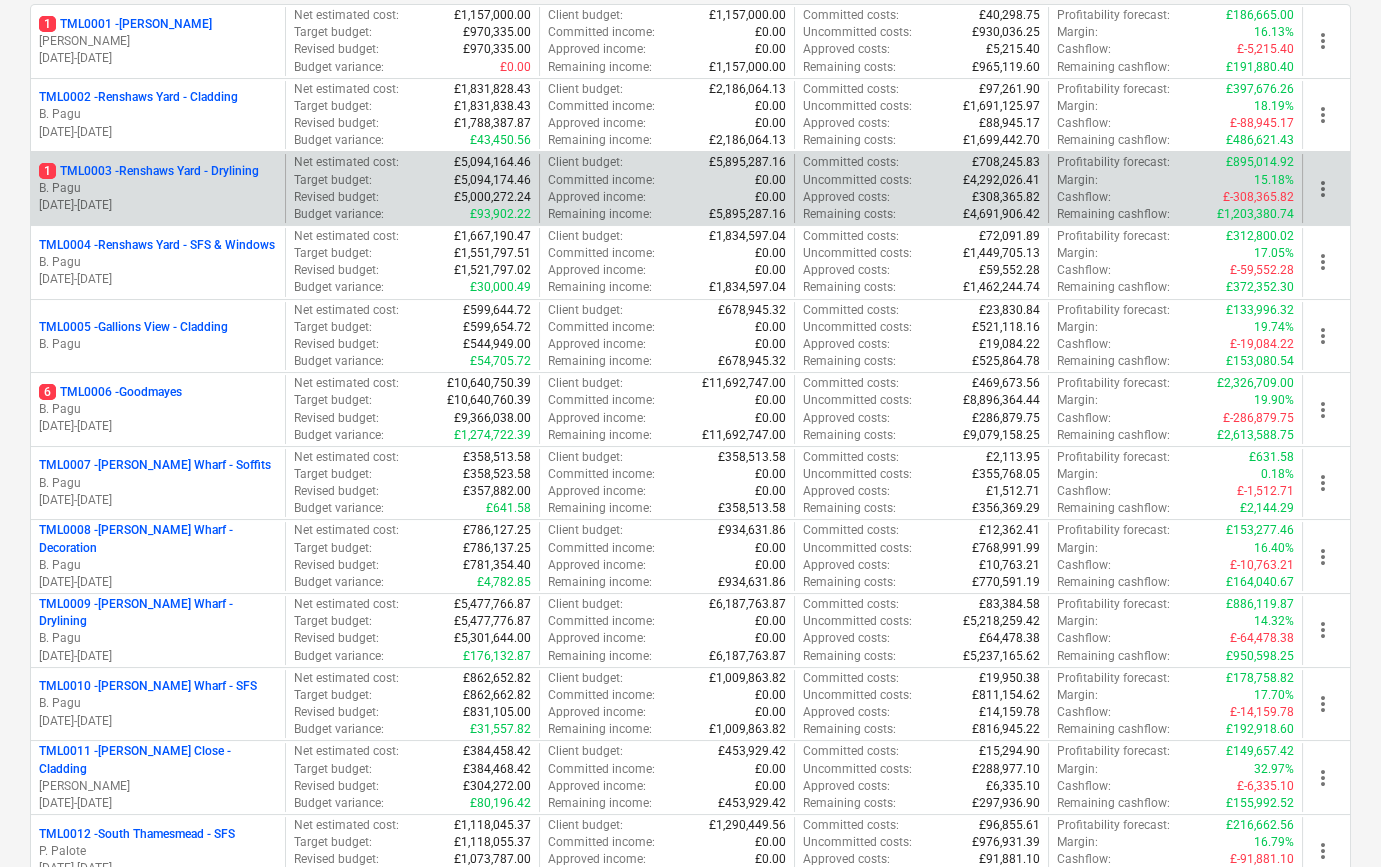 scroll, scrollTop: 363, scrollLeft: 0, axis: vertical 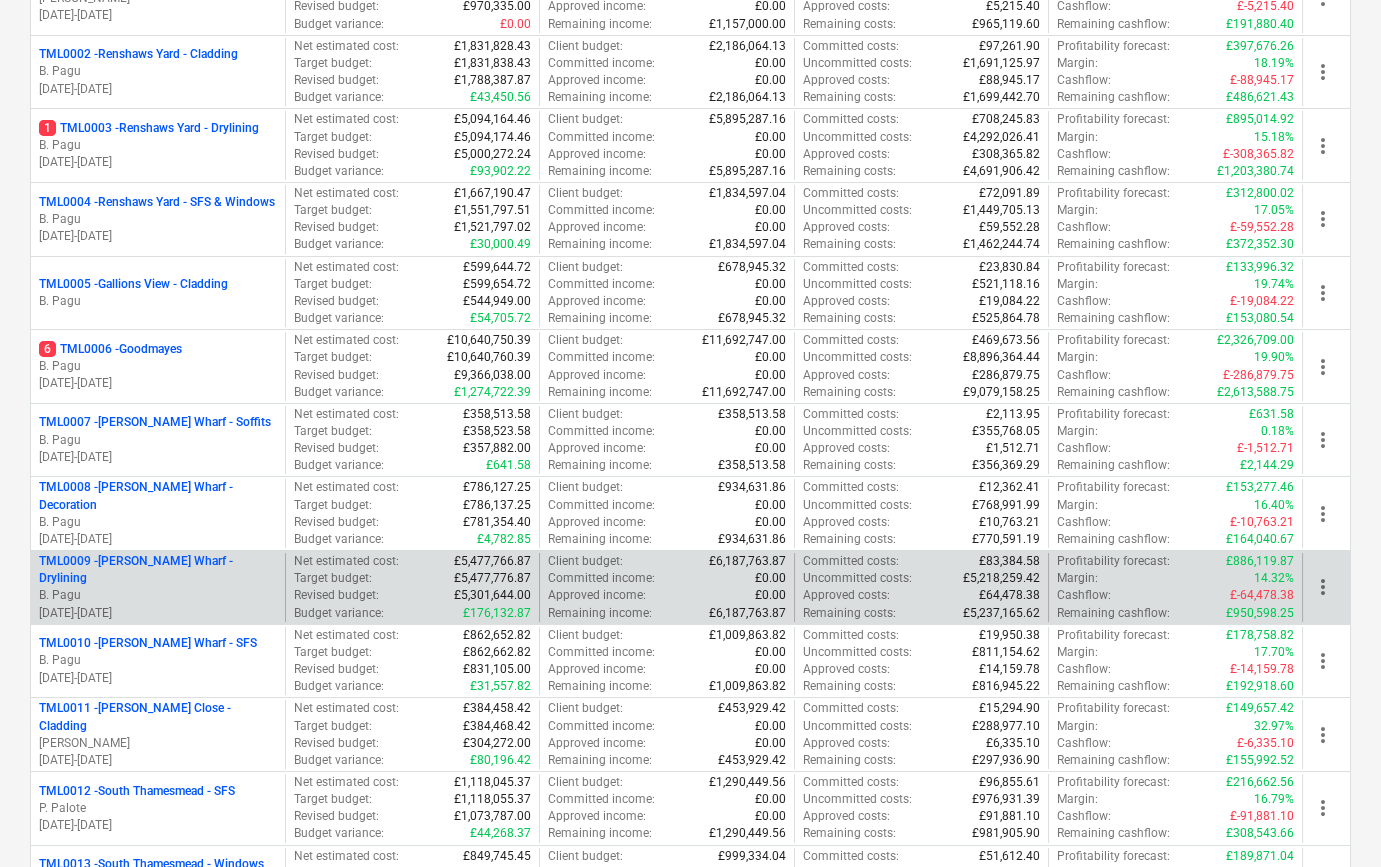 click on "B. Pagu" at bounding box center [158, 595] 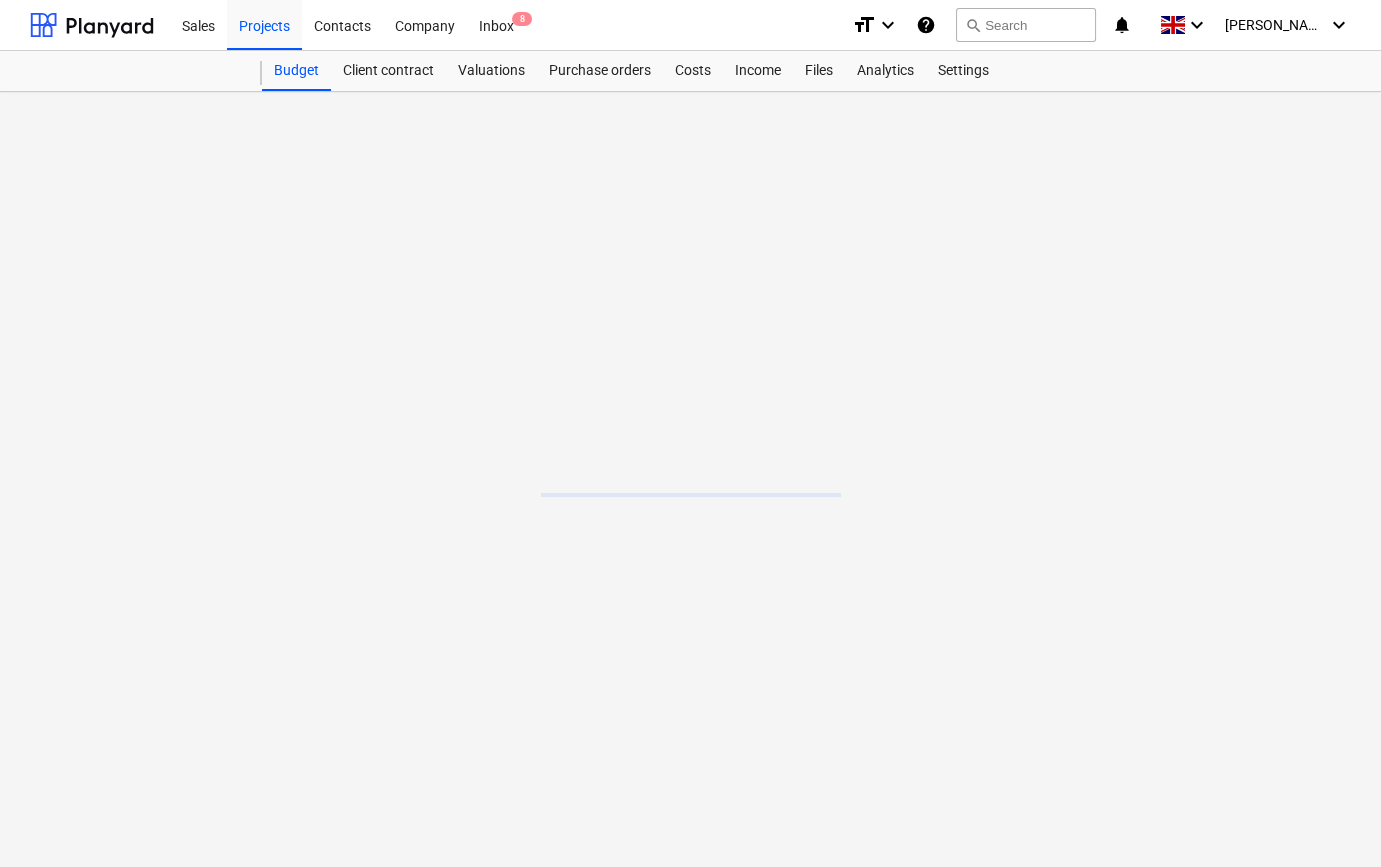 scroll, scrollTop: 0, scrollLeft: 0, axis: both 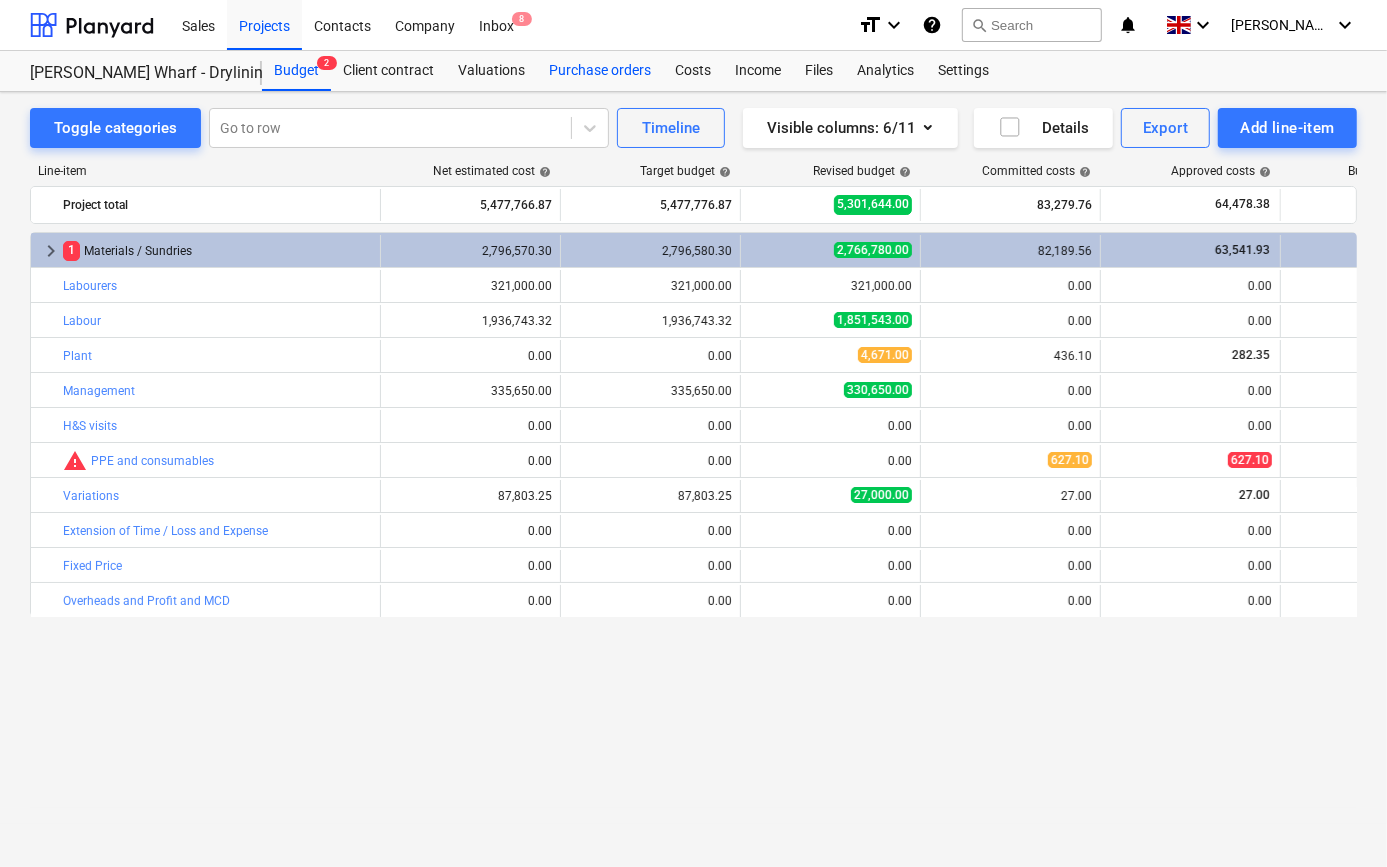 click on "Purchase orders" at bounding box center (600, 71) 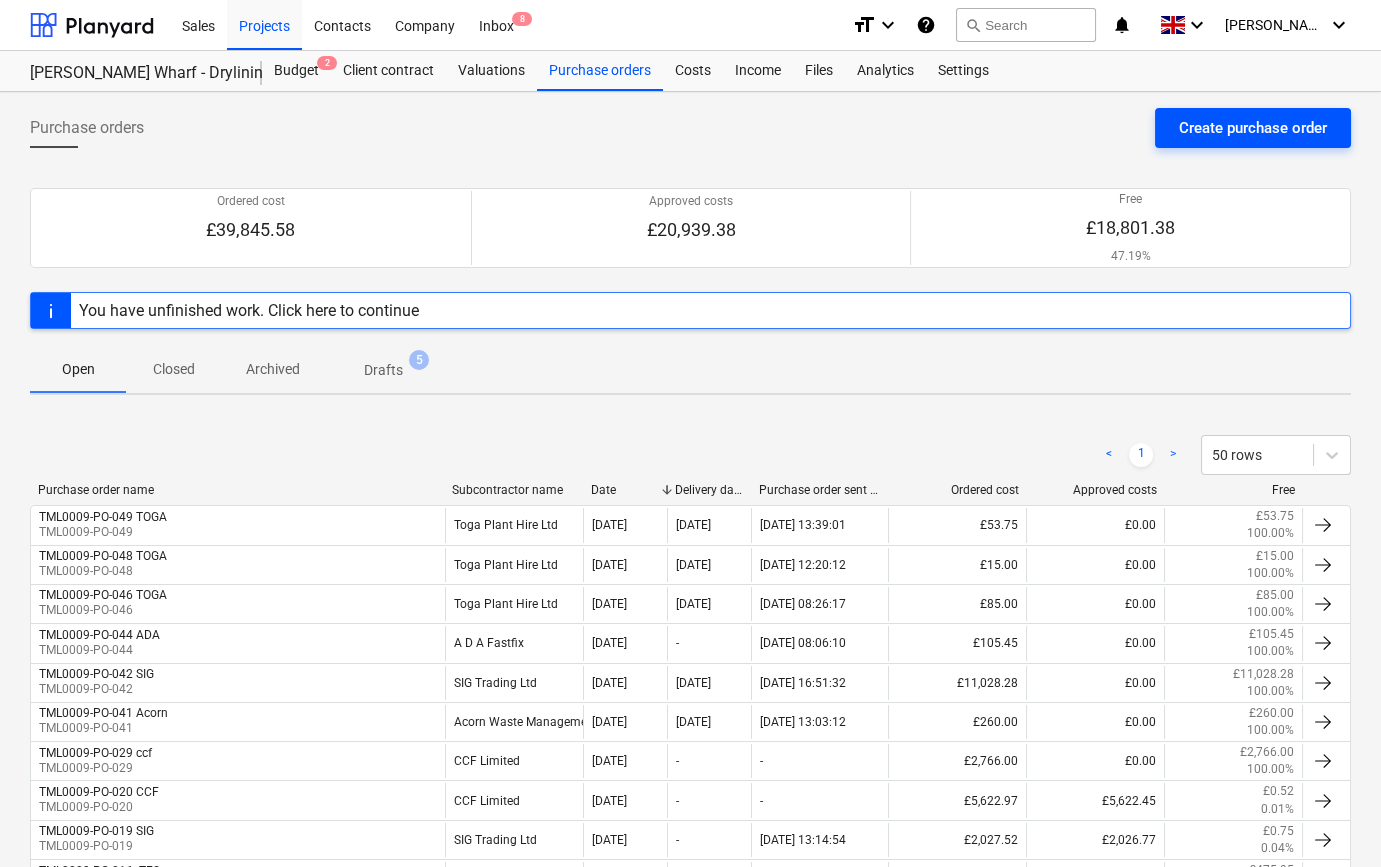 click on "Create purchase order" at bounding box center (1253, 128) 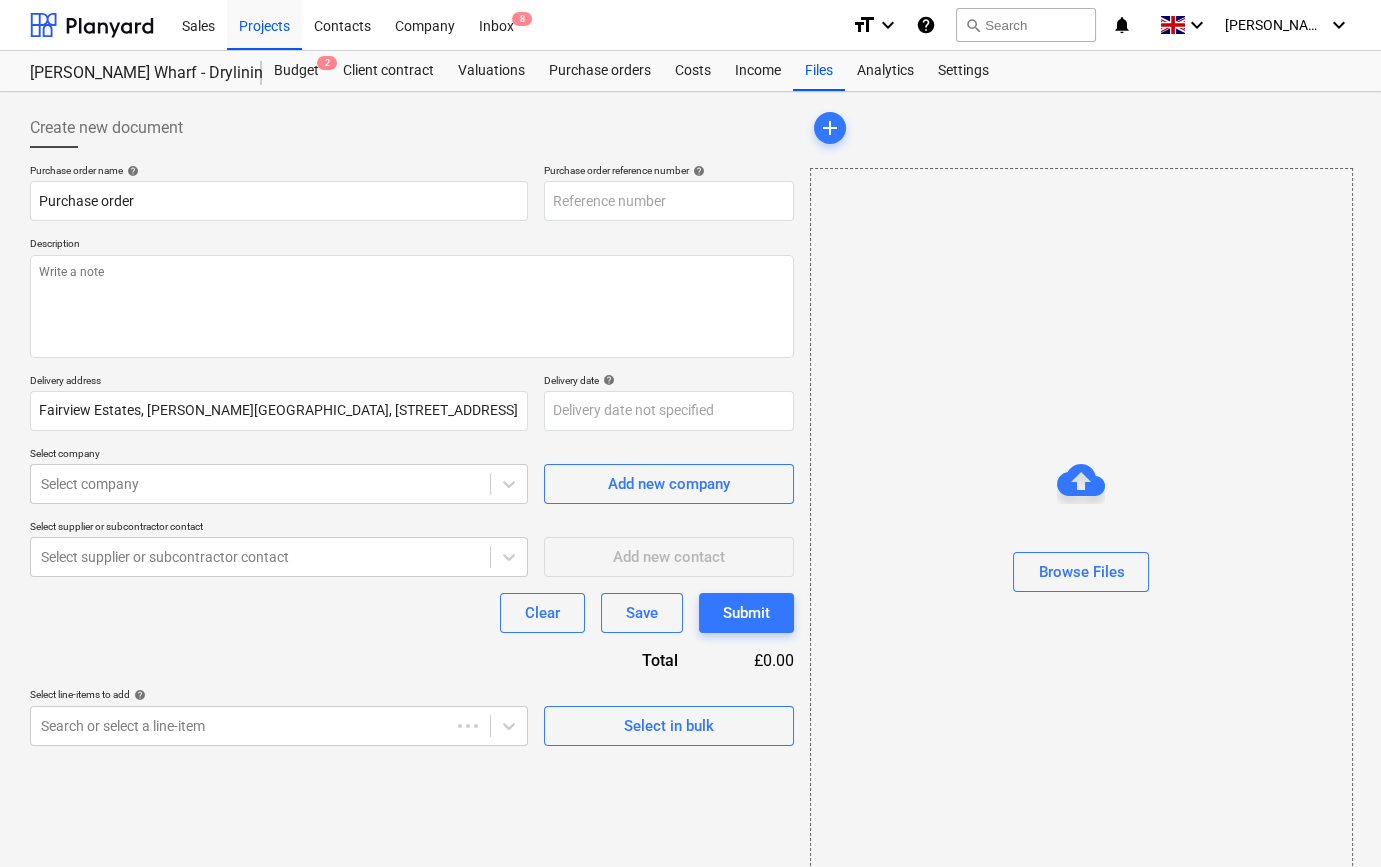 type on "x" 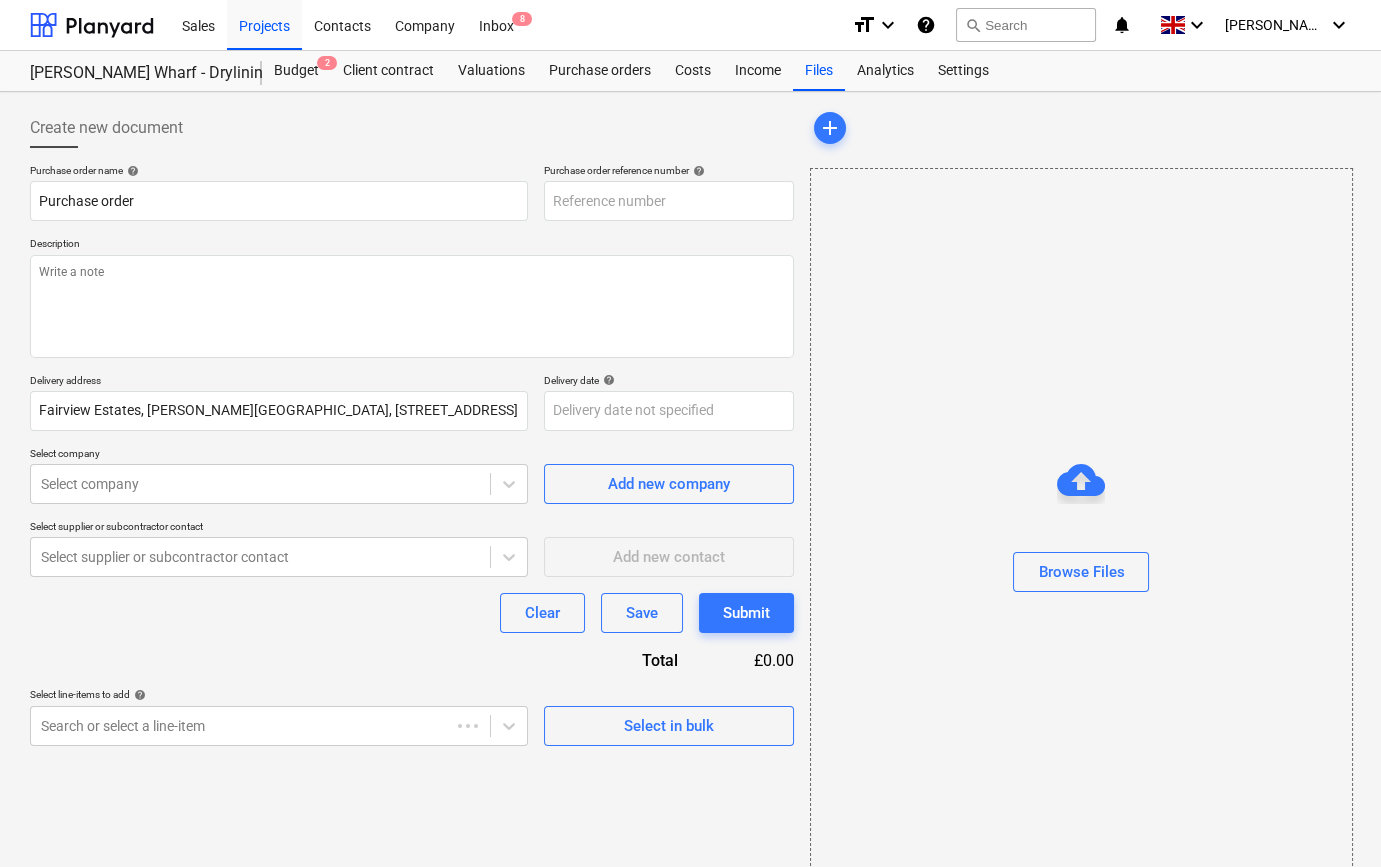 type on "TML0009-PO-050" 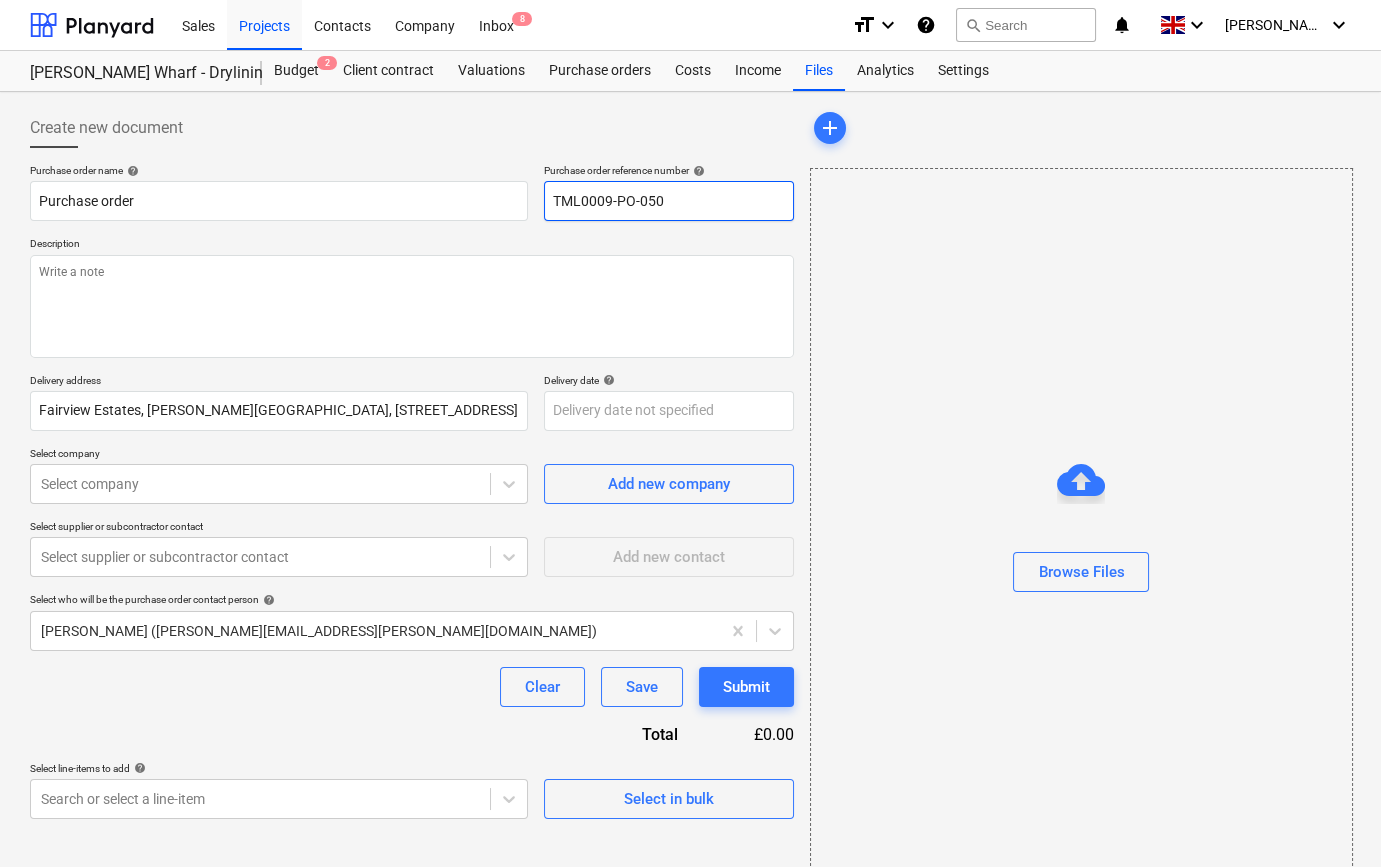 drag, startPoint x: 666, startPoint y: 198, endPoint x: 548, endPoint y: 202, distance: 118.06778 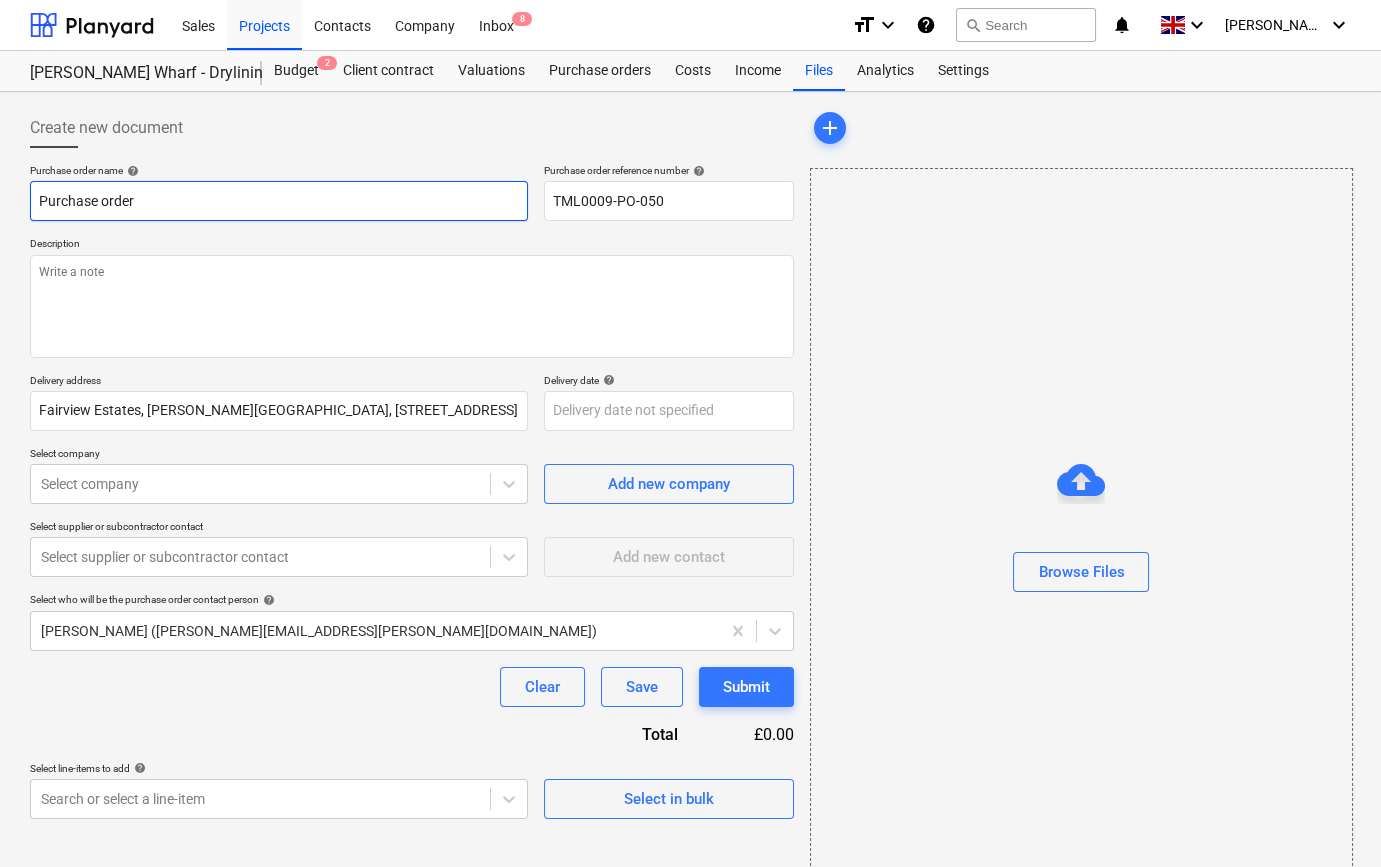 paste on "TML0009-PO-050" 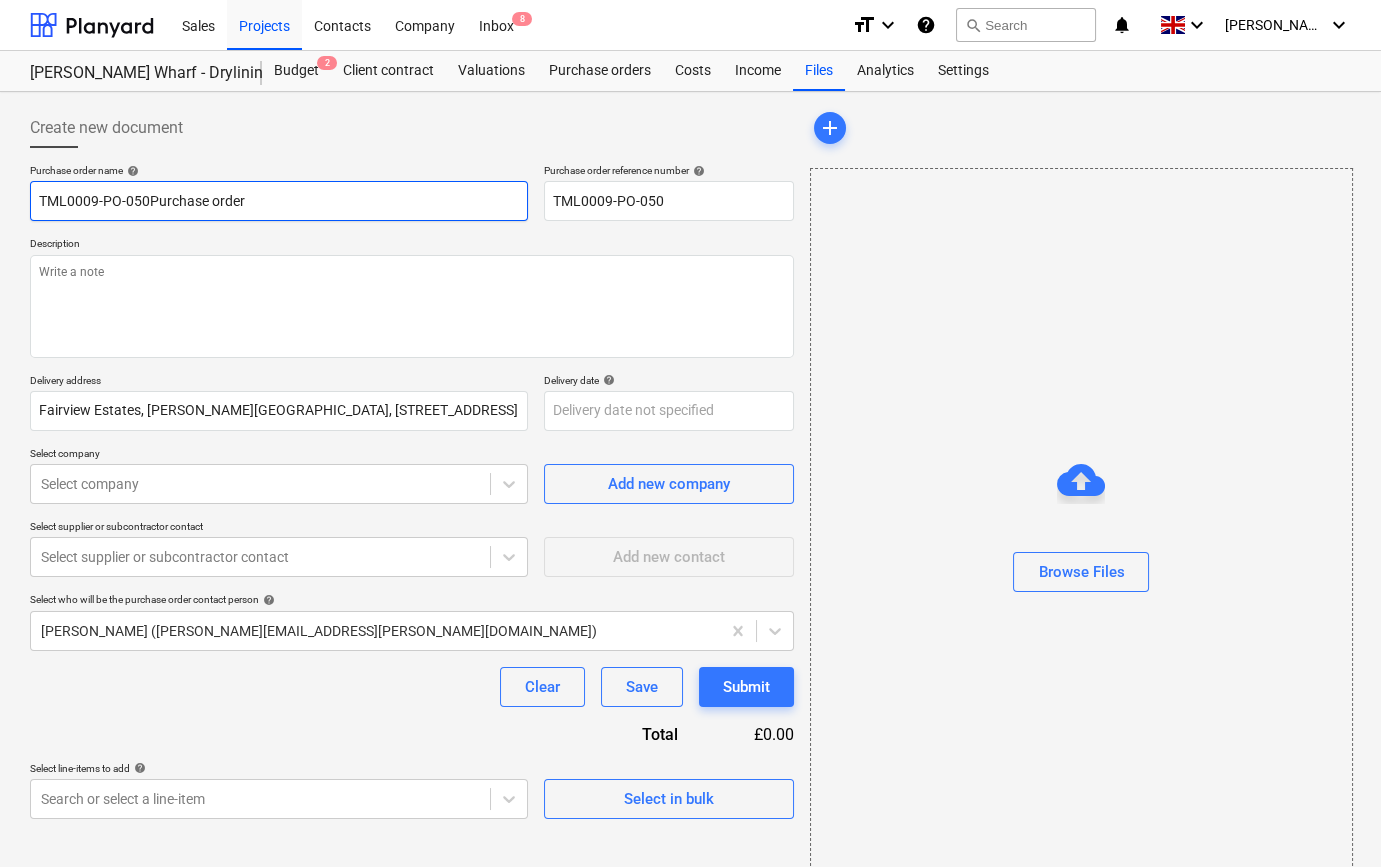 type on "x" 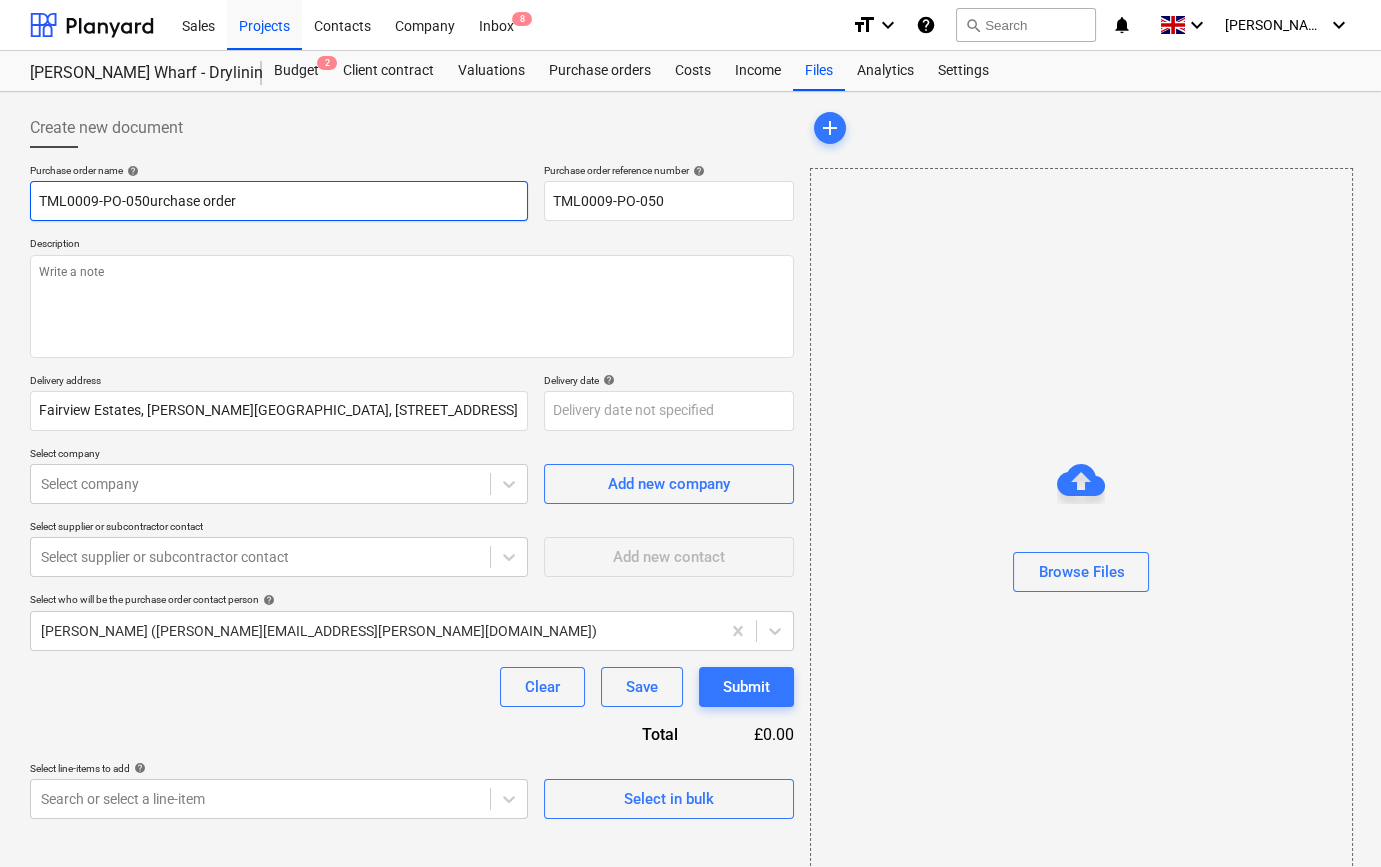 type on "x" 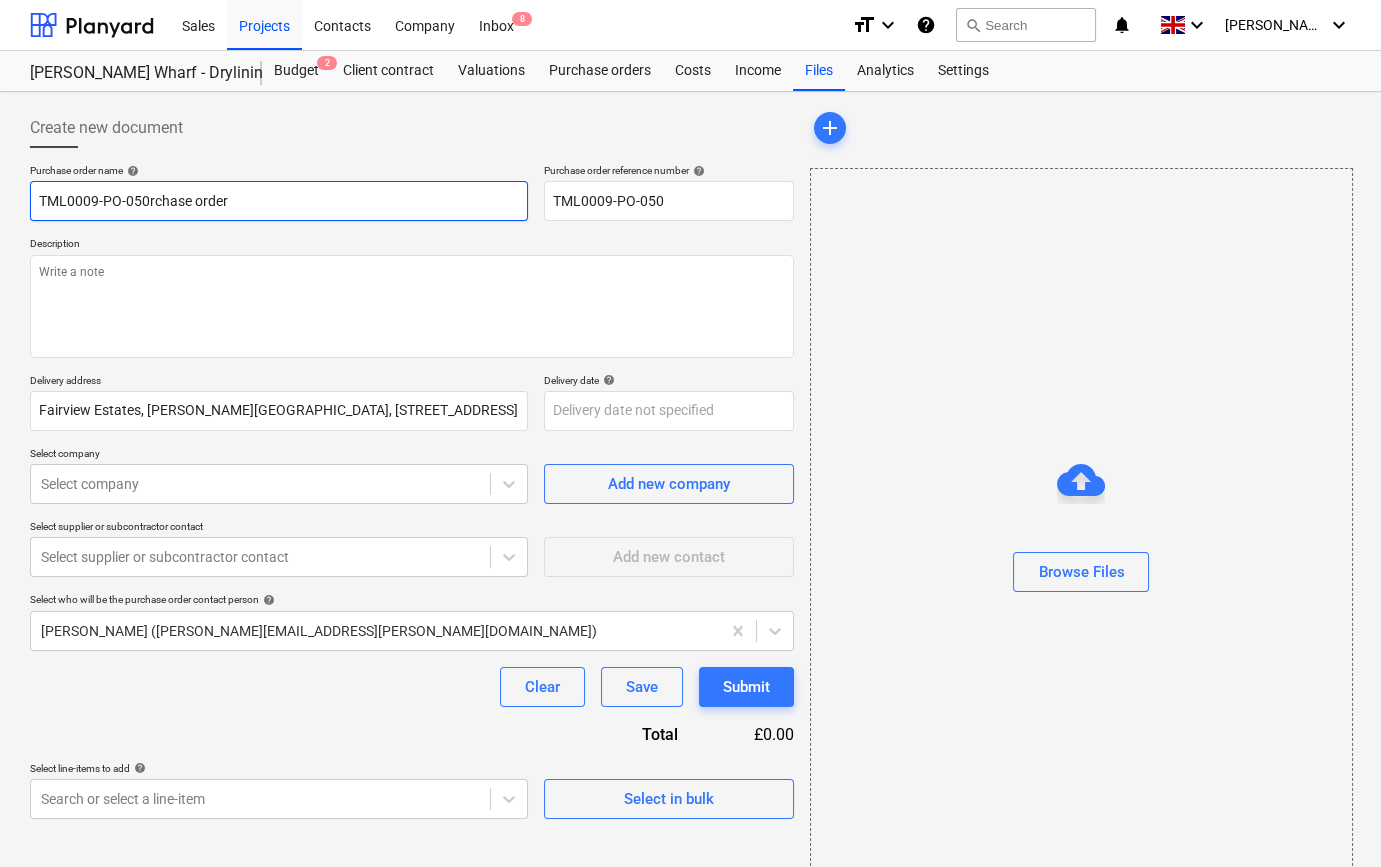 type on "x" 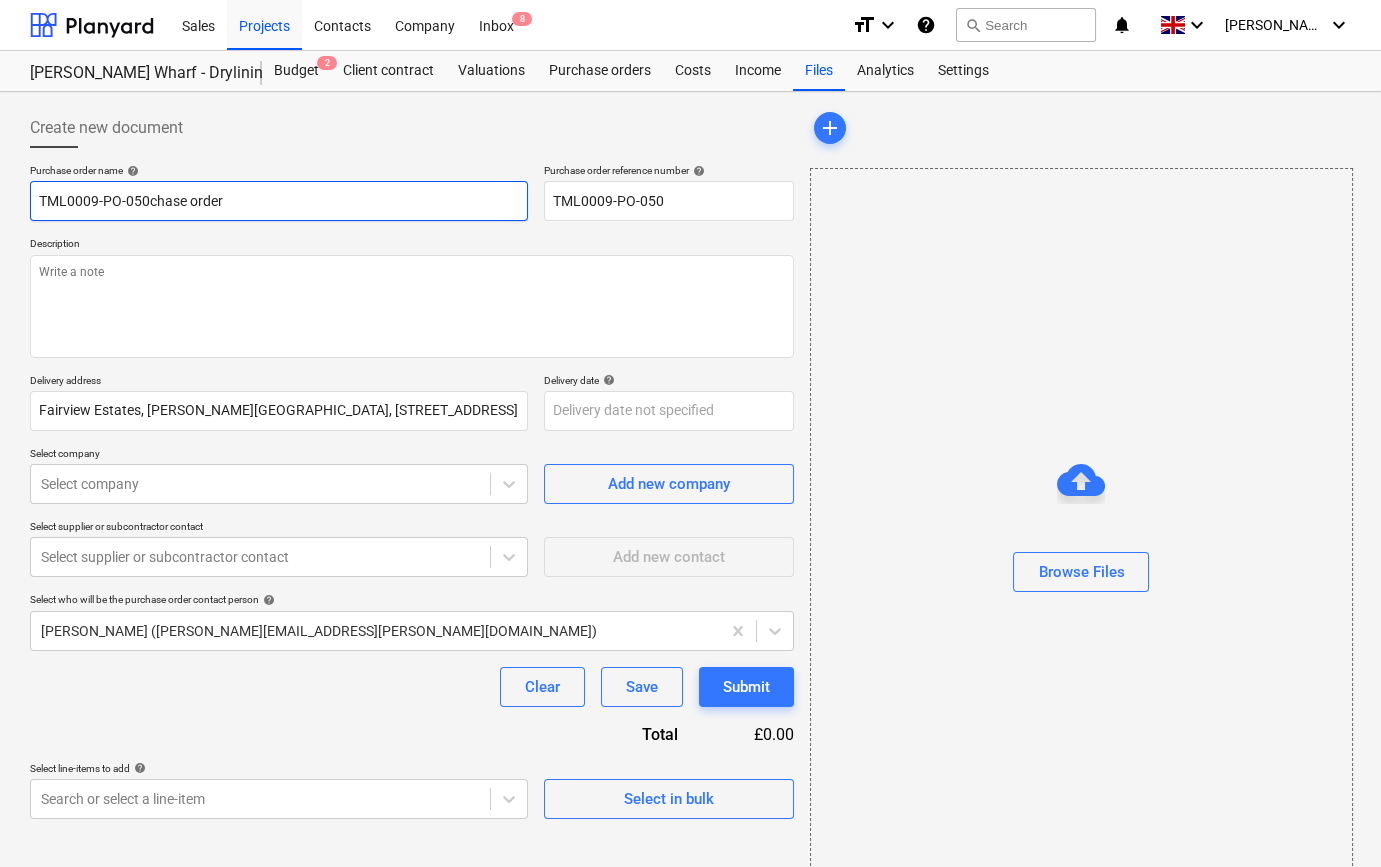 type on "x" 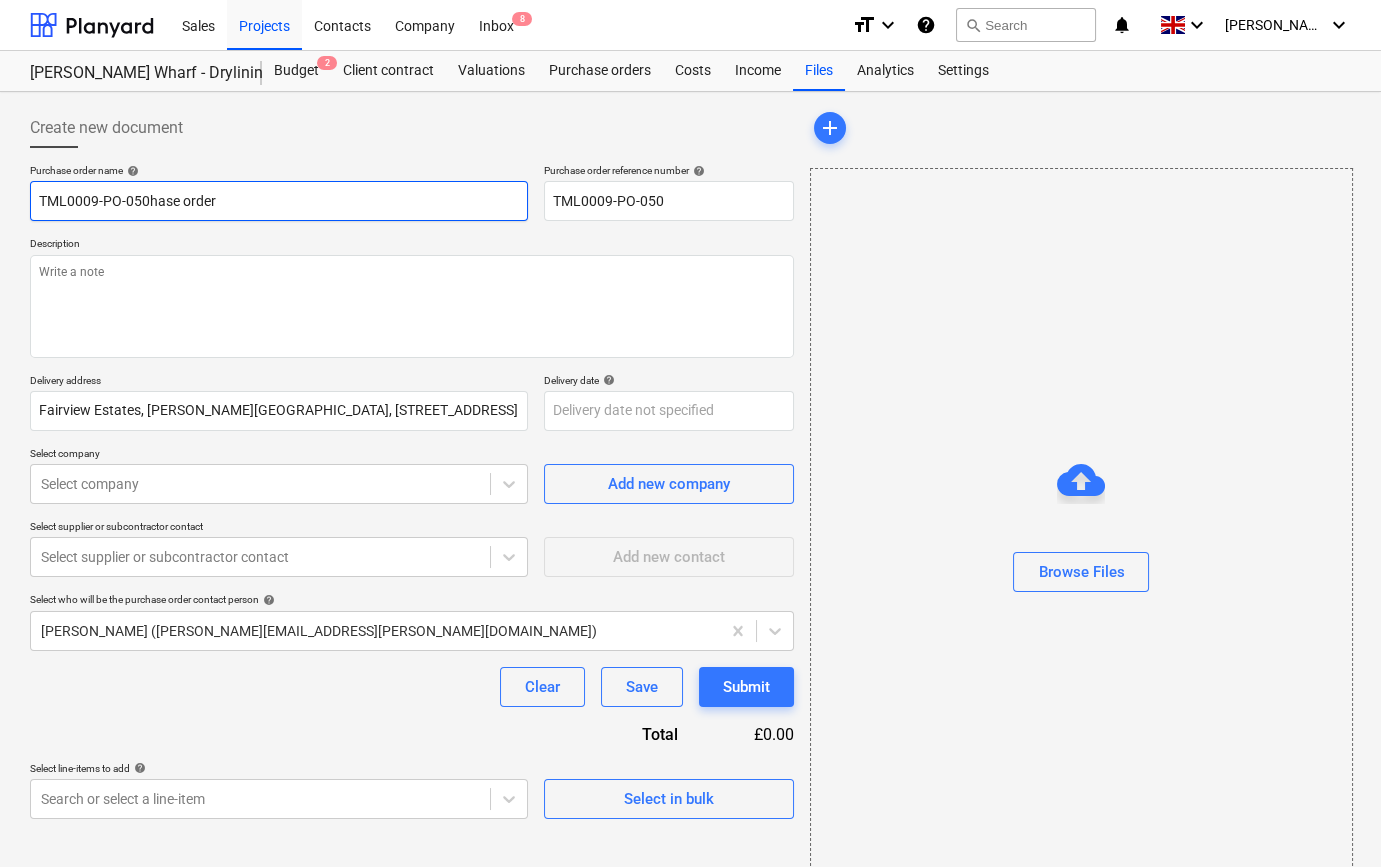 type on "TML0009-PO-050ase order" 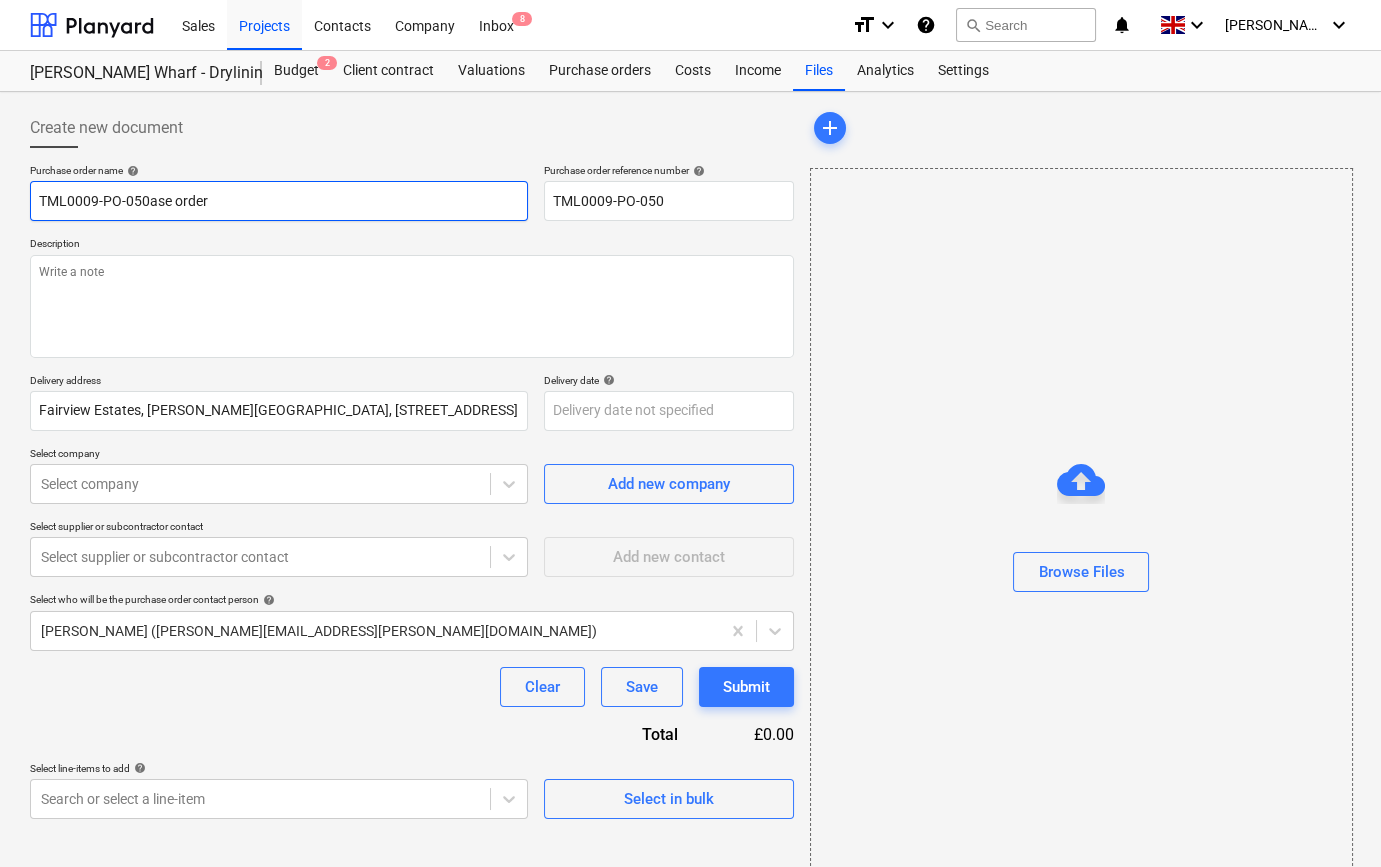 type on "x" 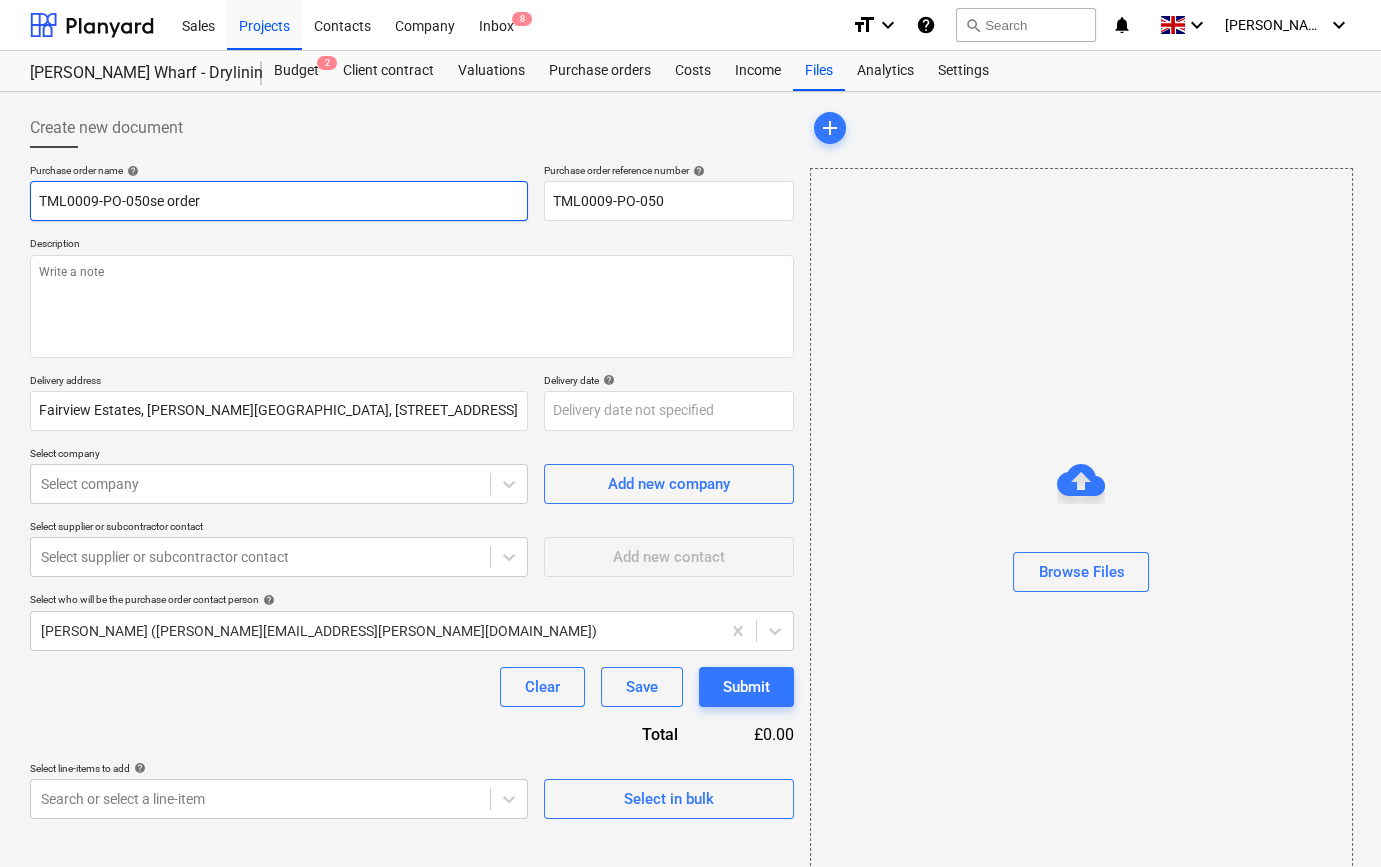 type on "x" 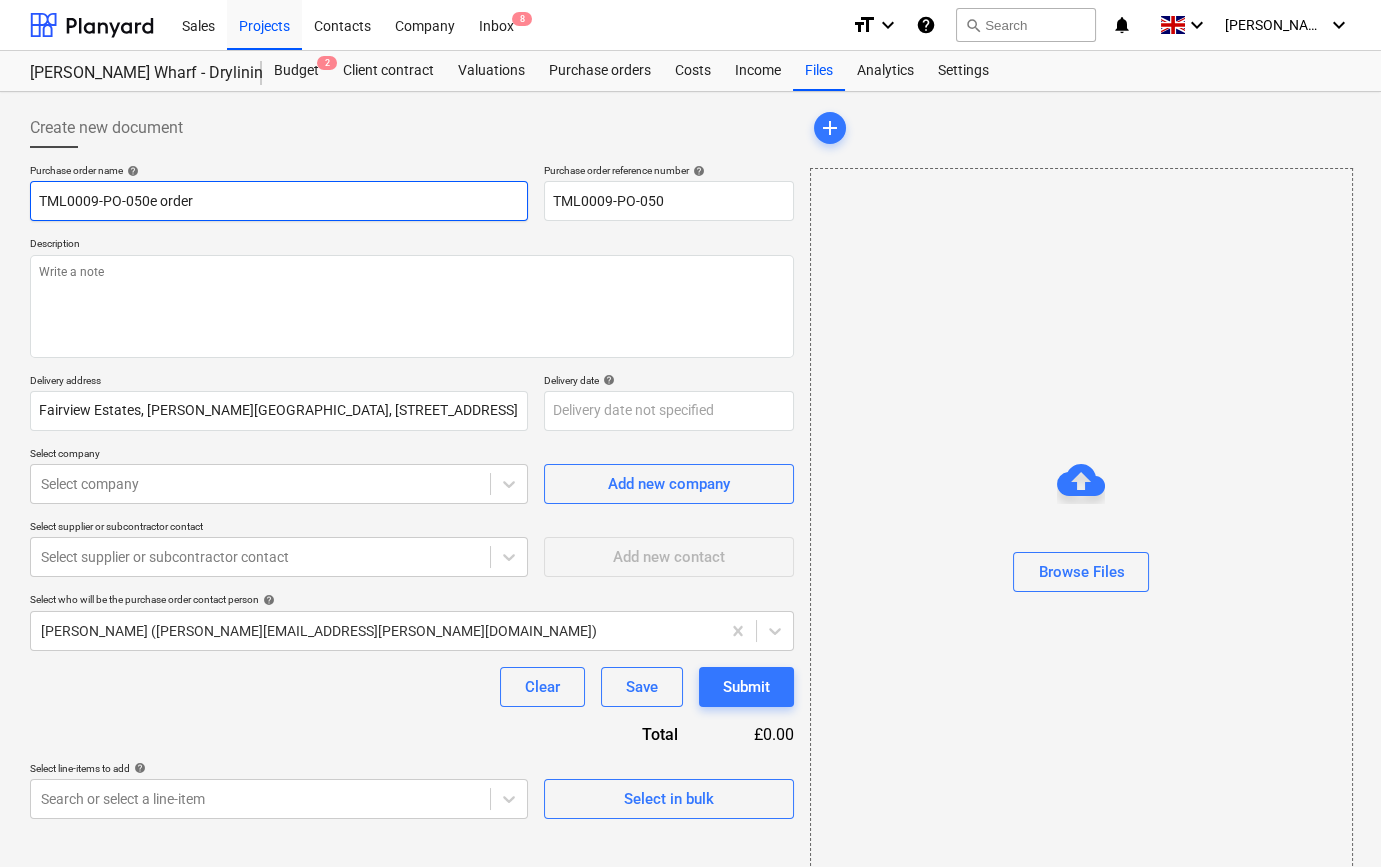 type on "x" 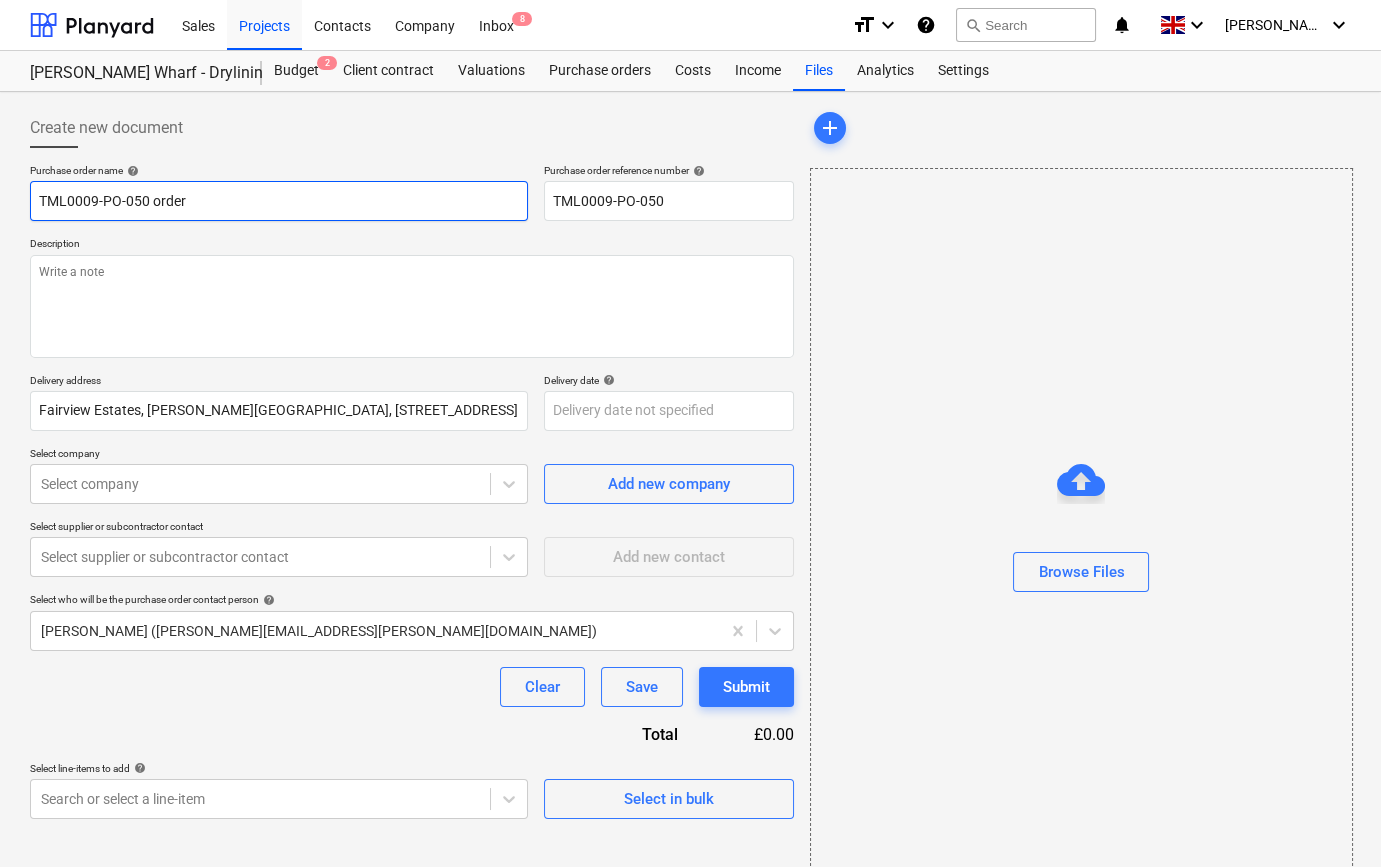 type on "x" 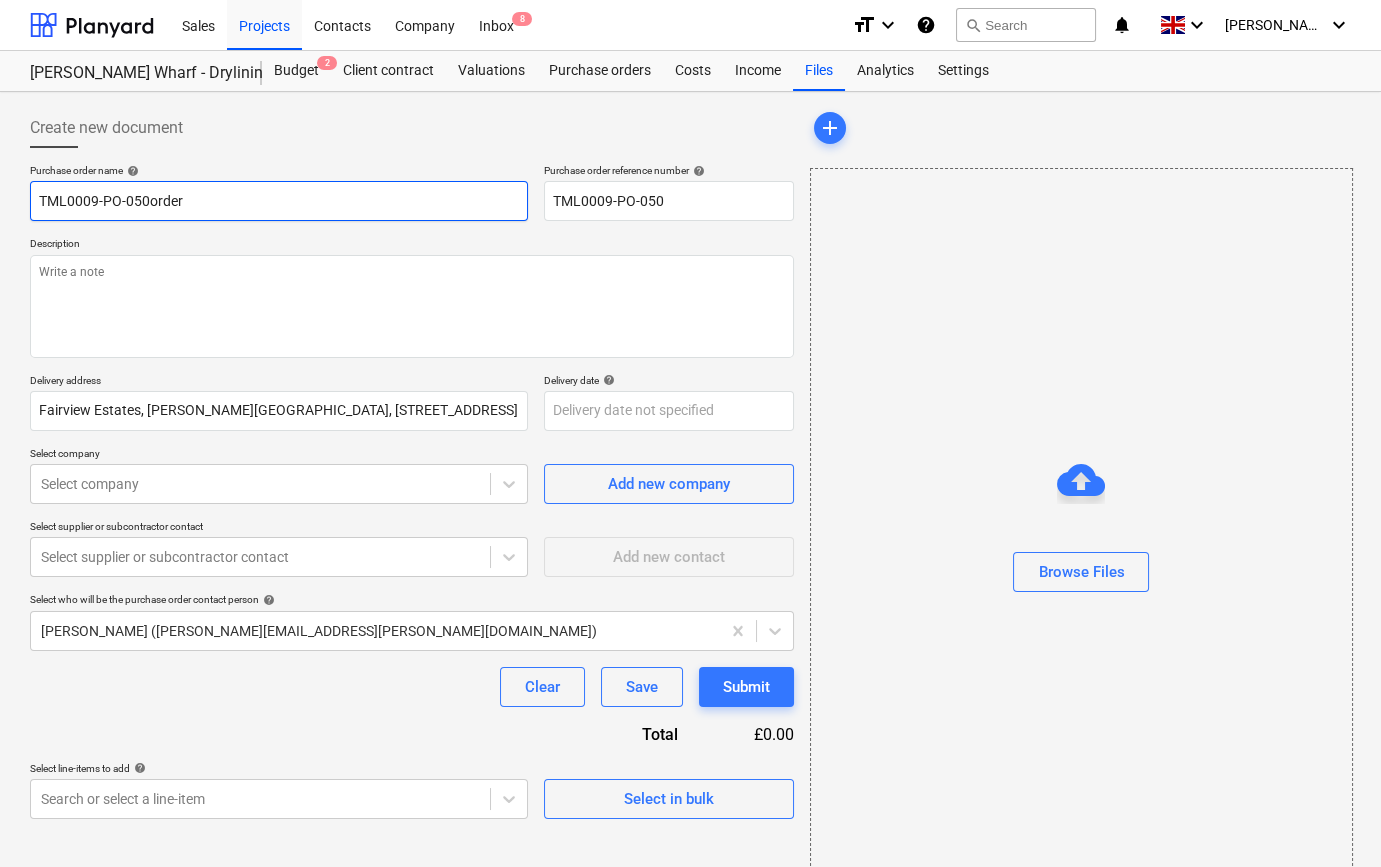 type on "x" 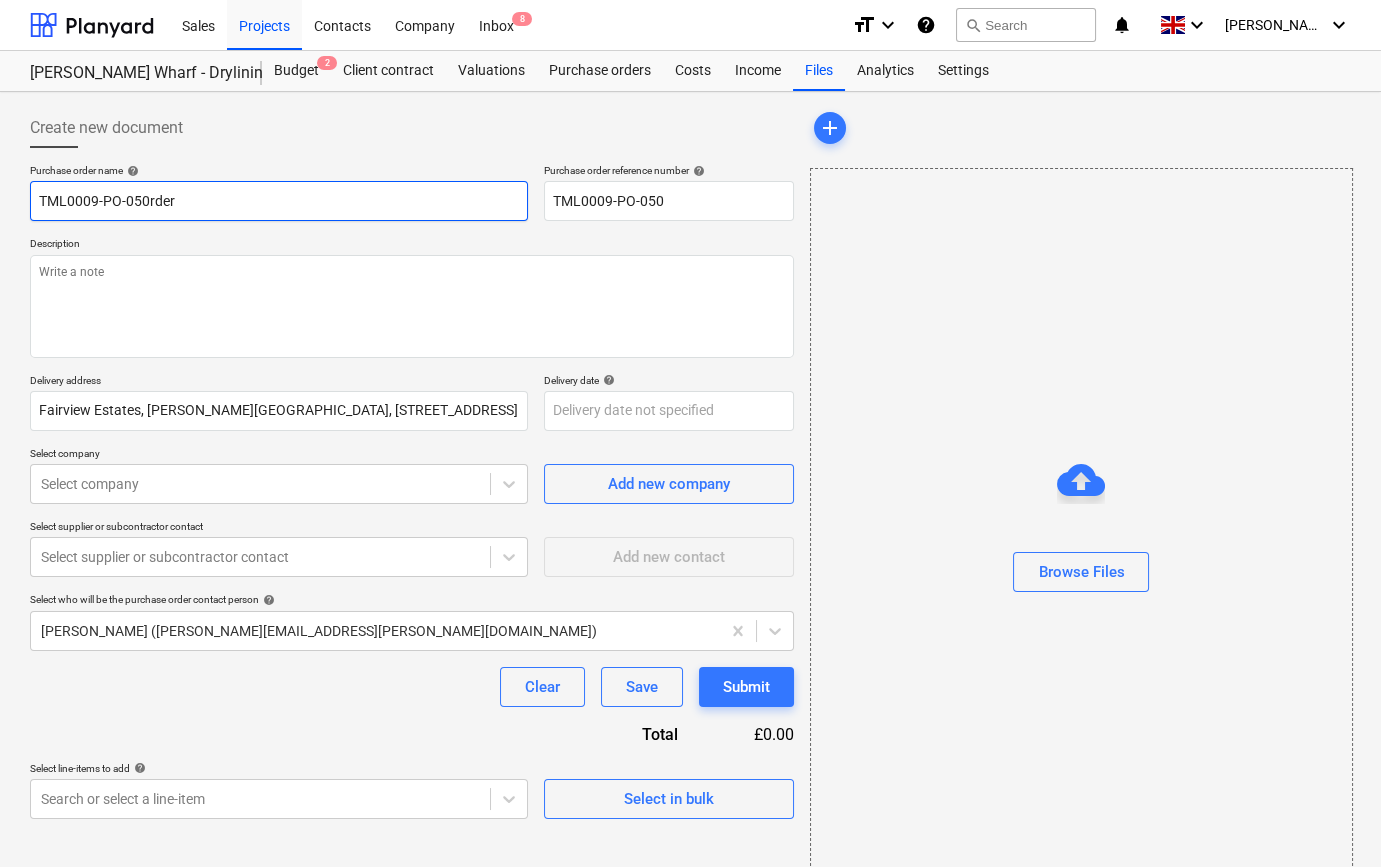type on "x" 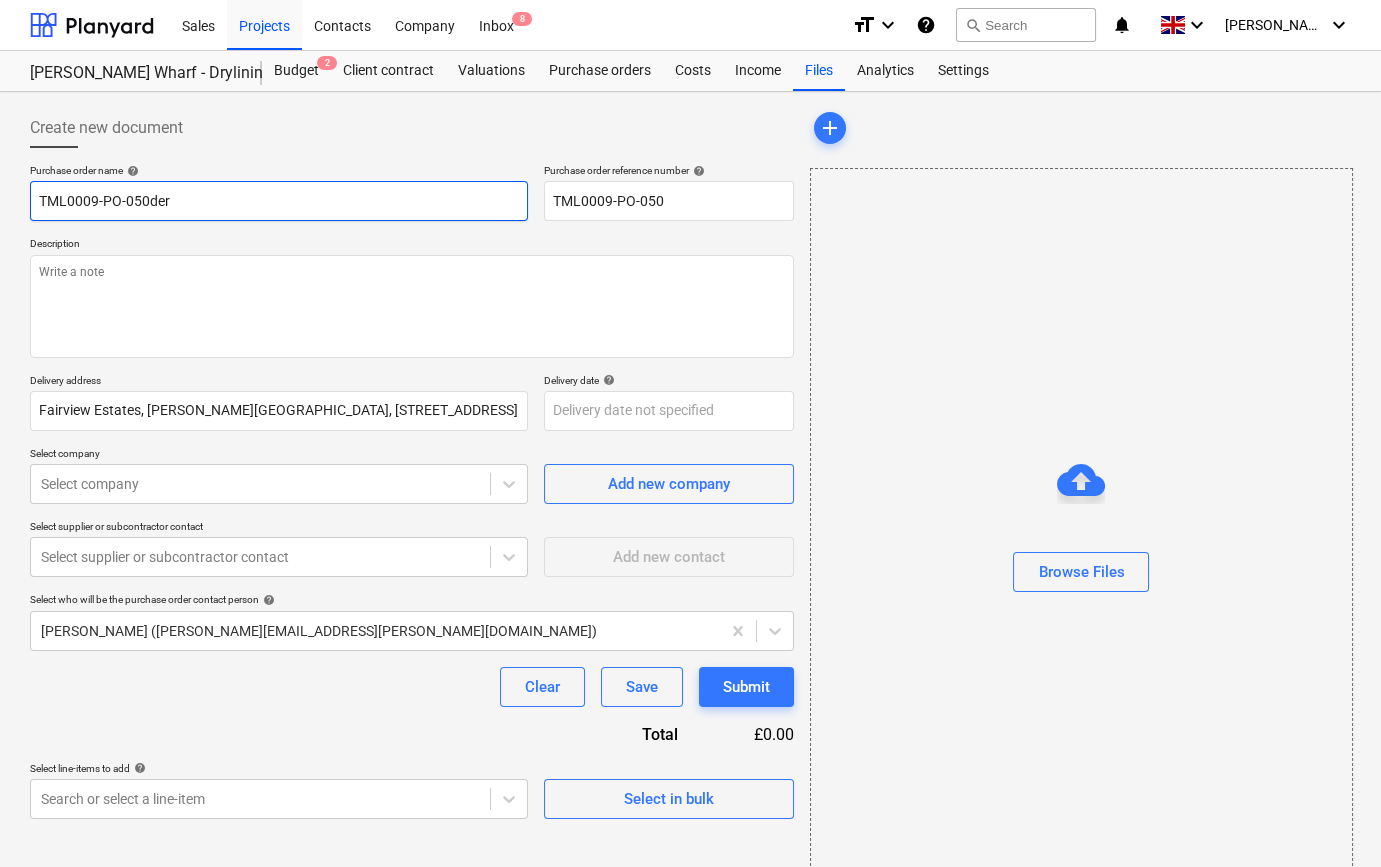 type on "x" 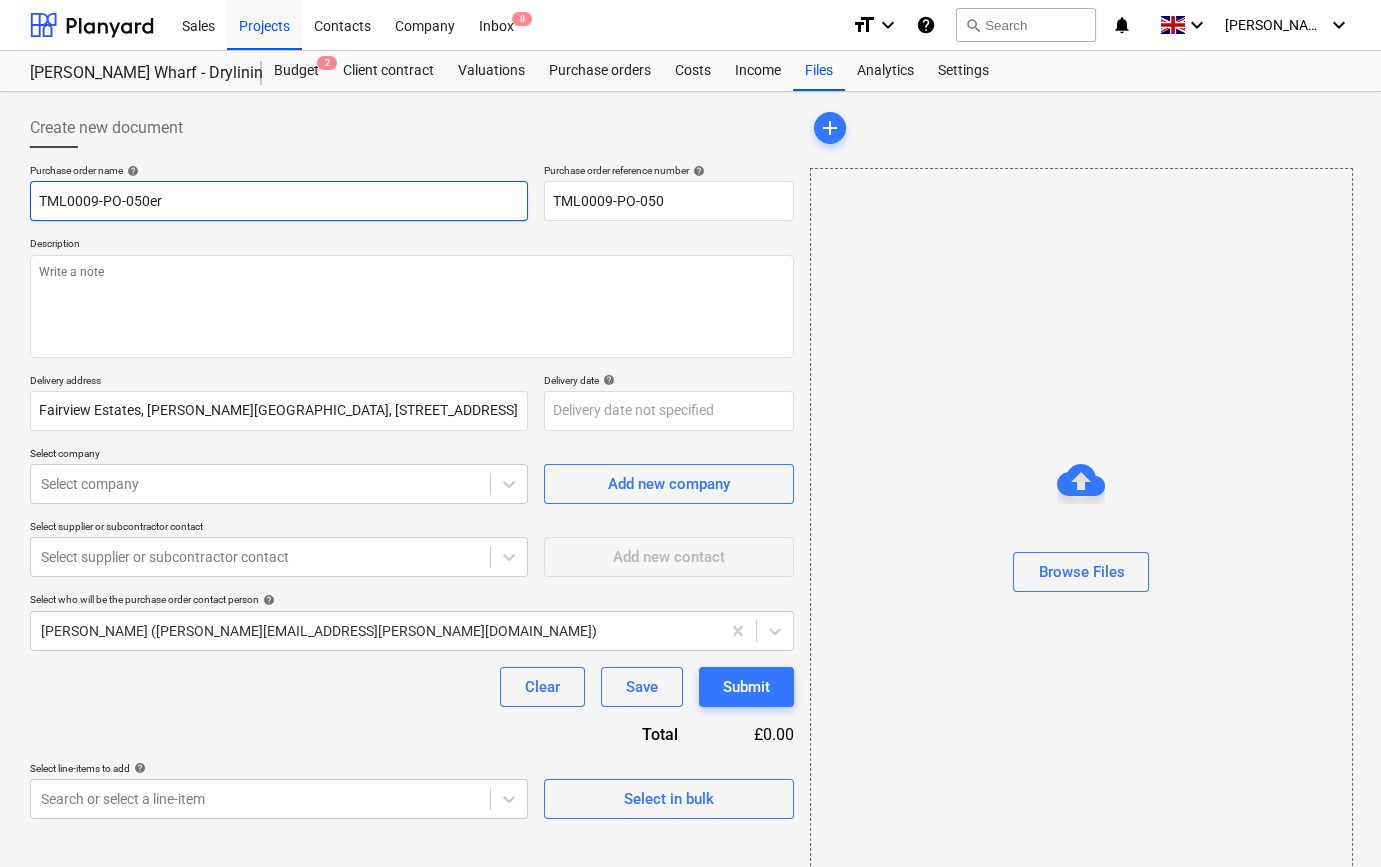 type on "x" 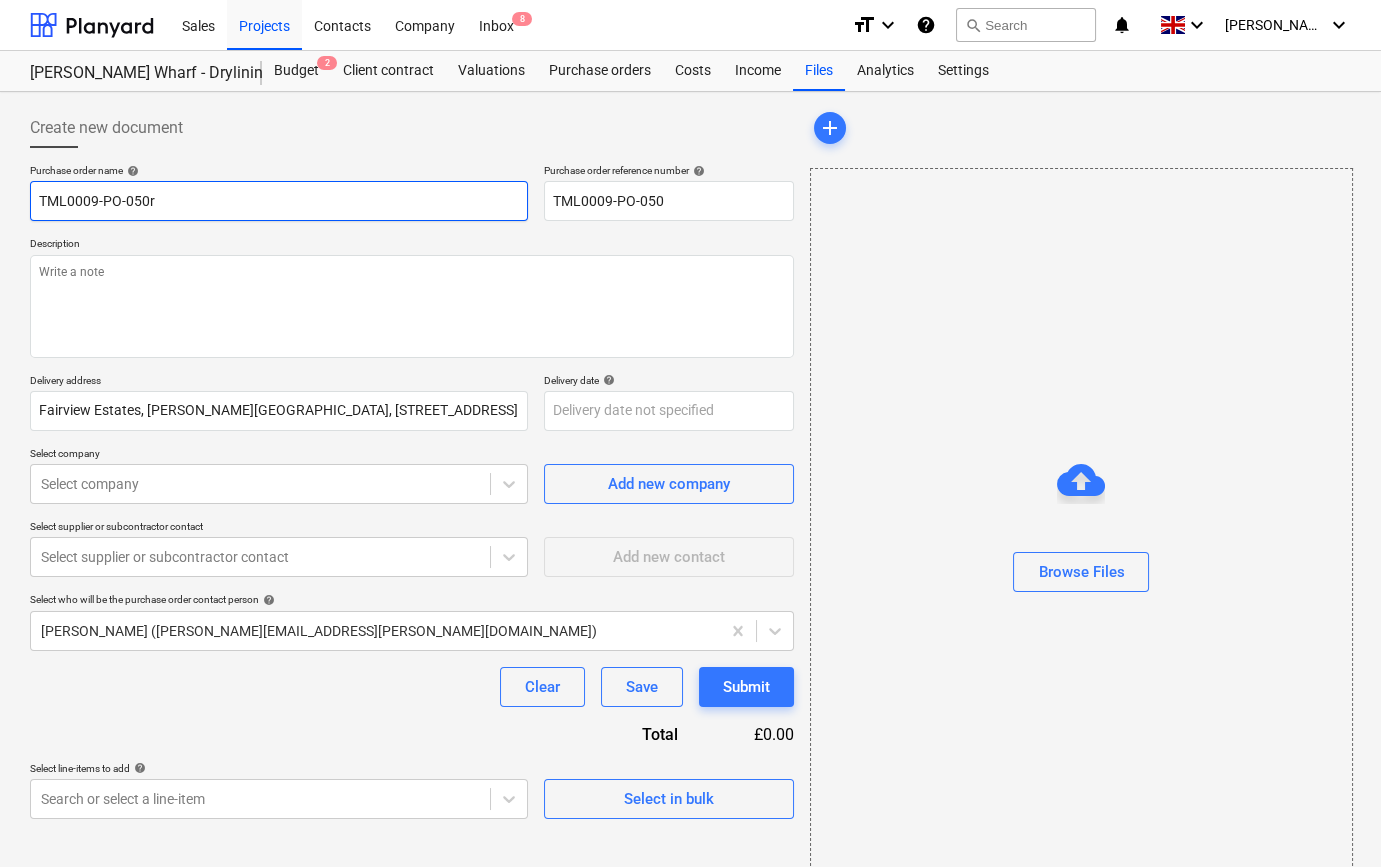 type on "TML0009-PO-050" 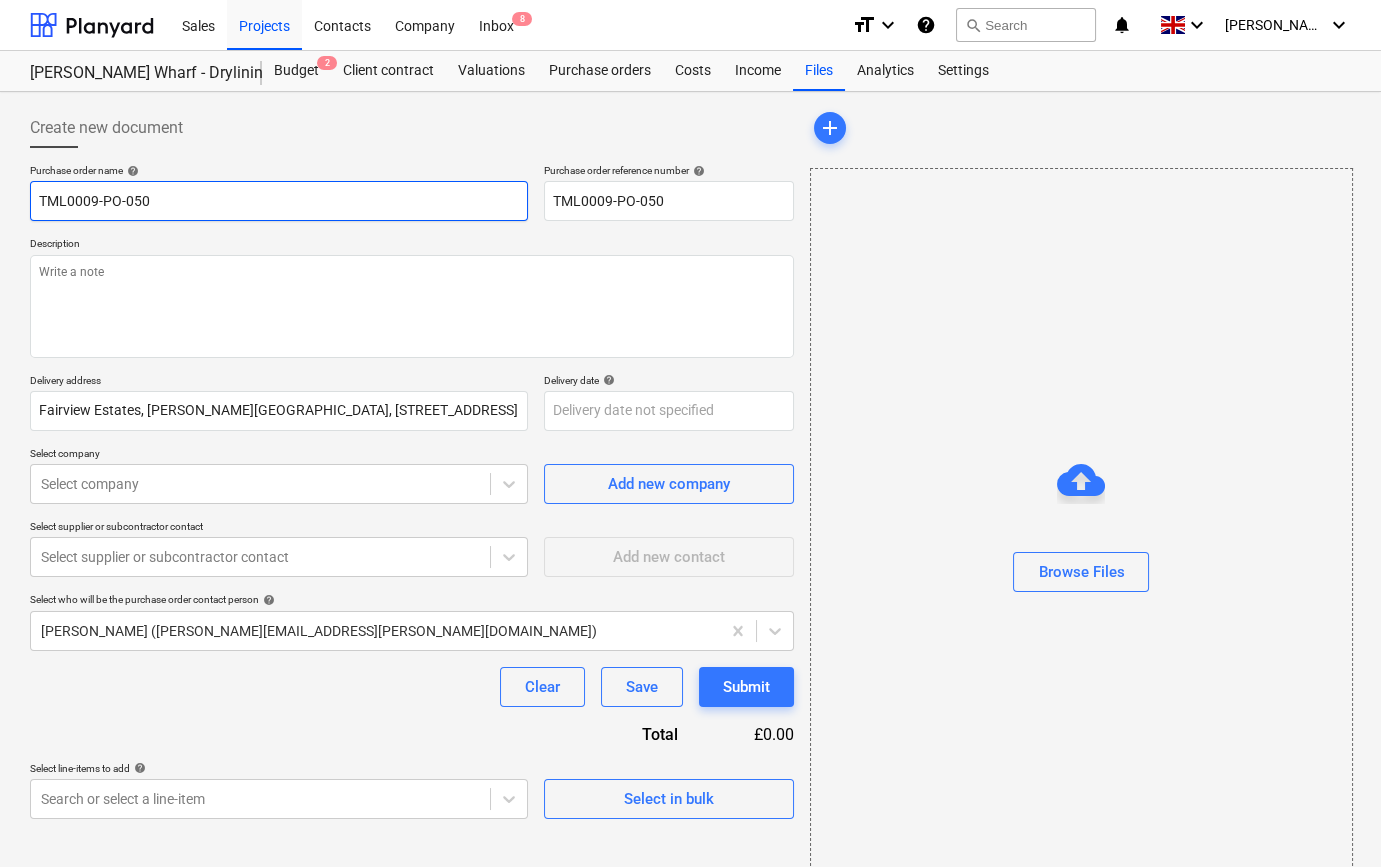 type on "x" 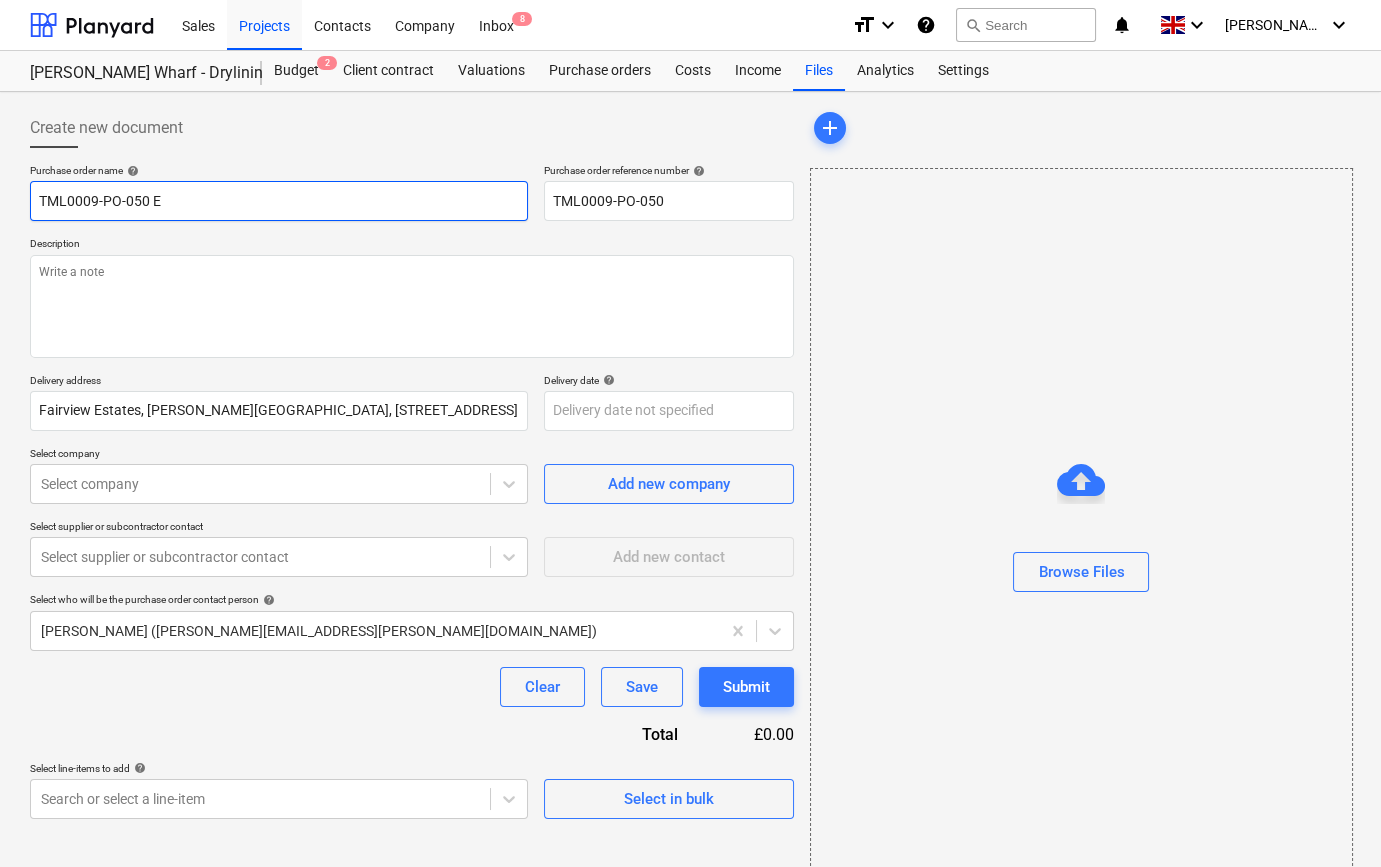 type on "x" 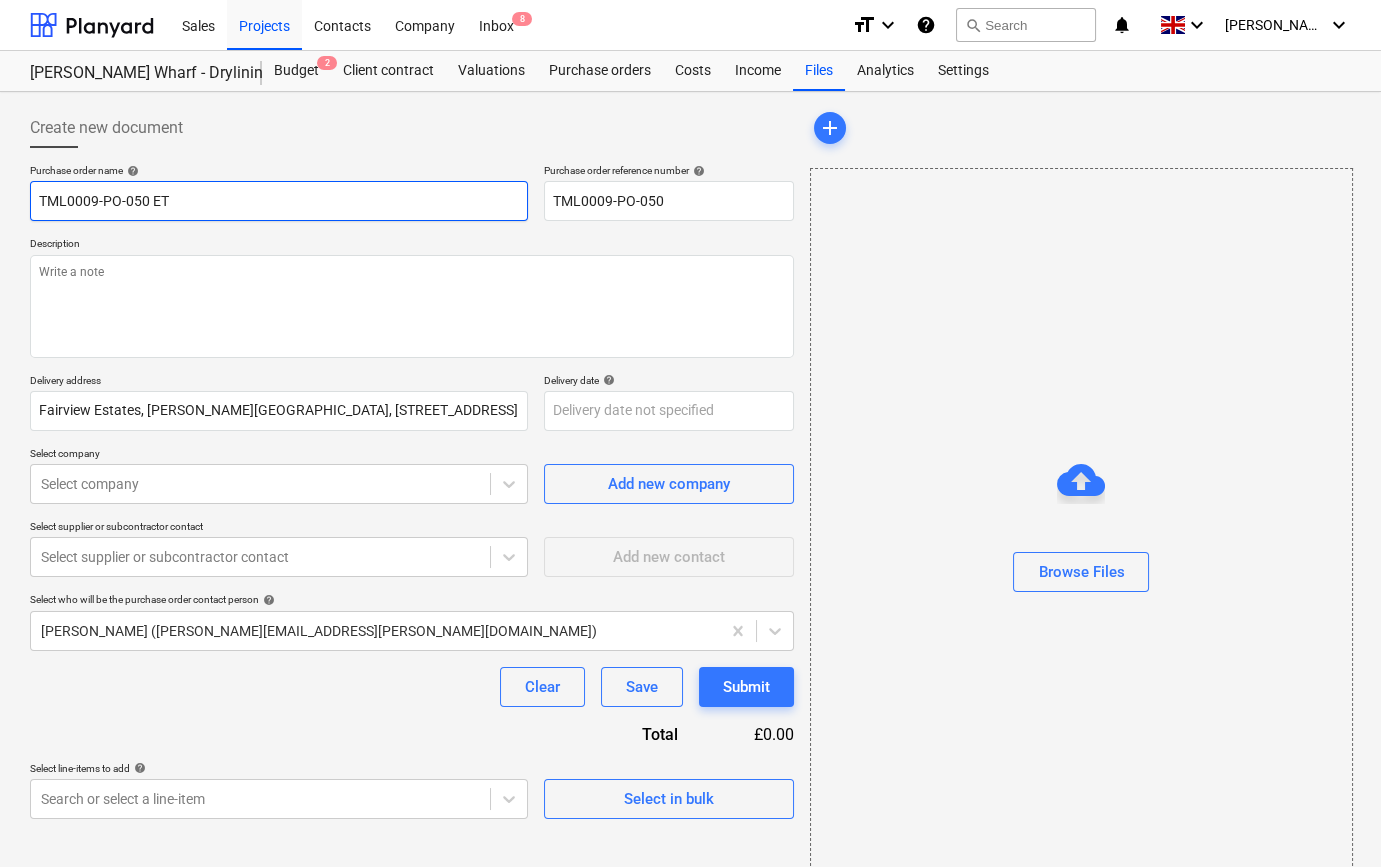 type on "x" 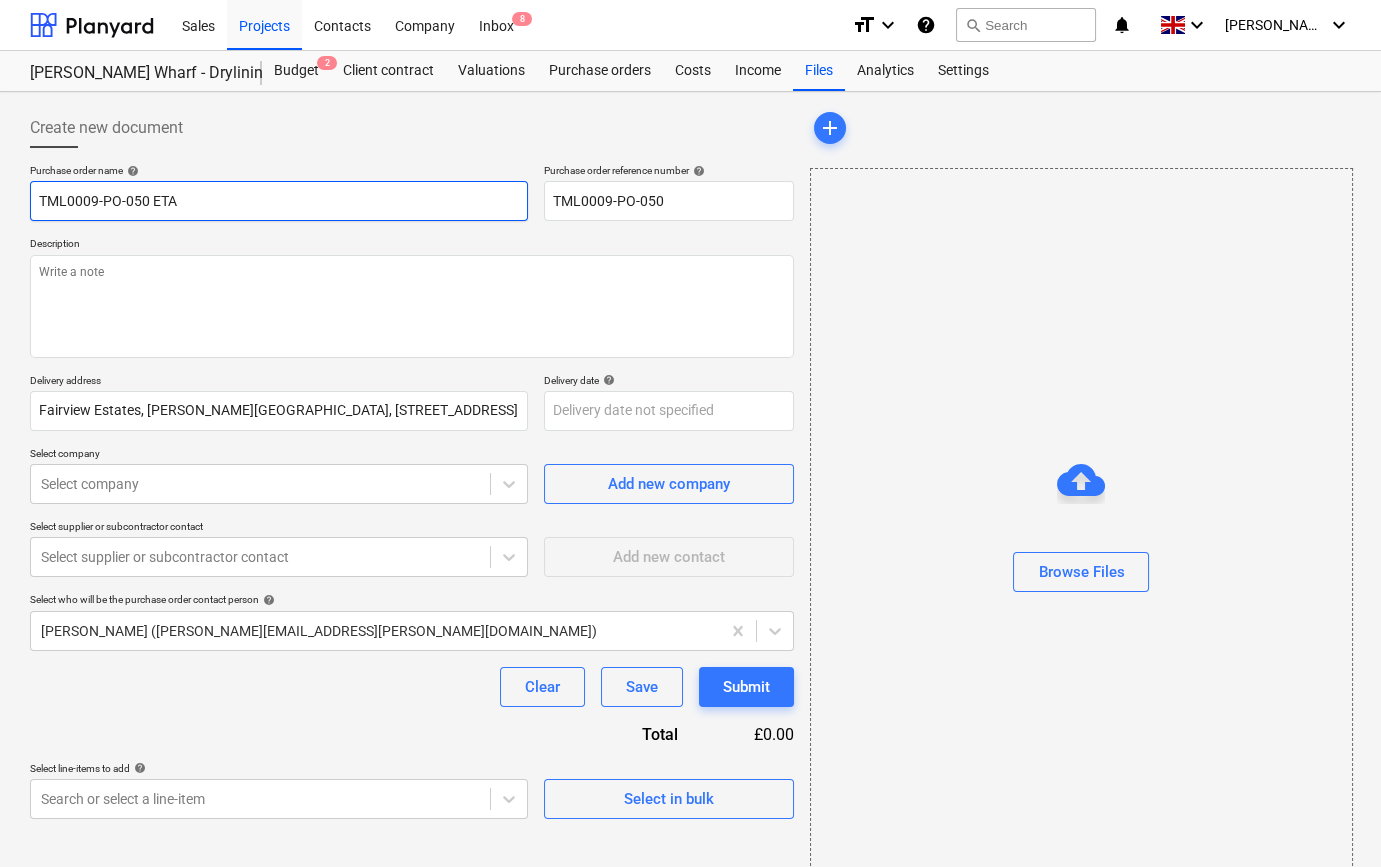 type on "x" 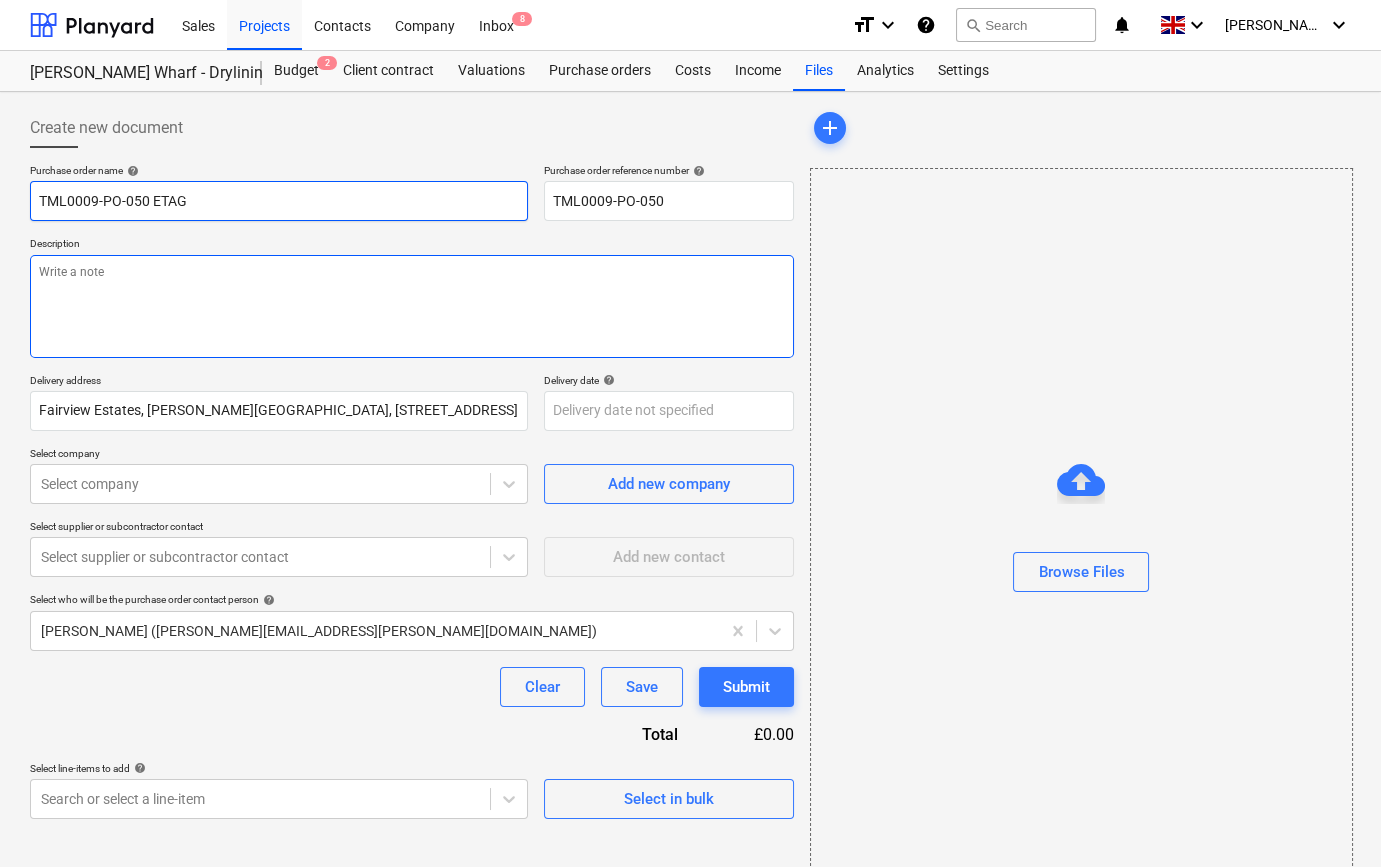 type on "TML0009-PO-050 ETAG" 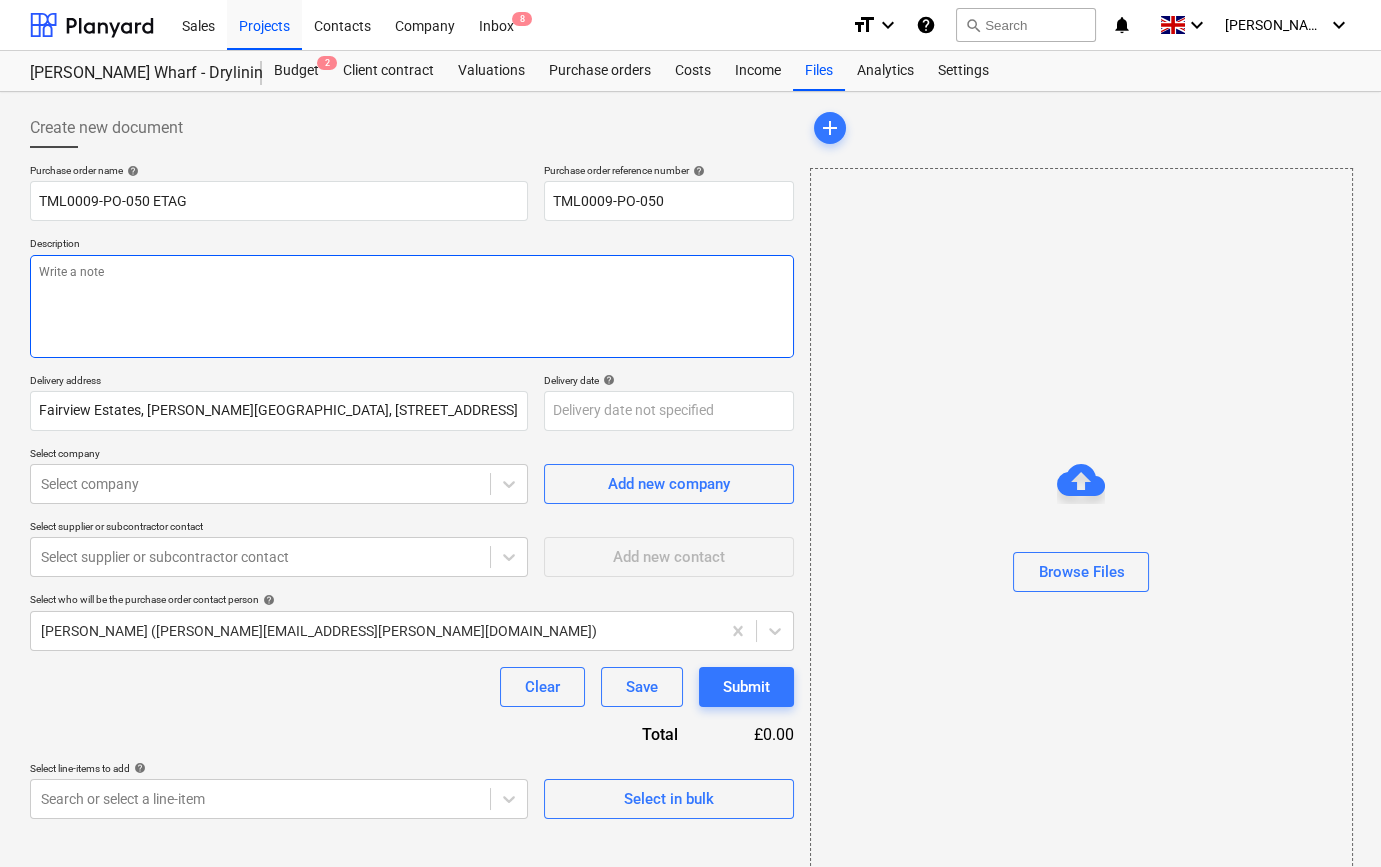 click at bounding box center (412, 306) 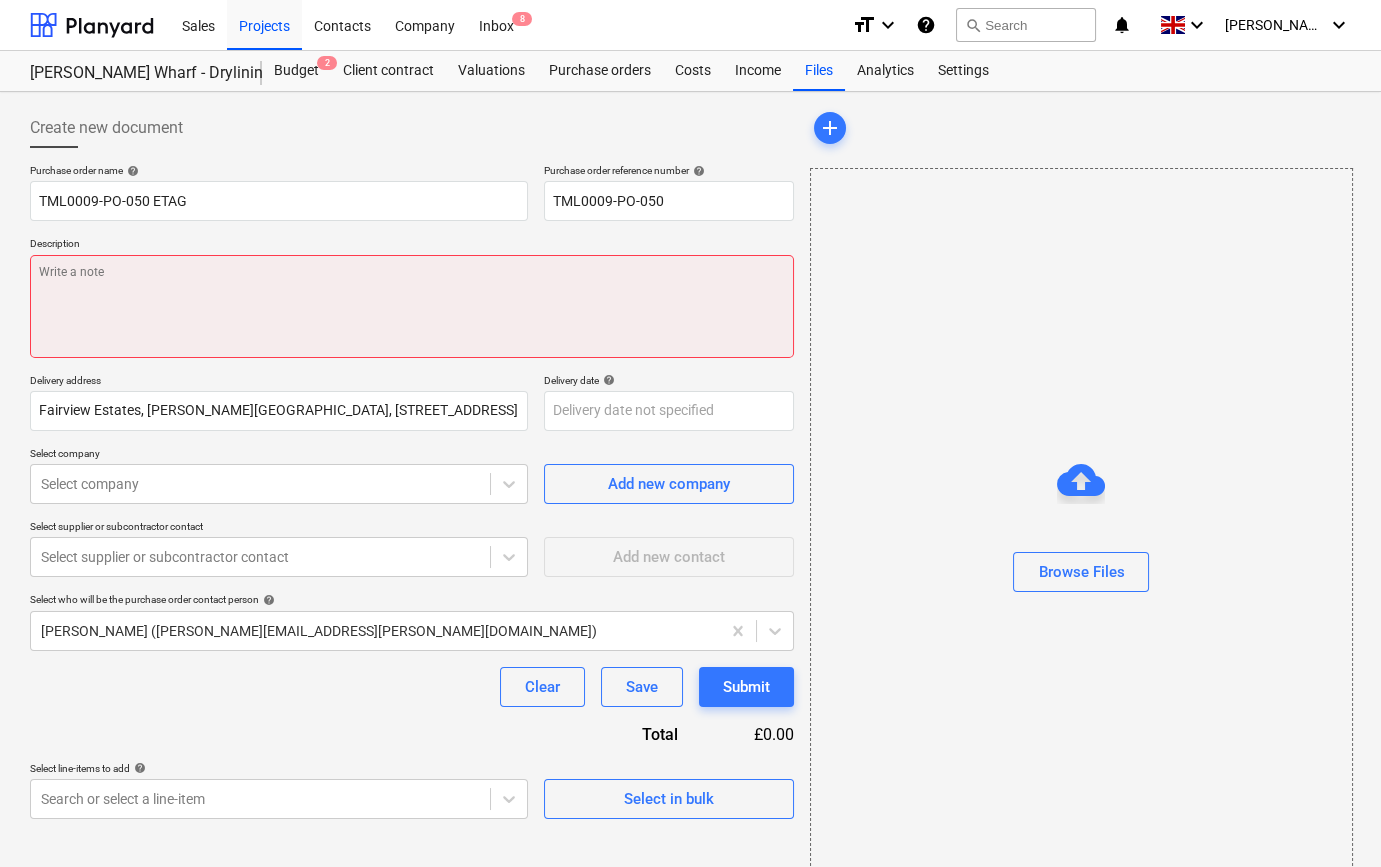 paste on "site contract
[PERSON_NAME]
[PHONE_NUMBER]" 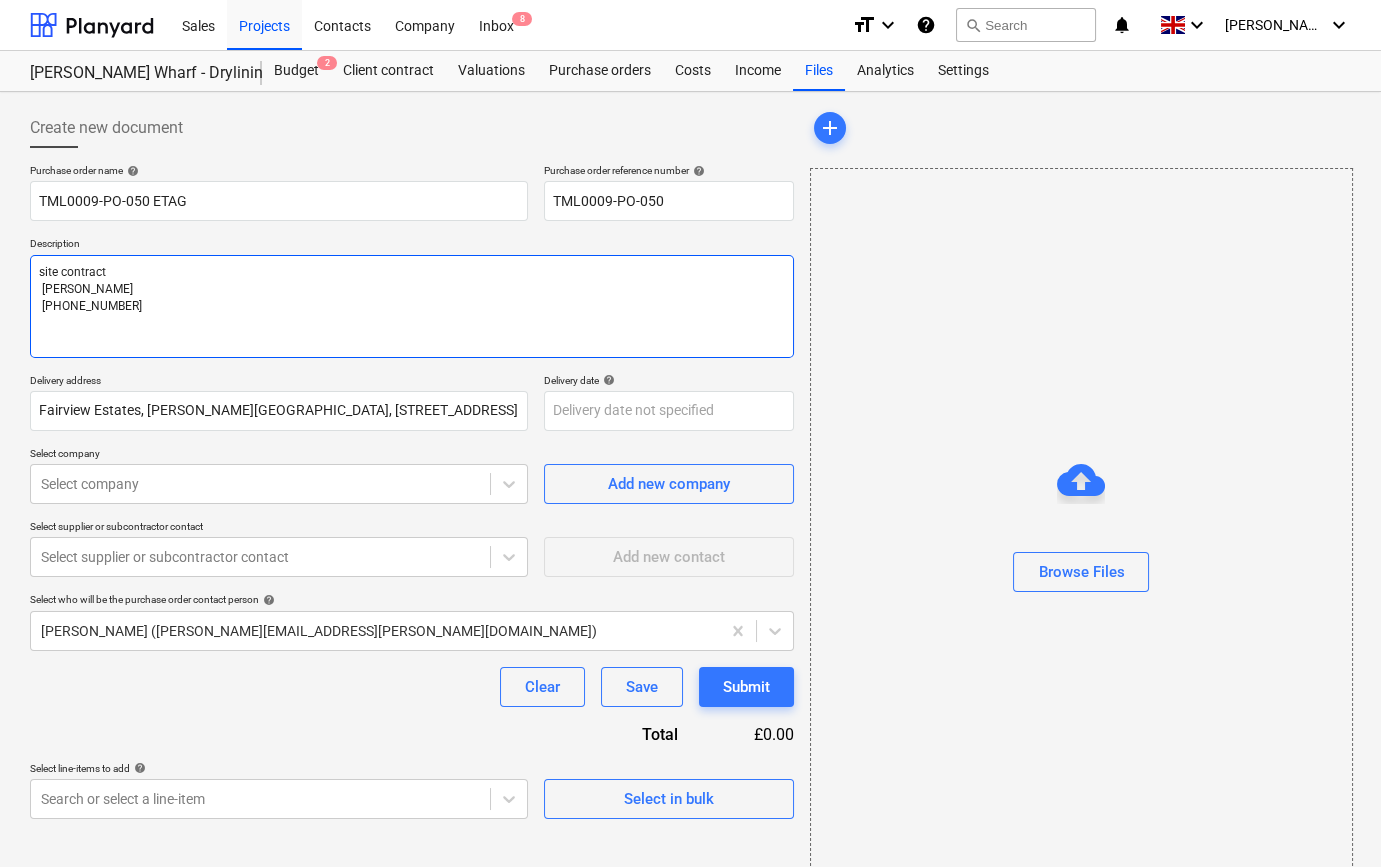 click on "site contract
[PERSON_NAME]
[PHONE_NUMBER]" at bounding box center [412, 306] 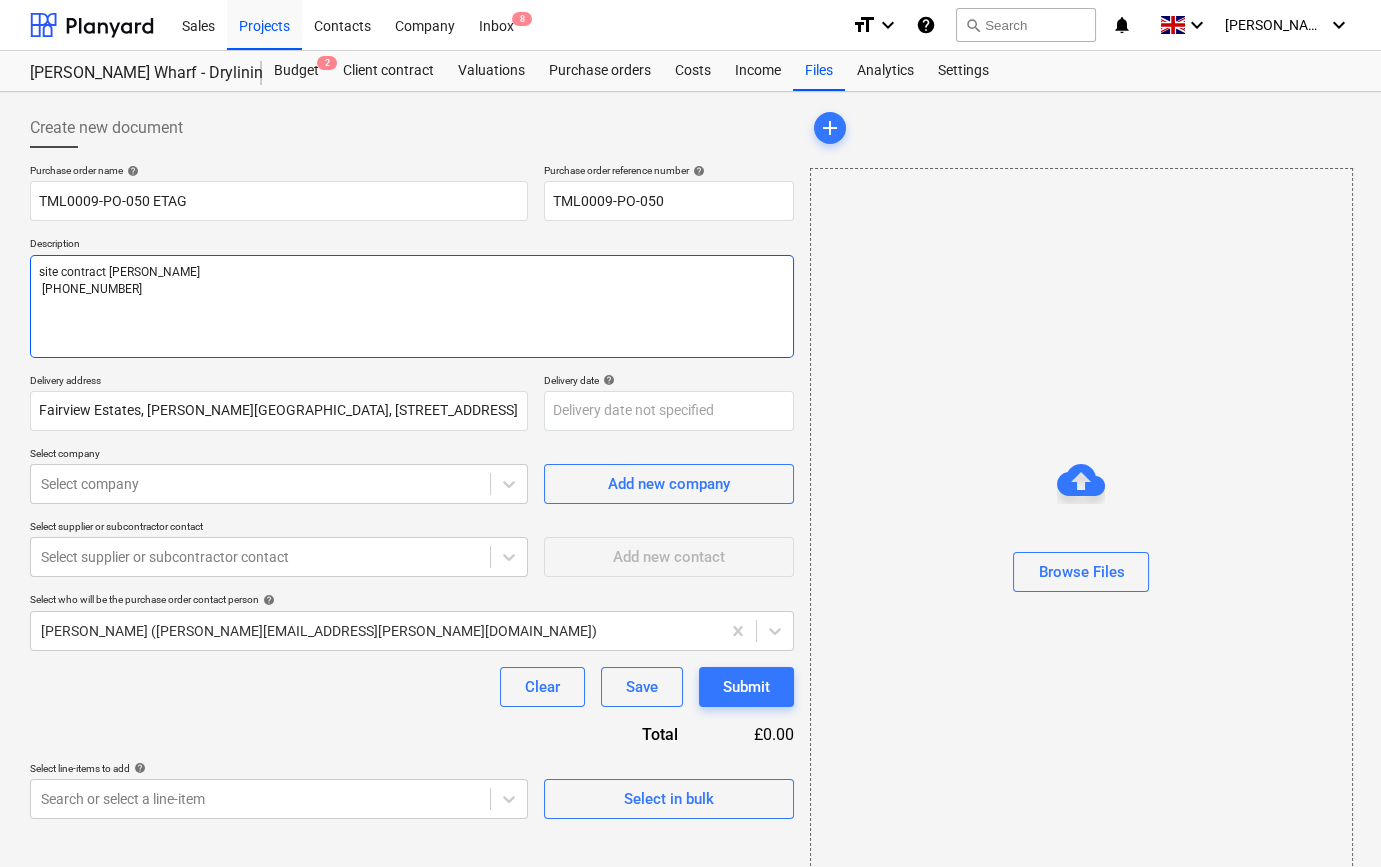 click on "site contract [PERSON_NAME]
[PHONE_NUMBER]" at bounding box center [412, 306] 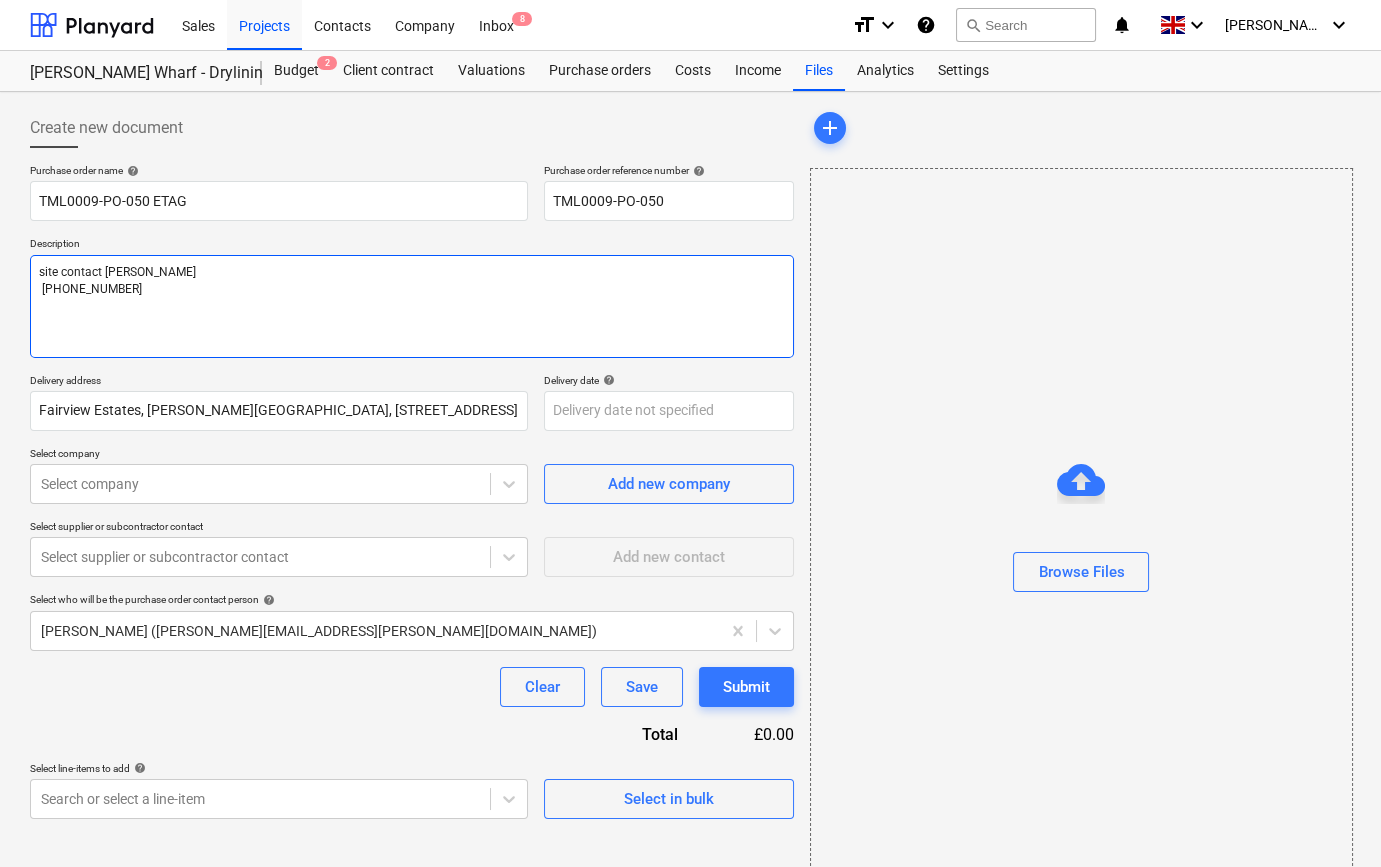 click on "site contact [PERSON_NAME]
[PHONE_NUMBER]" at bounding box center (412, 306) 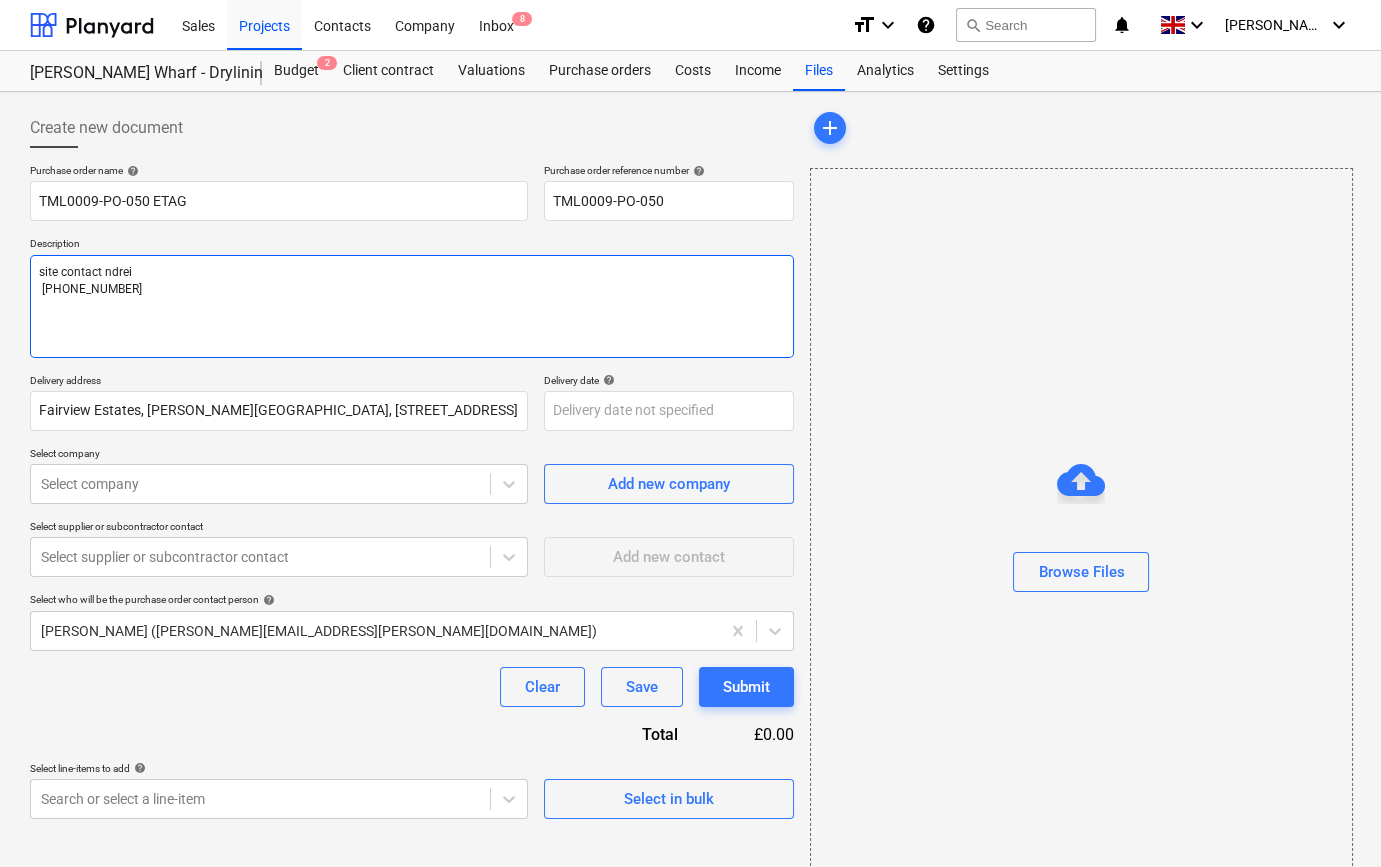 type on "x" 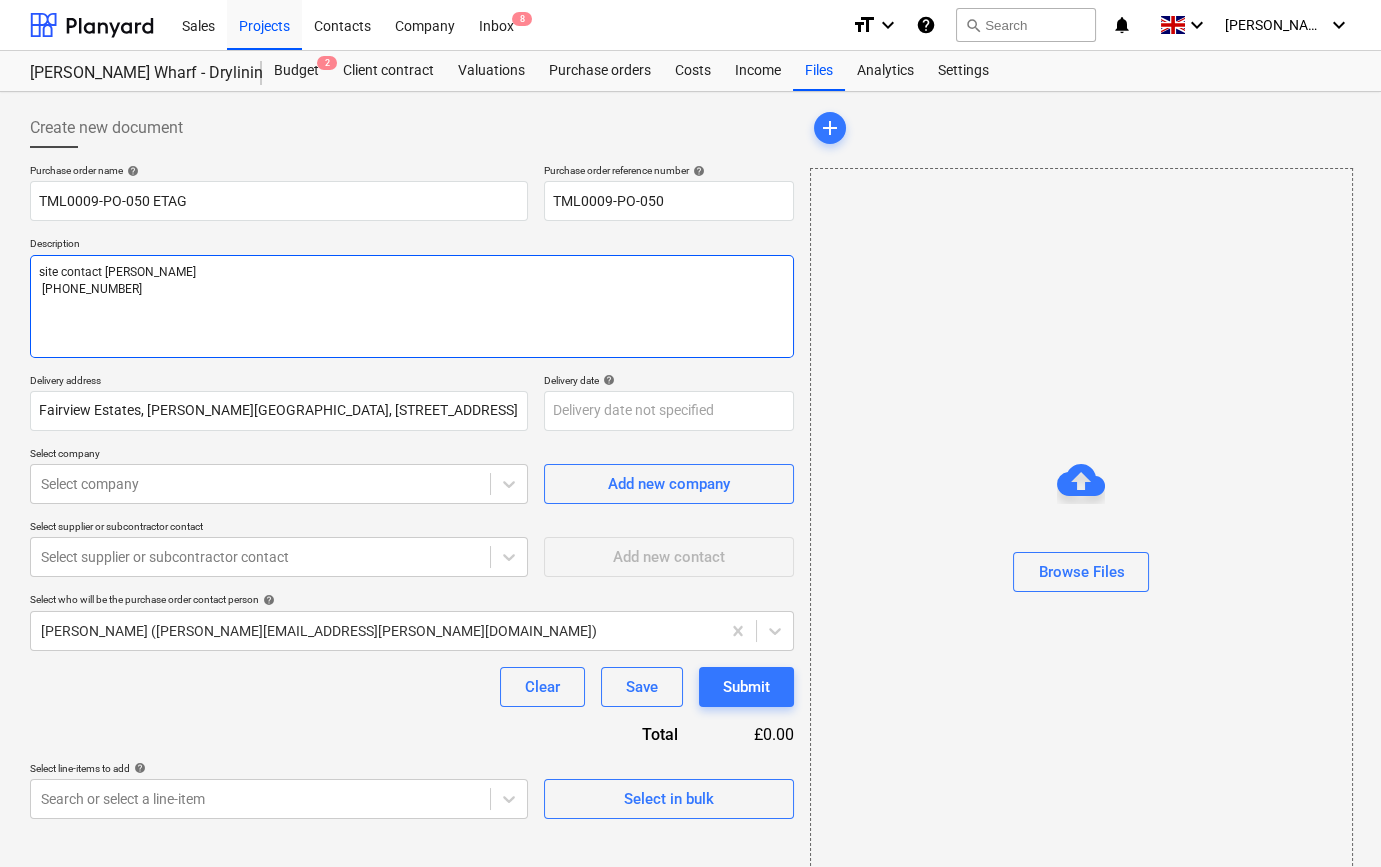 click on "site contact [PERSON_NAME]
[PHONE_NUMBER]" at bounding box center [412, 306] 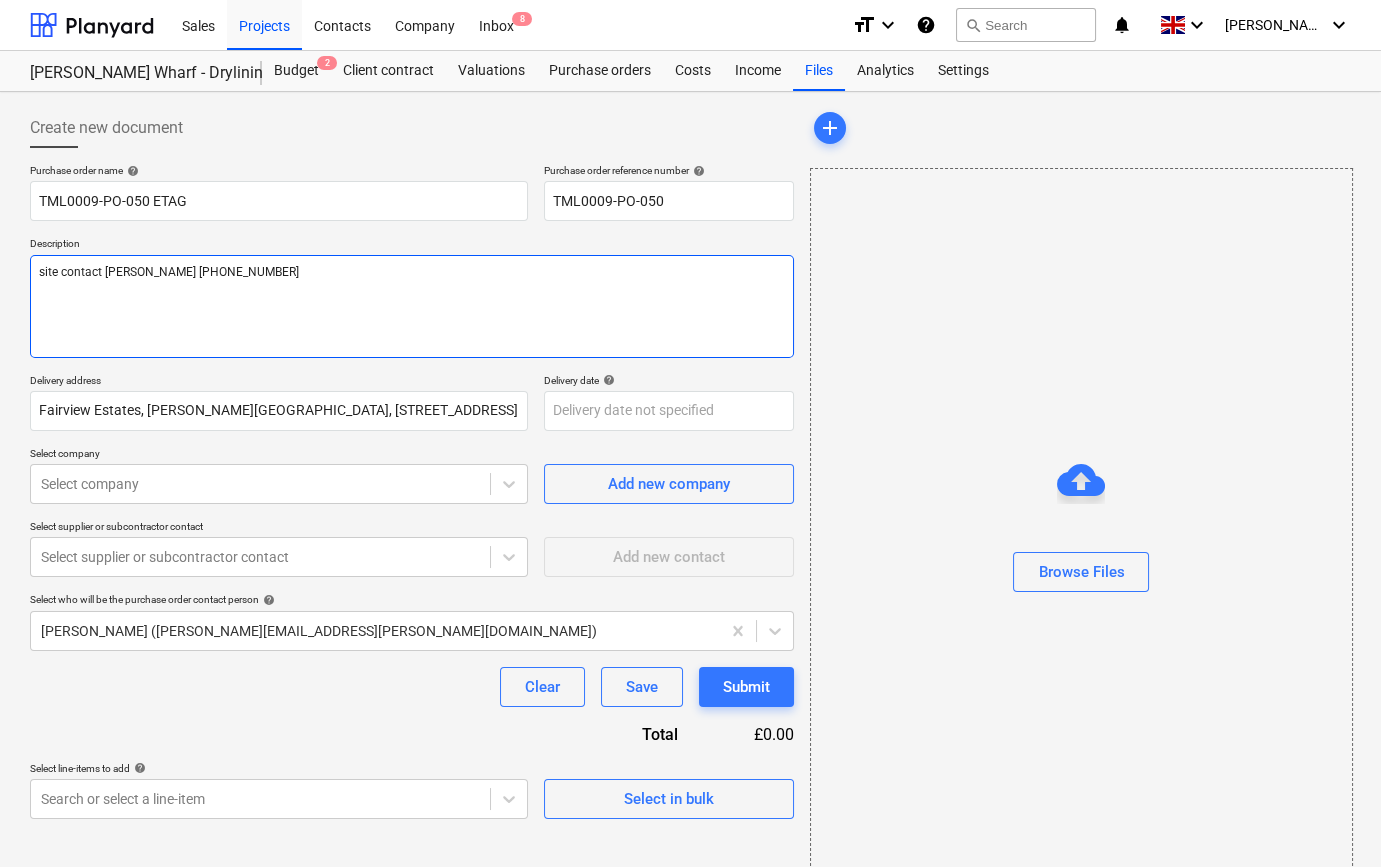 type on "x" 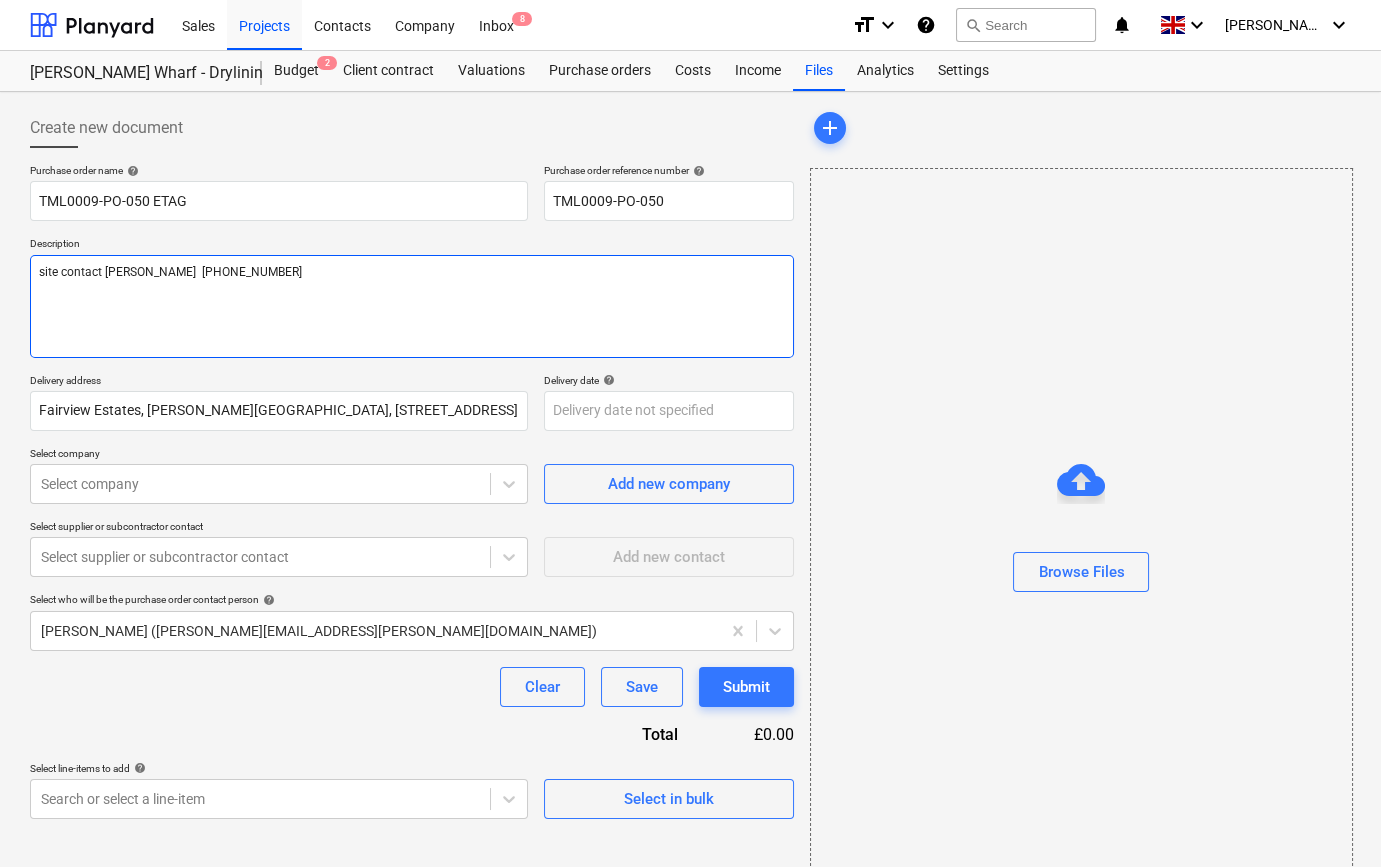 type on "x" 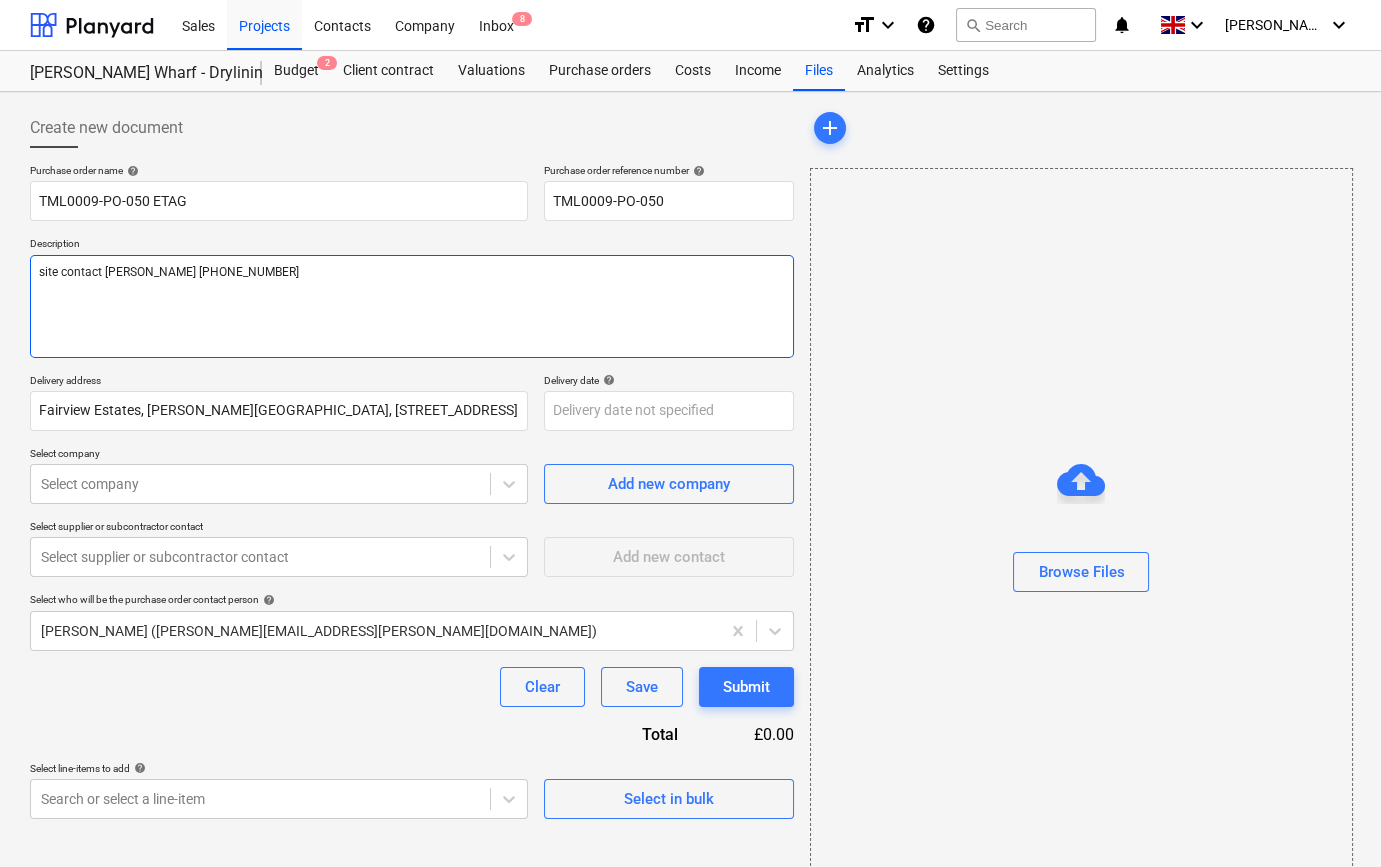 type on "x" 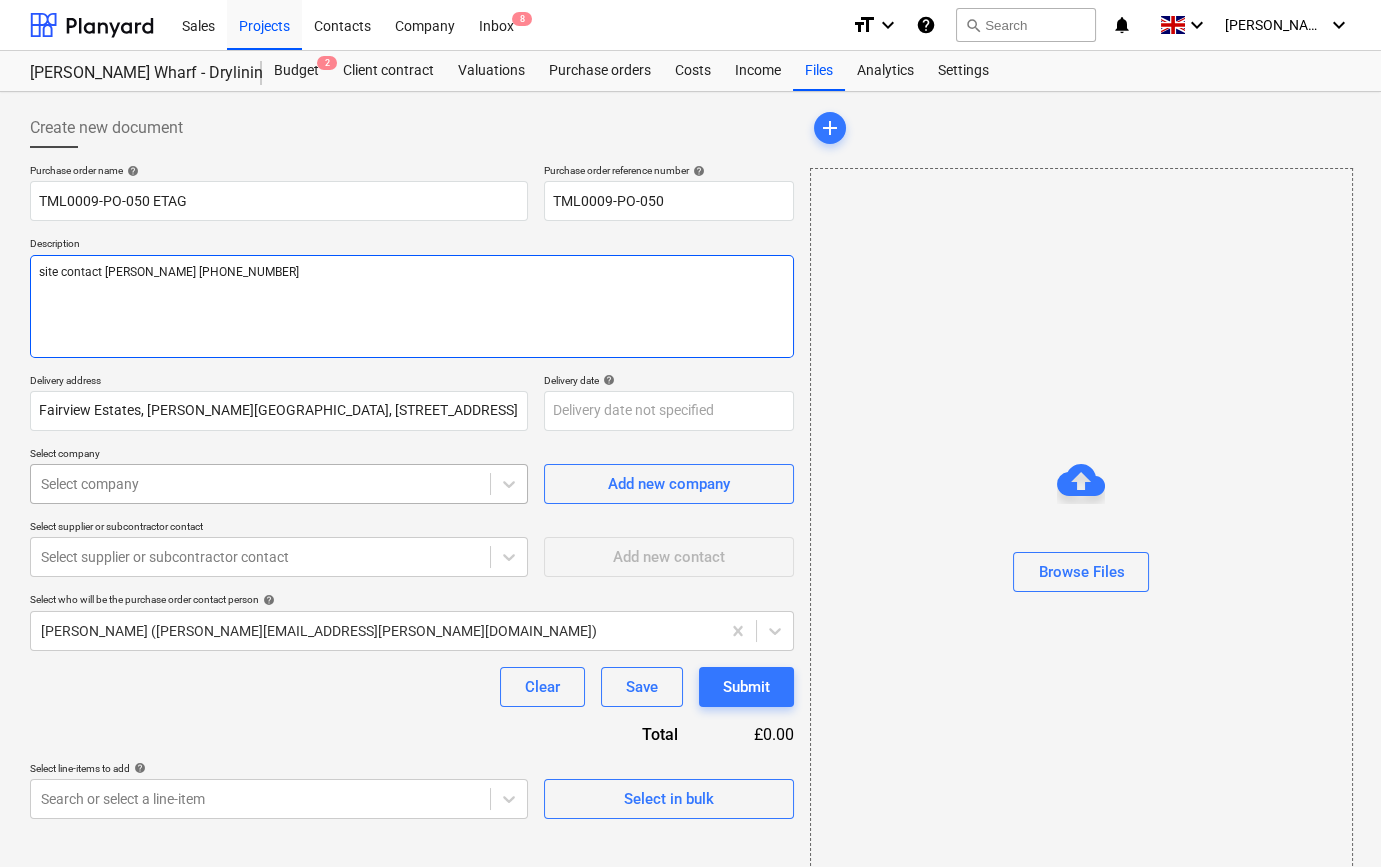 type on "site contact [PERSON_NAME] [PHONE_NUMBER]" 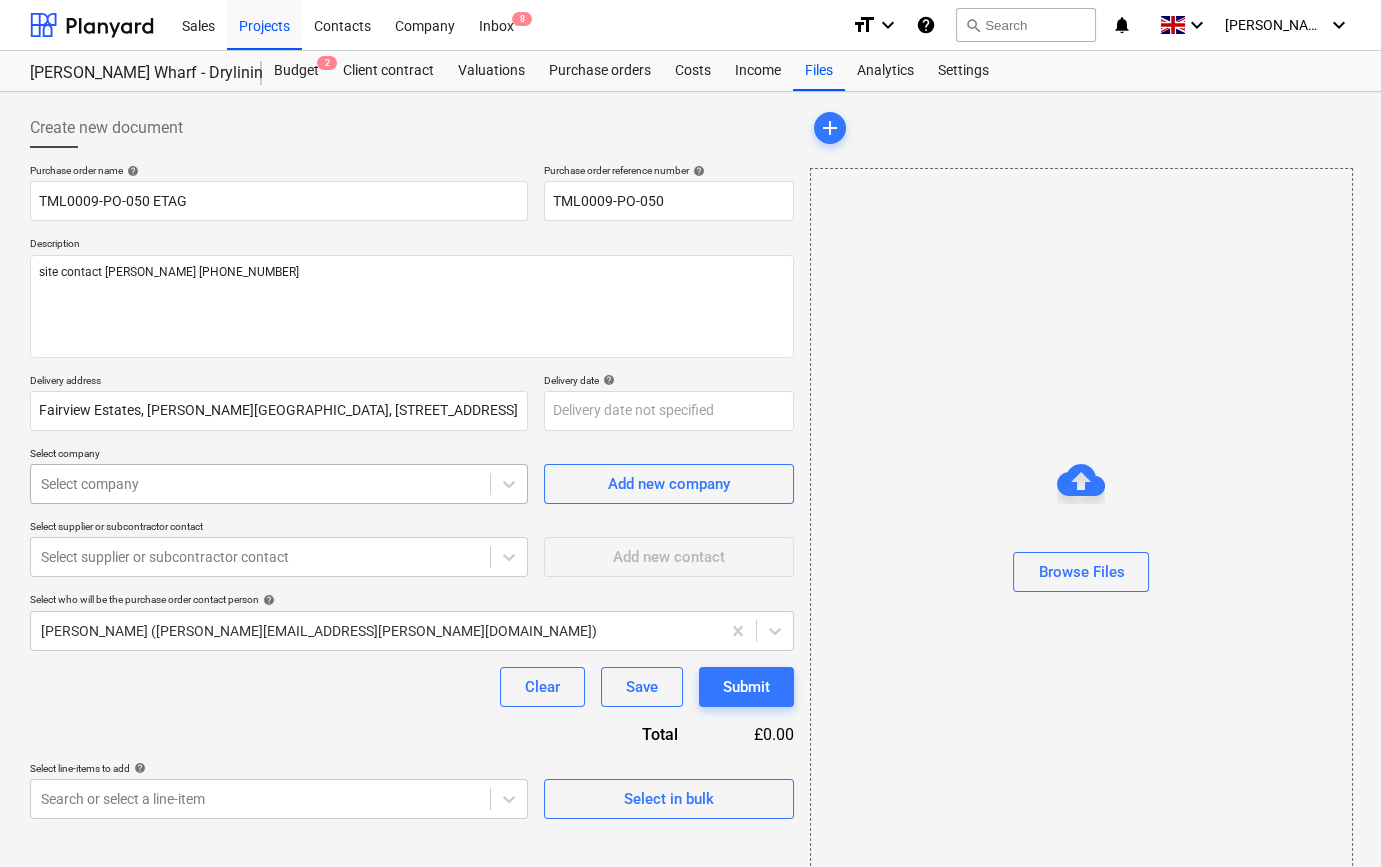 type on "x" 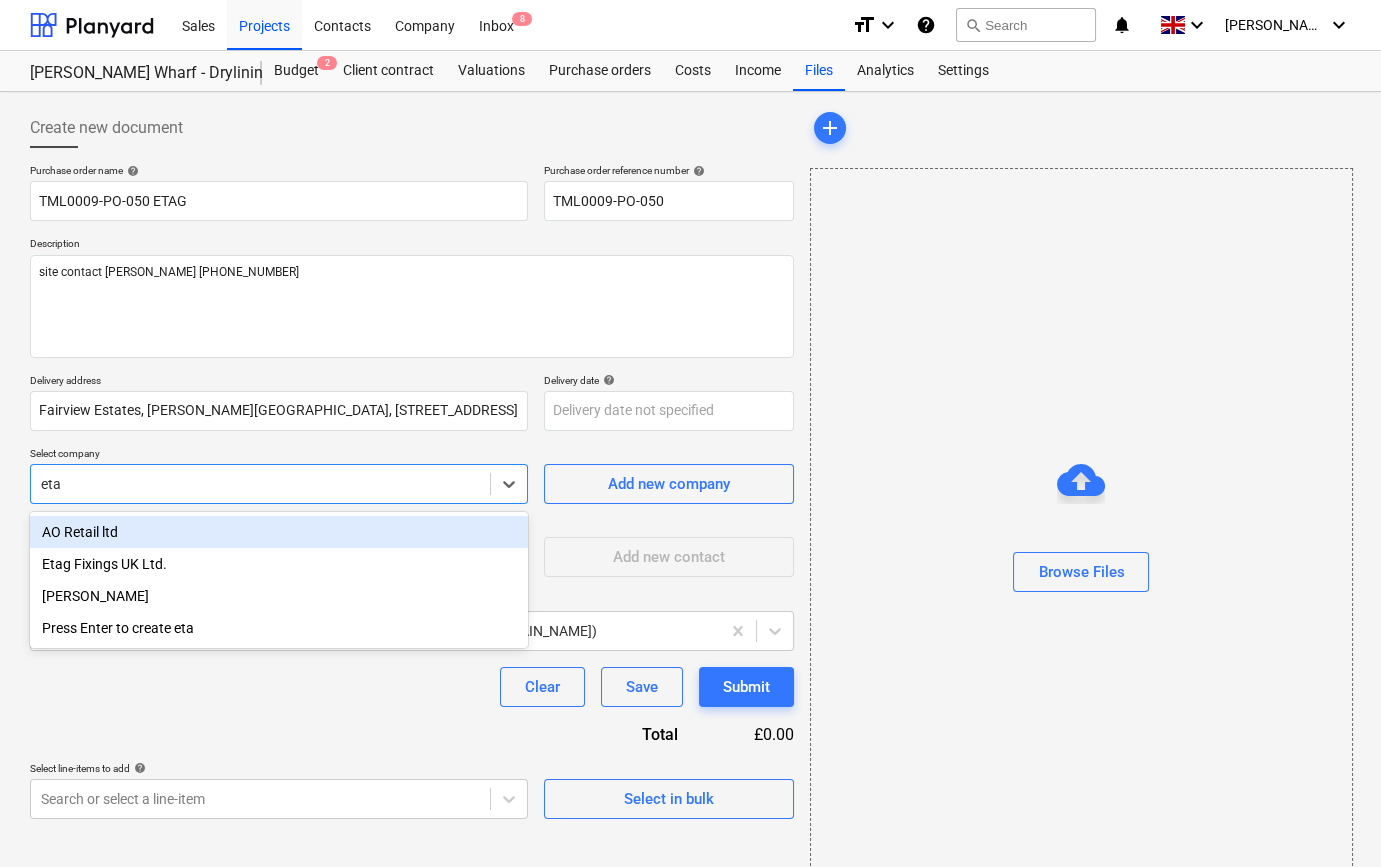 type on "etag" 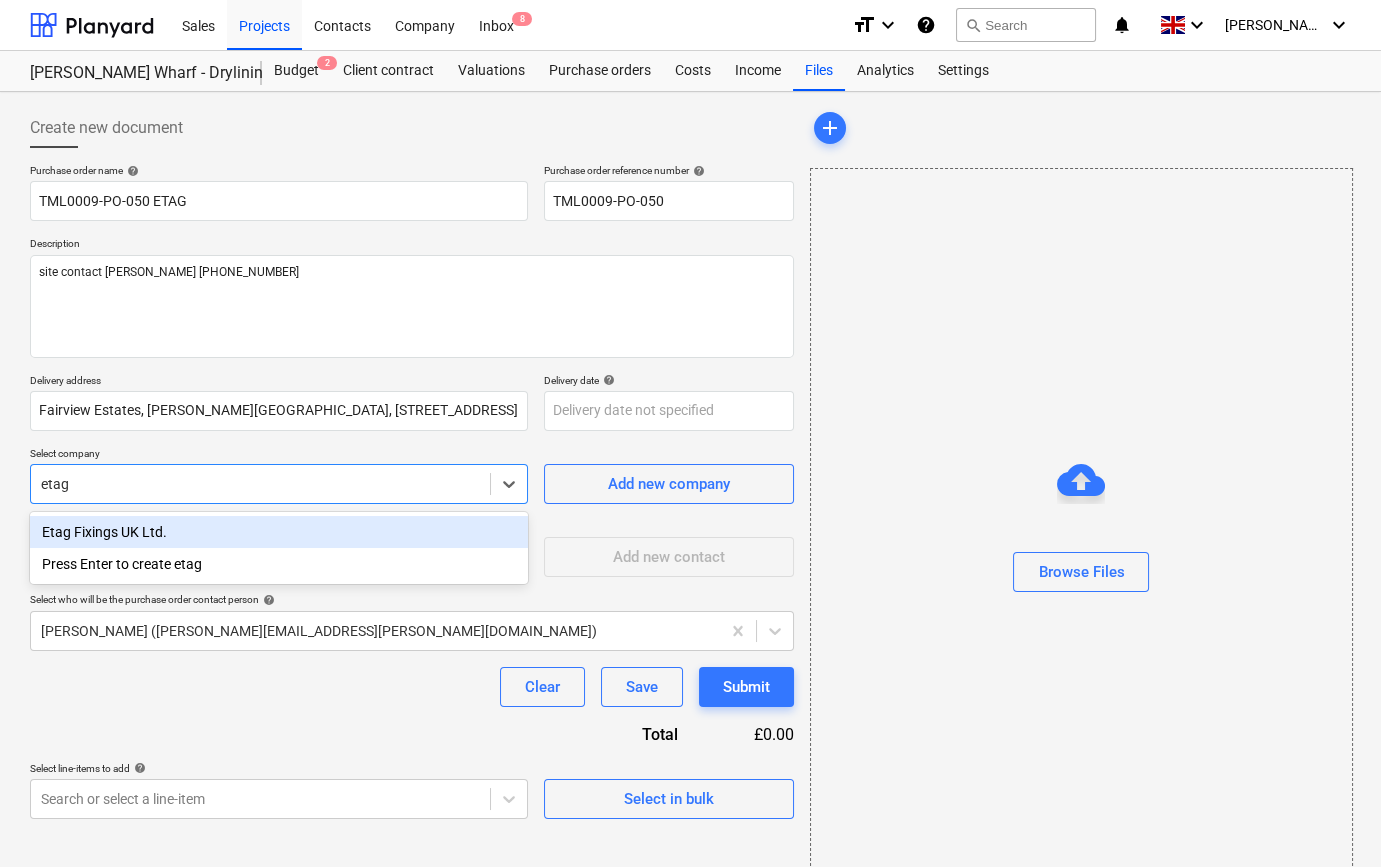 click on "Etag Fixings UK Ltd." at bounding box center [279, 532] 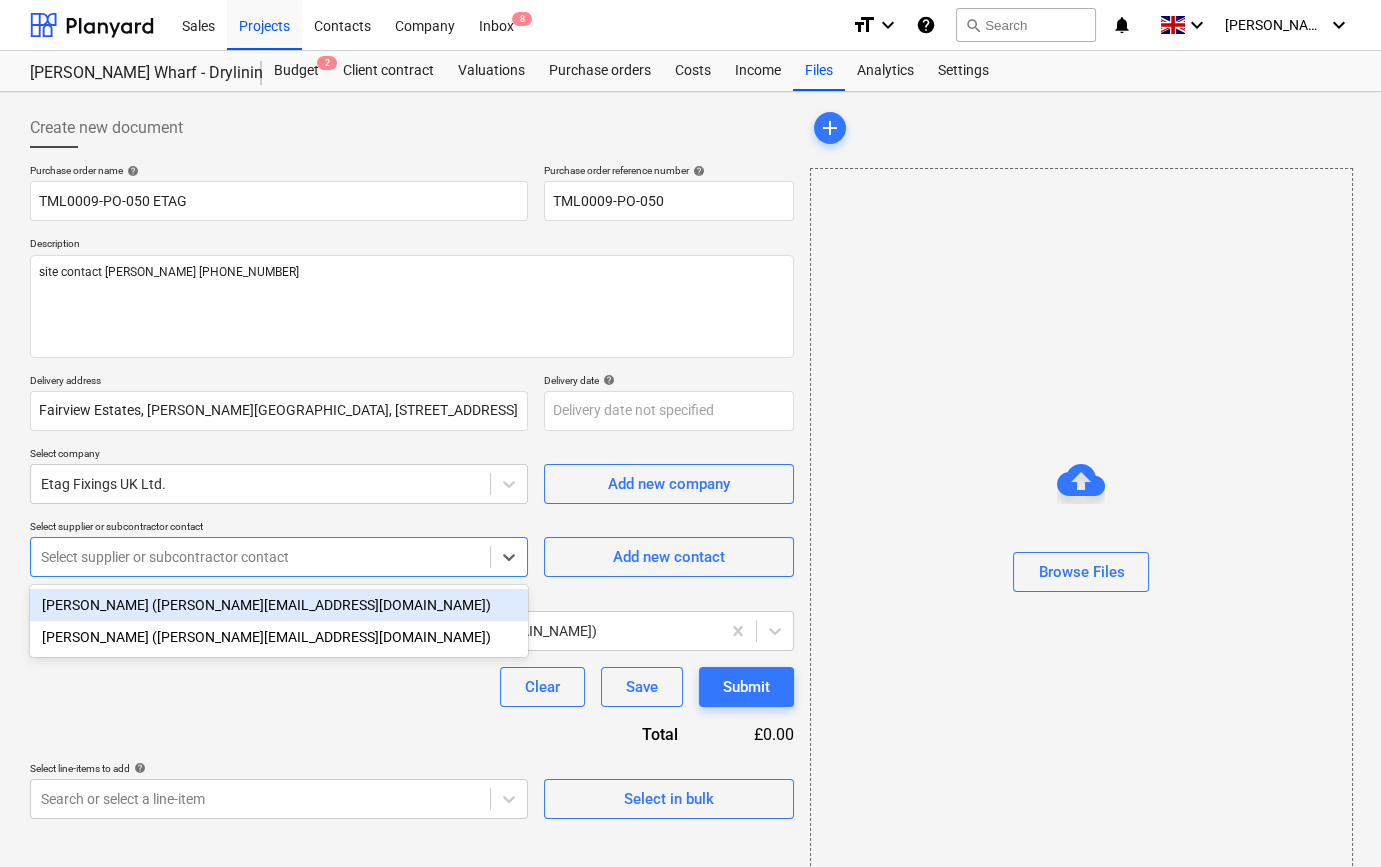 click at bounding box center [260, 557] 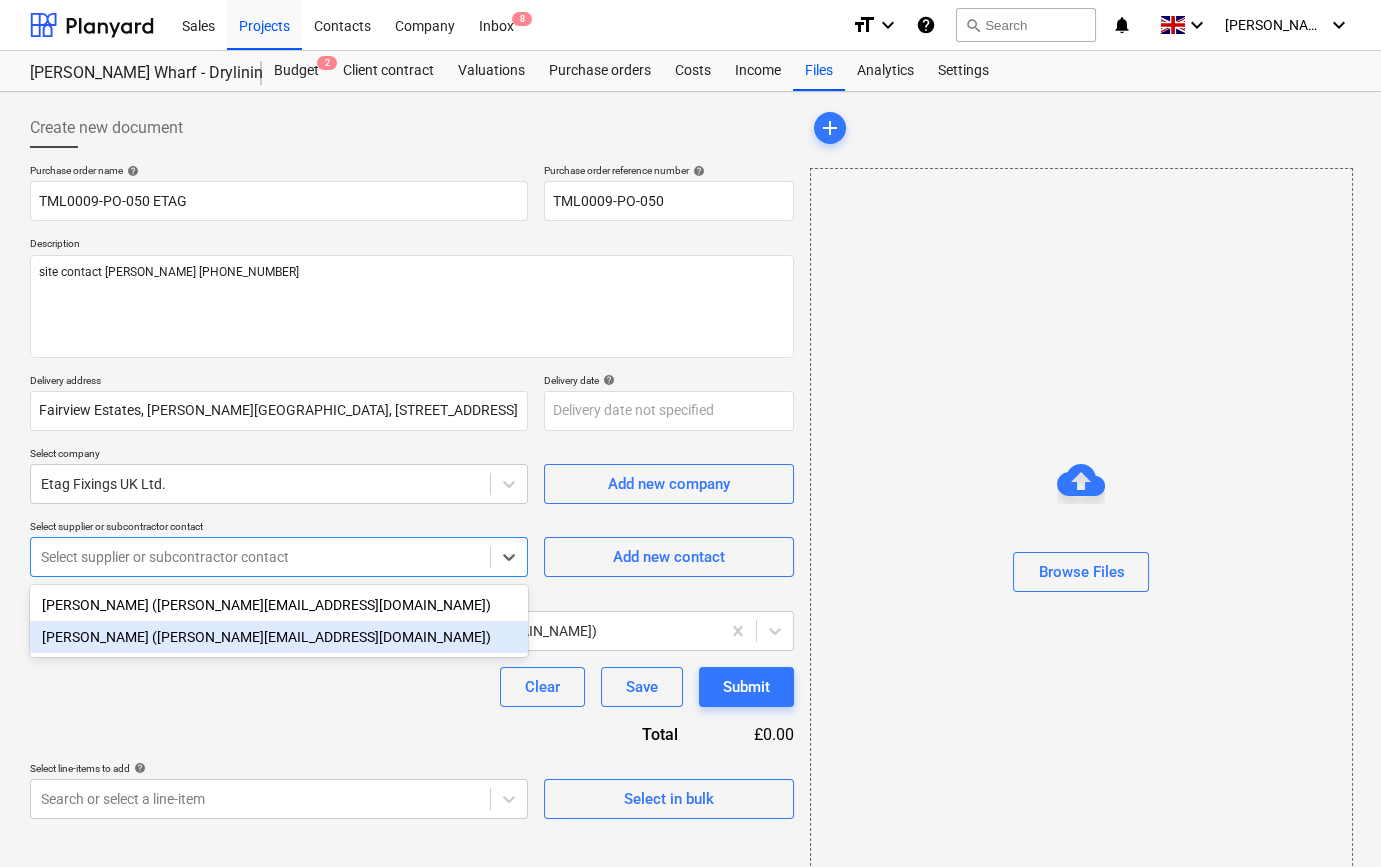 click on "[PERSON_NAME] ([PERSON_NAME][EMAIL_ADDRESS][DOMAIN_NAME])" at bounding box center (279, 637) 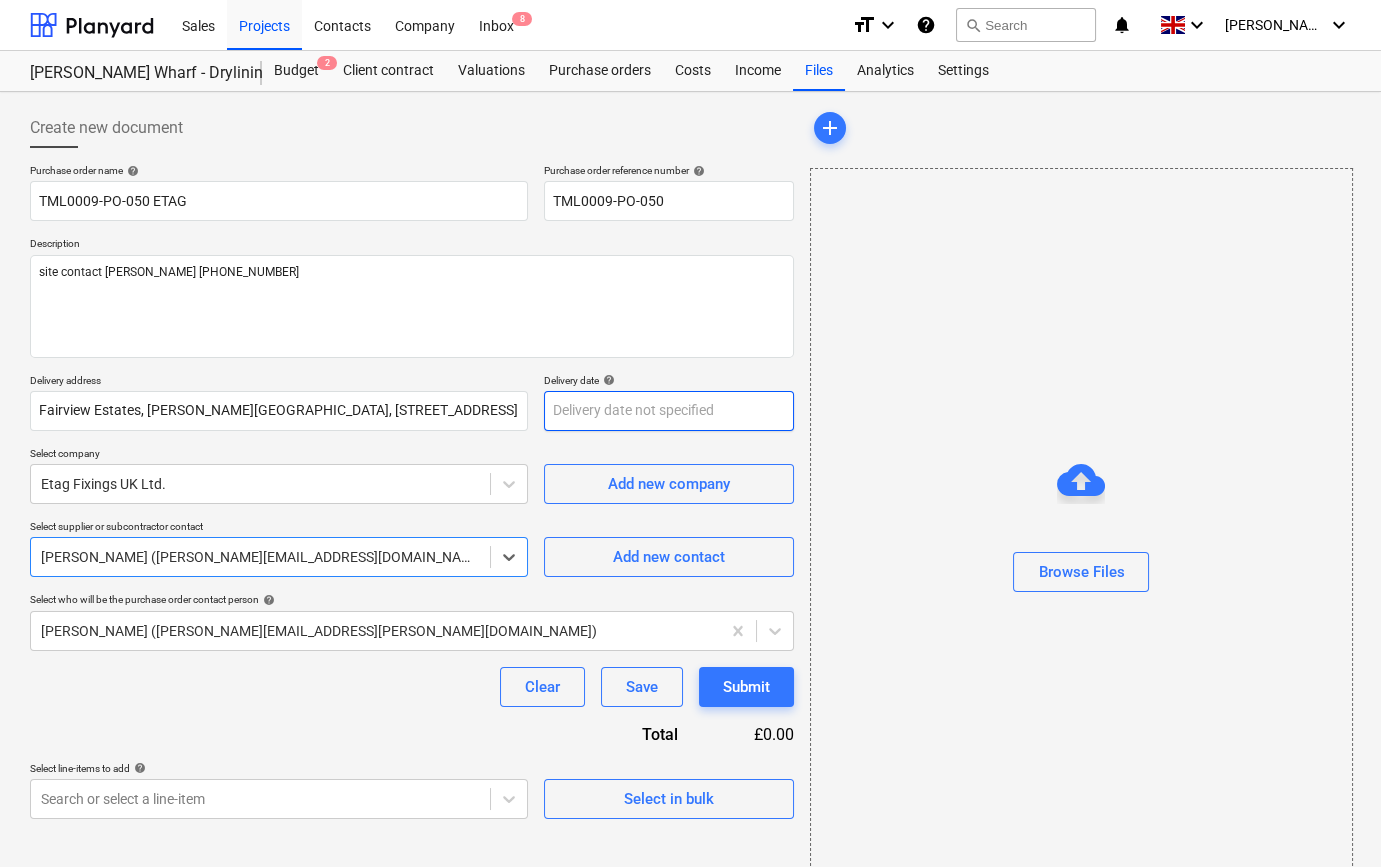 click on "Sales Projects Contacts Company Inbox 8 format_size keyboard_arrow_down help search Search notifications 0 keyboard_arrow_down [PERSON_NAME] keyboard_arrow_down [PERSON_NAME] Wharf - Drylining Budget 2 Client contract Valuations Purchase orders Costs Income Files Analytics Settings Create new document Purchase order name help TML0009-PO-050 ETAG Purchase order reference number help TML0009-PO-050 Description site contact [PERSON_NAME] [PHONE_NUMBER] Delivery address [GEOGRAPHIC_DATA][PERSON_NAME], [STREET_ADDRESS] Delivery date help Press the down arrow key to interact with the calendar and
select a date. Press the question mark key to get the keyboard shortcuts for changing dates. Select company Etag Fixings UK Ltd.   Add new company Select supplier or subcontractor contact option [PERSON_NAME] ([PERSON_NAME][EMAIL_ADDRESS][DOMAIN_NAME]), selected.   Select is focused ,type to refine list, press Down to open the menu,  [PERSON_NAME] ([PERSON_NAME][EMAIL_ADDRESS][DOMAIN_NAME]) Add new contact help Clear Save Submit add" at bounding box center [690, 433] 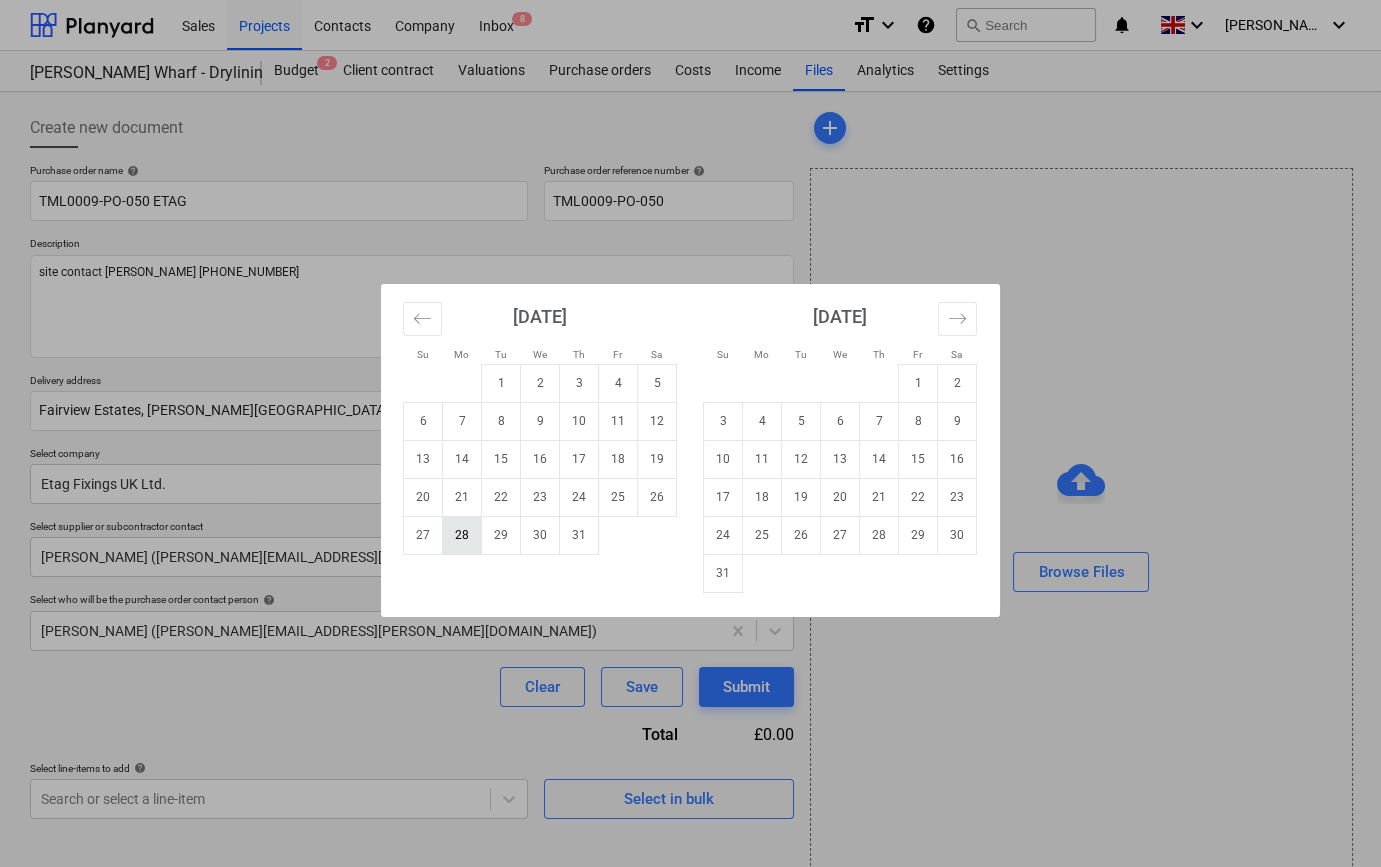 click on "28" at bounding box center [462, 535] 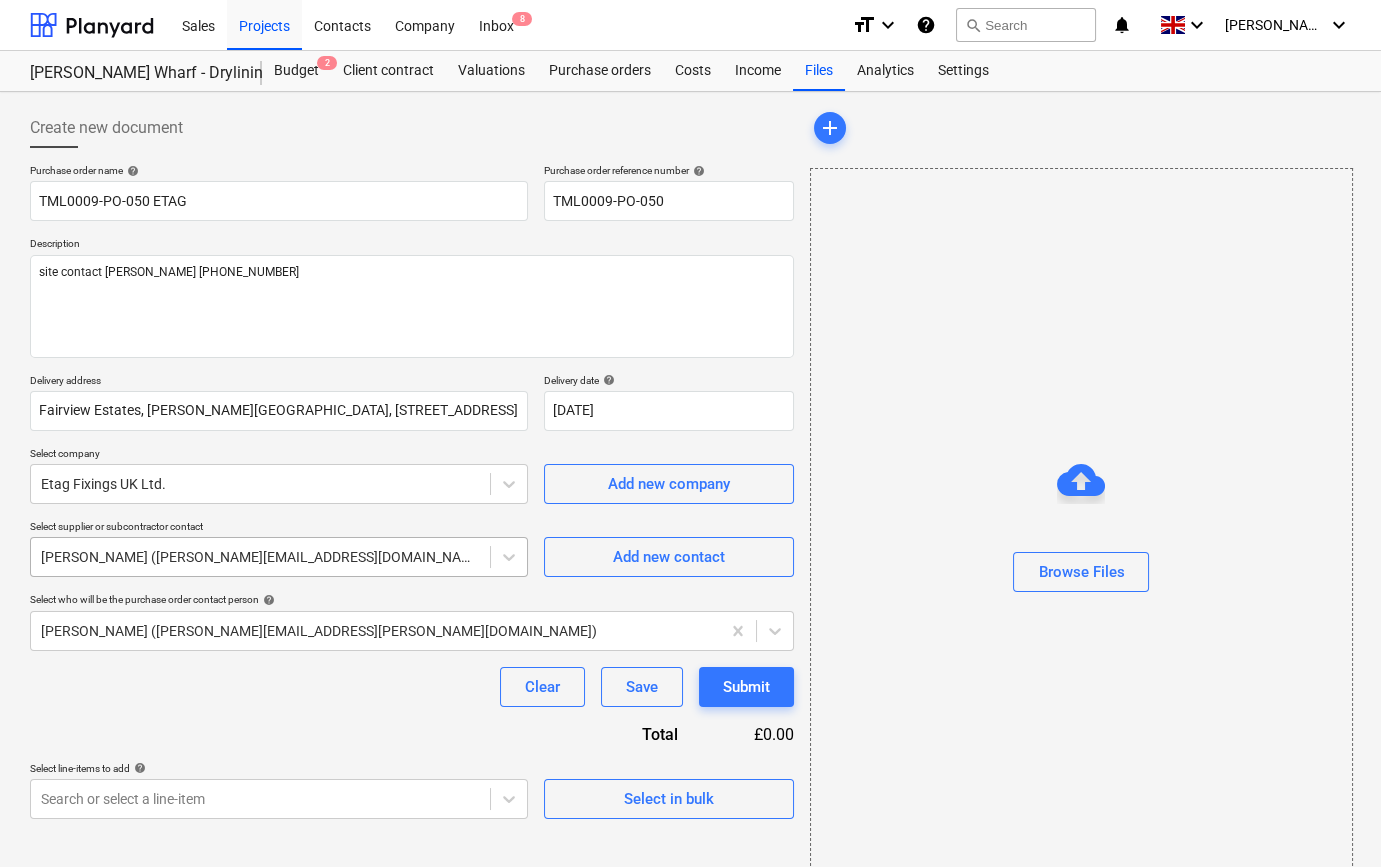 scroll, scrollTop: 43, scrollLeft: 0, axis: vertical 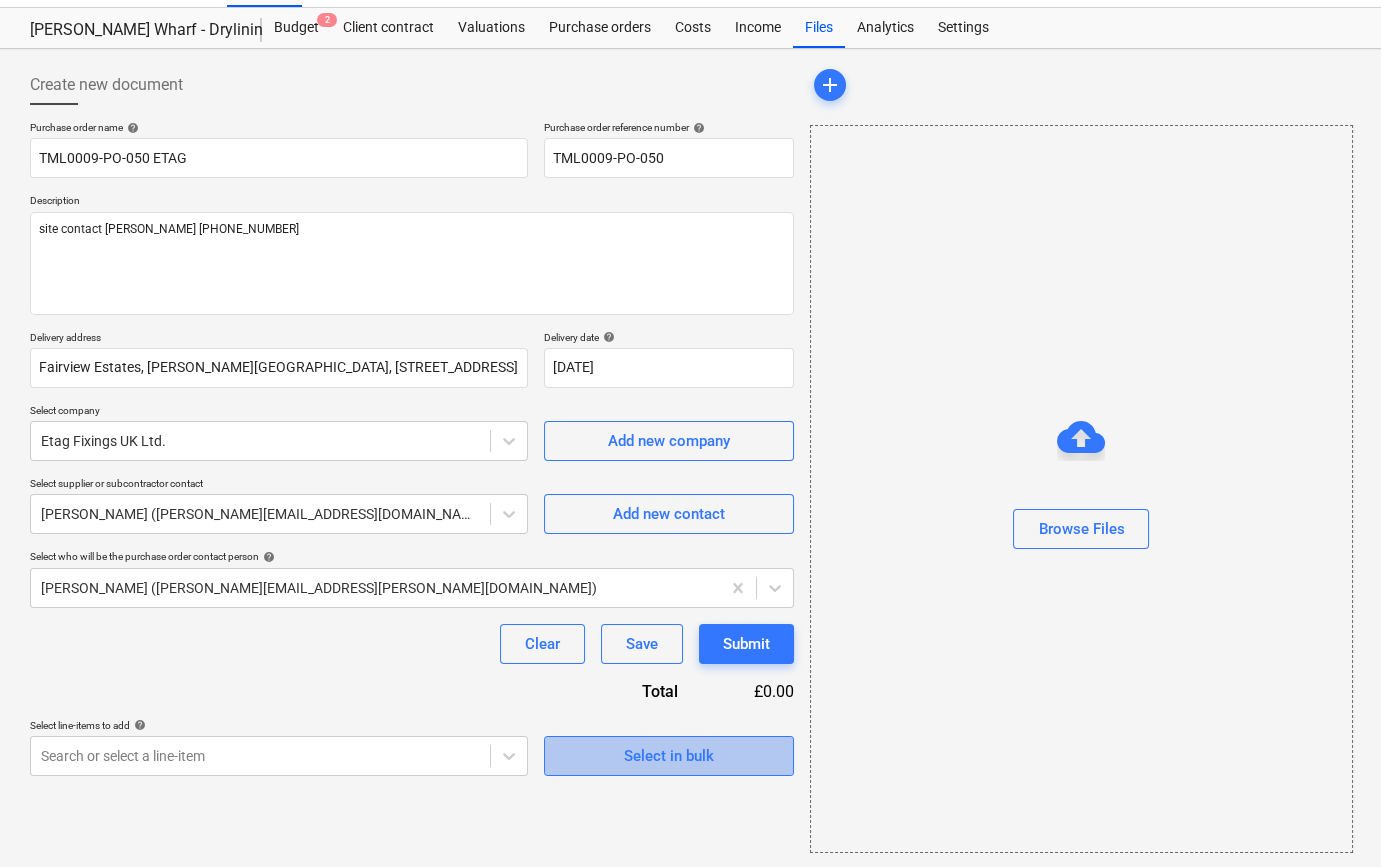 click on "Select in bulk" at bounding box center (669, 756) 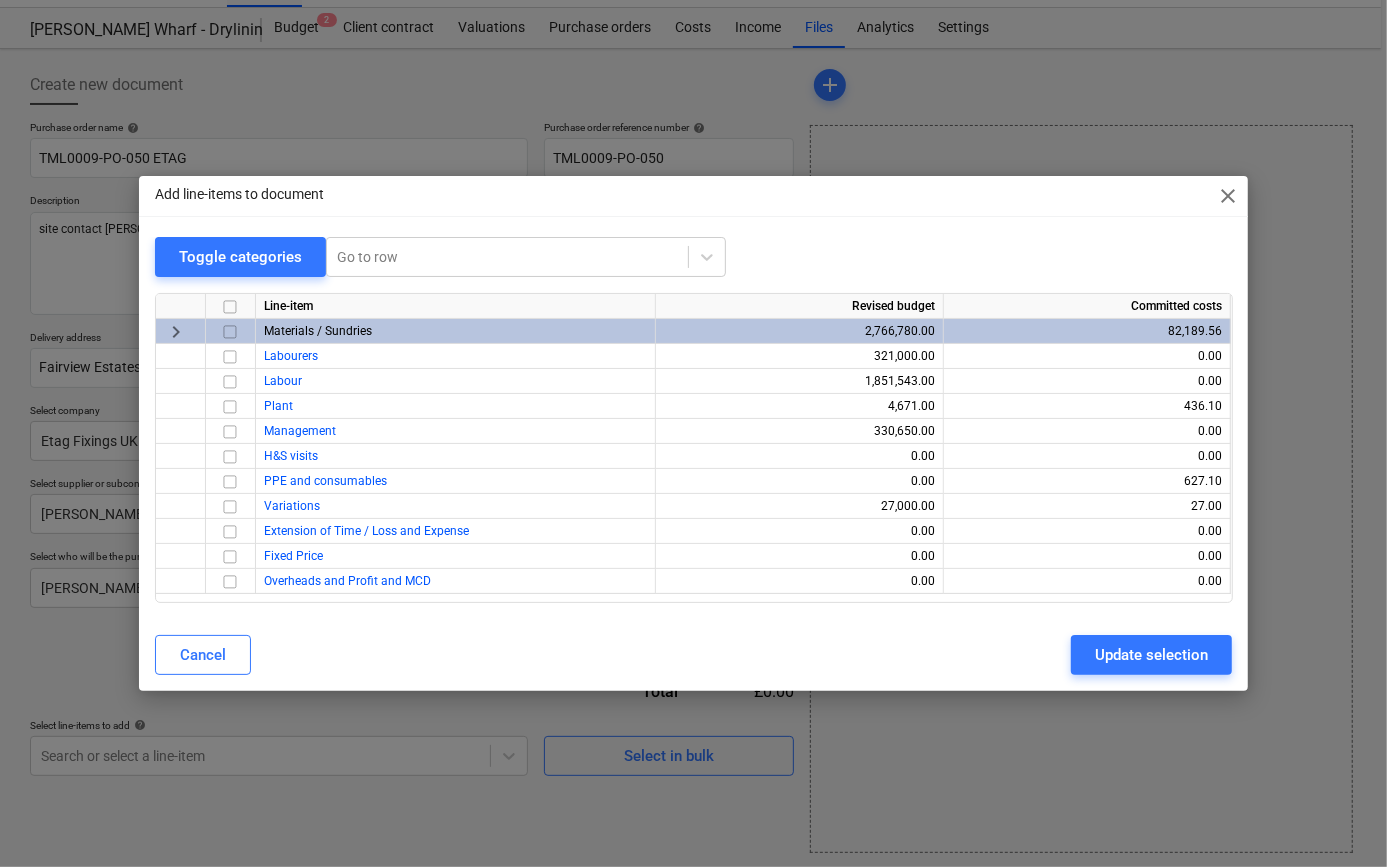 click at bounding box center [230, 332] 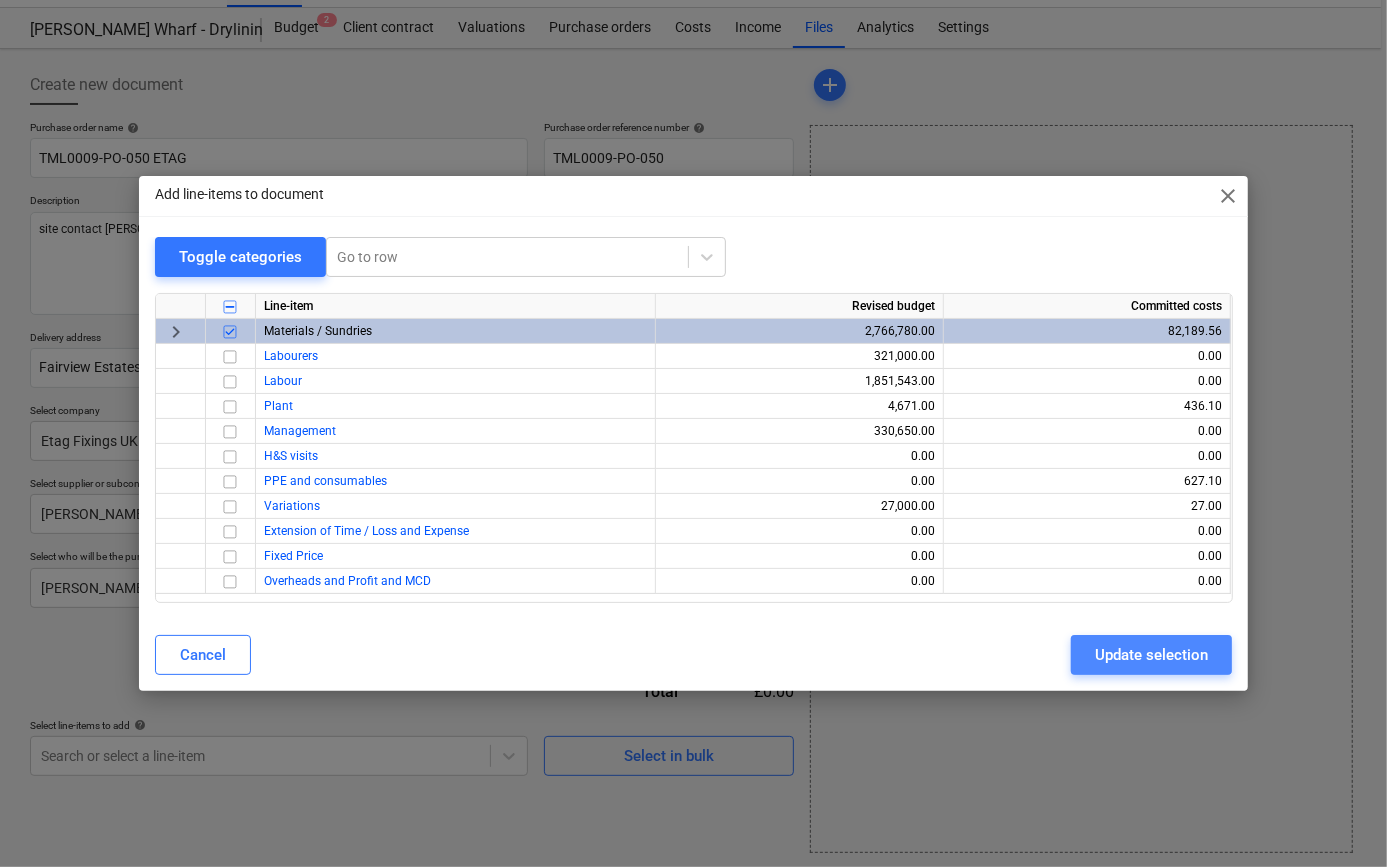 click on "Update selection" at bounding box center [1151, 655] 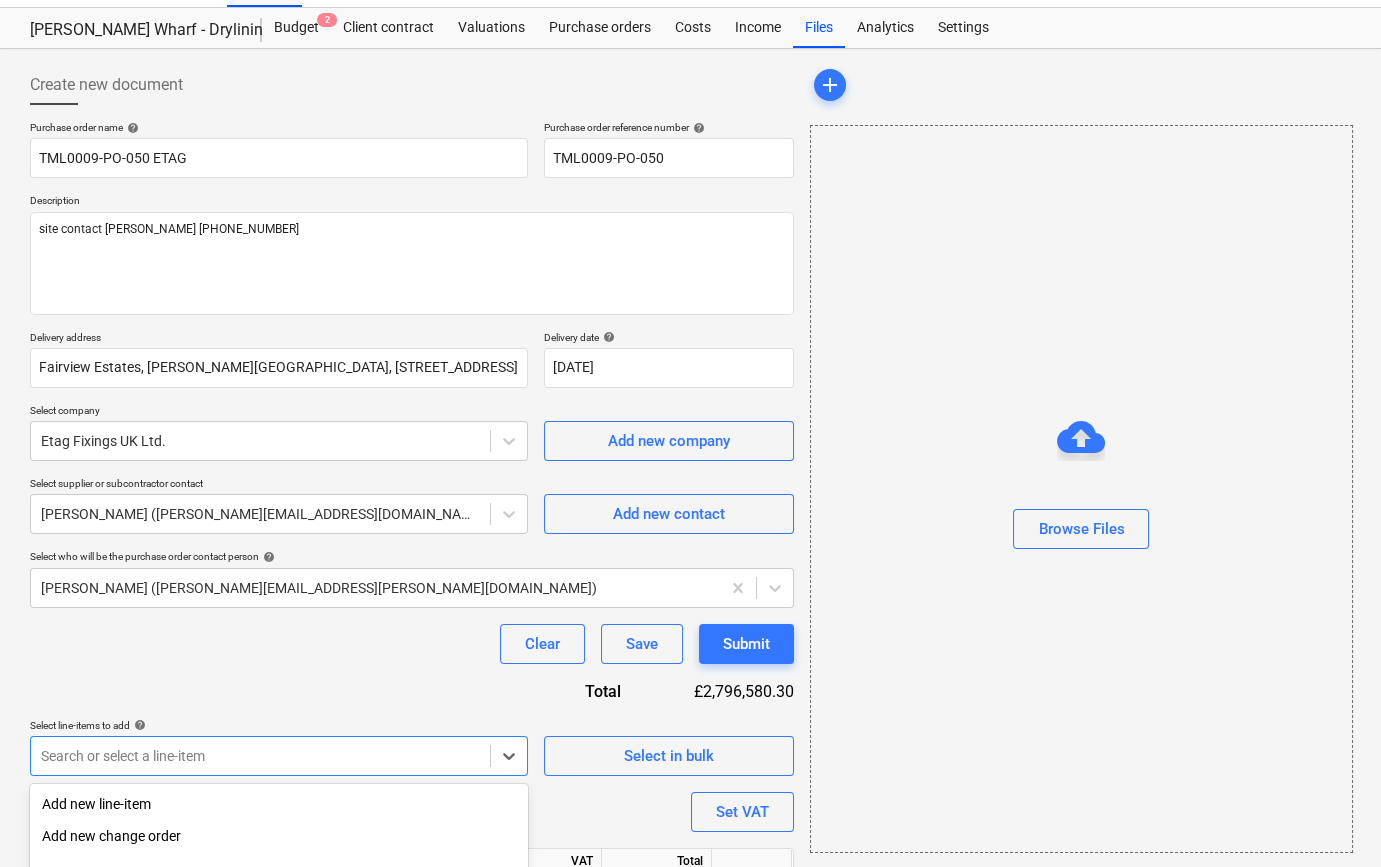 scroll, scrollTop: 259, scrollLeft: 0, axis: vertical 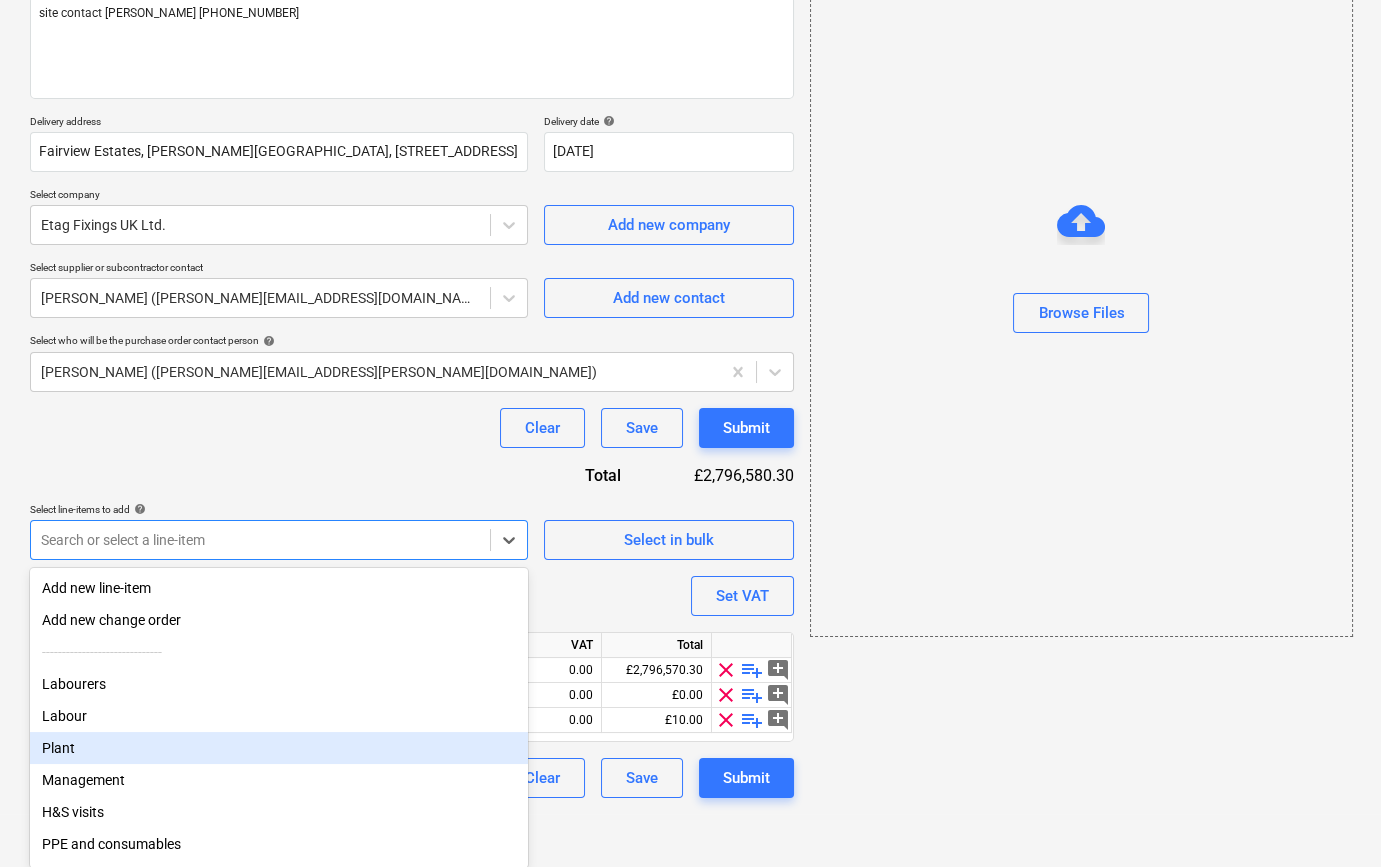 click on "Sales Projects Contacts Company Inbox 8 format_size keyboard_arrow_down help search Search notifications 0 keyboard_arrow_down [PERSON_NAME] keyboard_arrow_down [PERSON_NAME] Wharf - Drylining Budget 2 Client contract Valuations Purchase orders Costs Income Files Analytics Settings Create new document Purchase order name help TML0009-PO-050 ETAG Purchase order reference number help TML0009-PO-050 Description site contact [PERSON_NAME] [PHONE_NUMBER] Delivery address [GEOGRAPHIC_DATA][PERSON_NAME], [STREET_ADDRESS] Delivery date help [DATE] [DATE] Press the down arrow key to interact with the calendar and
select a date. Press the question mark key to get the keyboard shortcuts for changing dates. Select company Etag Fixings UK Ltd.   Add new company Select supplier or subcontractor contact [PERSON_NAME] ([PERSON_NAME][EMAIL_ADDRESS][DOMAIN_NAME]) Add new contact Select who will be the purchase order contact person help [PERSON_NAME] ([PERSON_NAME][EMAIL_ADDRESS][PERSON_NAME][DOMAIN_NAME]) Clear Save Submit Total help Unit" at bounding box center (690, 174) 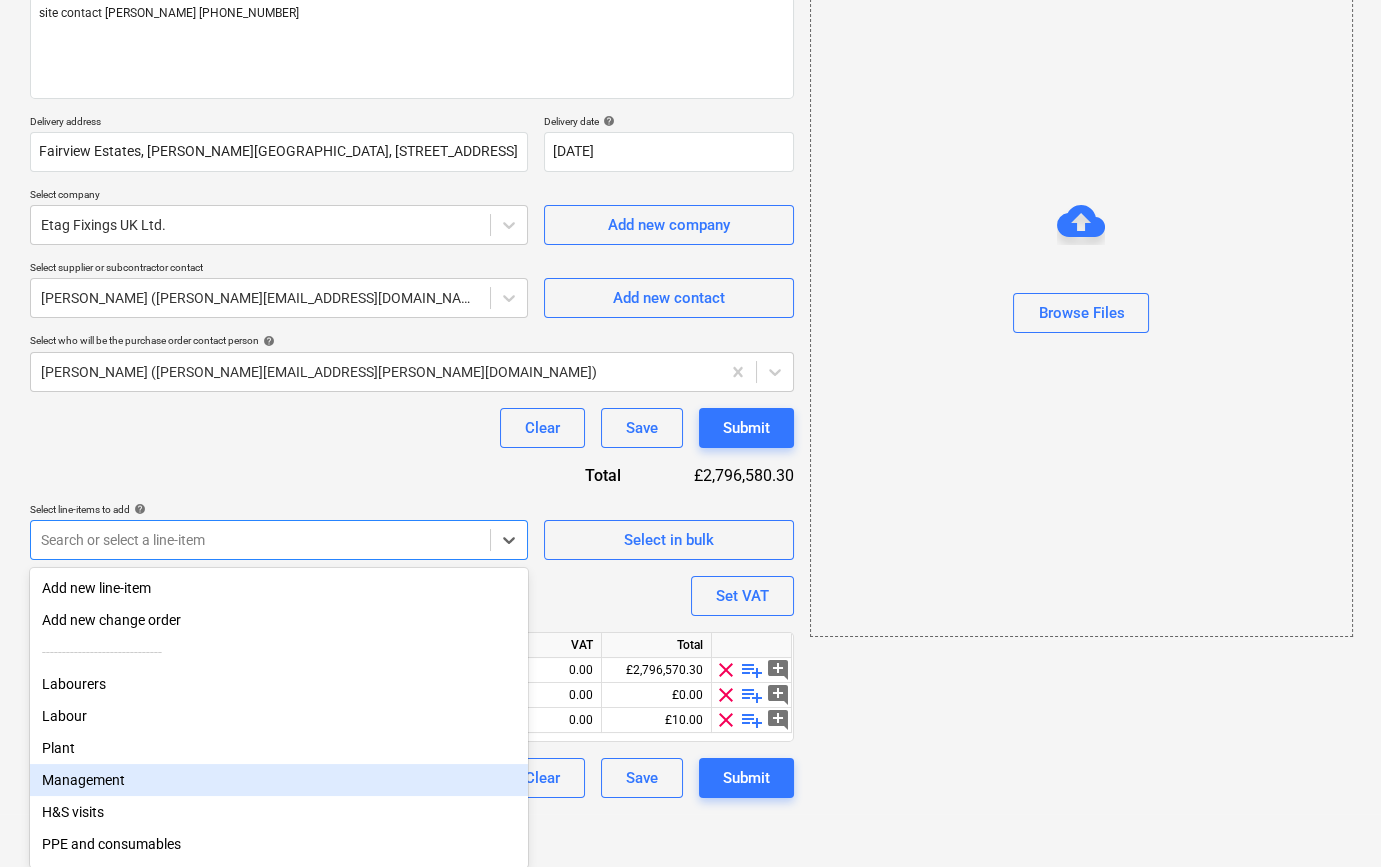 scroll, scrollTop: 205, scrollLeft: 0, axis: vertical 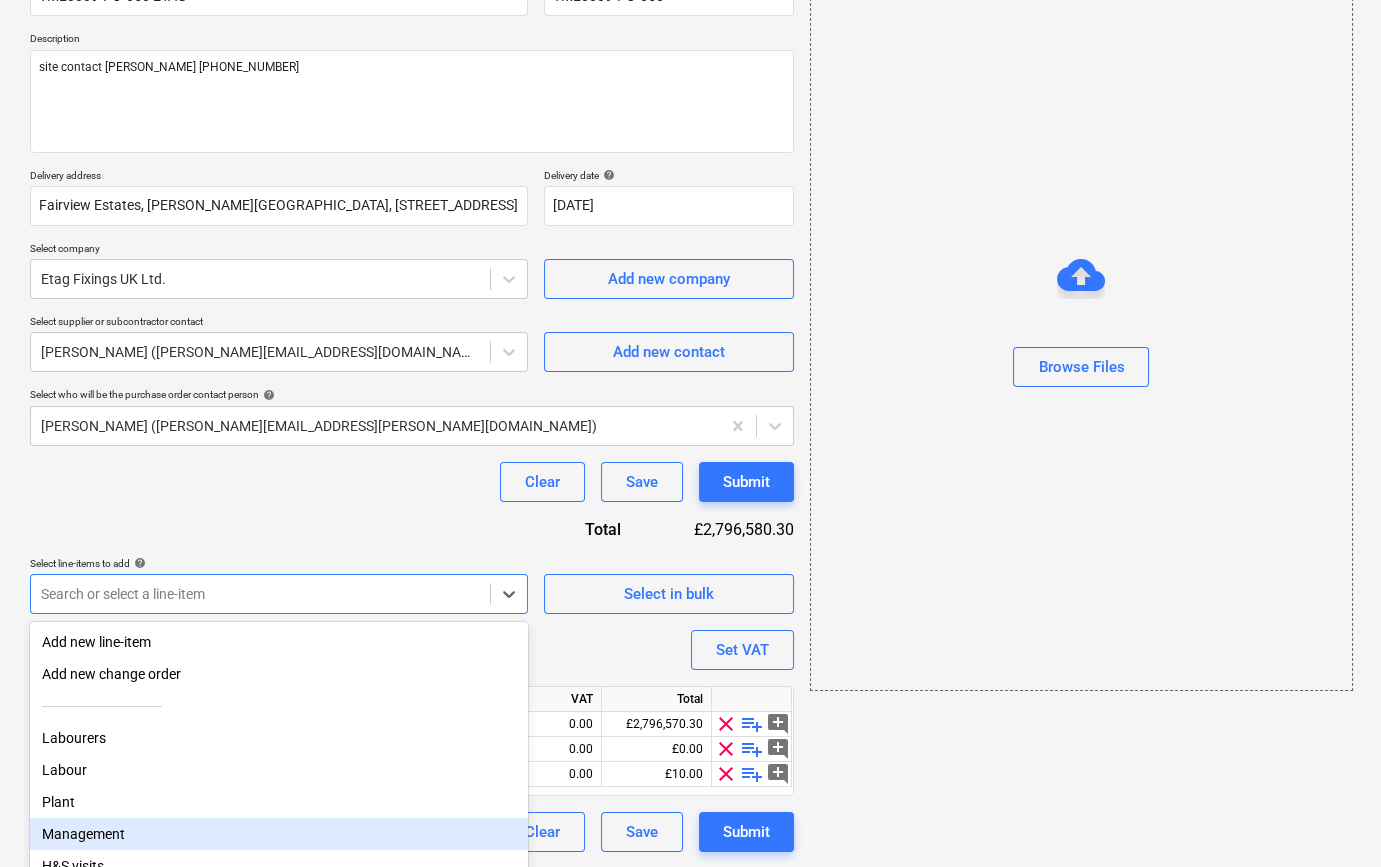 click on "add Browse Files" at bounding box center (1080, 377) 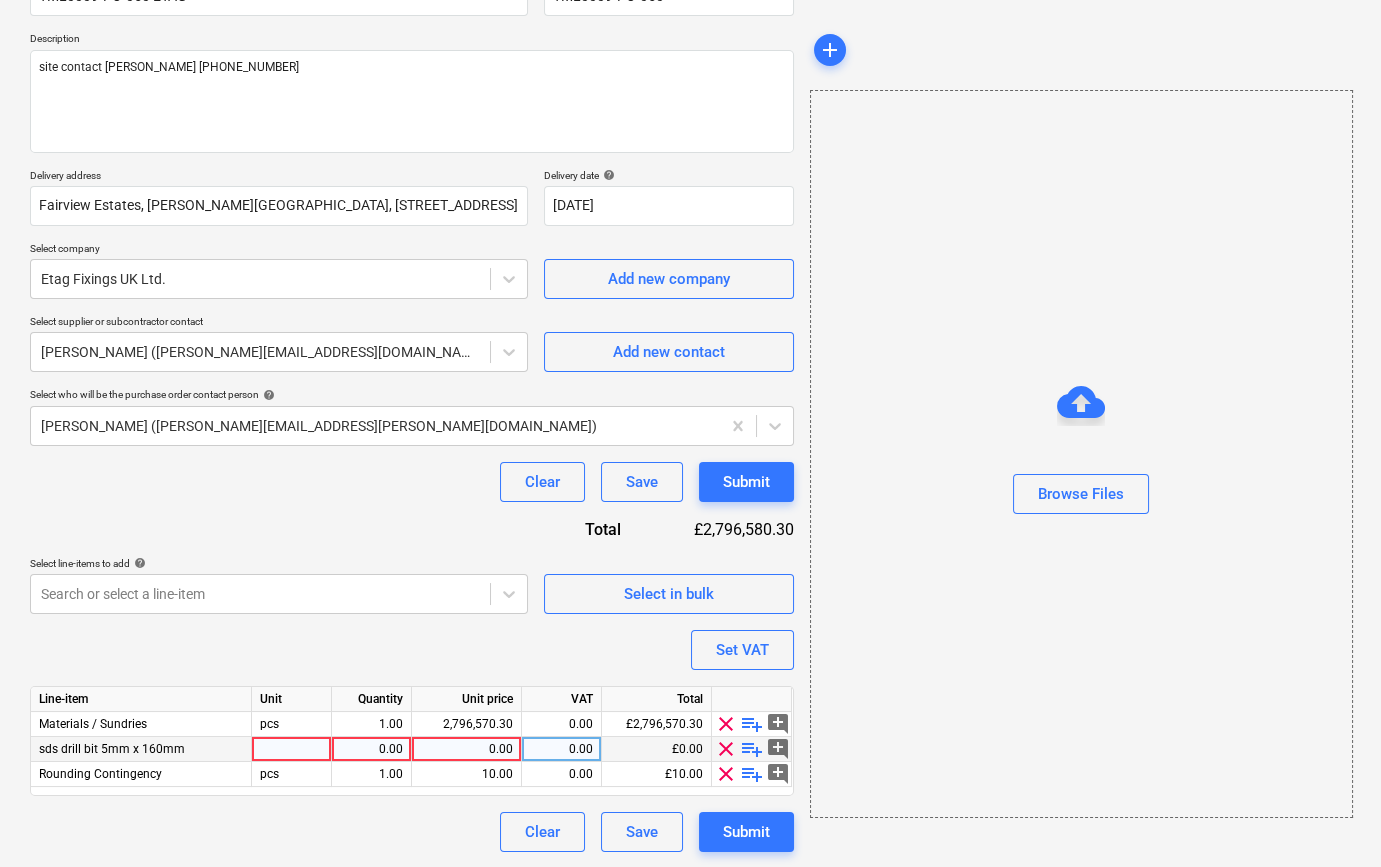 click on "clear" at bounding box center (726, 749) 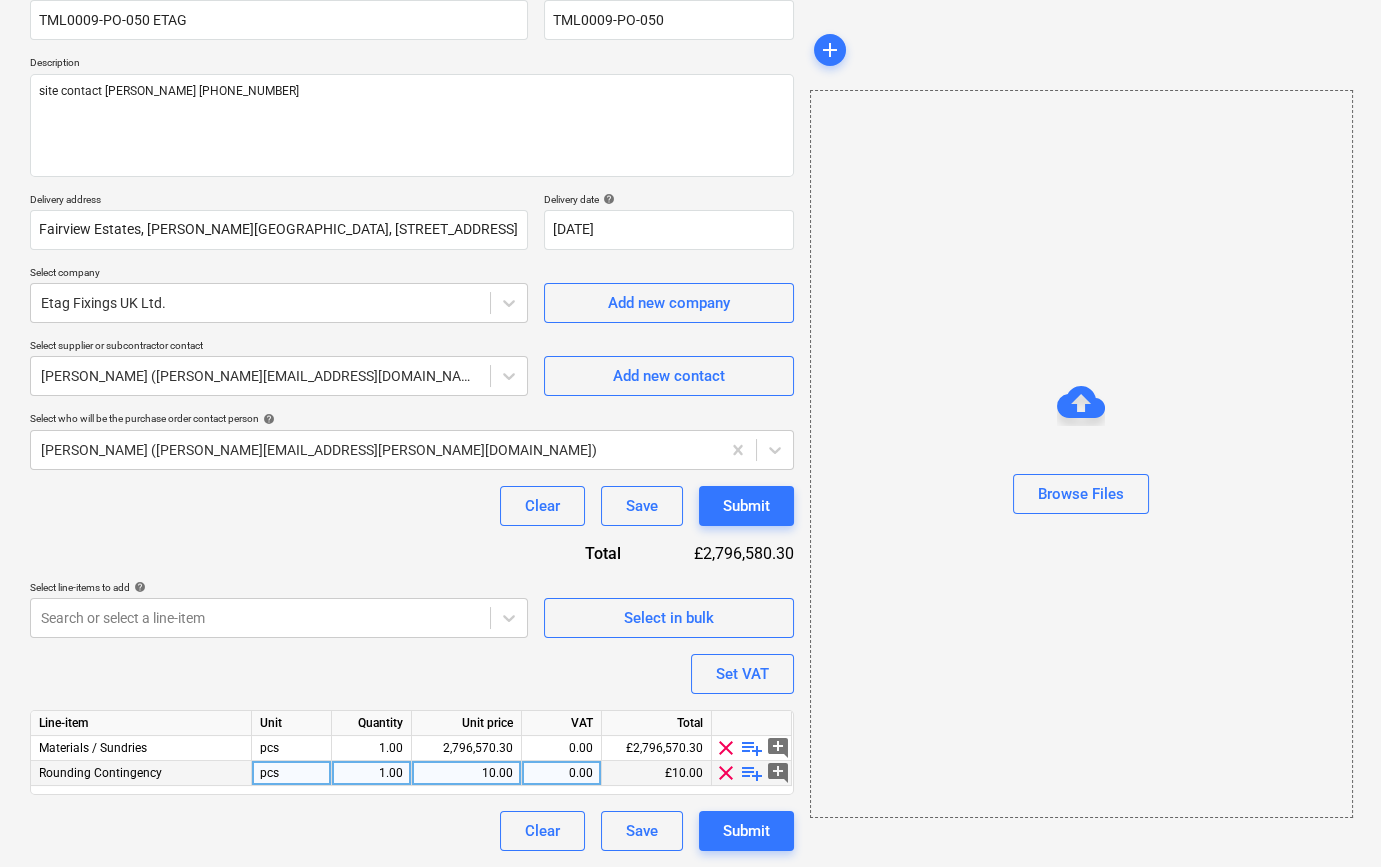 scroll, scrollTop: 180, scrollLeft: 0, axis: vertical 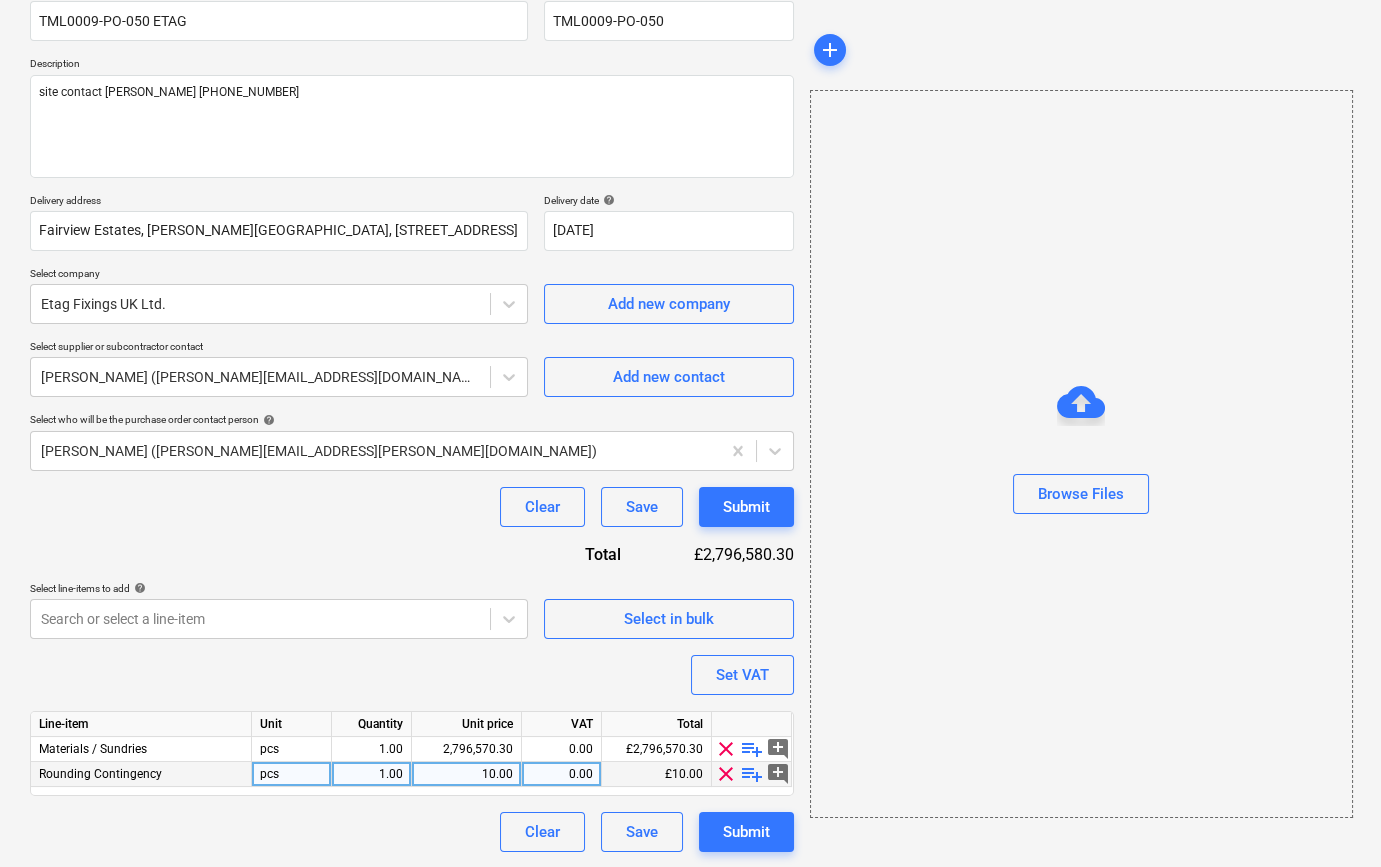 click on "clear" at bounding box center (726, 774) 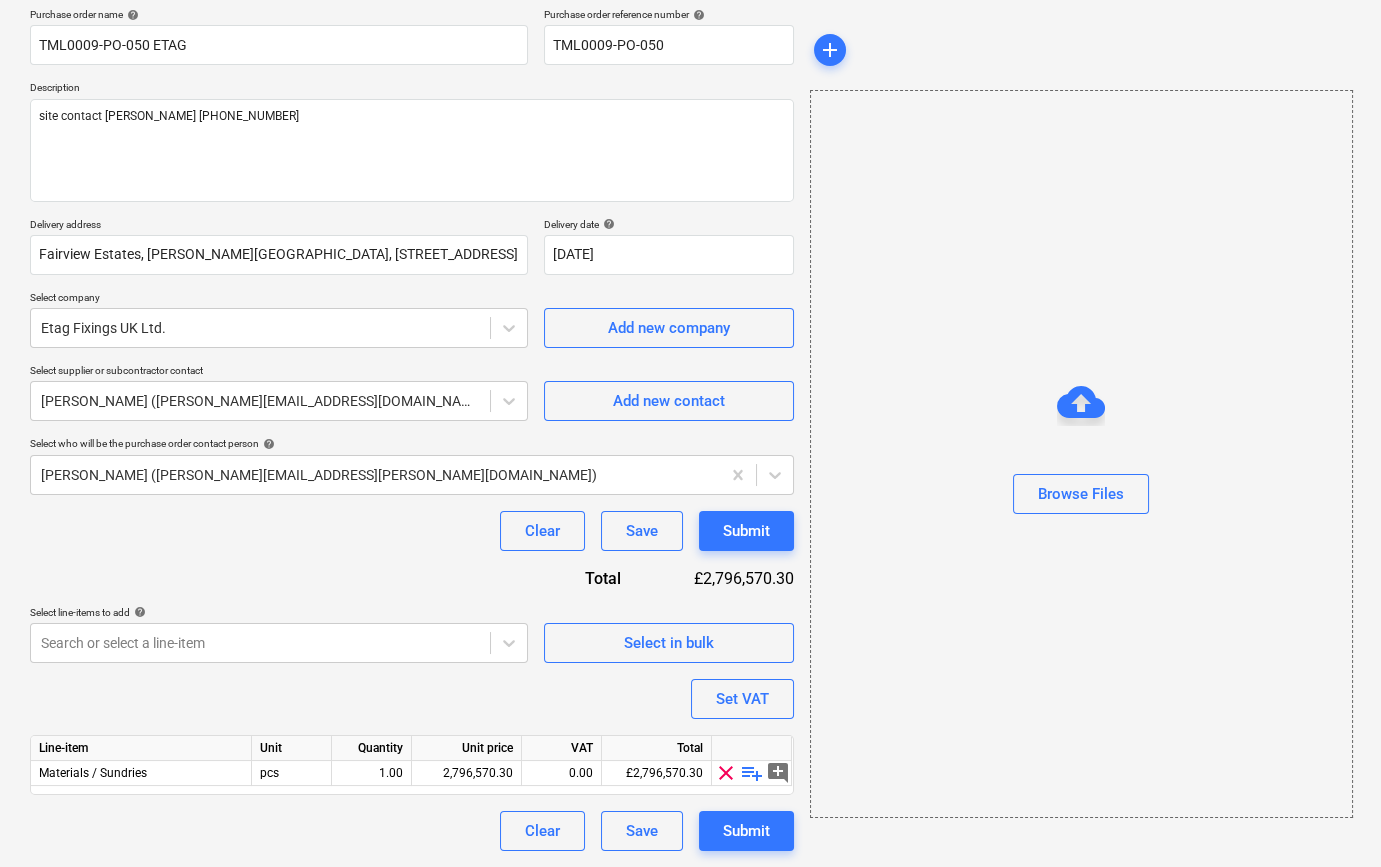 scroll, scrollTop: 155, scrollLeft: 0, axis: vertical 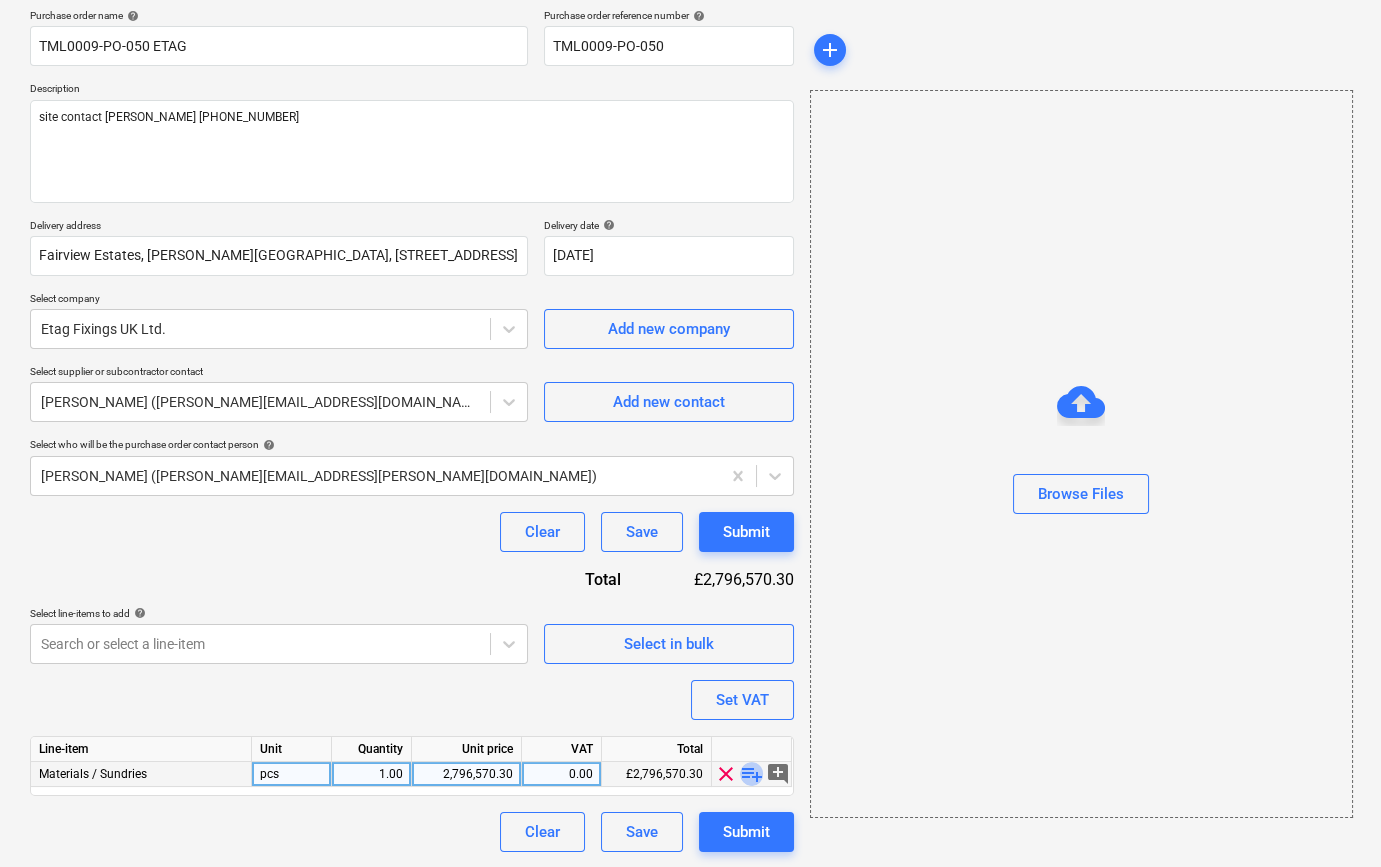 click on "playlist_add" at bounding box center [752, 774] 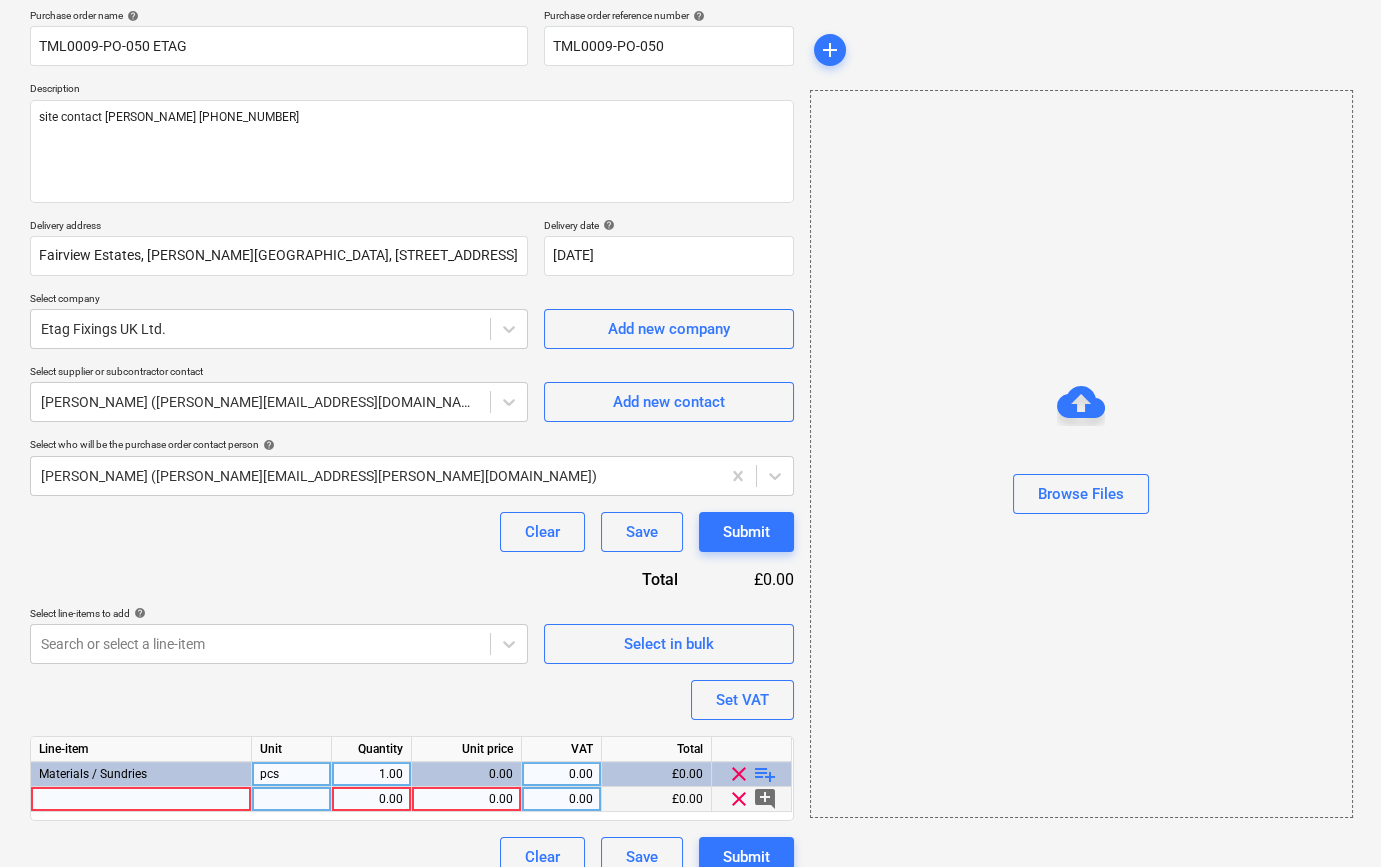 click at bounding box center [141, 799] 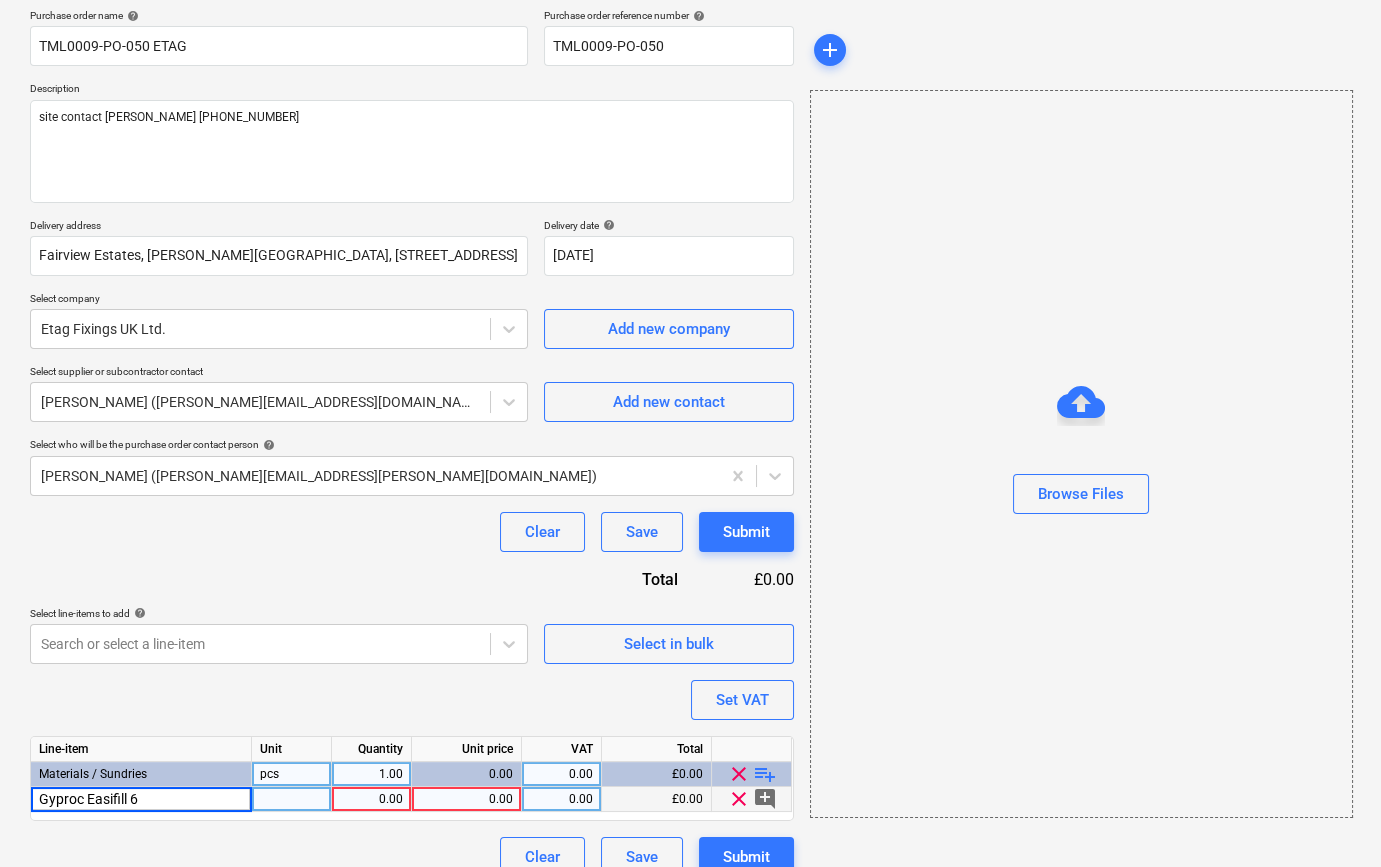 type on "Gyproc Easifill 60" 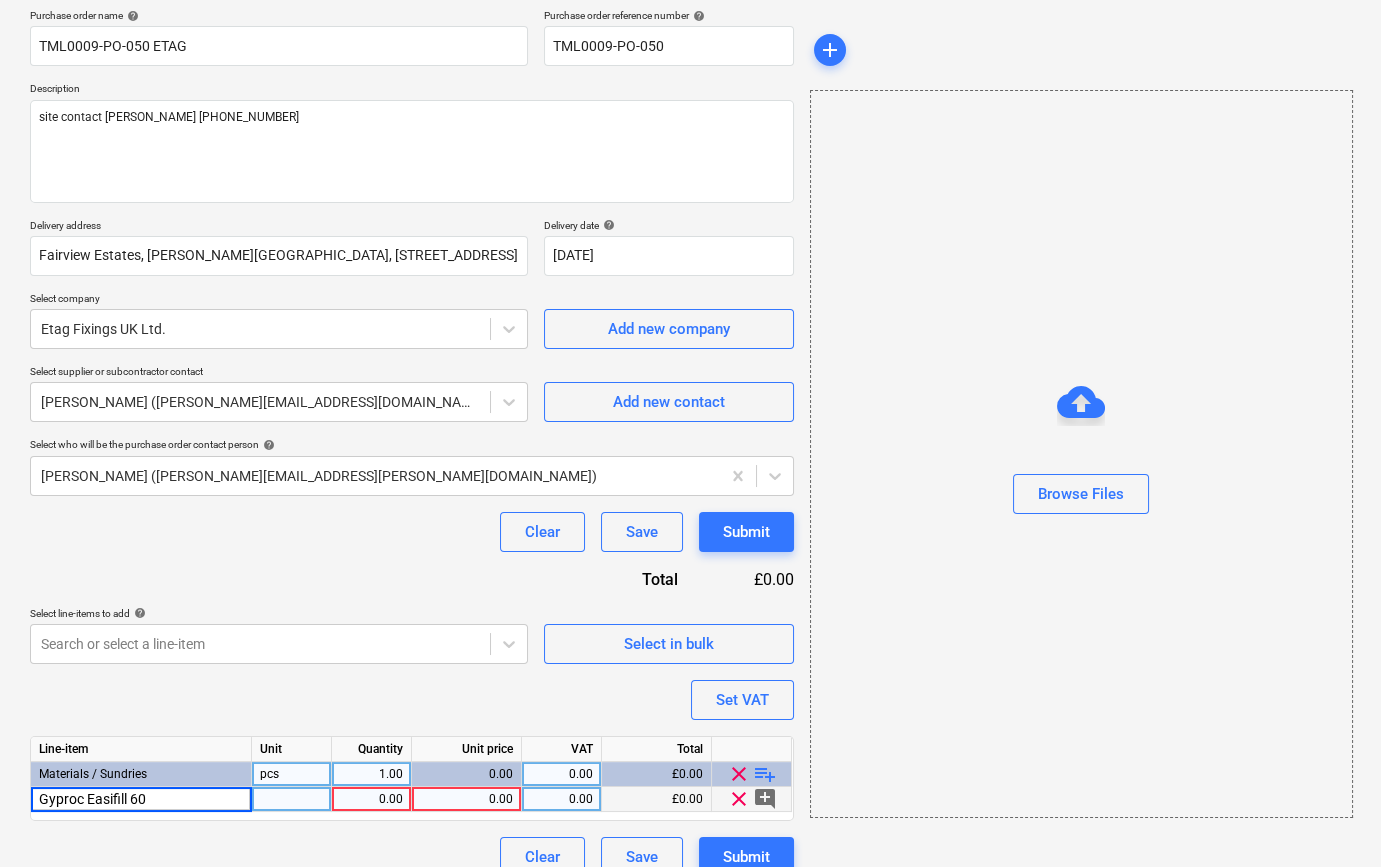 type on "x" 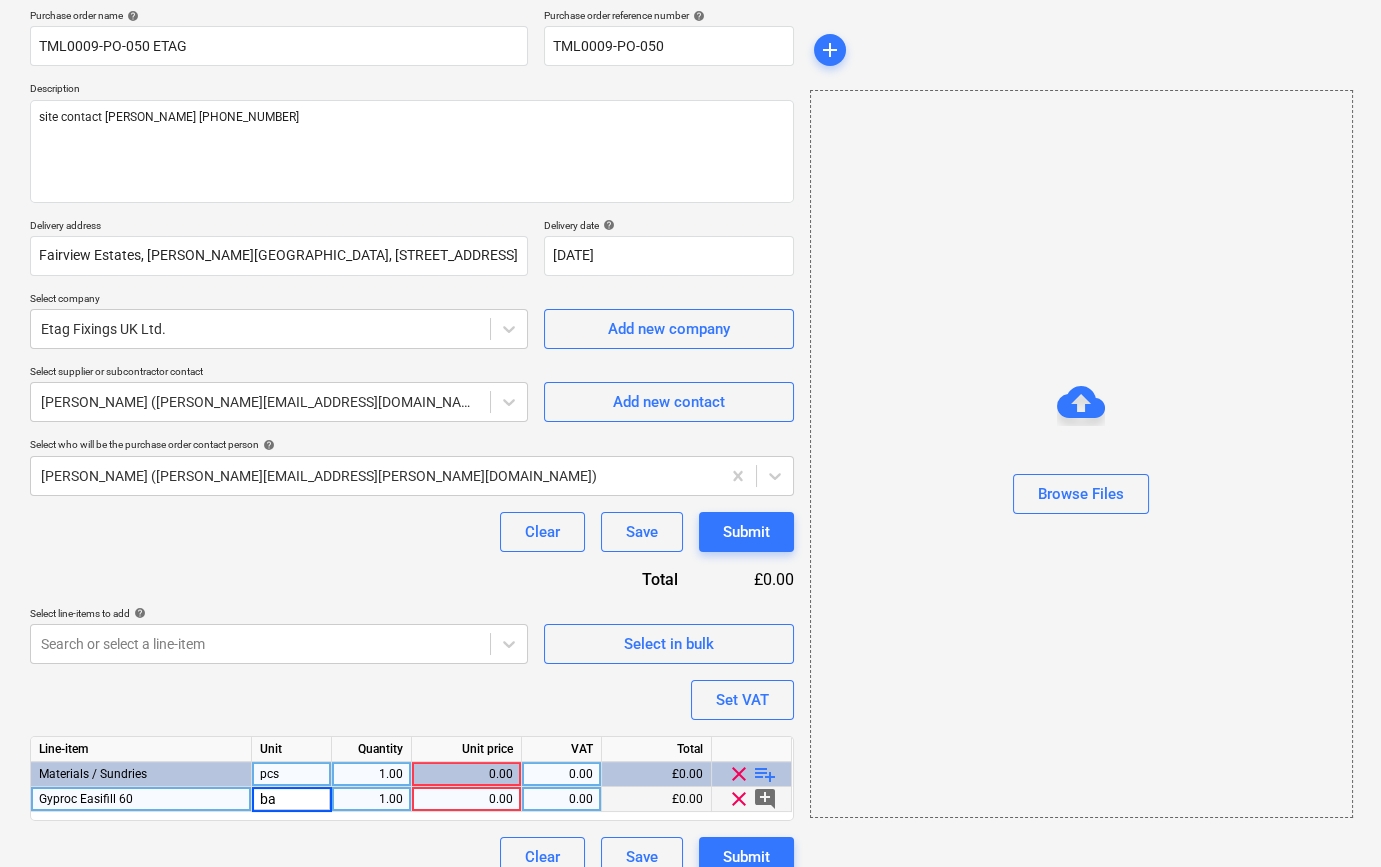 type on "bag" 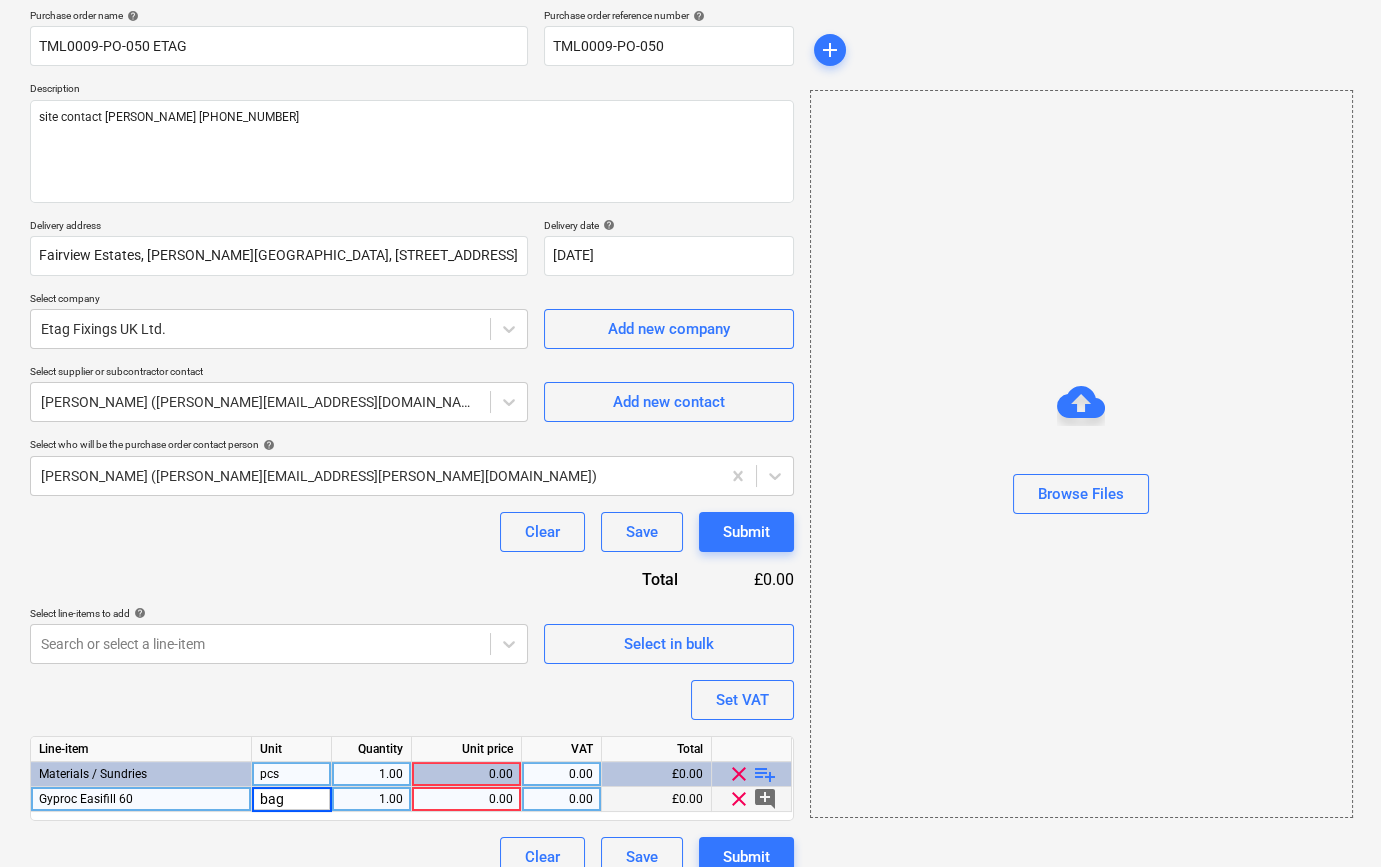 type on "x" 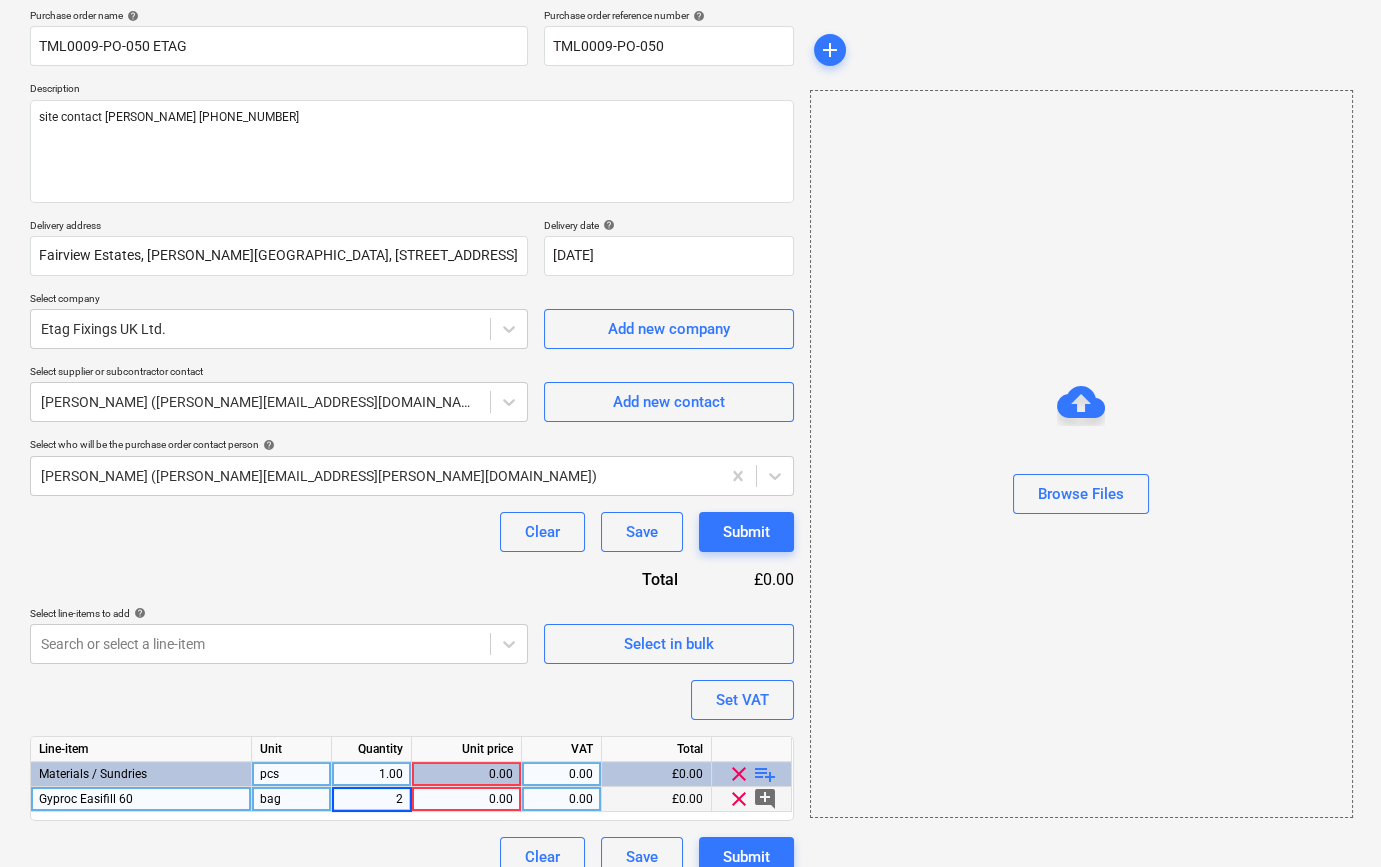 type on "20" 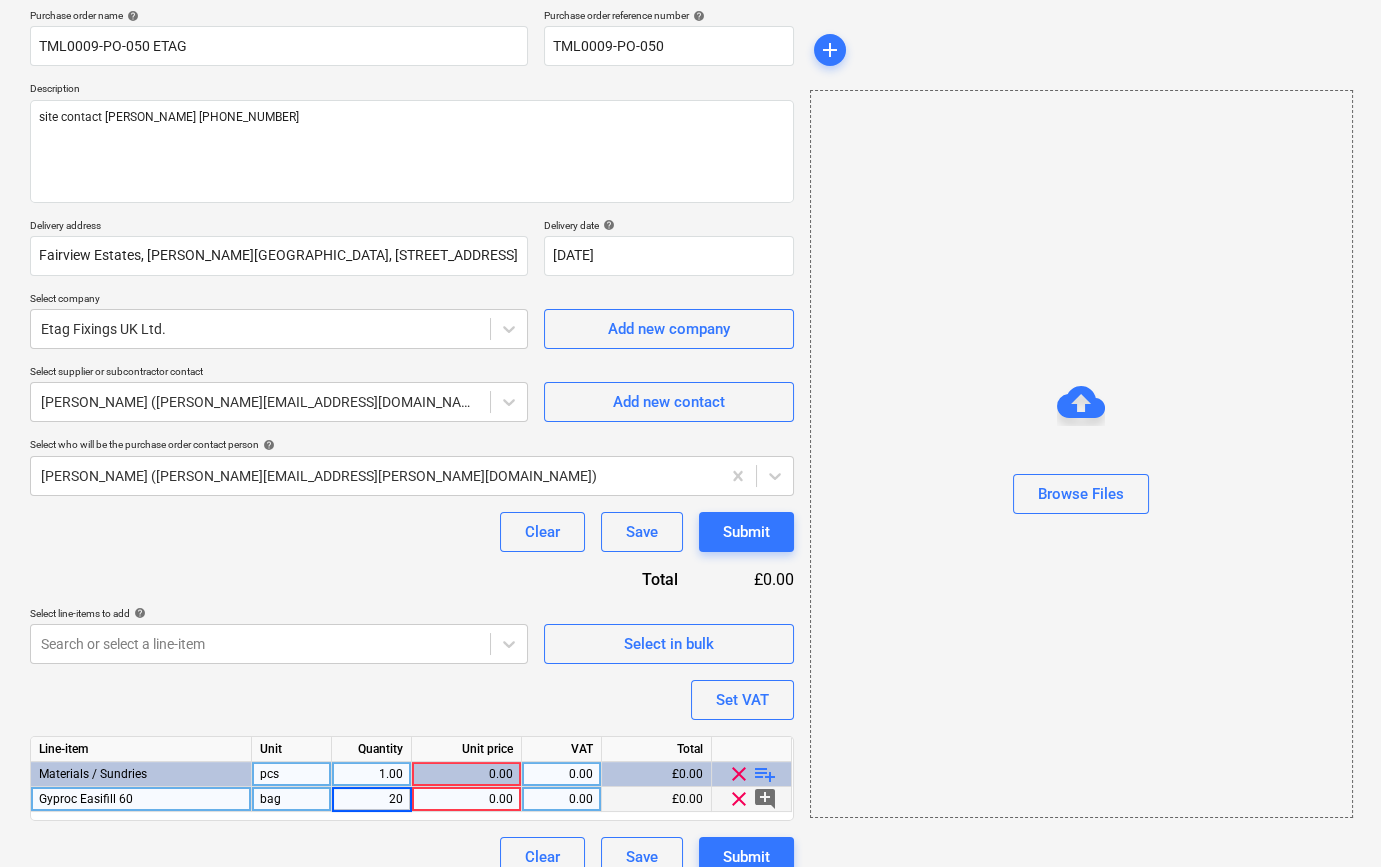 type on "x" 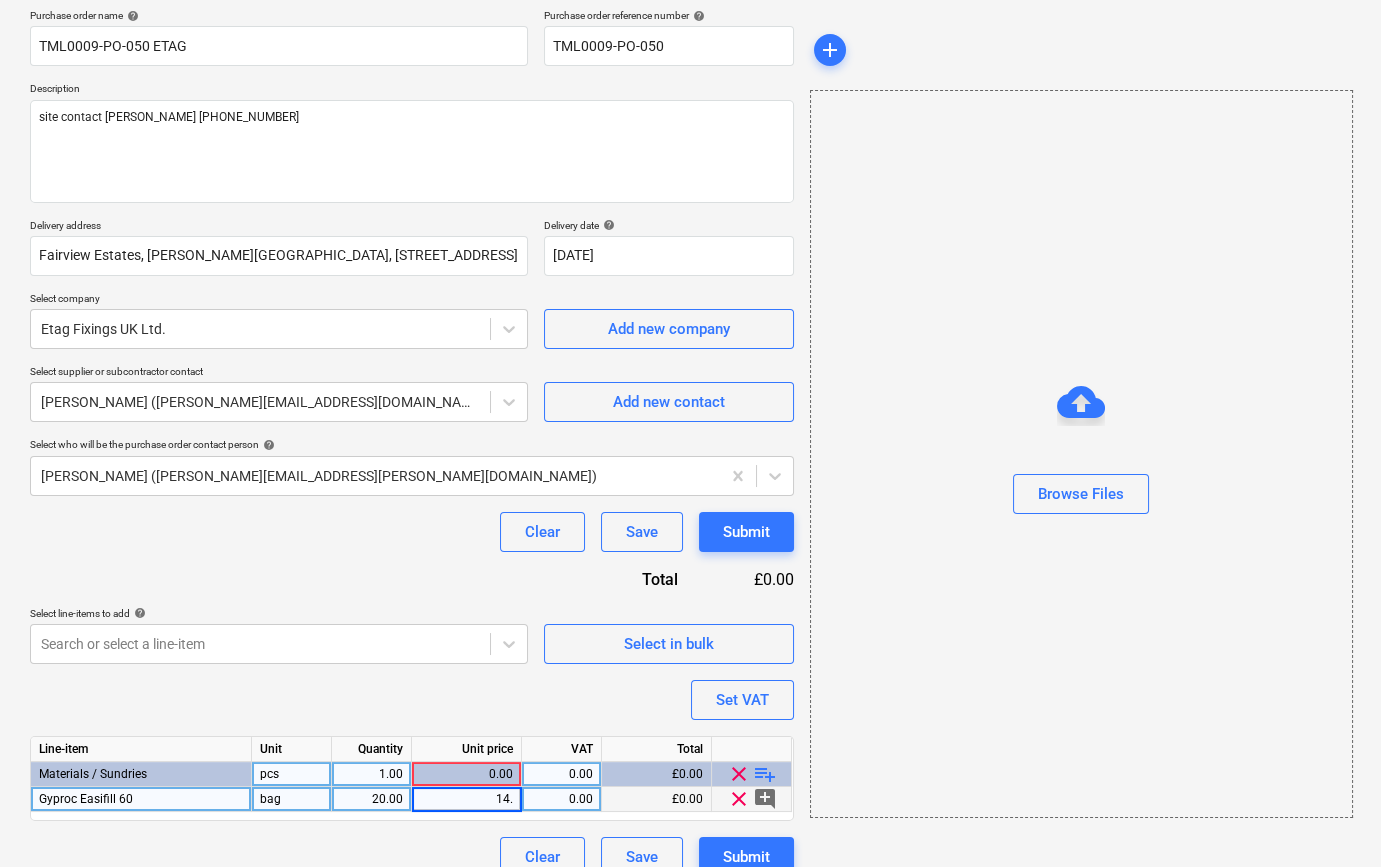 type on "14.9" 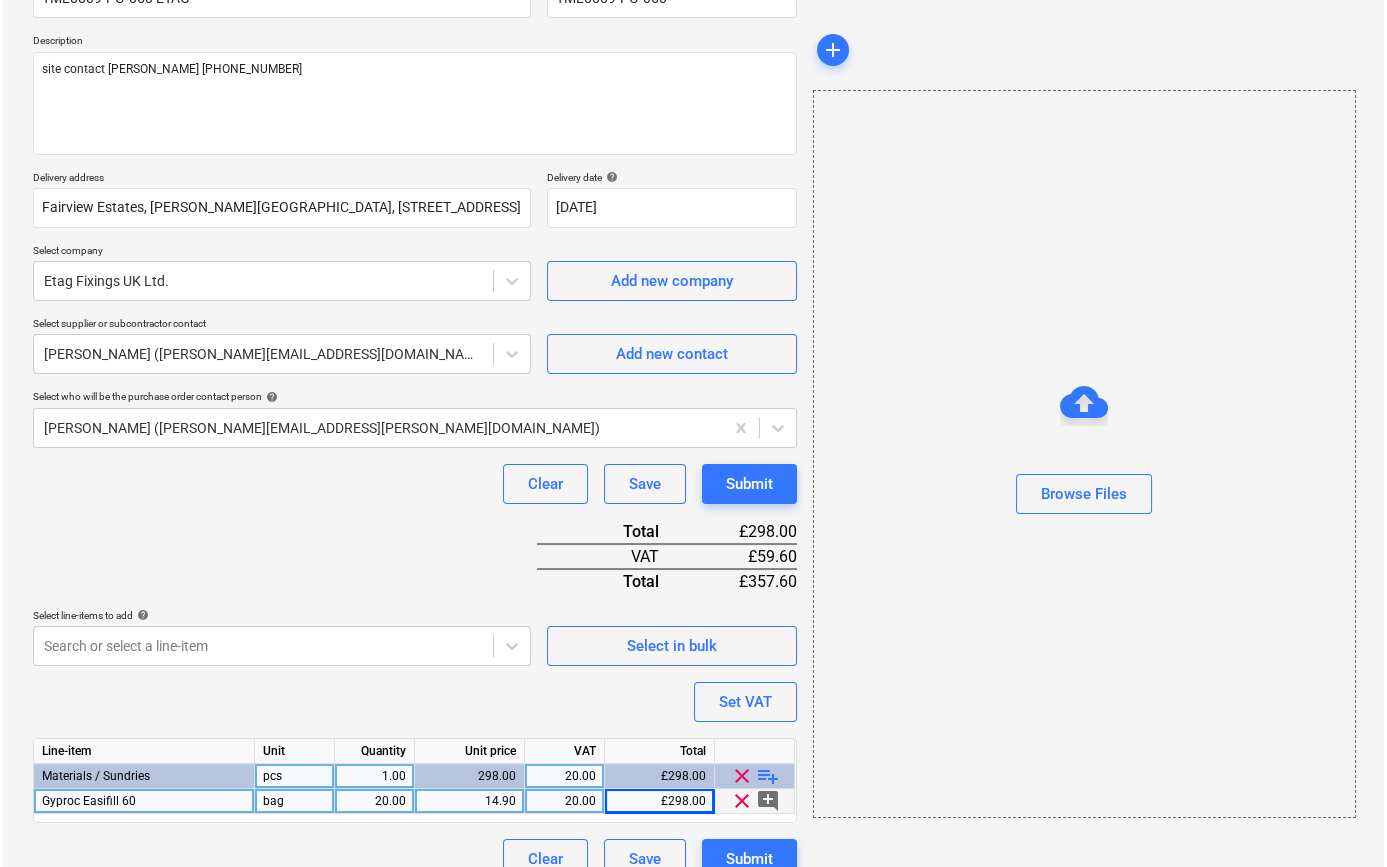 scroll, scrollTop: 230, scrollLeft: 0, axis: vertical 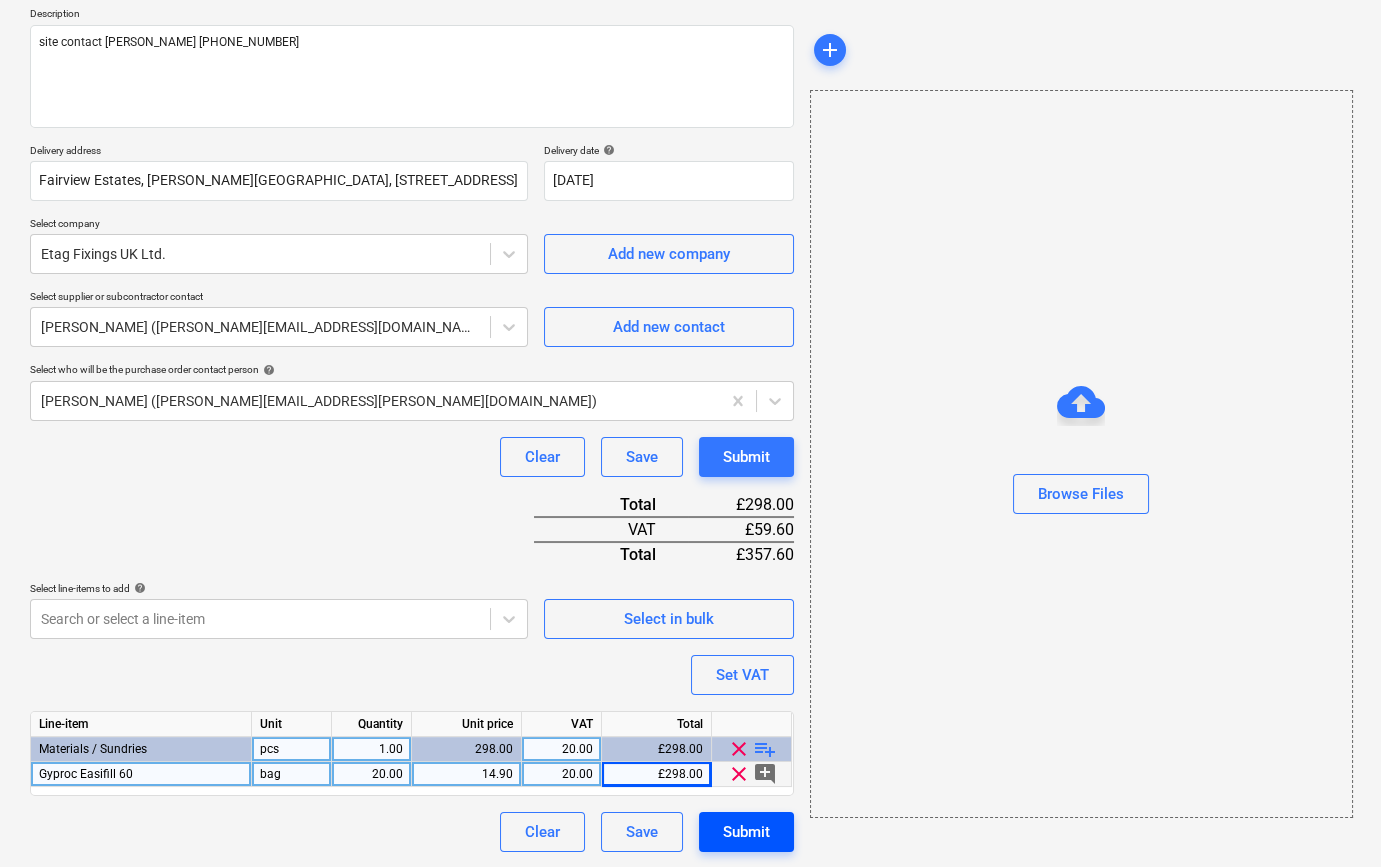 click on "Submit" at bounding box center (746, 832) 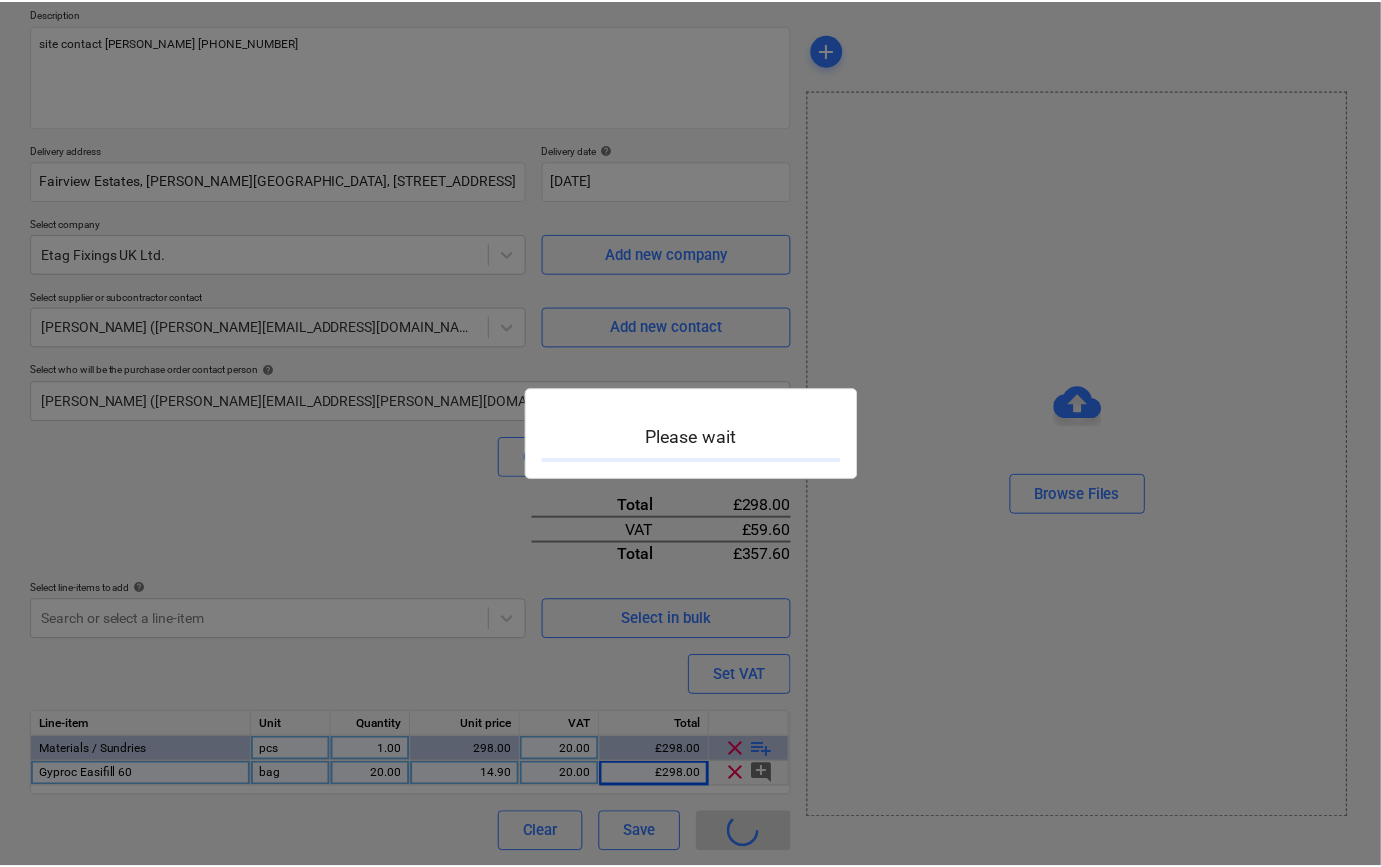 scroll, scrollTop: 0, scrollLeft: 0, axis: both 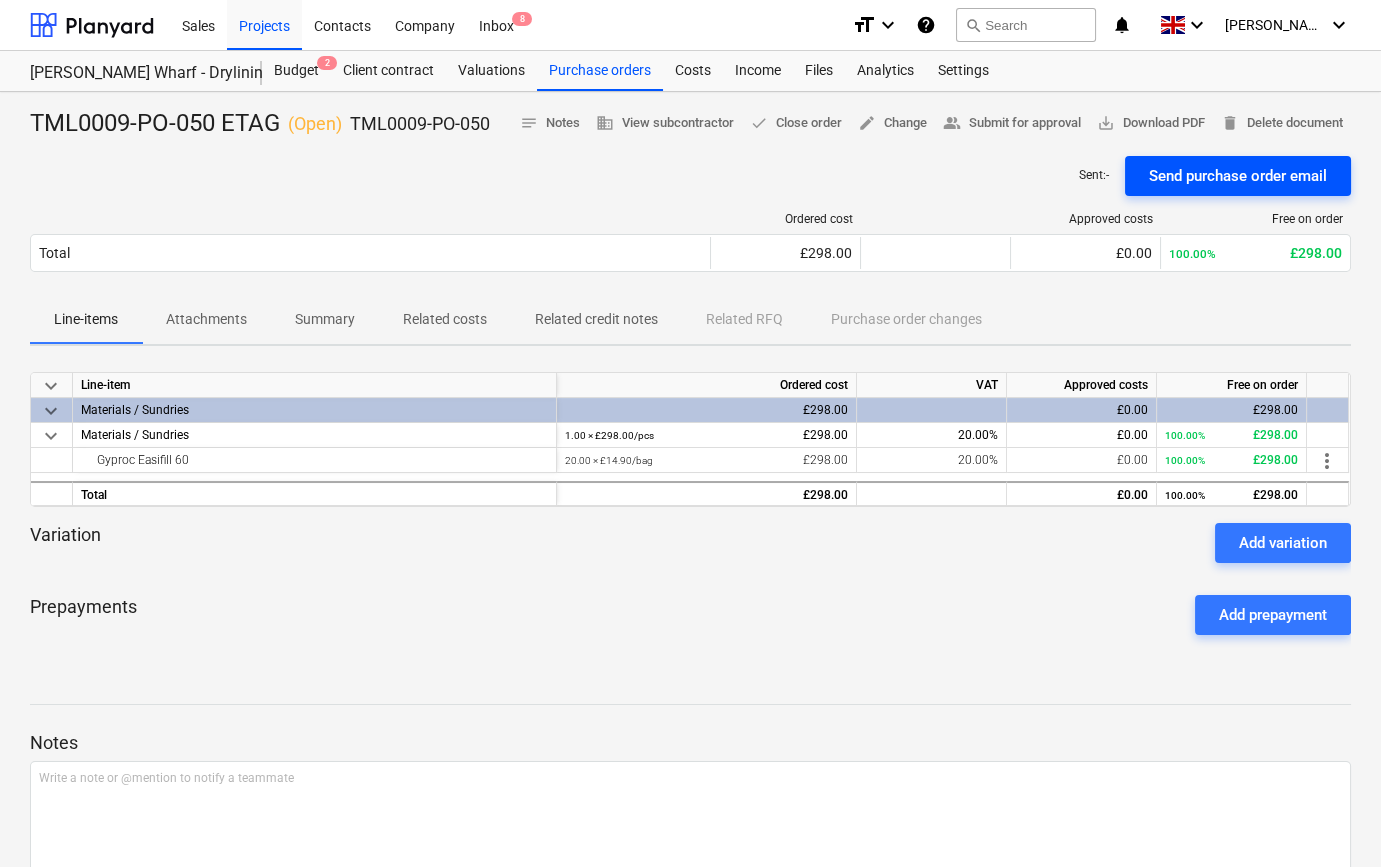 click on "Send purchase order email" at bounding box center (1238, 176) 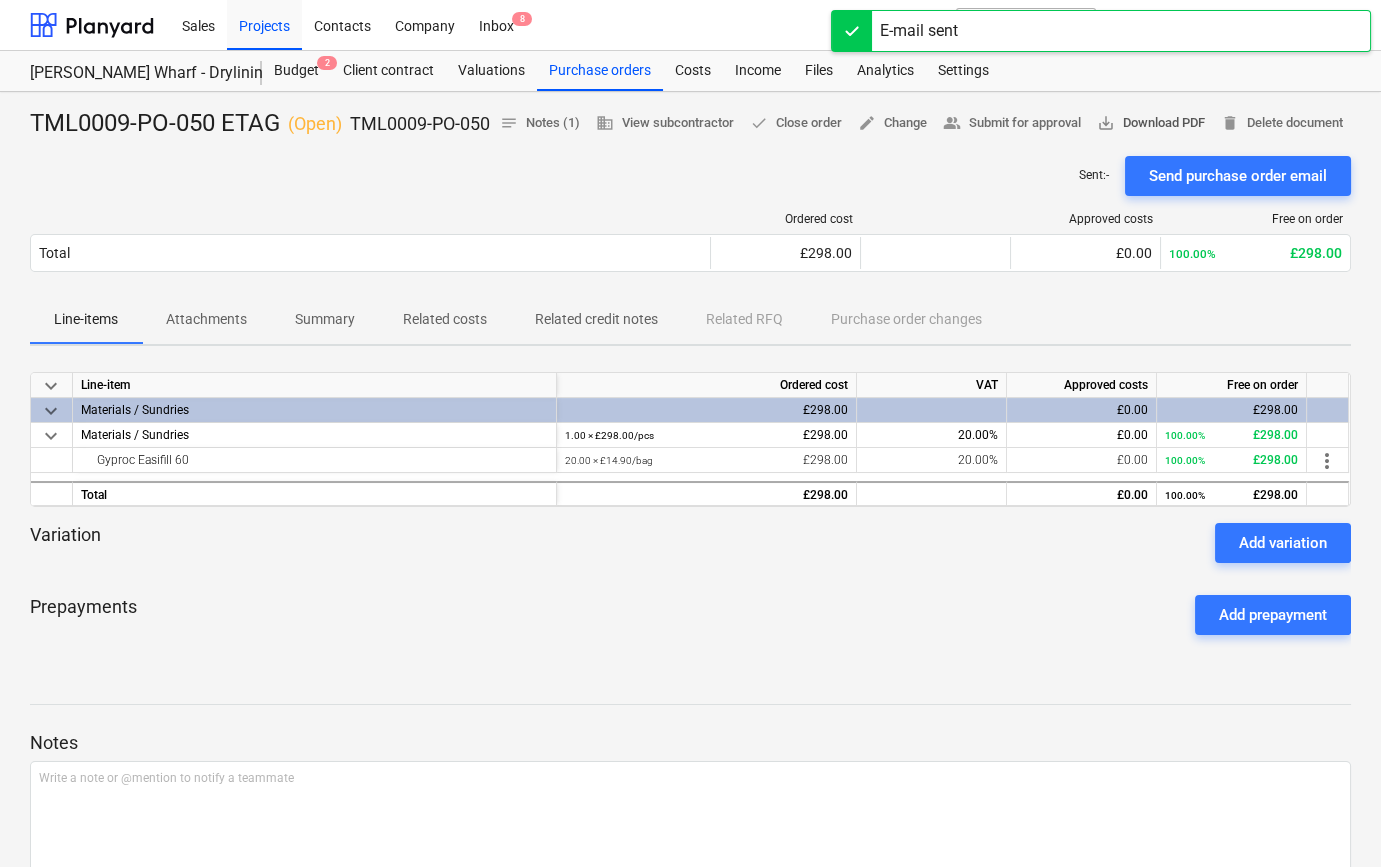 click on "save_alt Download PDF" at bounding box center [1151, 123] 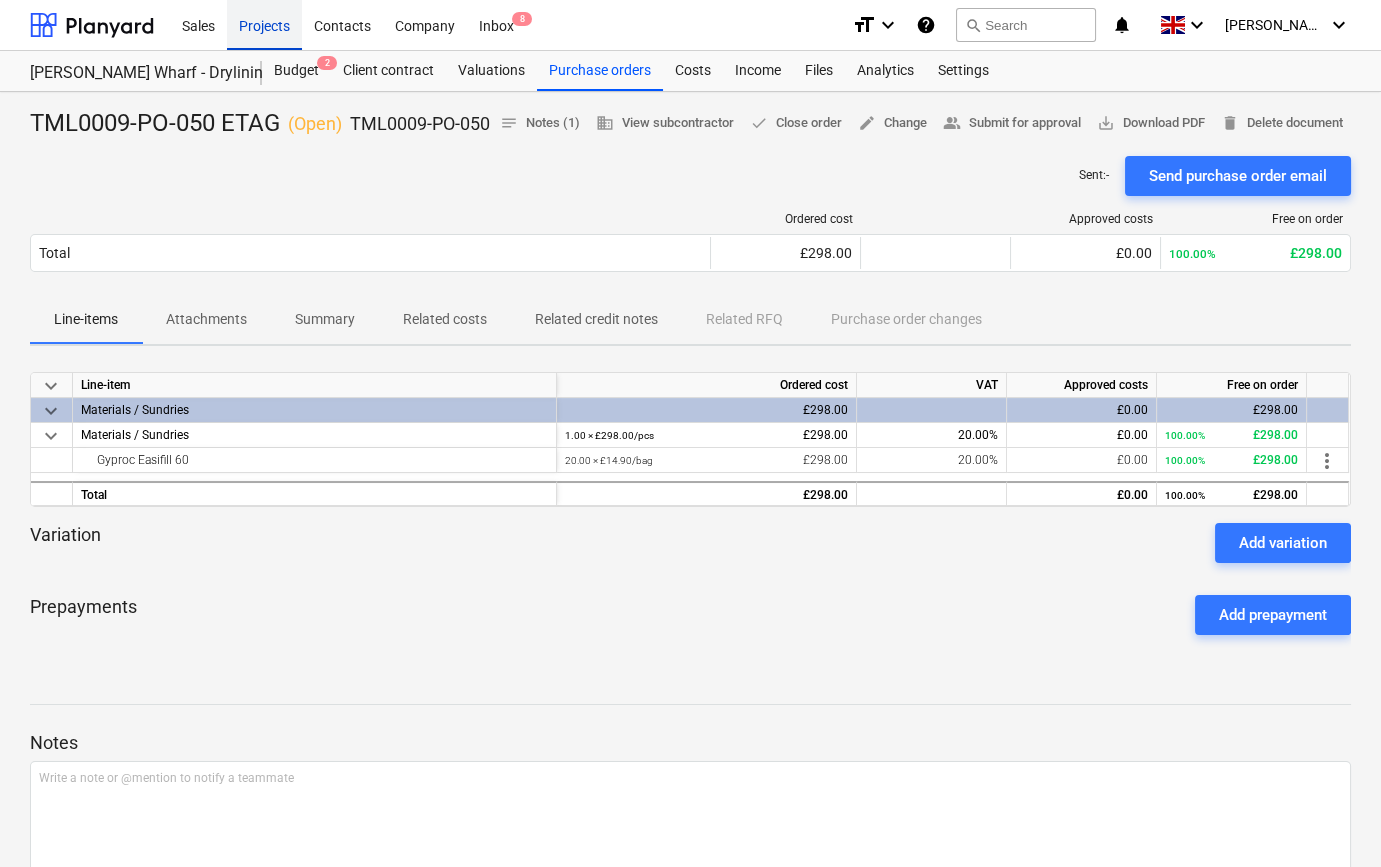 click on "Projects" at bounding box center [264, 24] 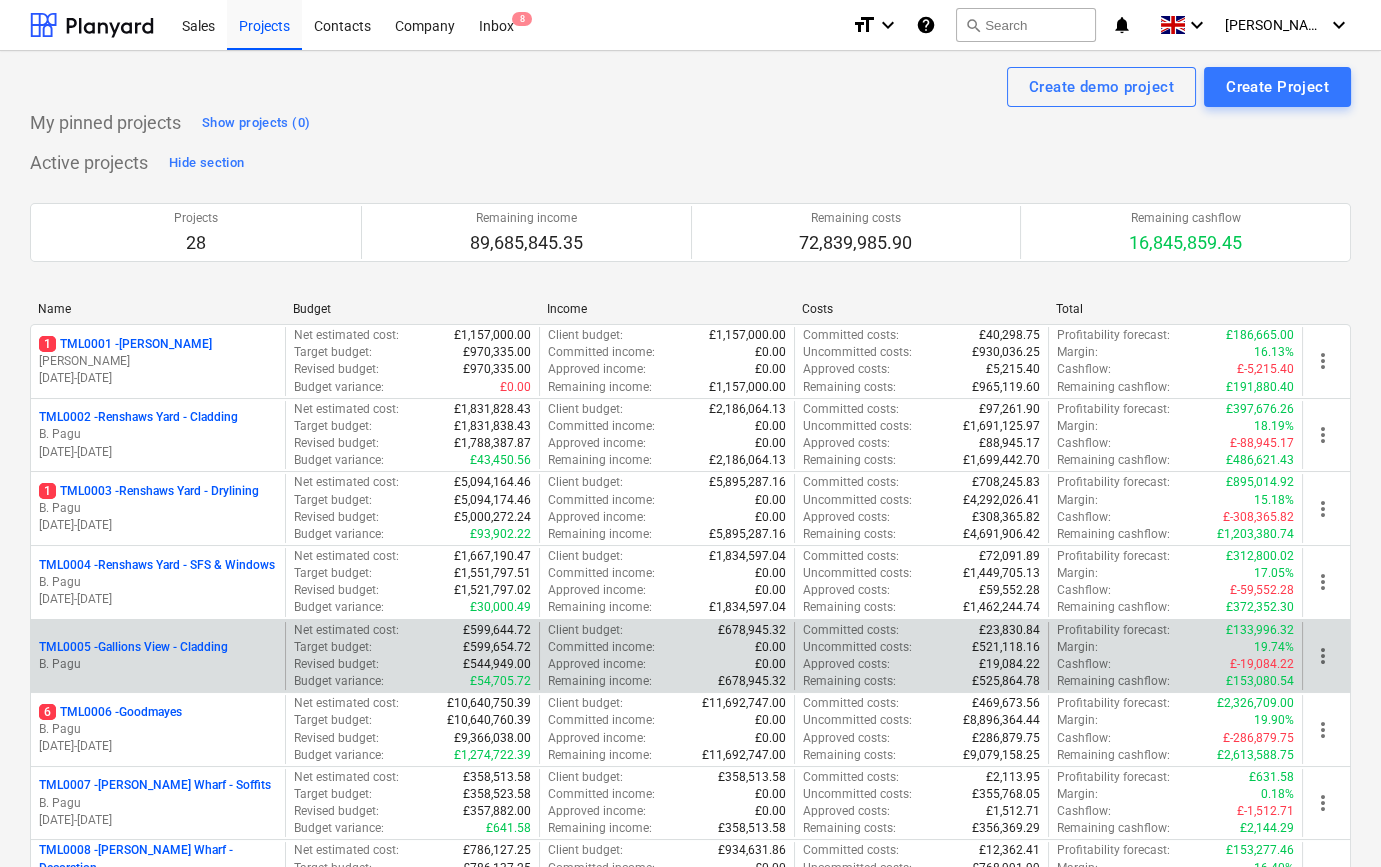 click on "TML0005 -  Gallions View - Cladding" at bounding box center (133, 647) 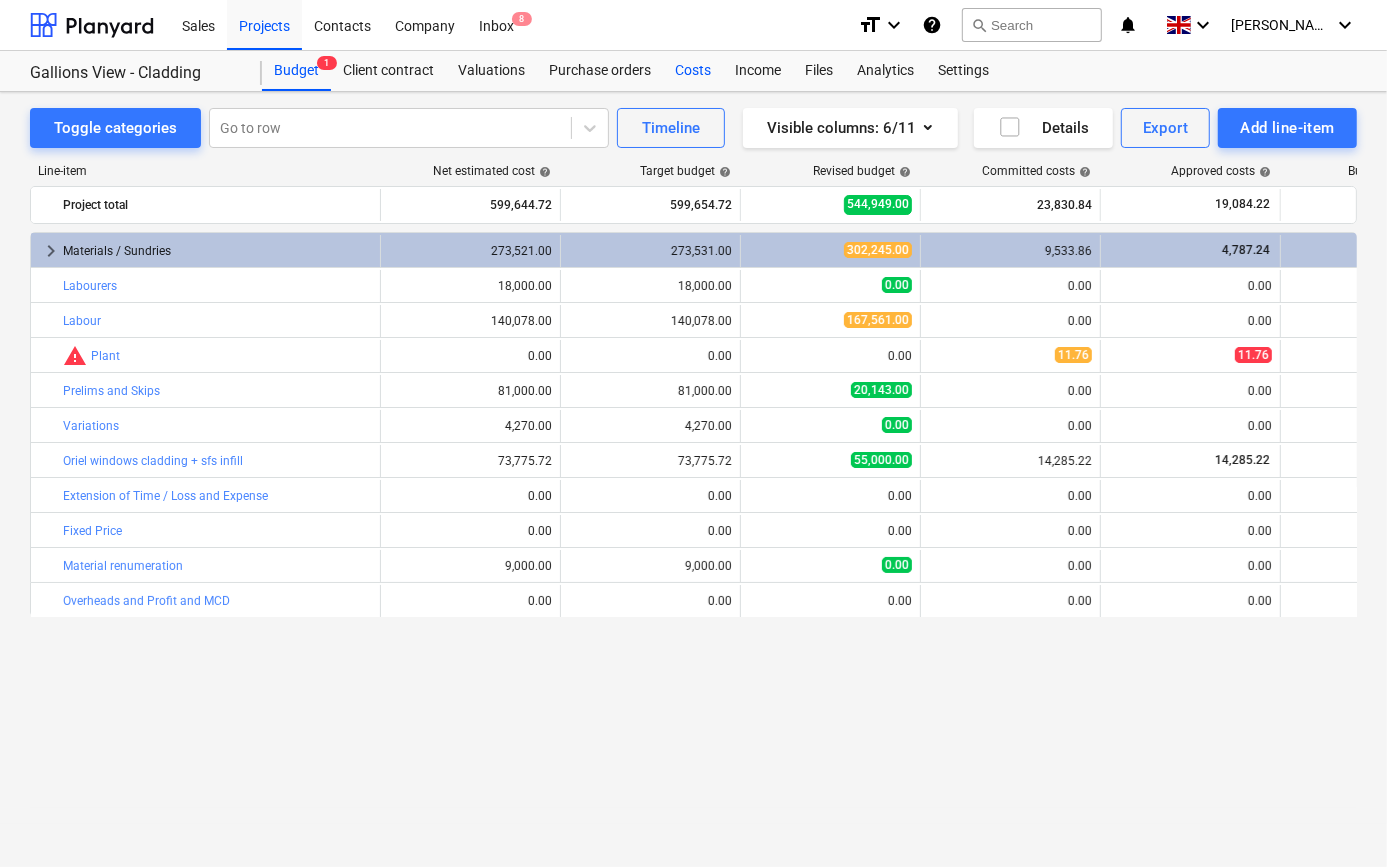 click on "Costs" at bounding box center (693, 71) 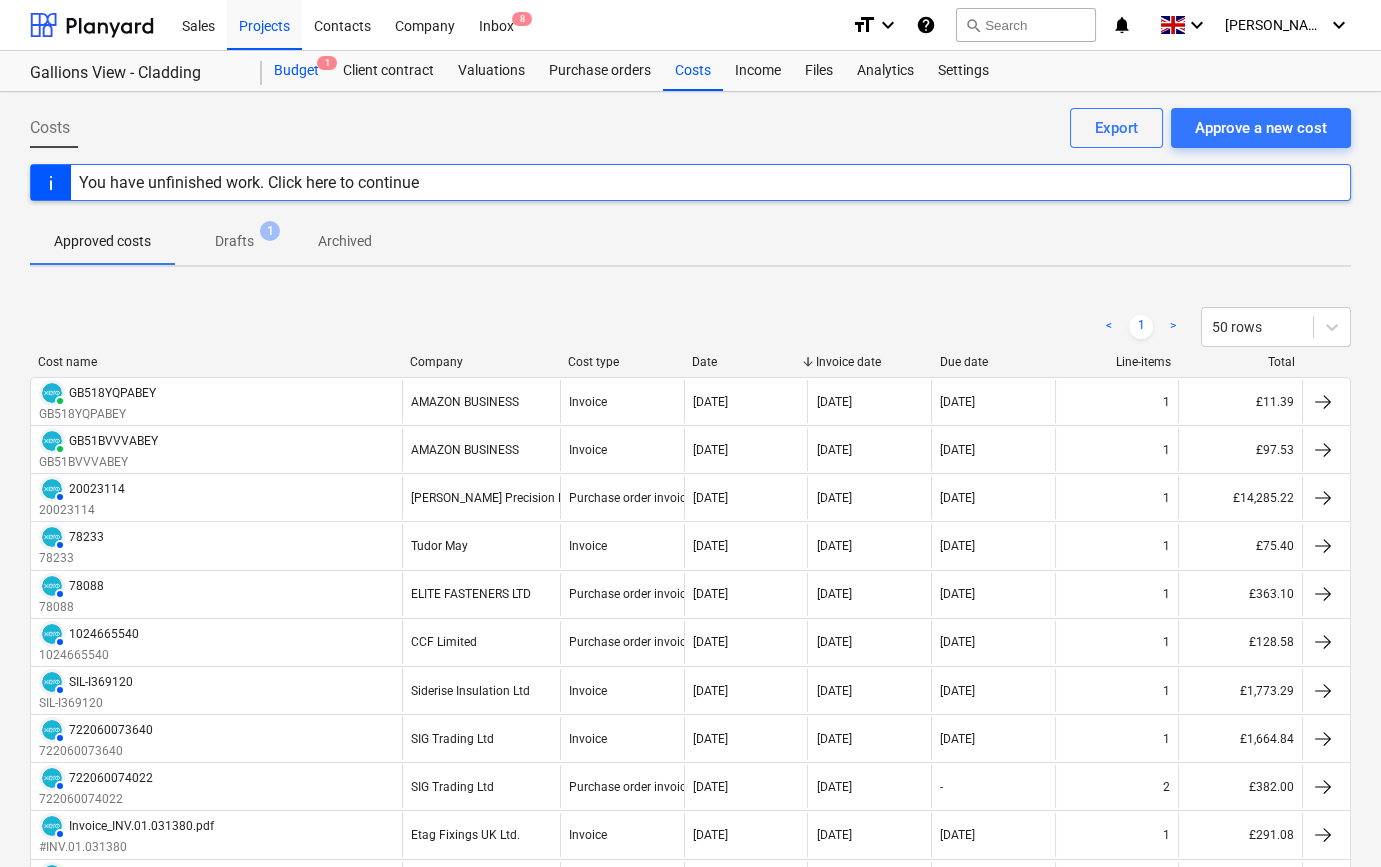 click on "Budget 1" at bounding box center [296, 71] 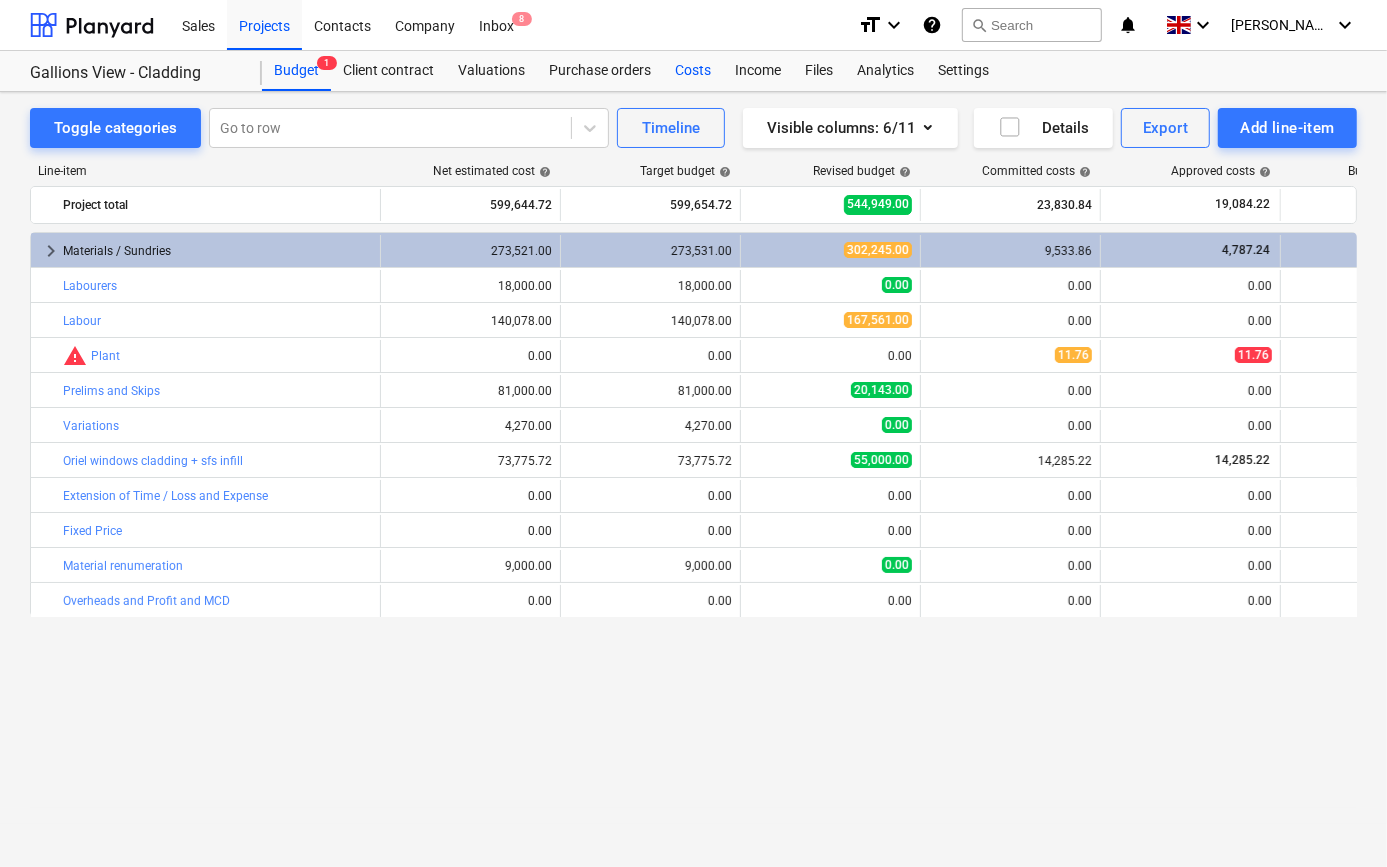 click on "Costs" at bounding box center [693, 71] 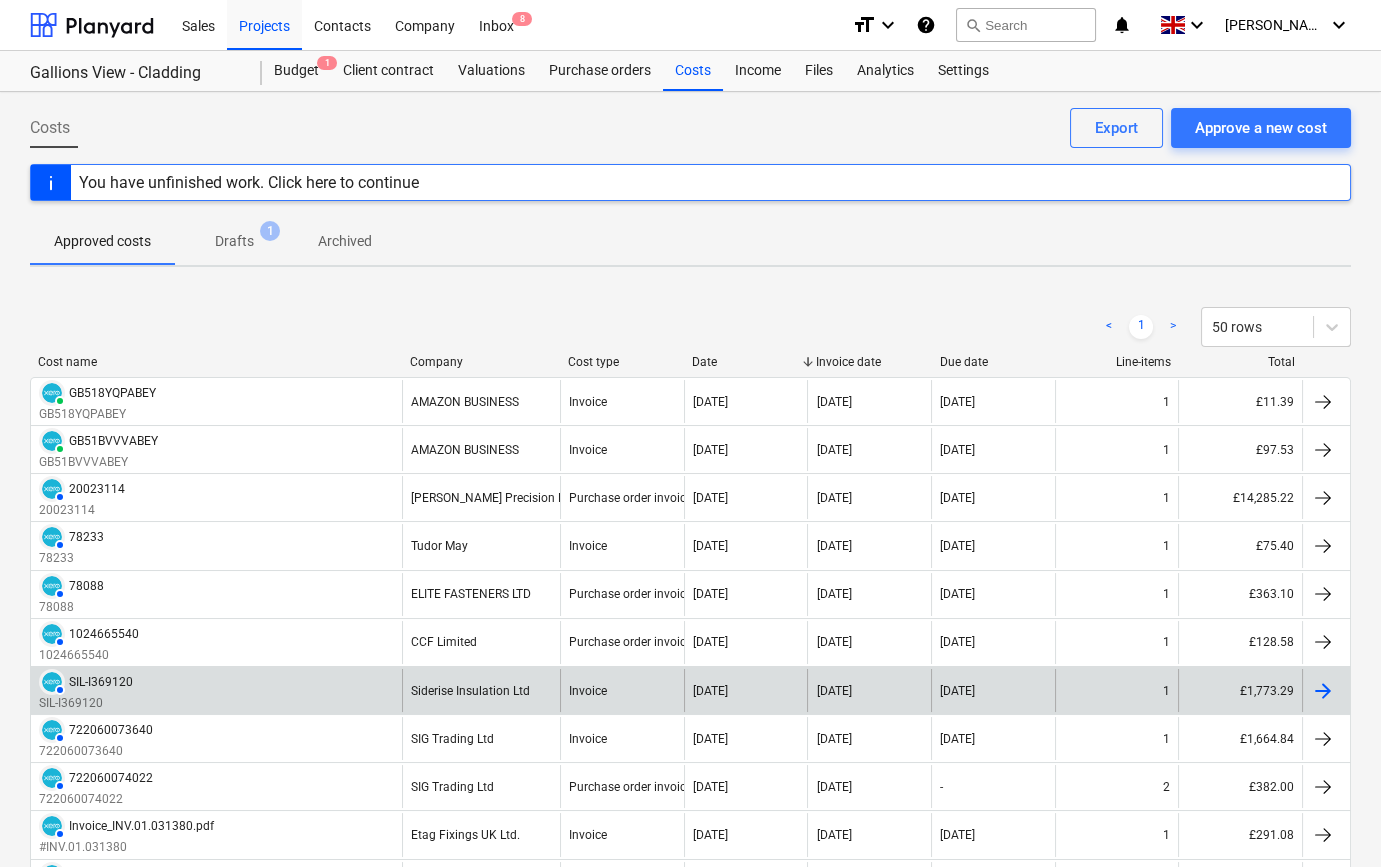 scroll, scrollTop: 0, scrollLeft: 0, axis: both 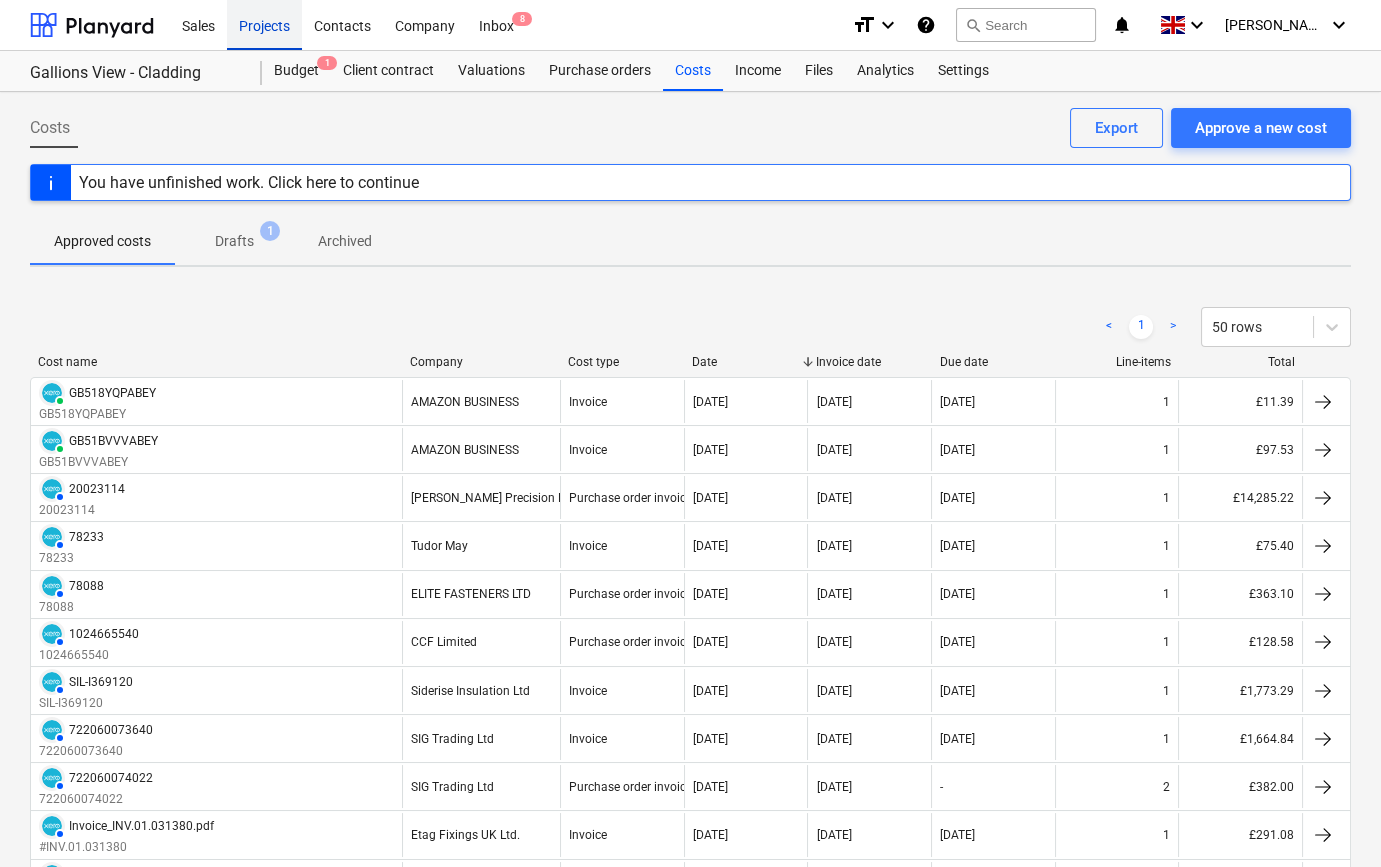 click on "Projects" at bounding box center (264, 24) 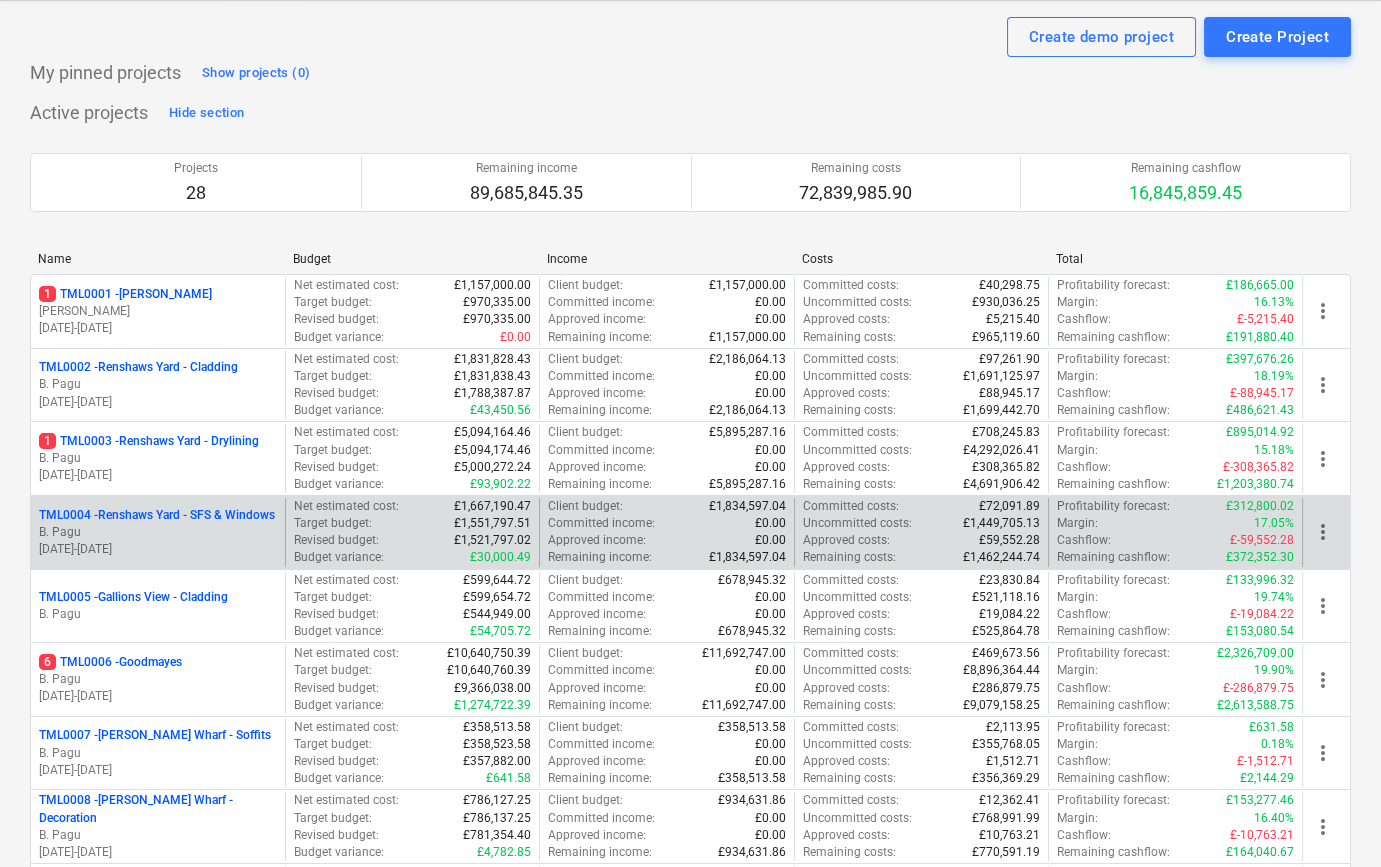 scroll, scrollTop: 90, scrollLeft: 0, axis: vertical 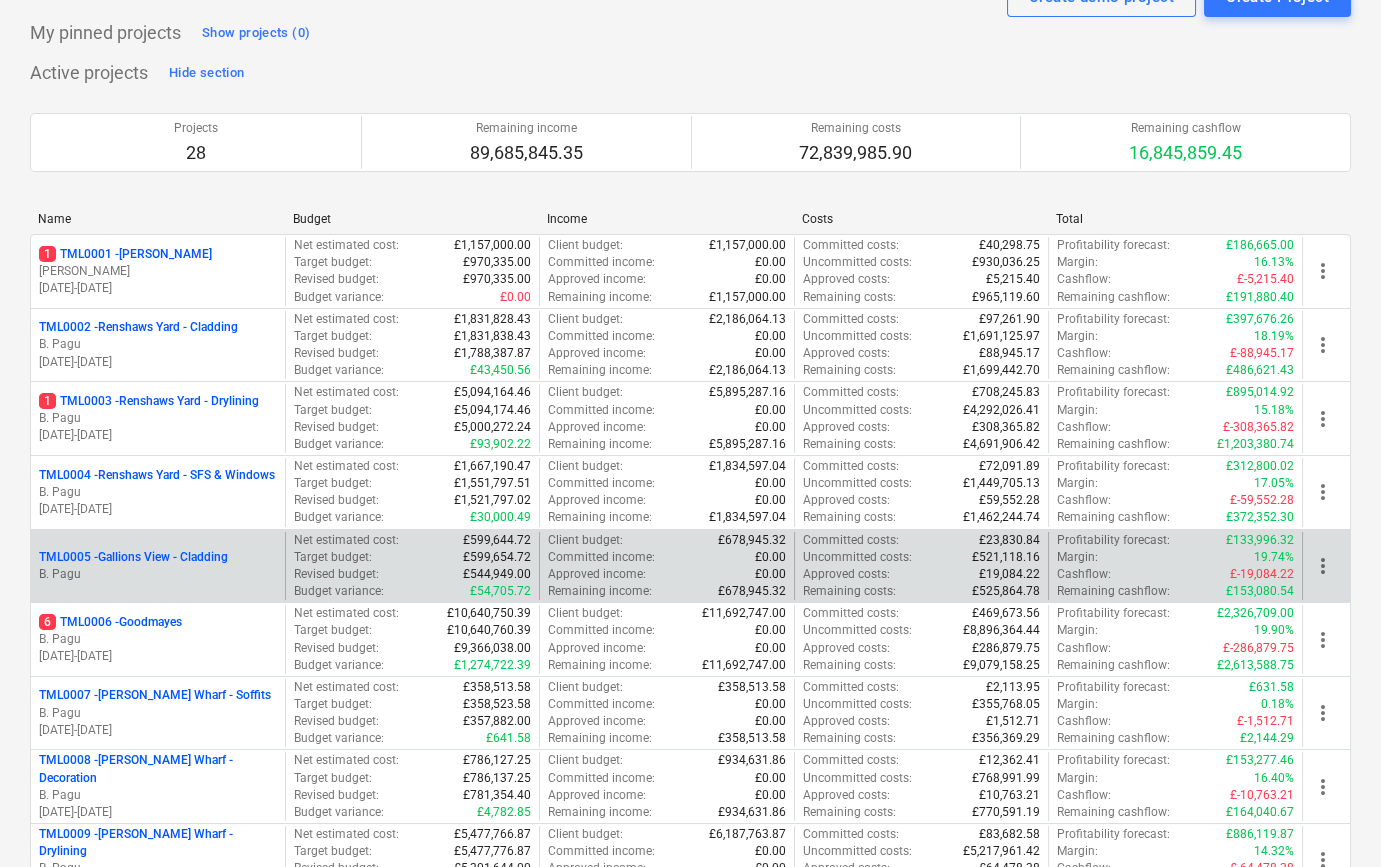 click on "B. Pagu" at bounding box center (158, 574) 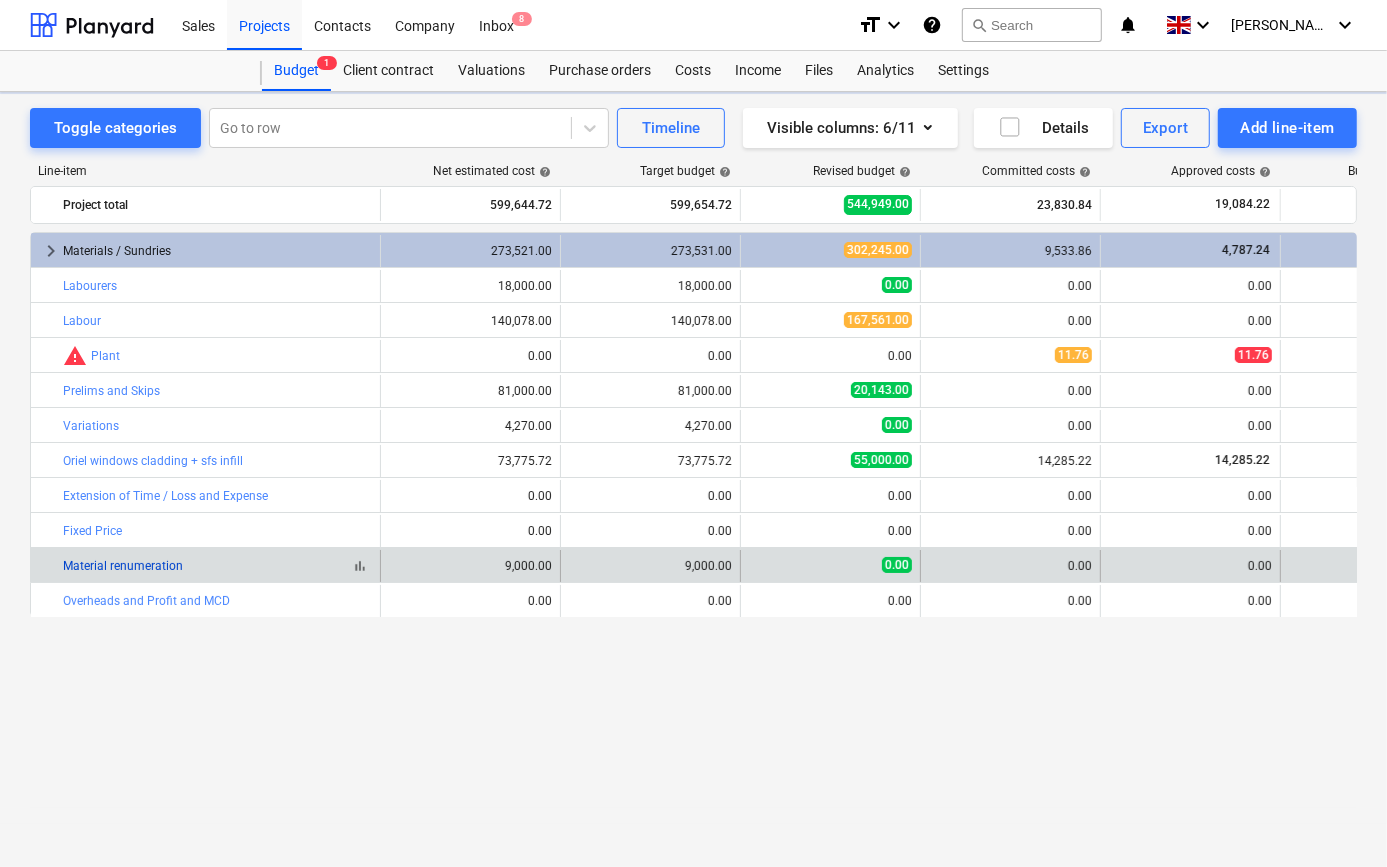 click on "Material renumeration" at bounding box center (123, 566) 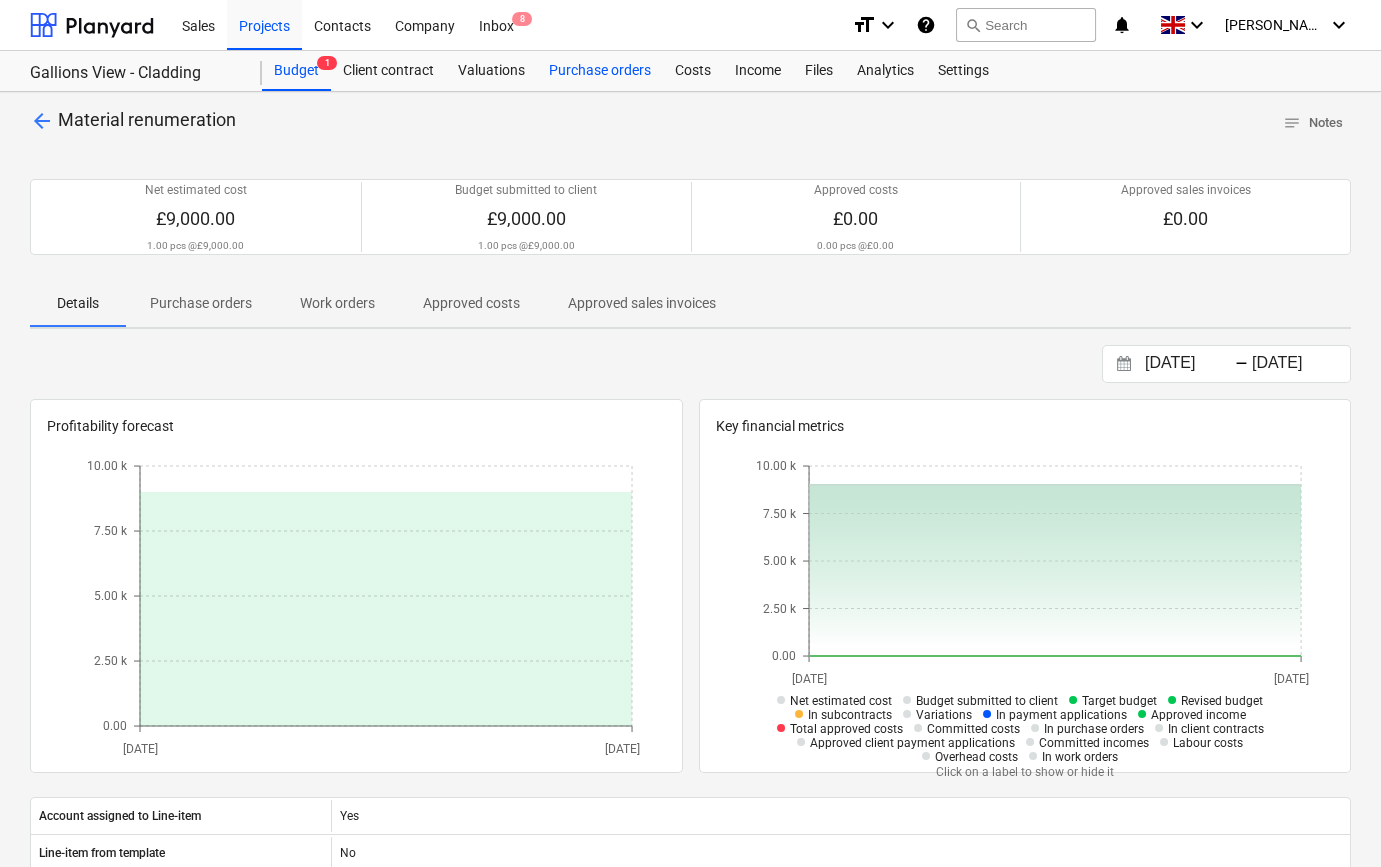 click on "Purchase orders" at bounding box center (600, 71) 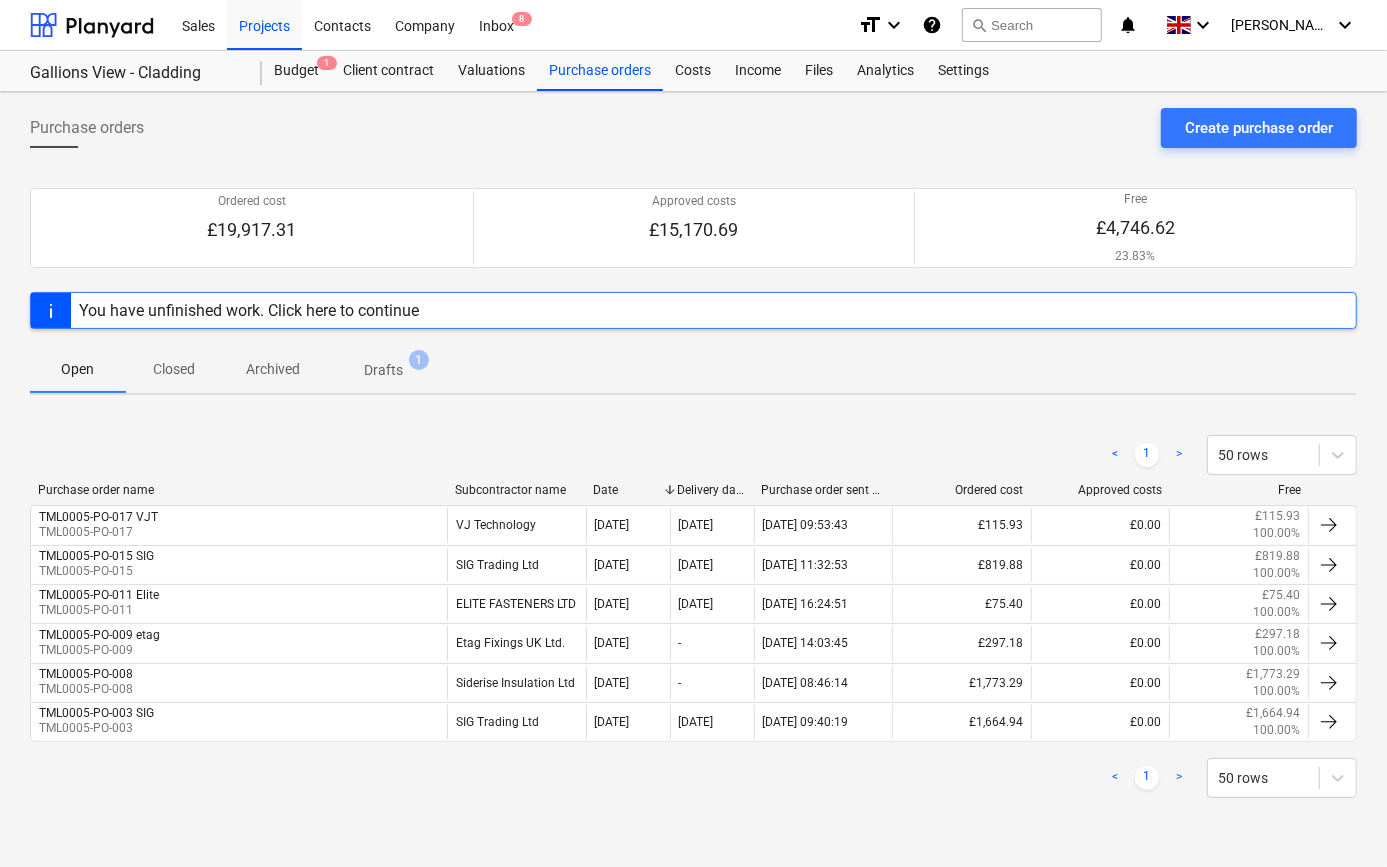 click on "Closed" at bounding box center (174, 369) 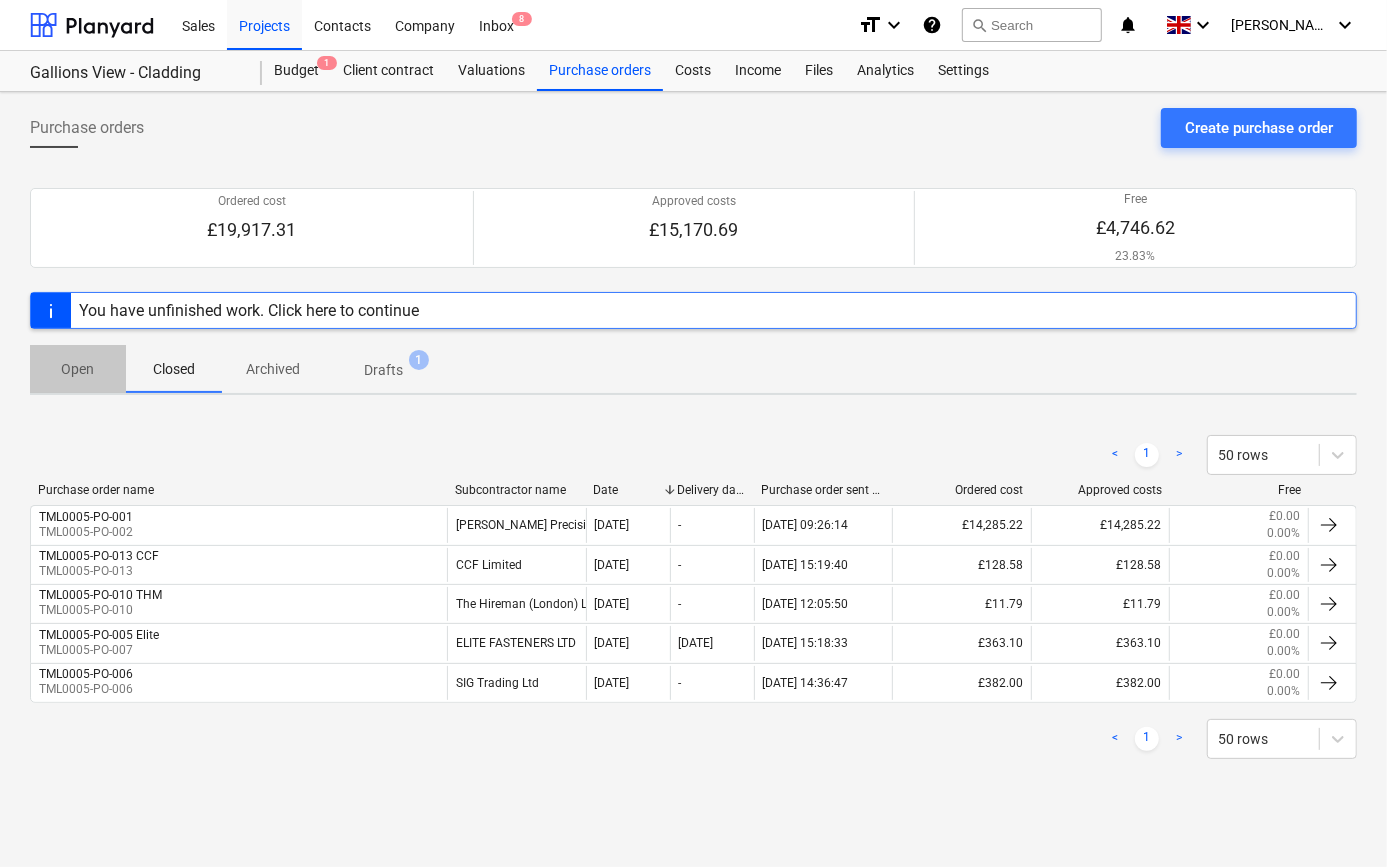 click on "Open" at bounding box center (78, 369) 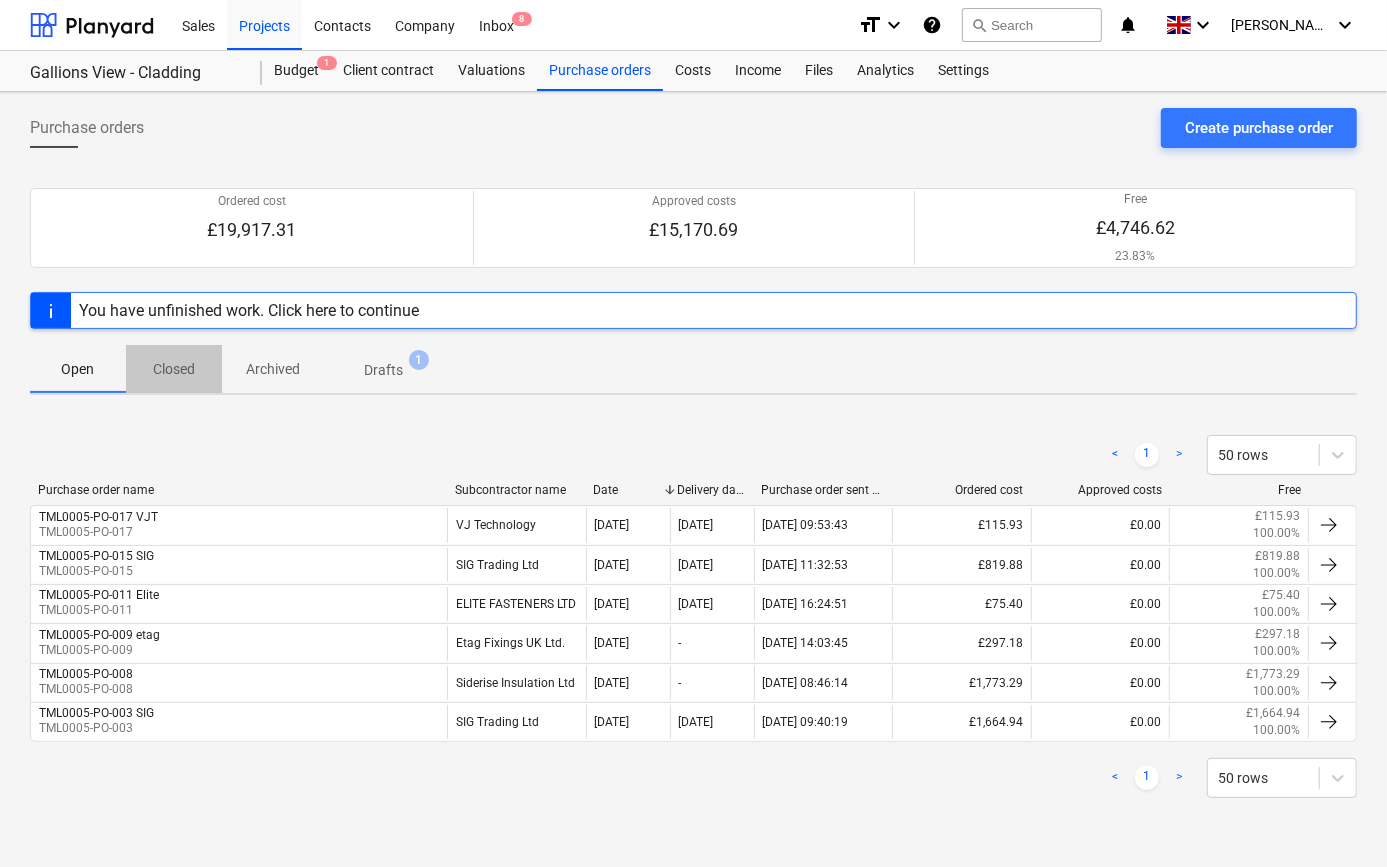 click on "Closed" at bounding box center (174, 369) 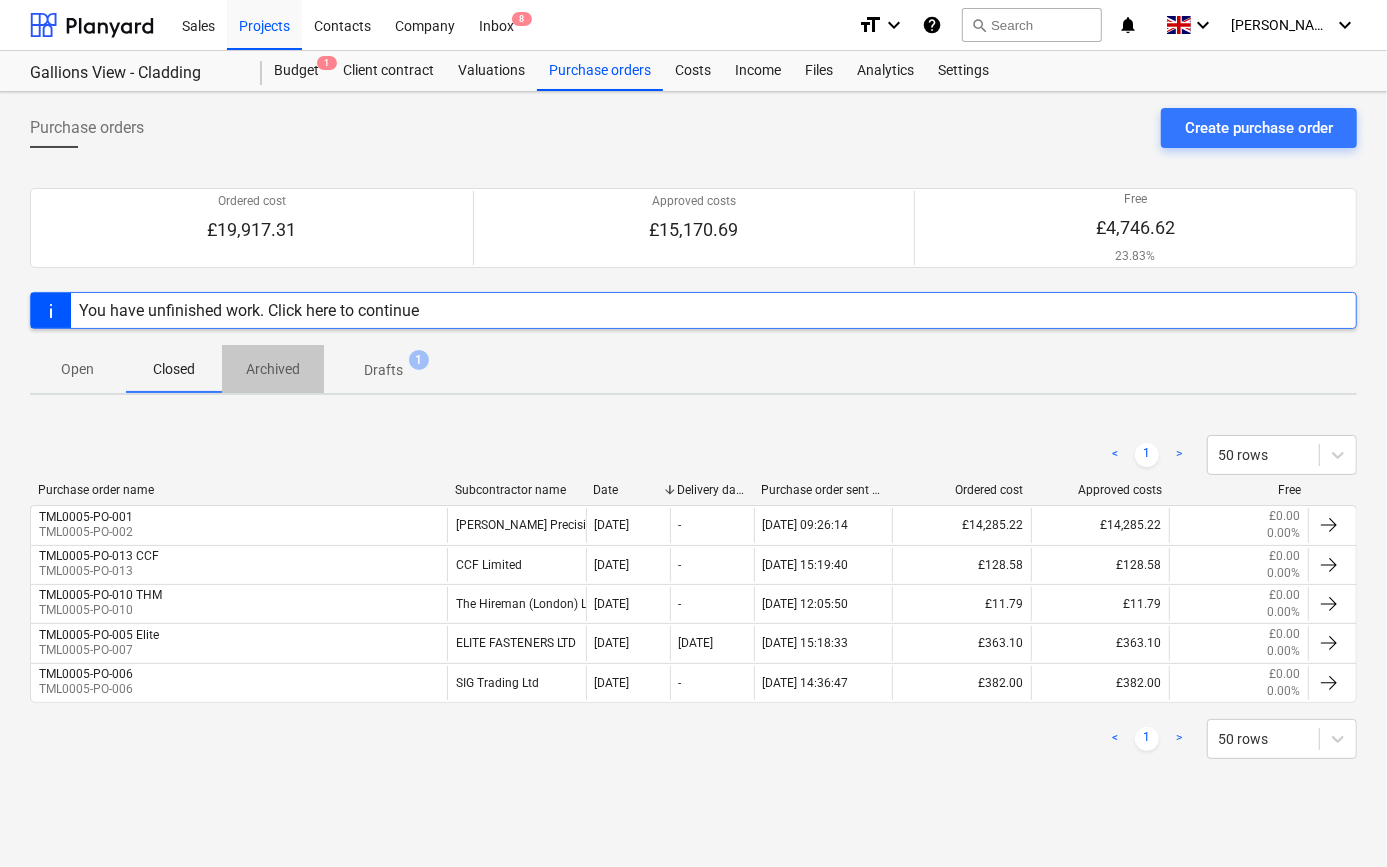 click on "Archived" at bounding box center (273, 369) 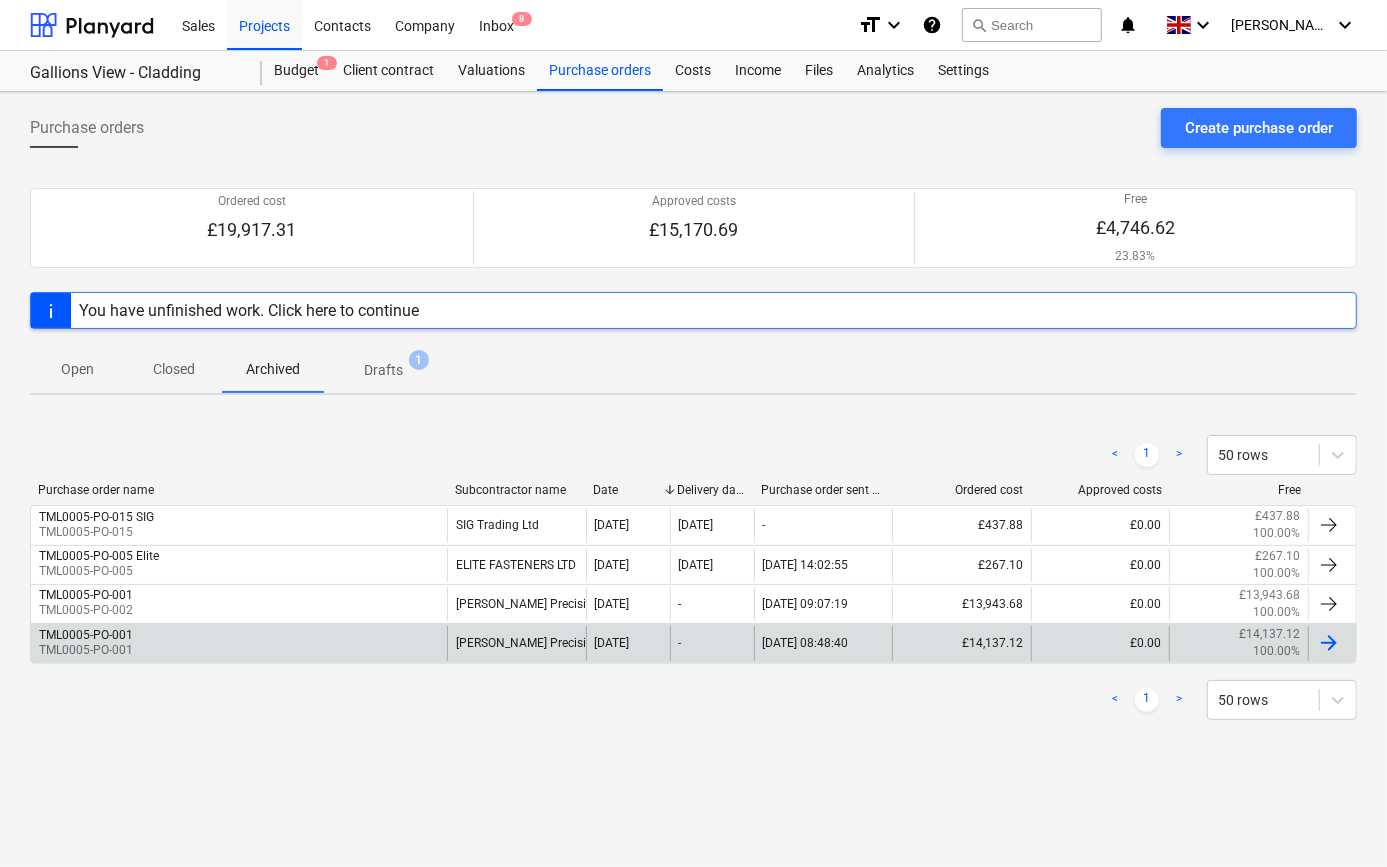 click on "£14,137.12" at bounding box center [1269, 634] 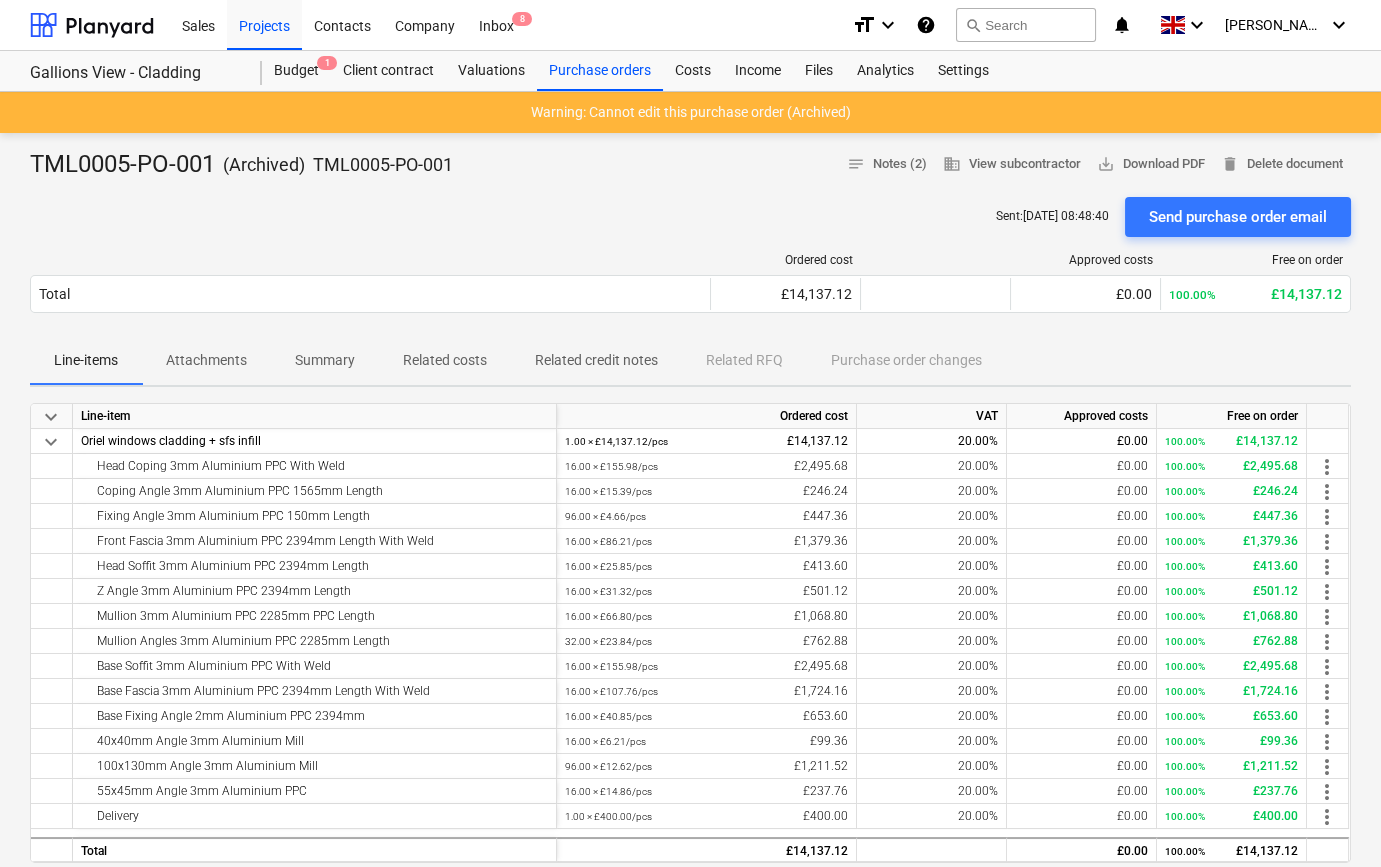 click on "Summary" at bounding box center [325, 360] 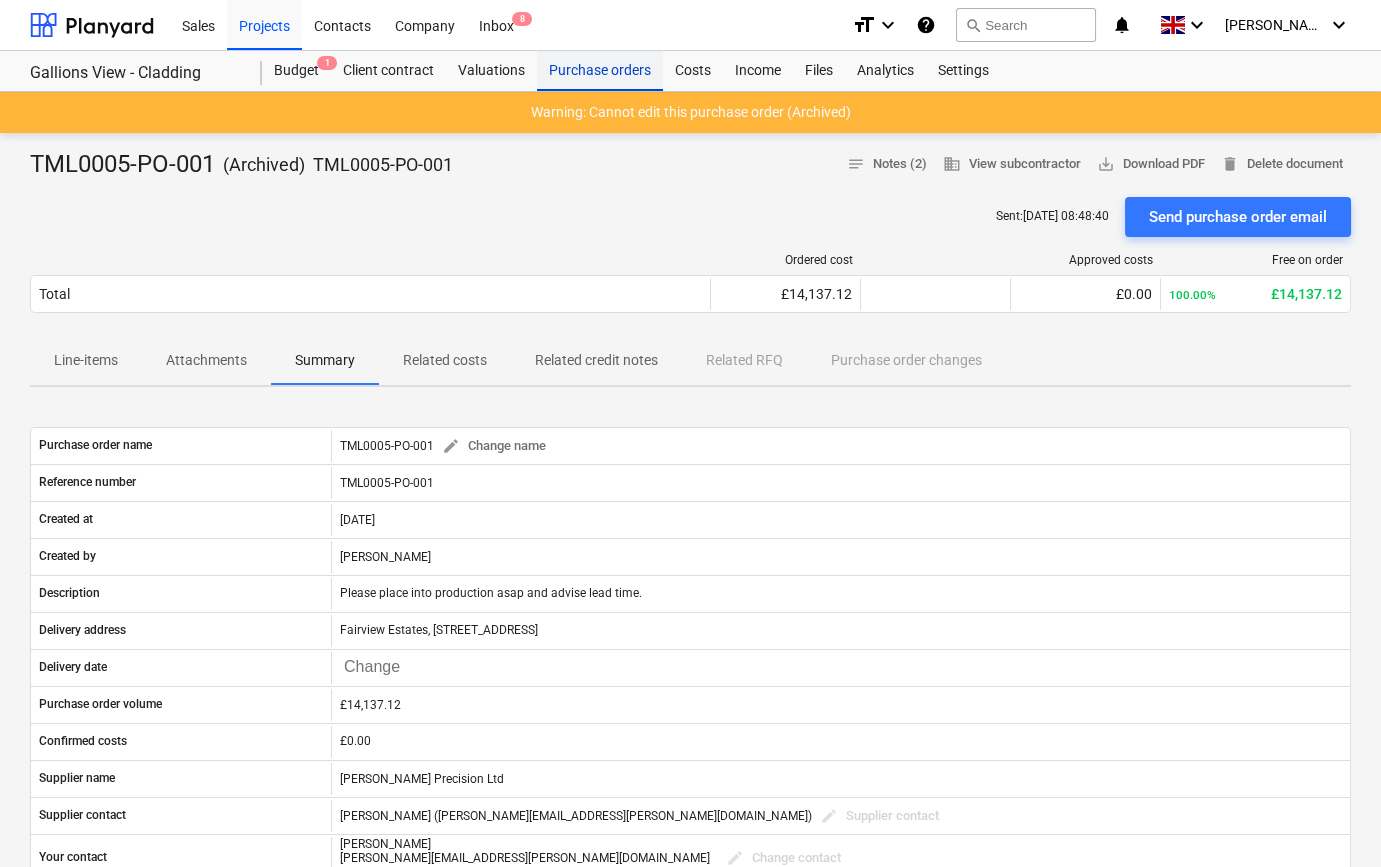 click on "Purchase orders" at bounding box center (600, 71) 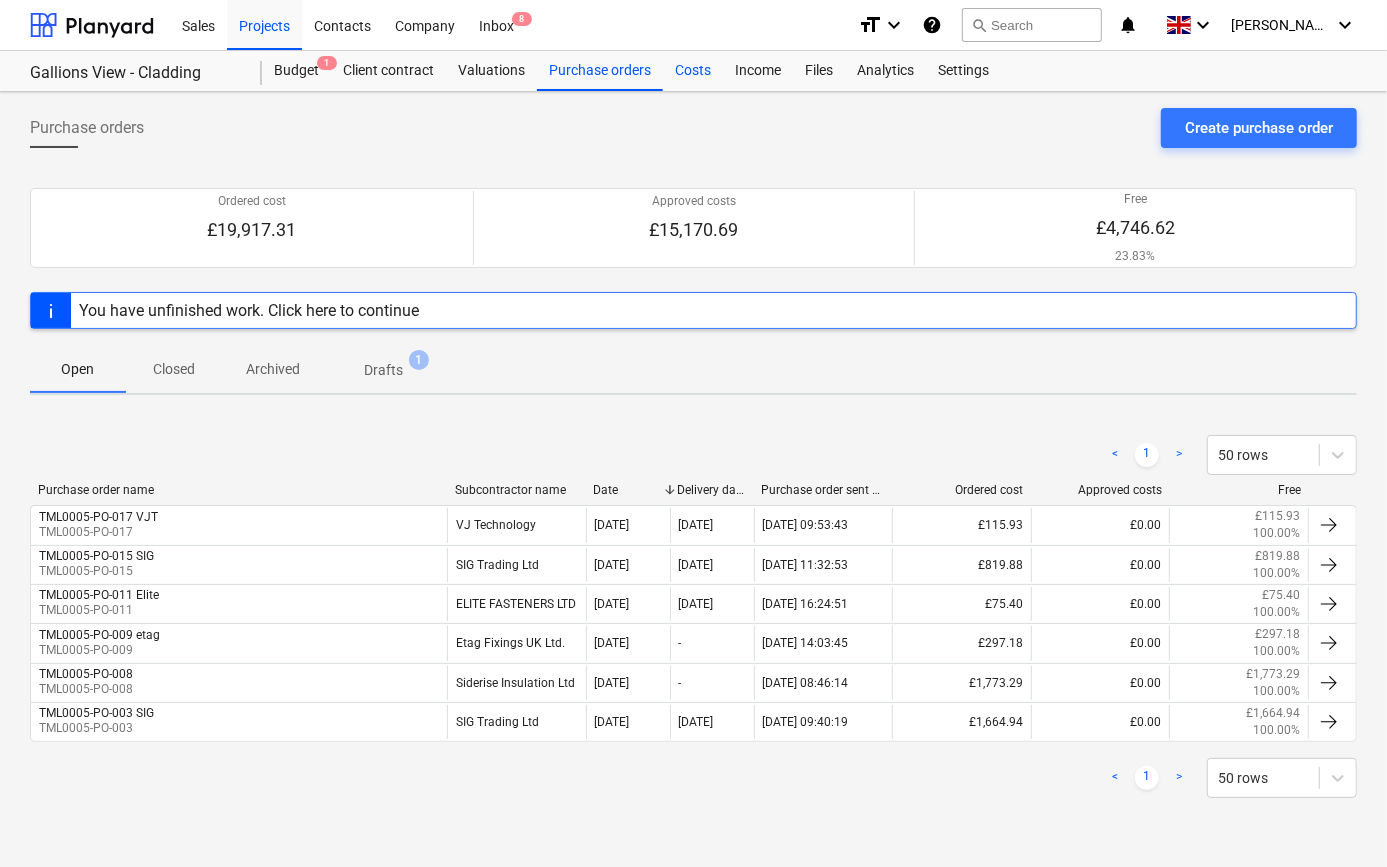click on "Costs" at bounding box center (693, 71) 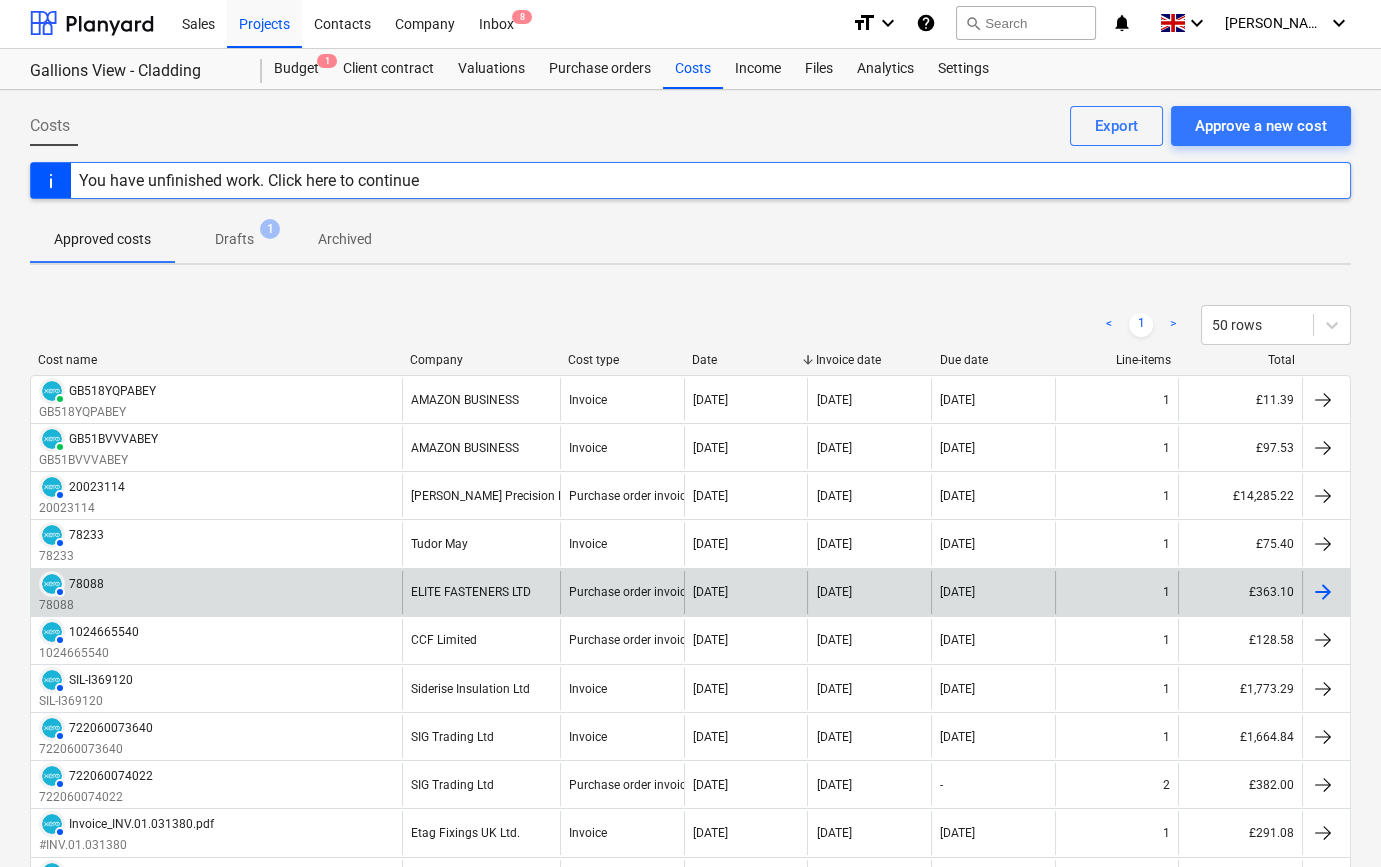 scroll, scrollTop: 0, scrollLeft: 0, axis: both 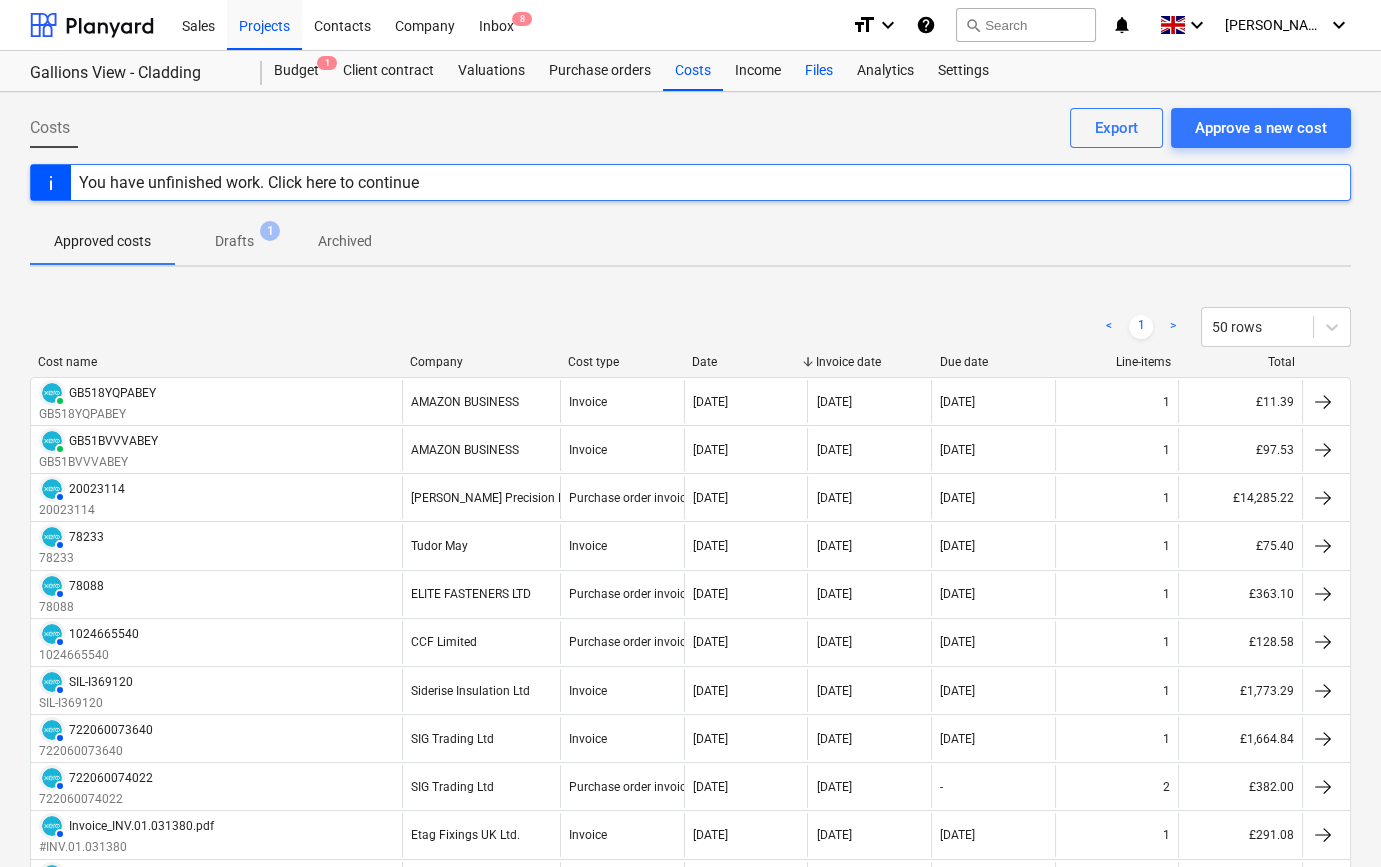 click on "Files" at bounding box center [819, 71] 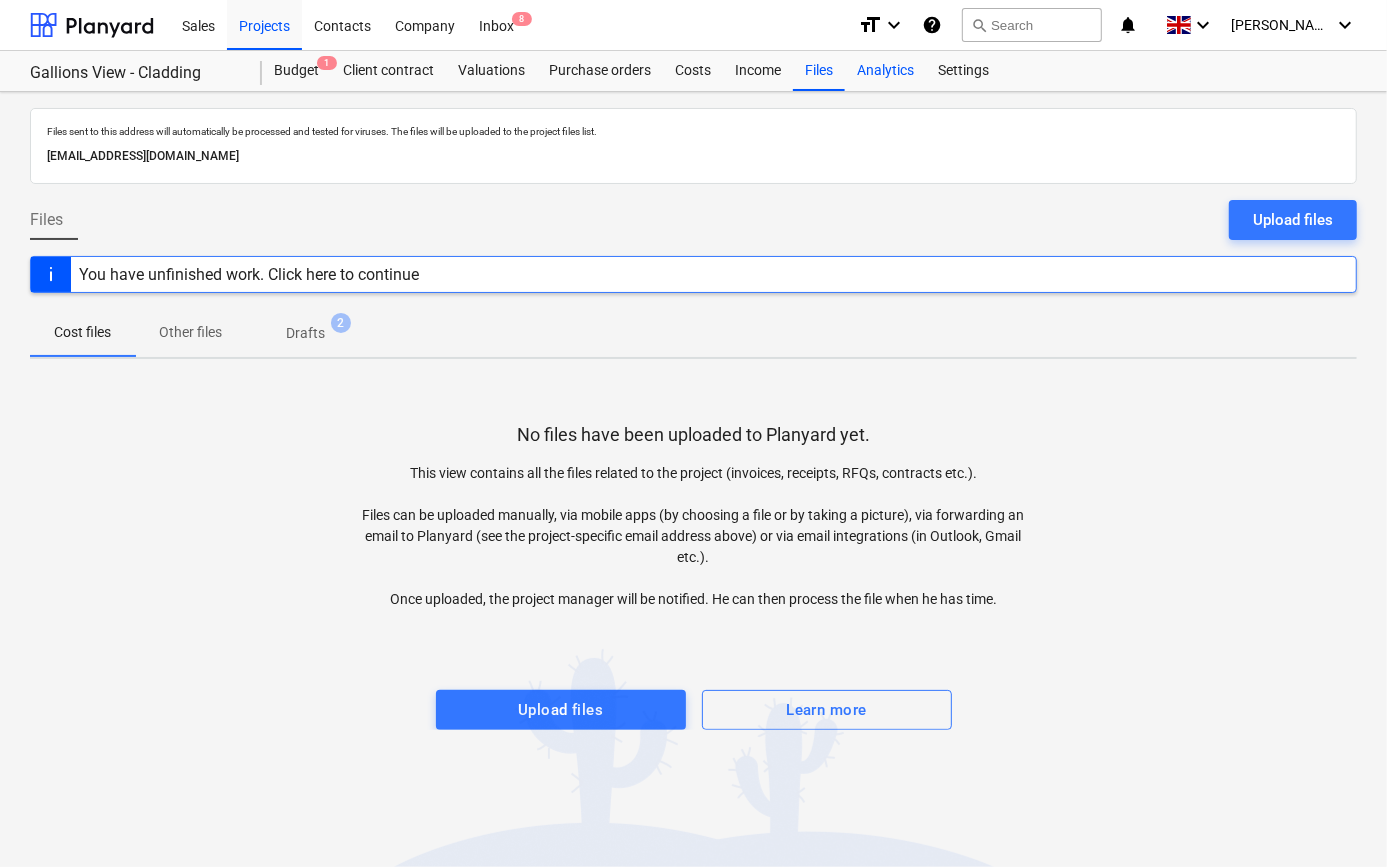click on "Analytics" at bounding box center [885, 71] 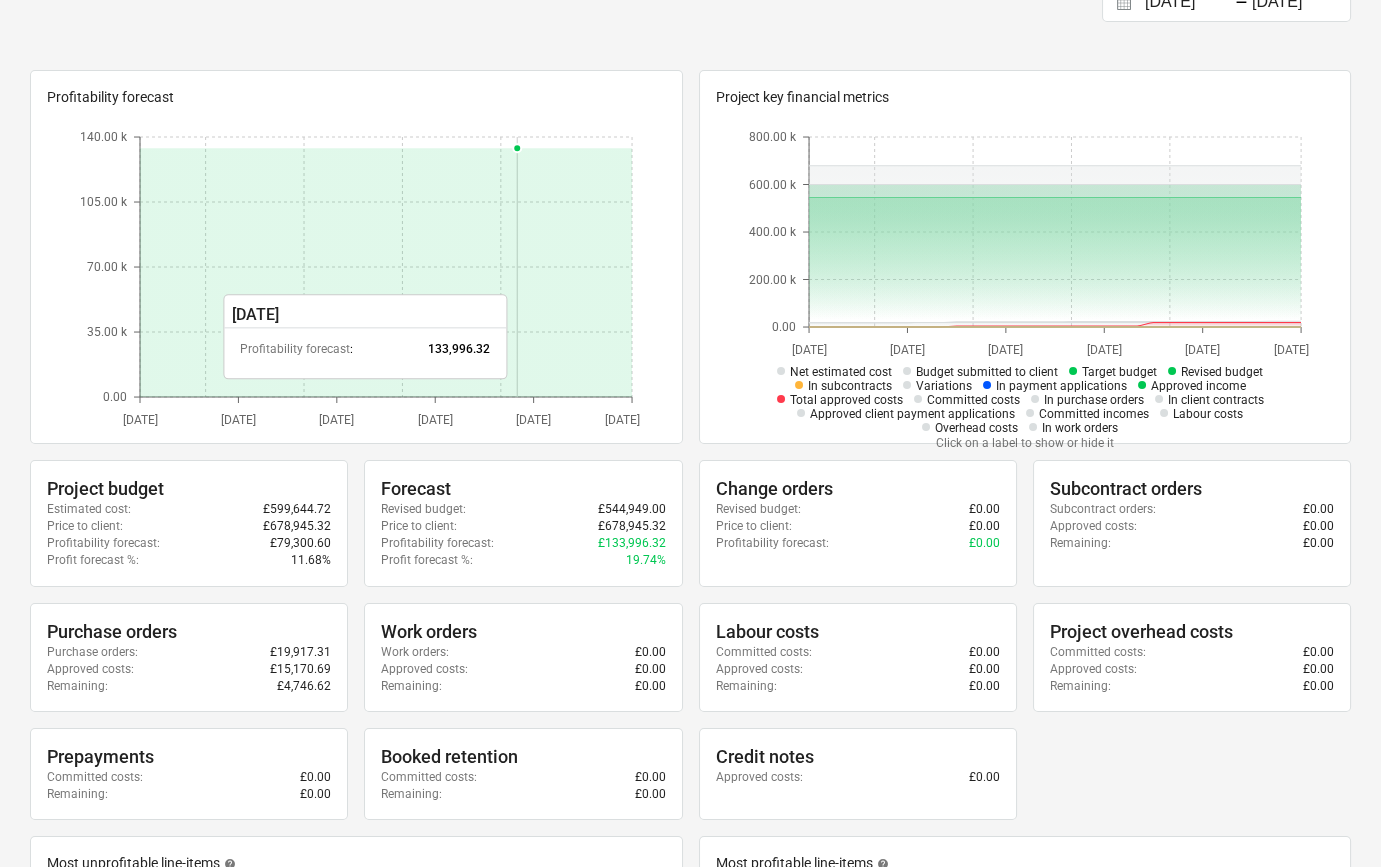 scroll, scrollTop: 181, scrollLeft: 0, axis: vertical 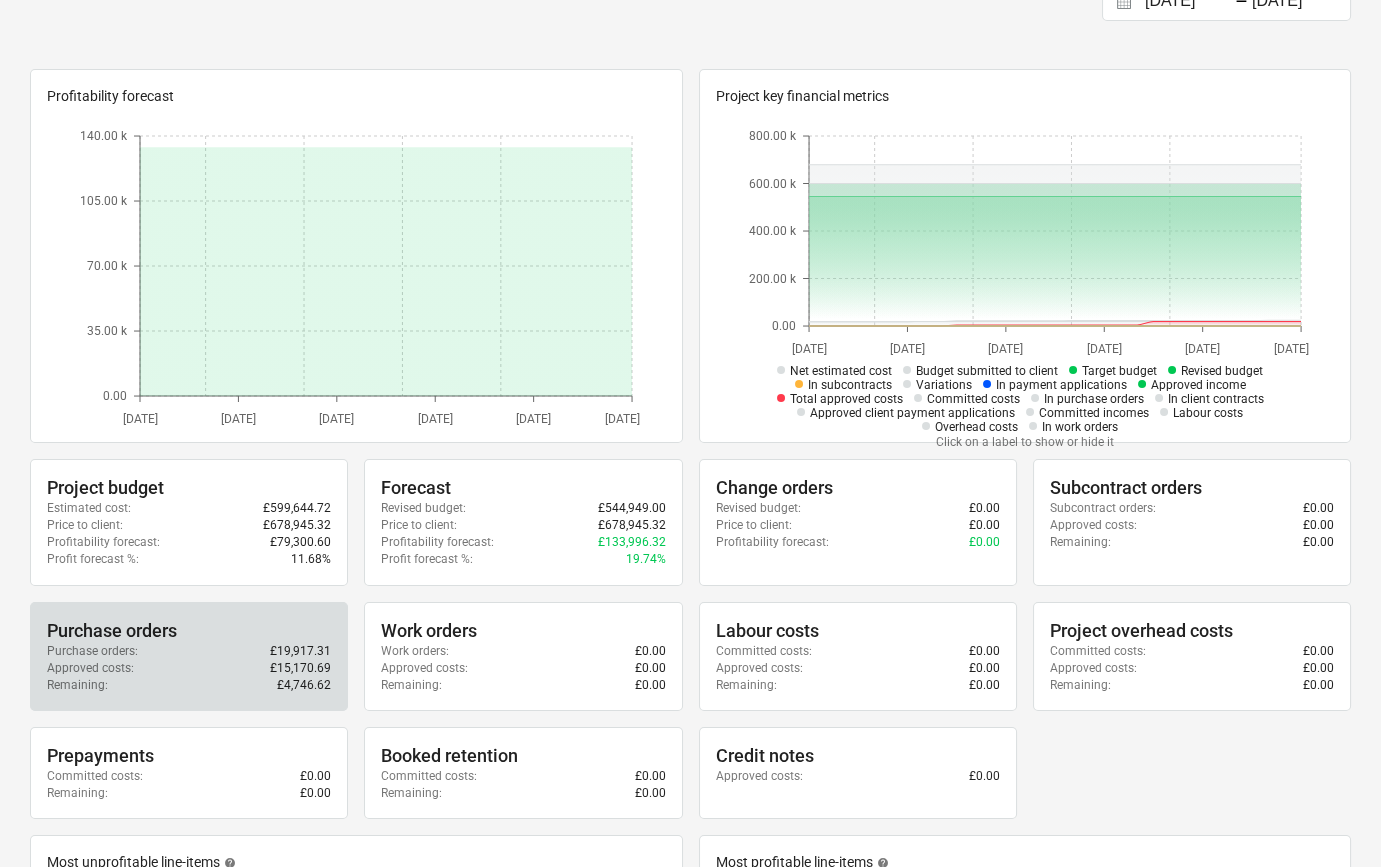 click on "Purchase orders : £19,917.31" at bounding box center [189, 651] 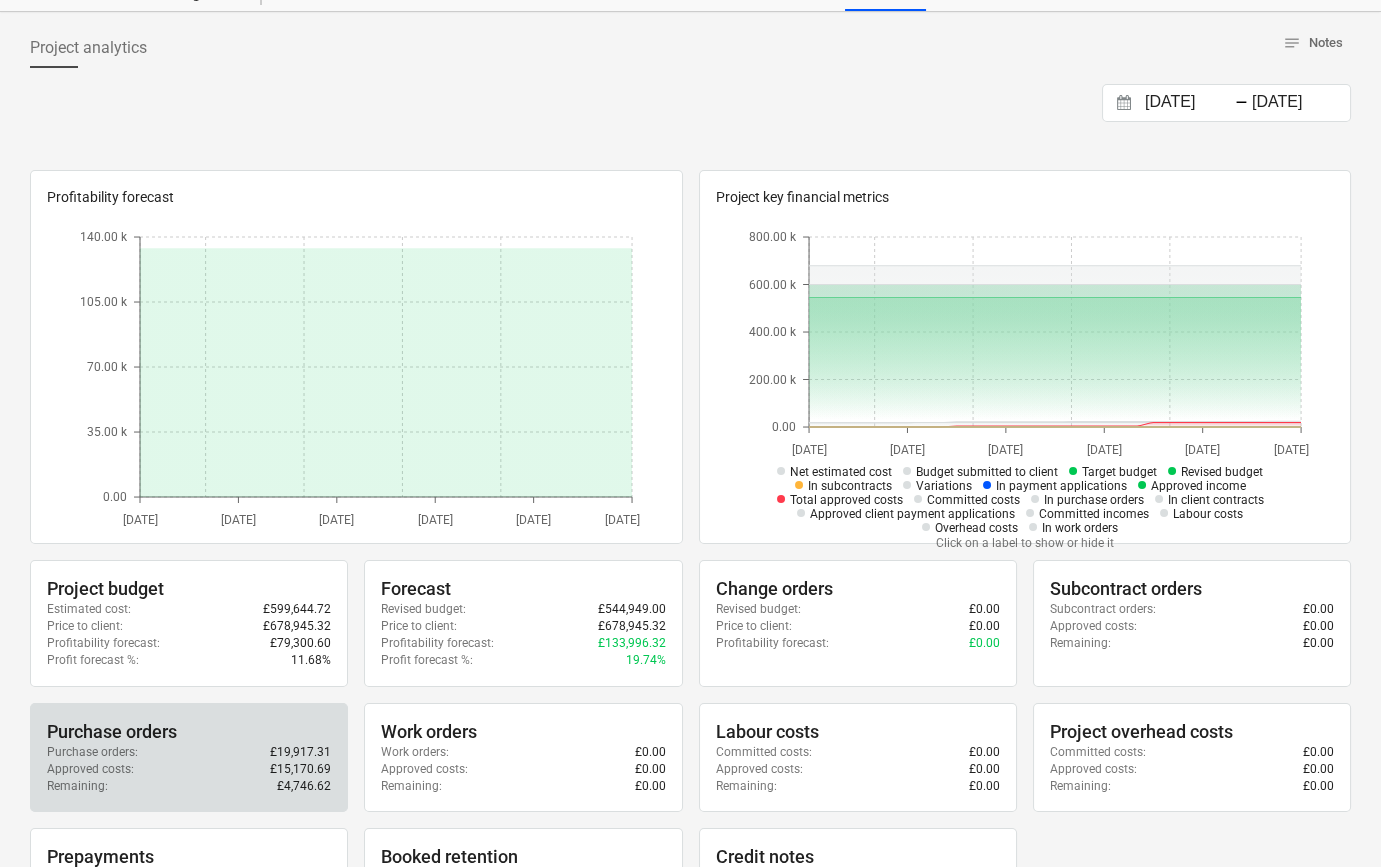 scroll, scrollTop: 0, scrollLeft: 0, axis: both 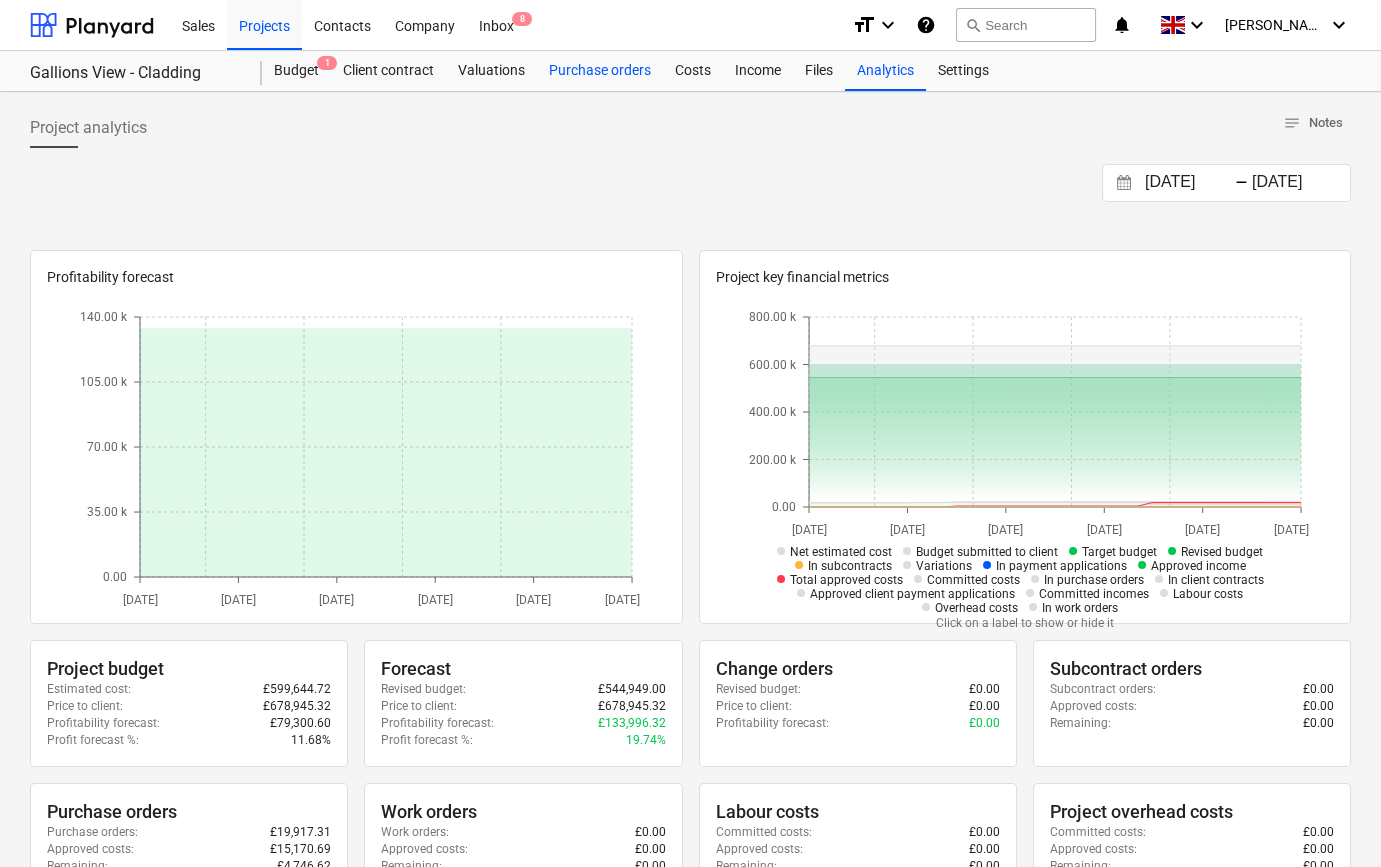 click on "Purchase orders" at bounding box center [600, 71] 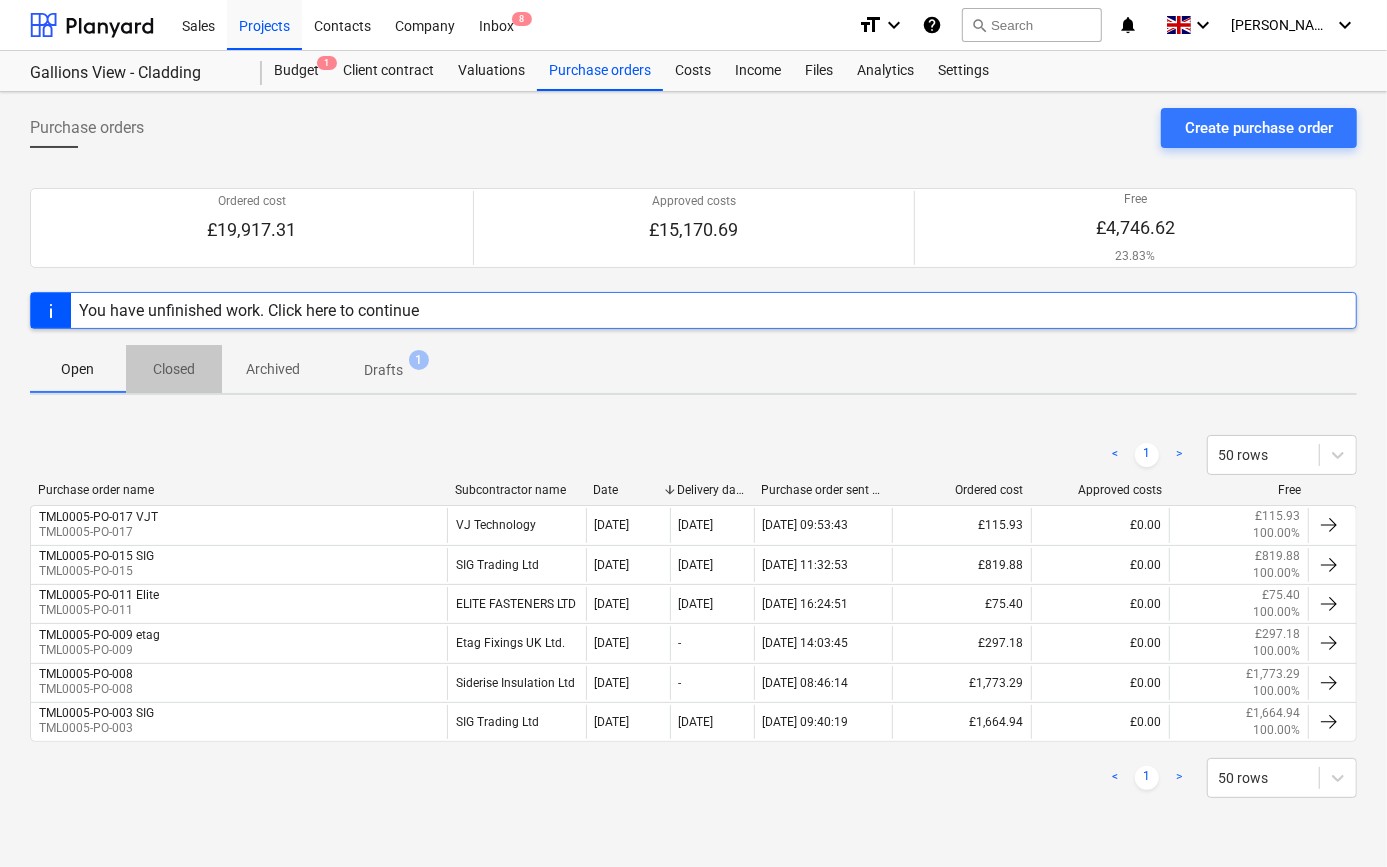 click on "Closed" at bounding box center [174, 369] 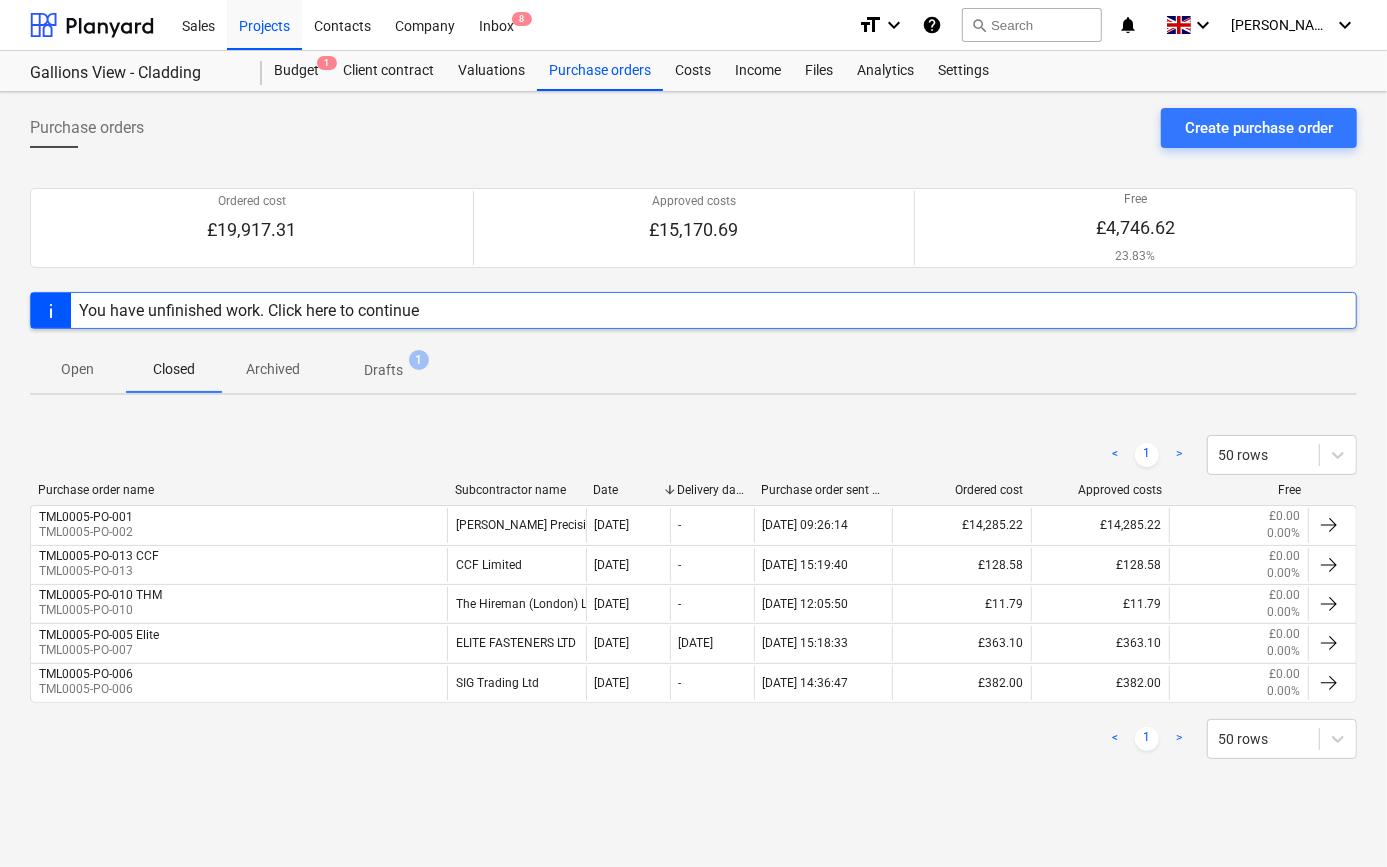 click on "Open" at bounding box center (78, 369) 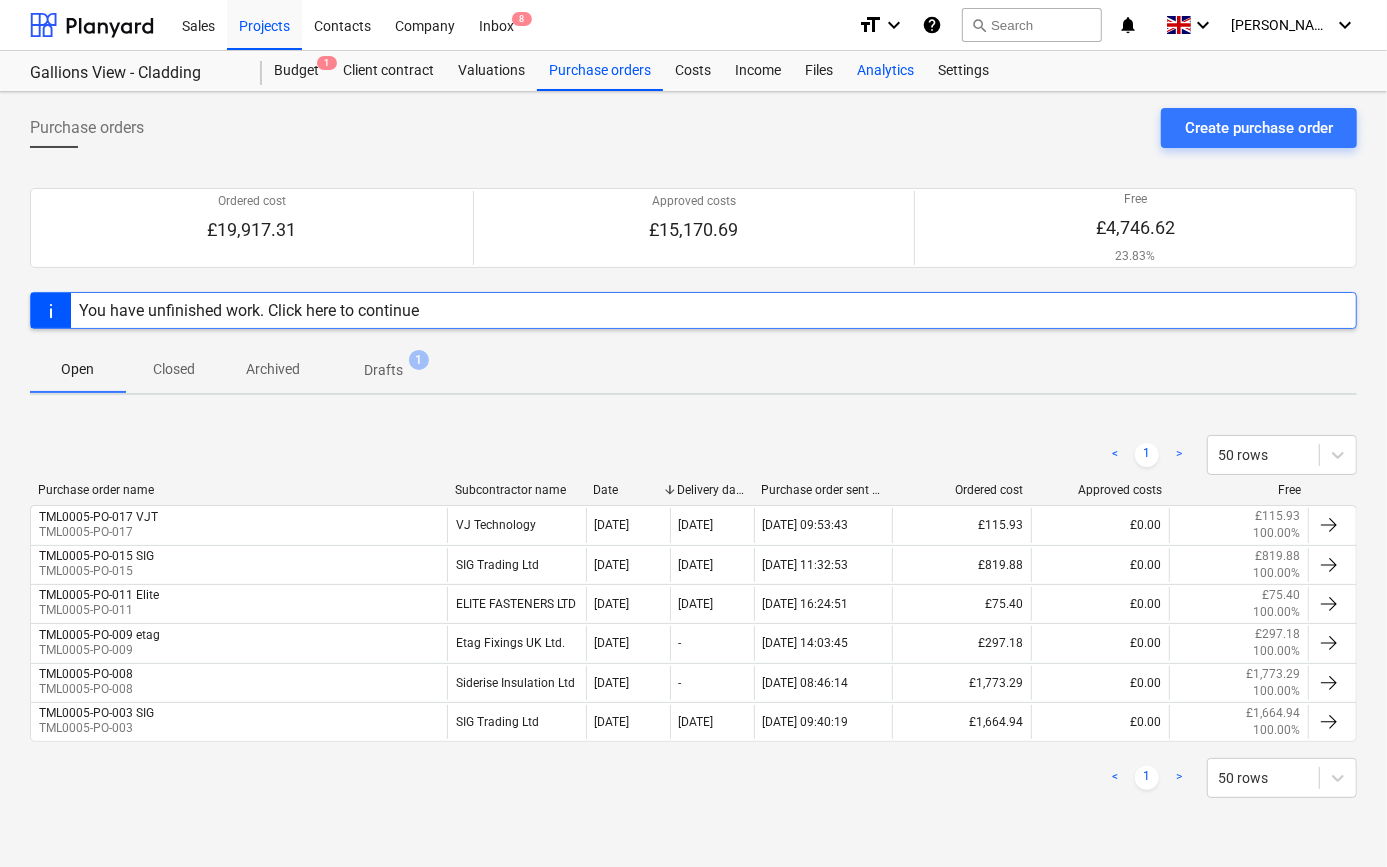 click on "Analytics" at bounding box center (885, 71) 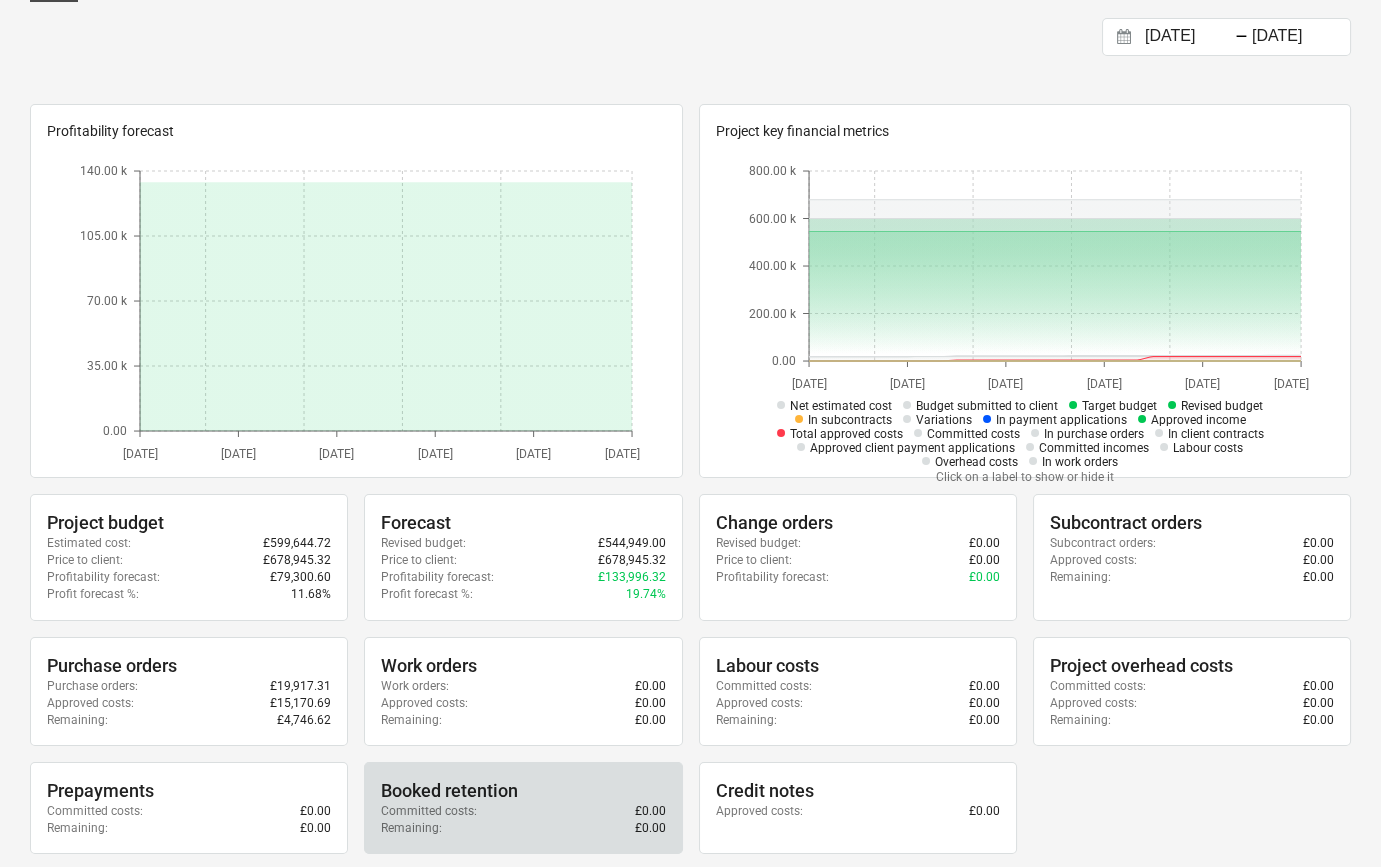 scroll, scrollTop: 0, scrollLeft: 0, axis: both 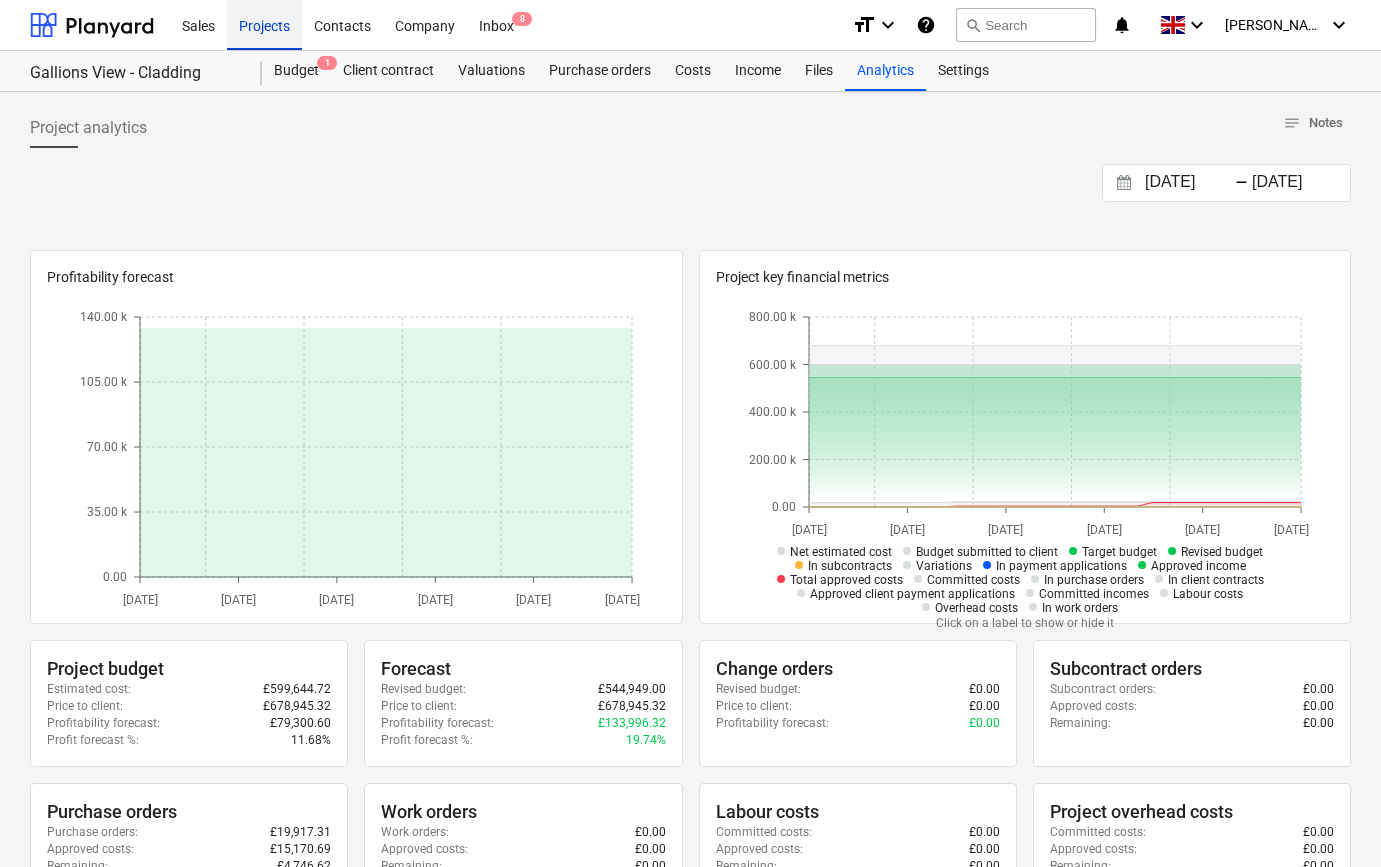 click on "Projects" at bounding box center (264, 24) 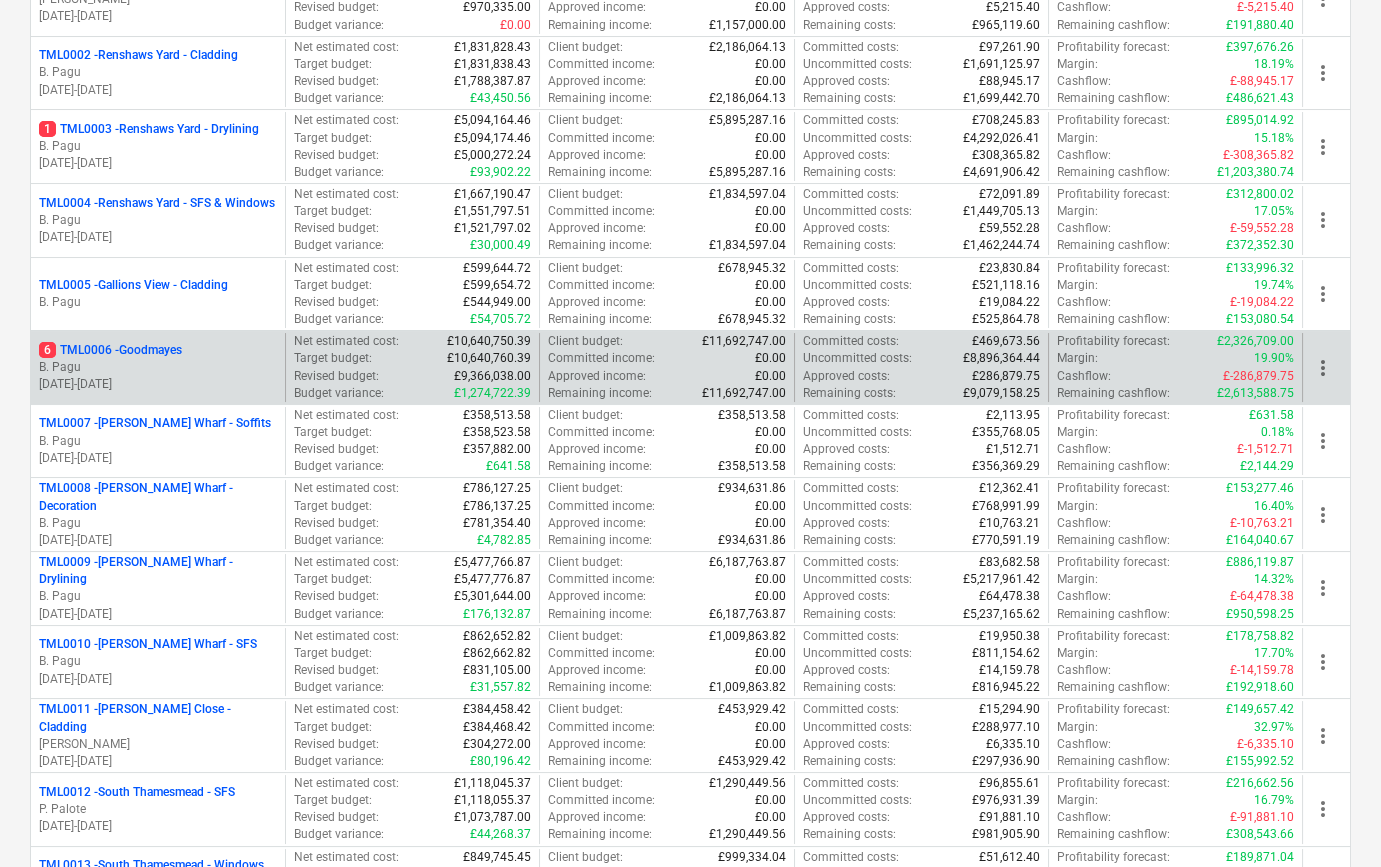 scroll, scrollTop: 363, scrollLeft: 0, axis: vertical 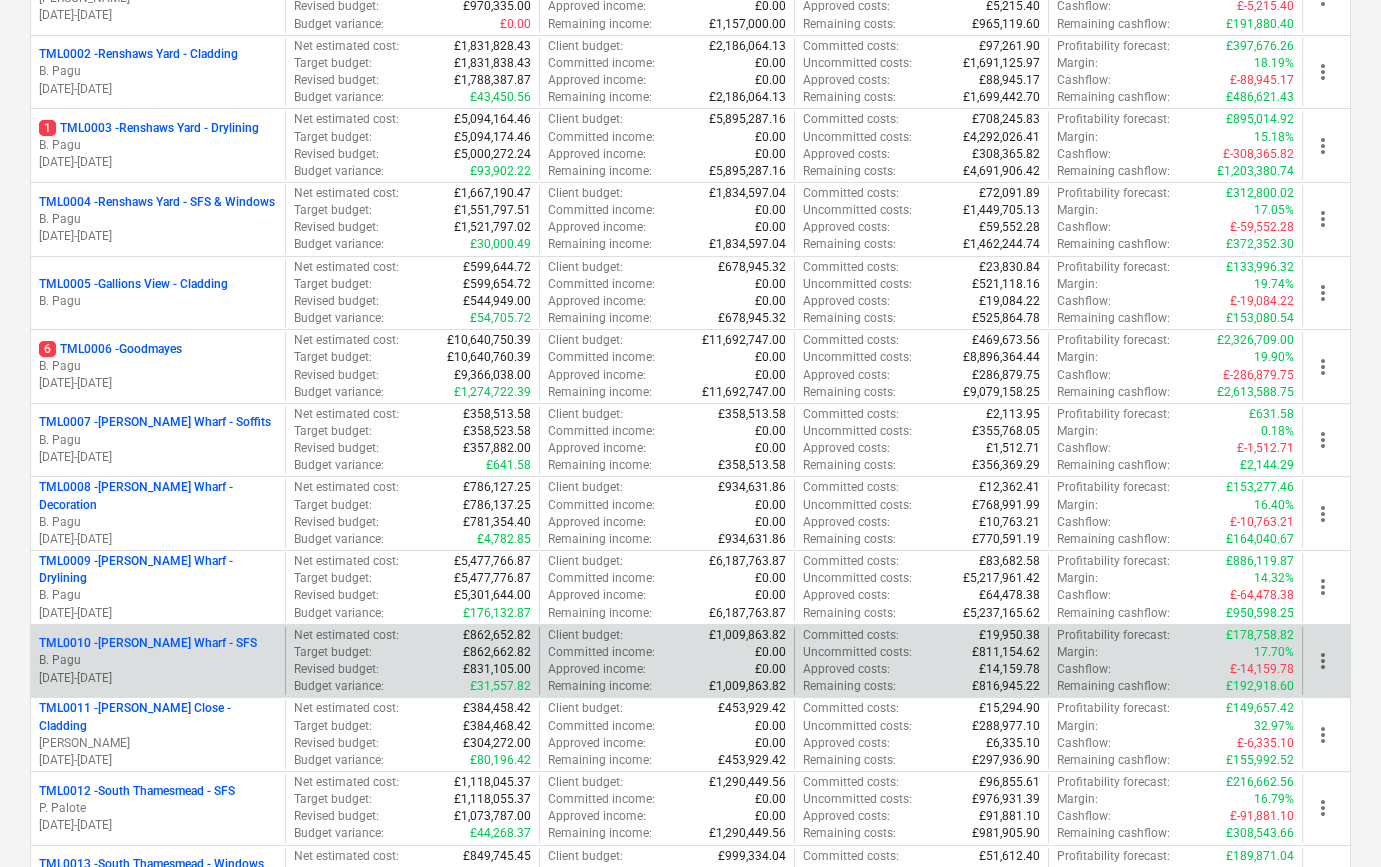 click on "[DATE]  -  [DATE]" at bounding box center [158, 678] 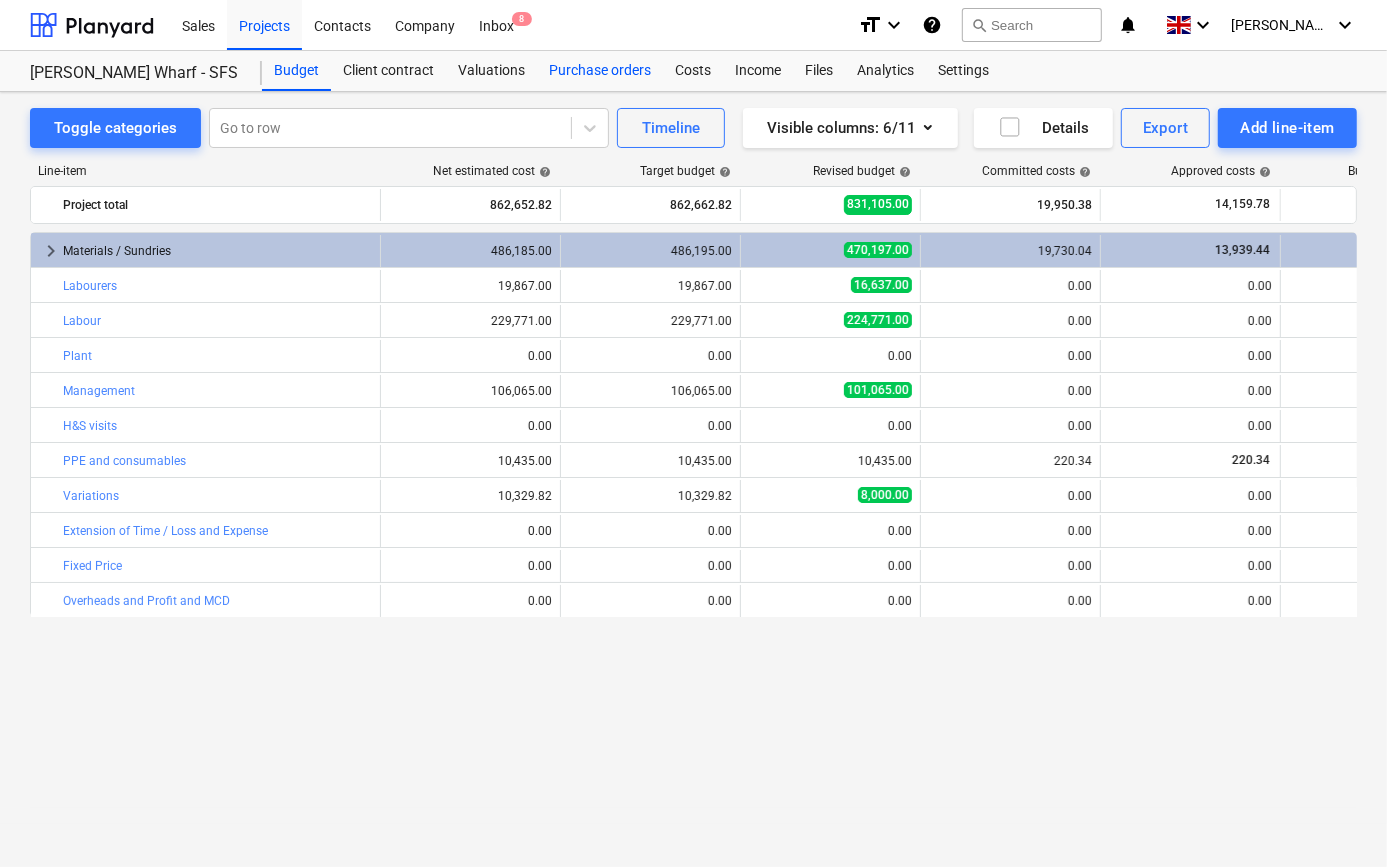 click on "Purchase orders" at bounding box center (600, 71) 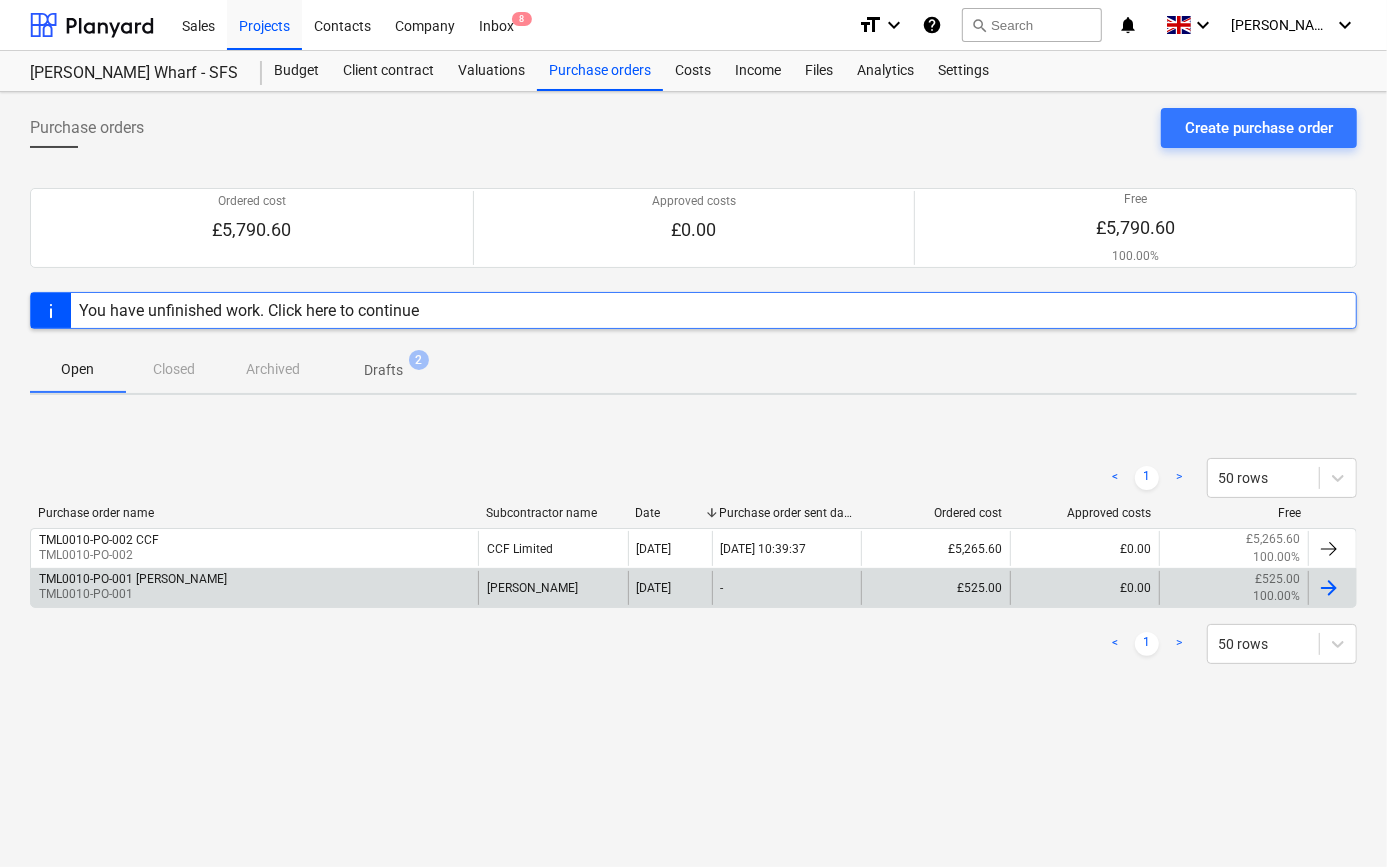 click on "TML0010-PO-001" at bounding box center [133, 594] 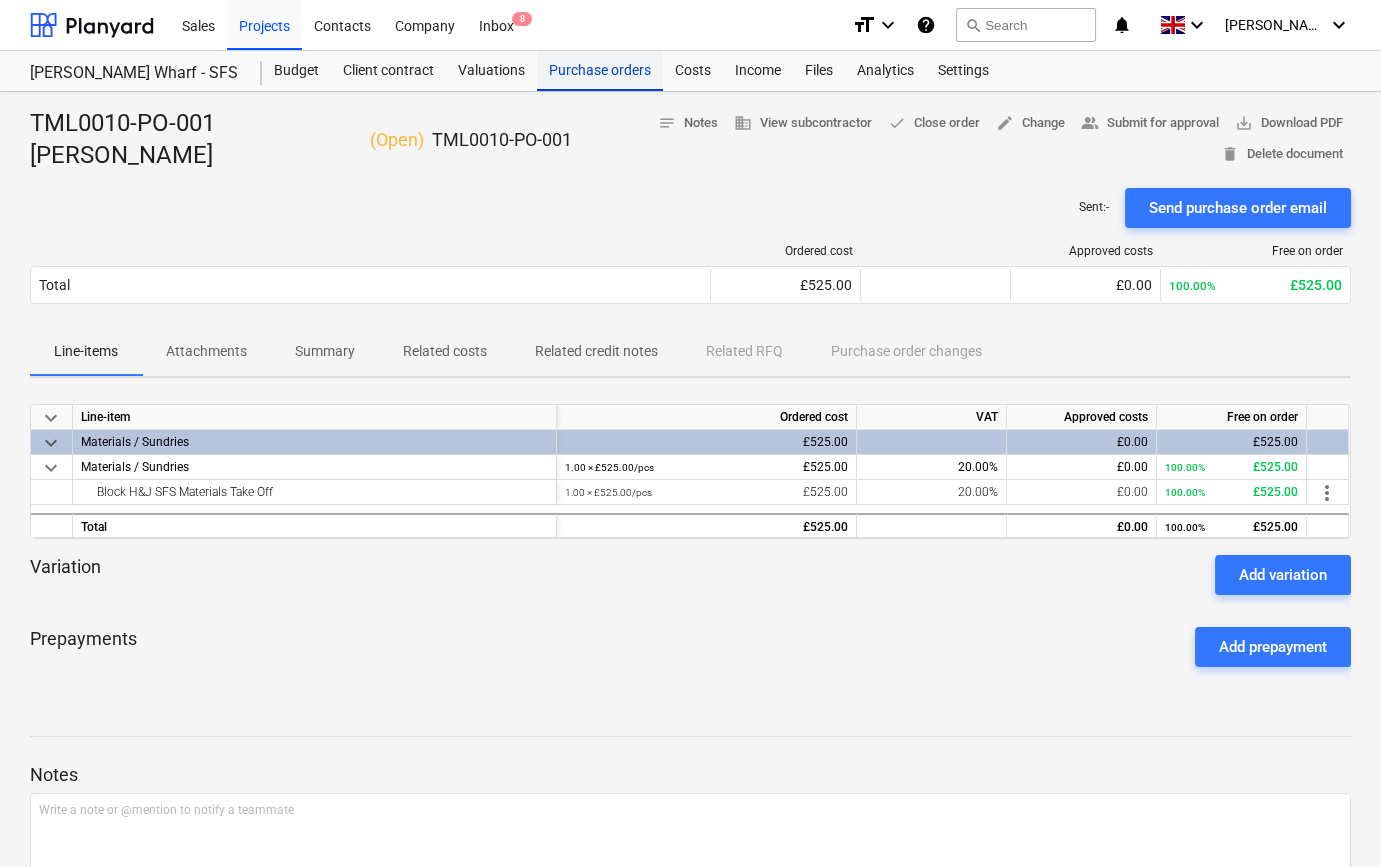 click on "Purchase orders" at bounding box center [600, 71] 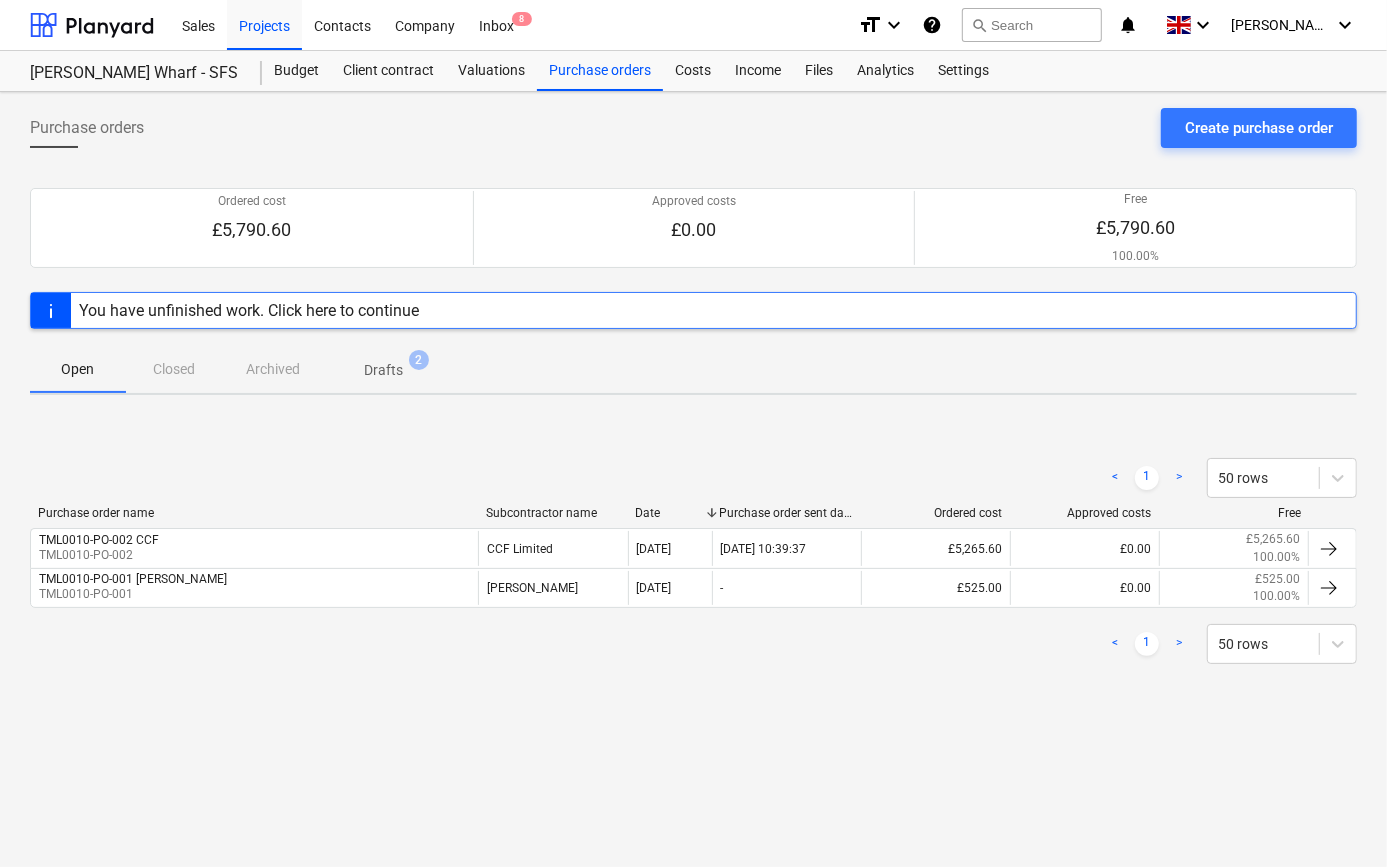 click on "Open Closed Archived Drafts 2" at bounding box center (693, 369) 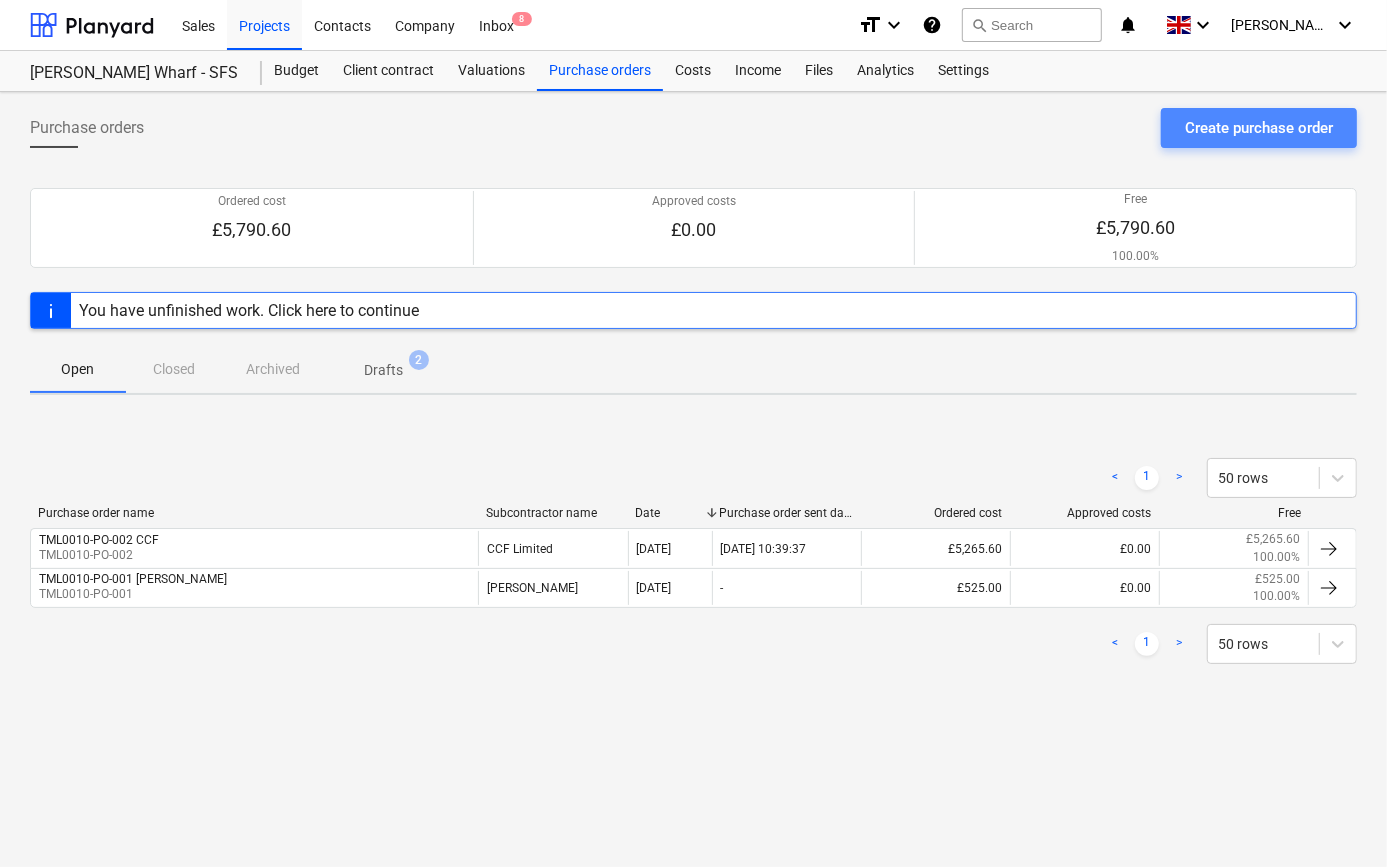 click on "Create purchase order" at bounding box center [1259, 128] 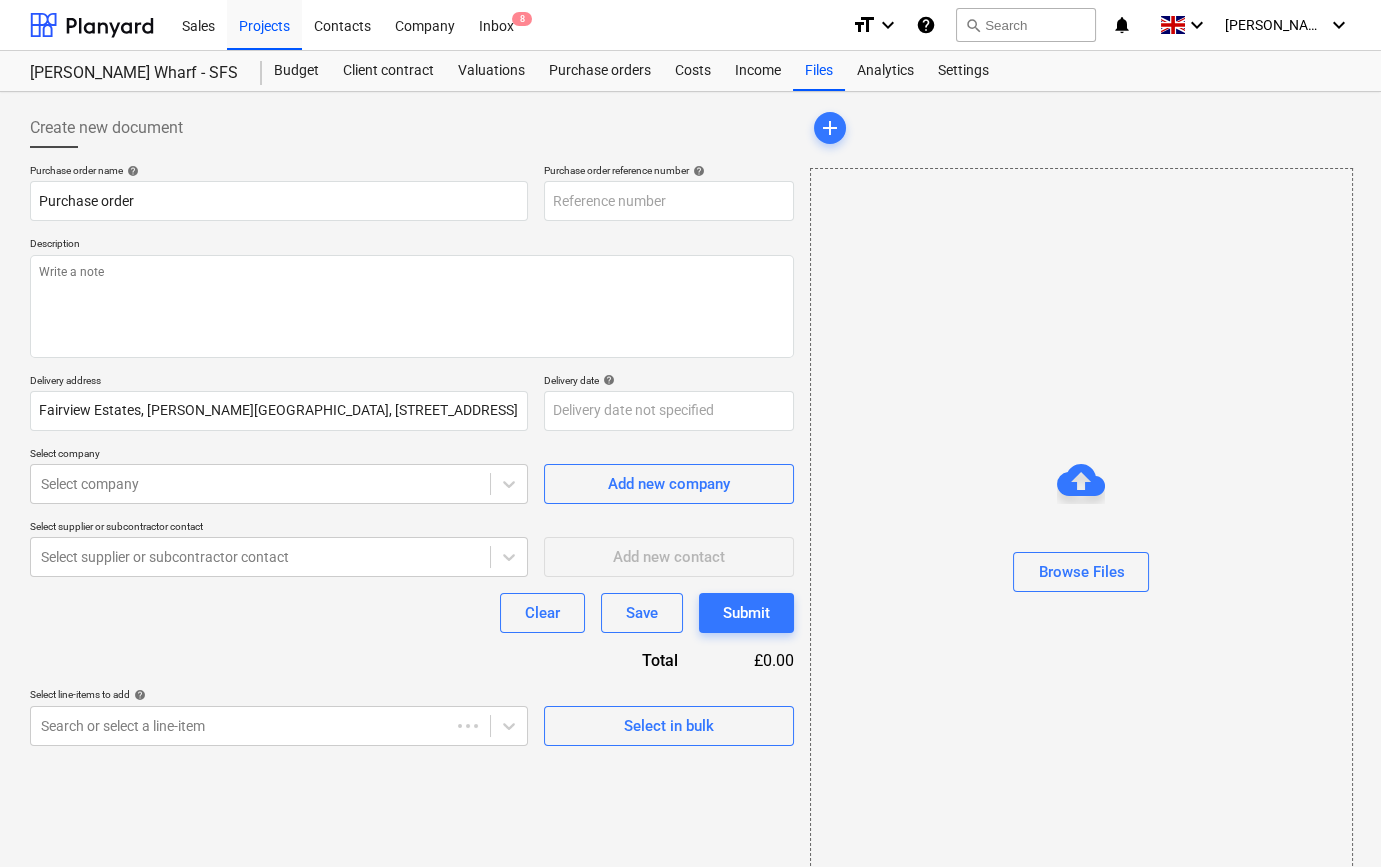 type on "x" 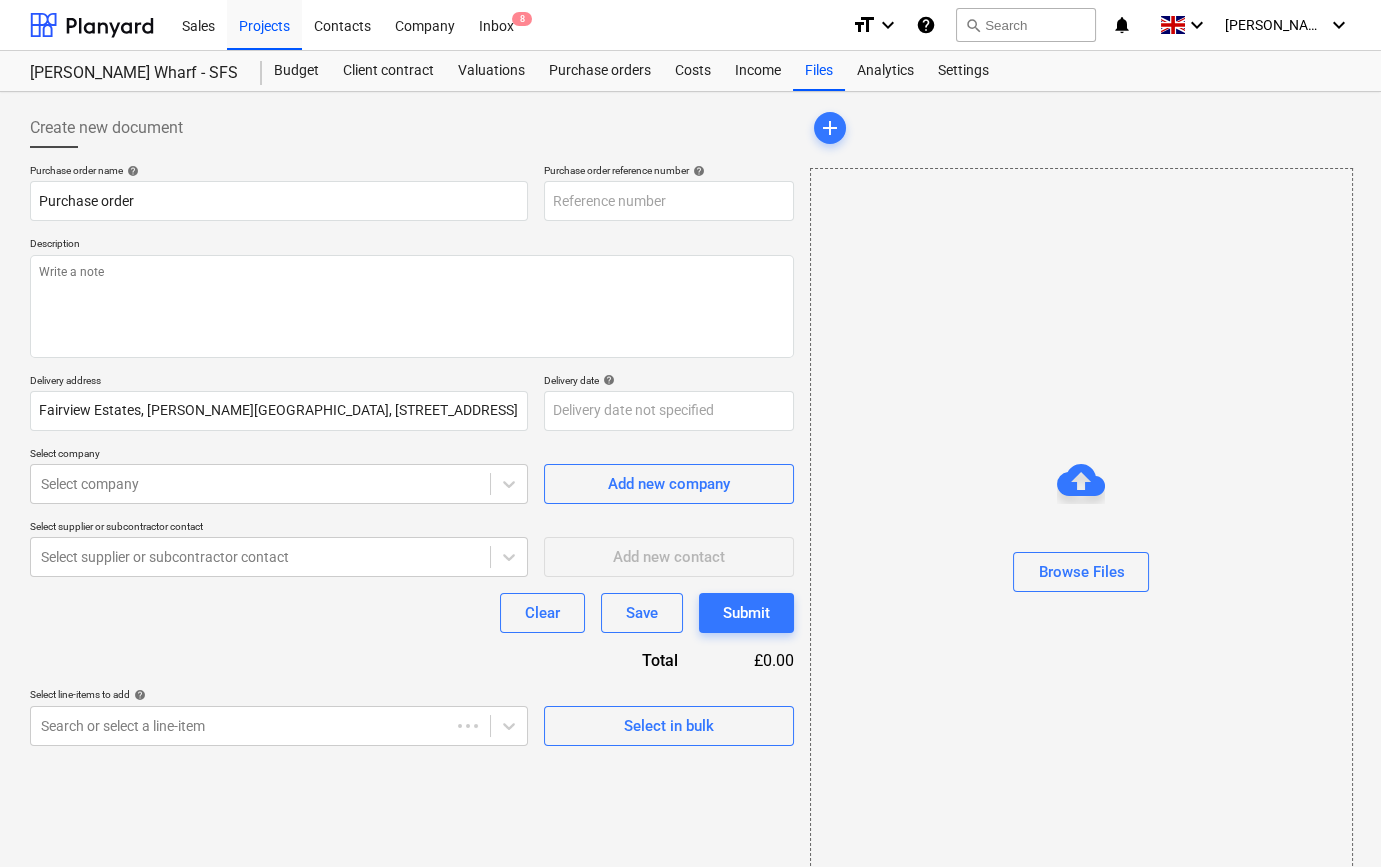 type on "TML0010-PO-005" 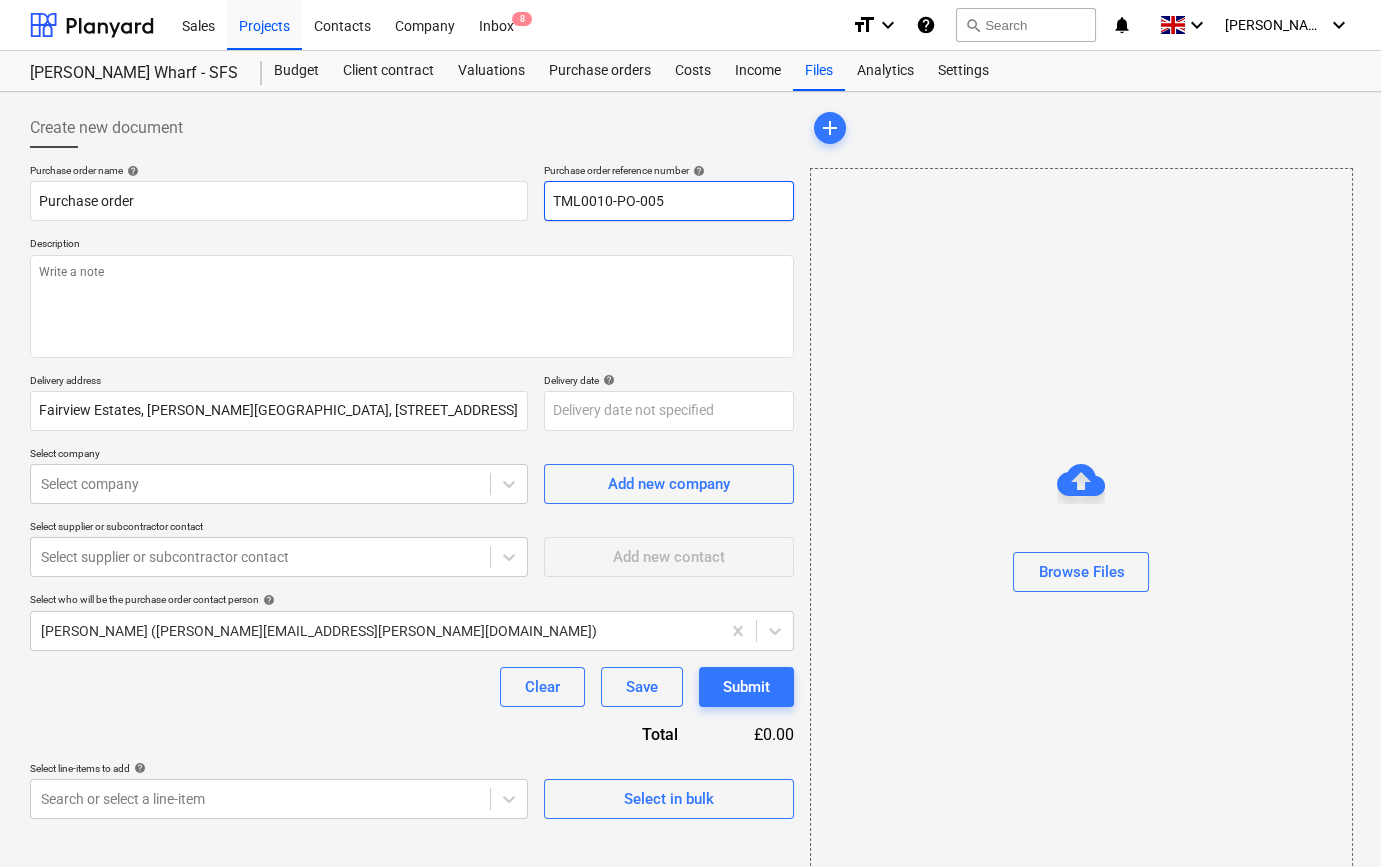 drag, startPoint x: 670, startPoint y: 198, endPoint x: 548, endPoint y: 198, distance: 122 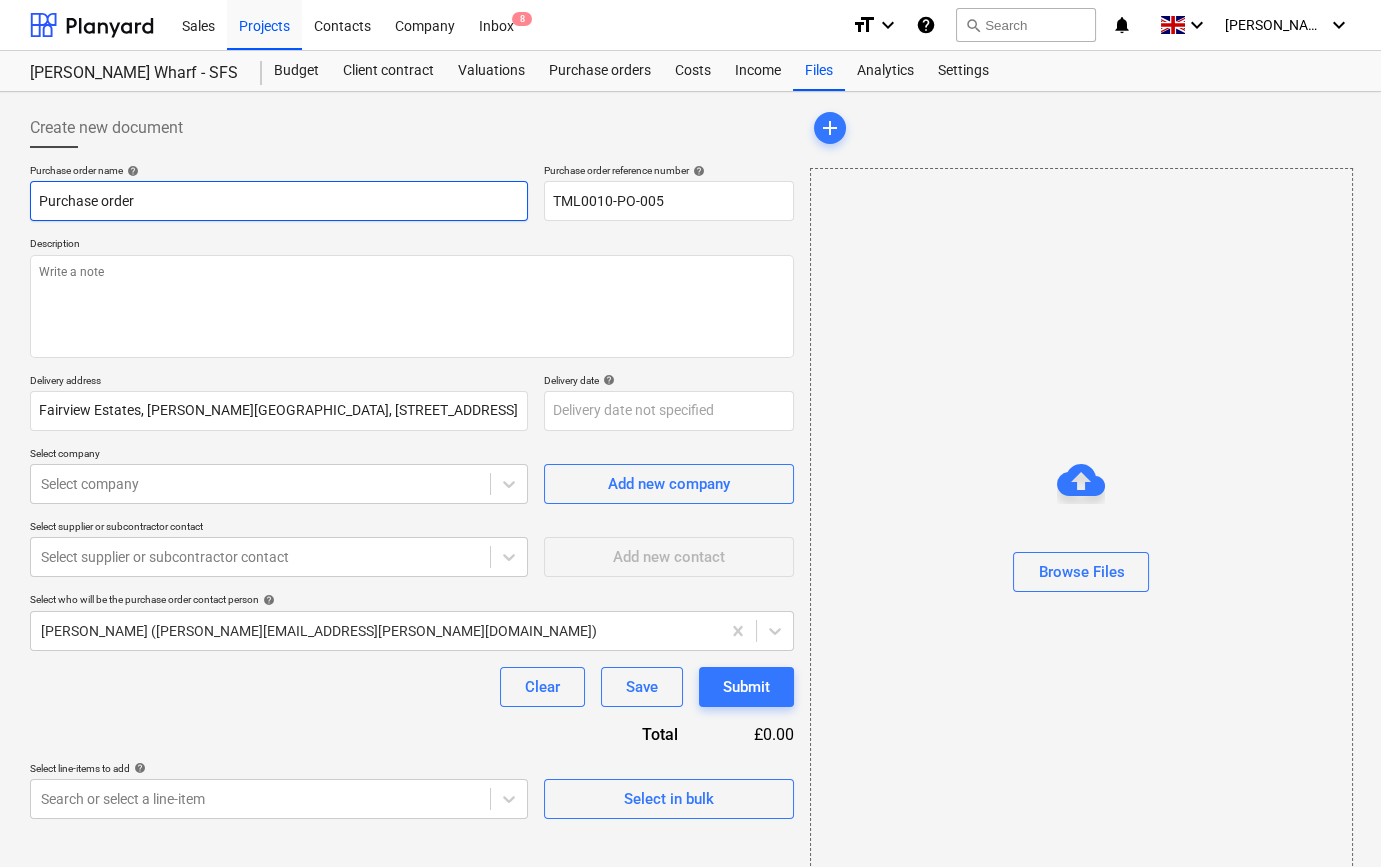 paste on "TML0010-PO-005" 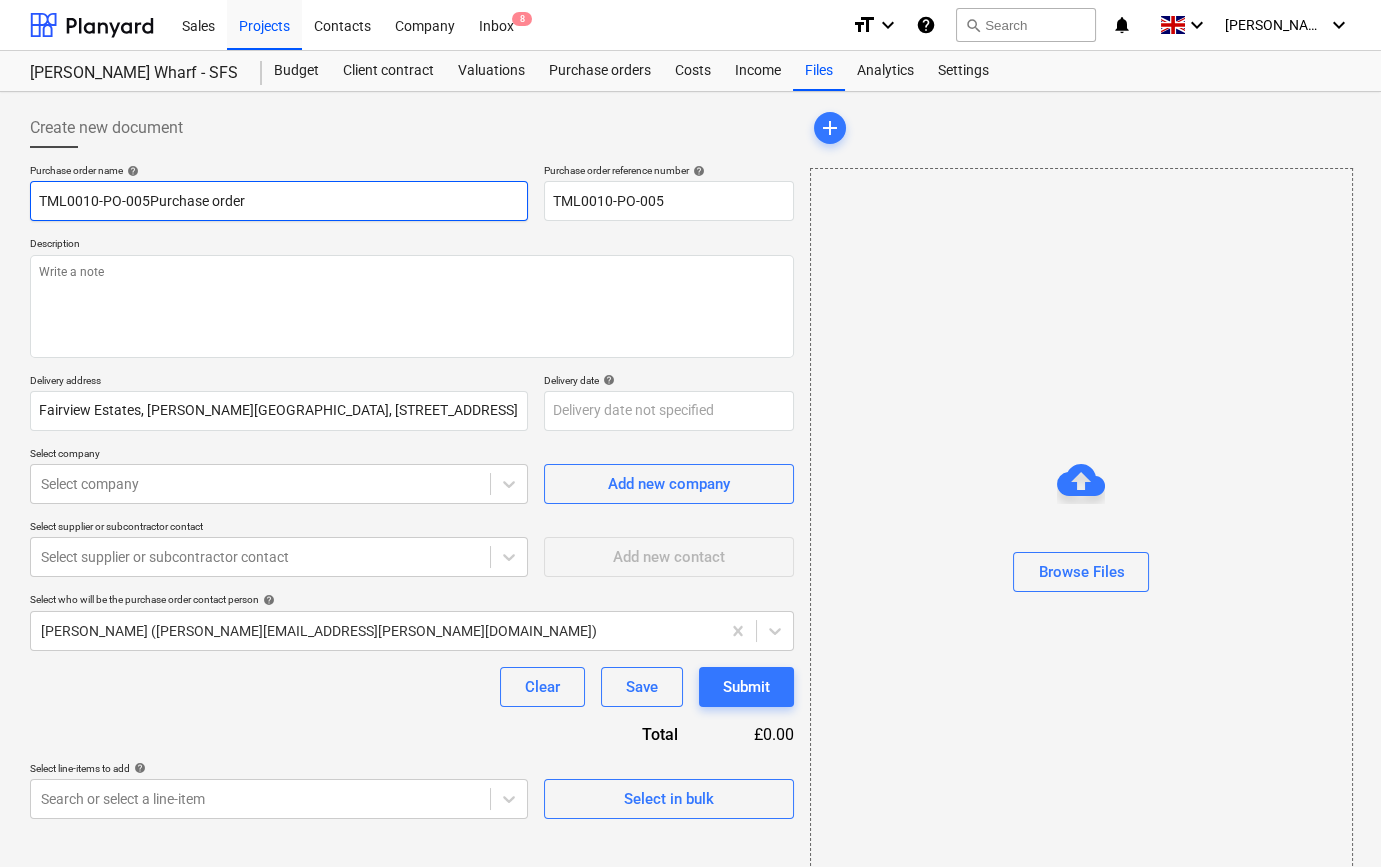 type on "x" 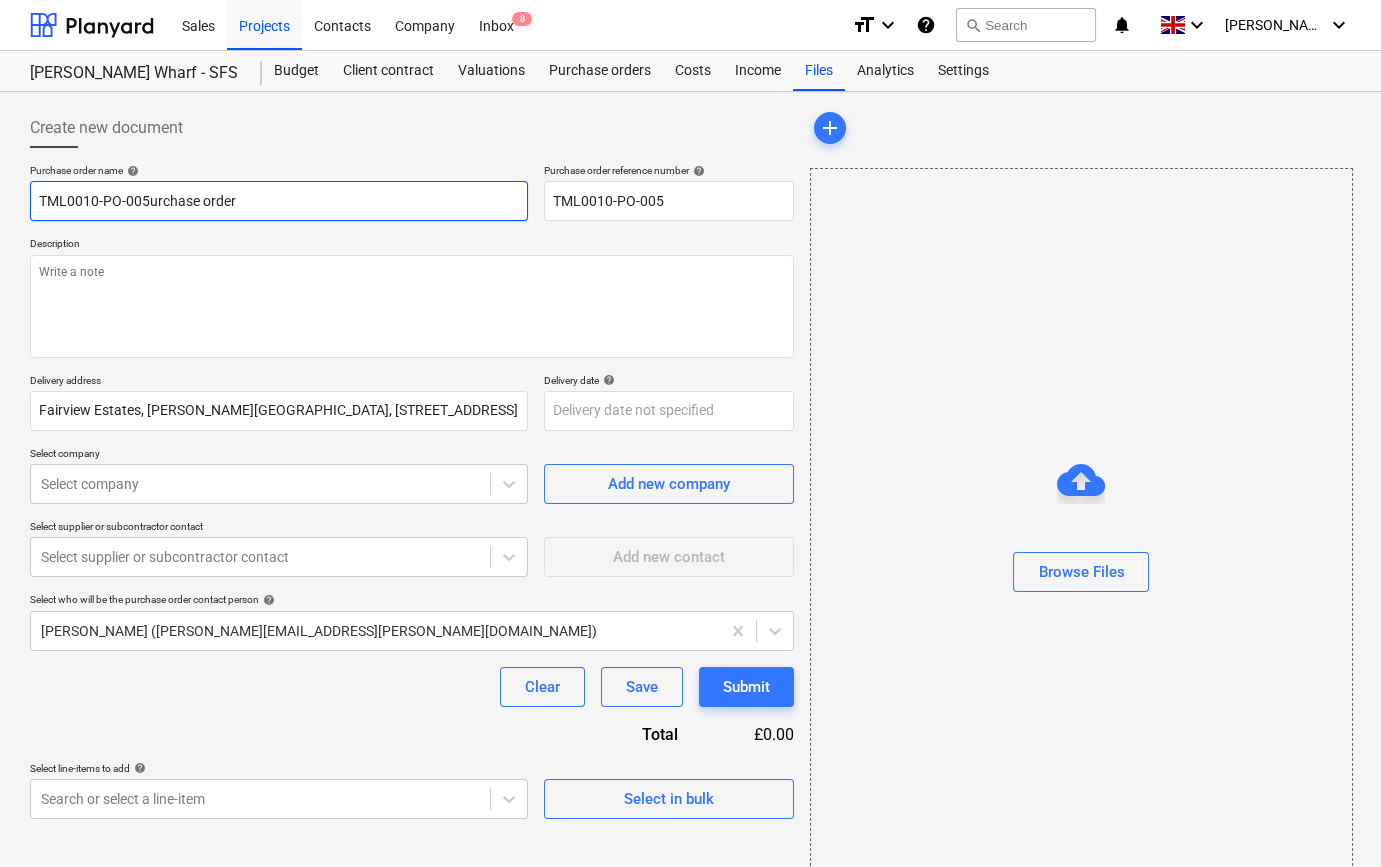 type on "x" 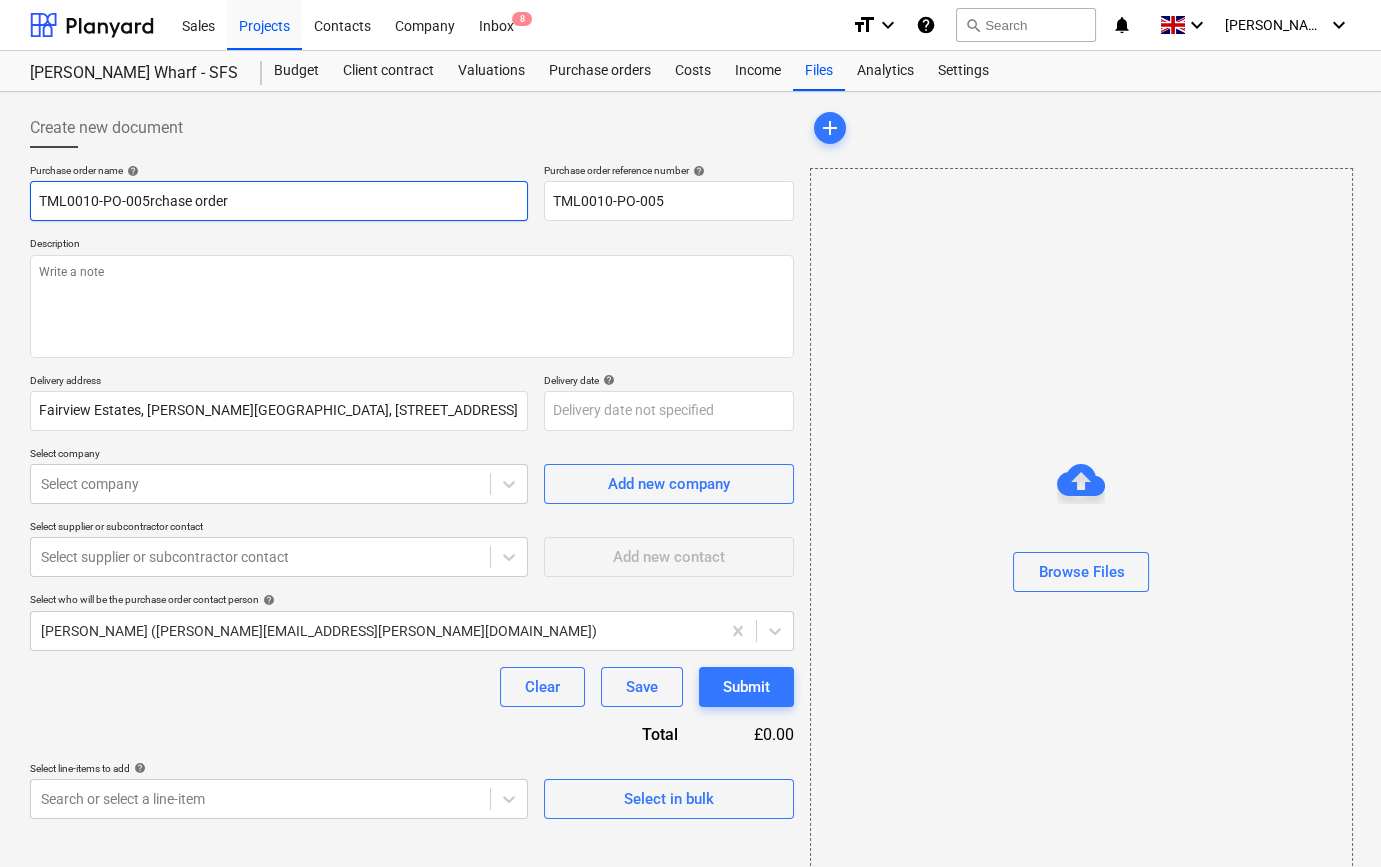 type on "x" 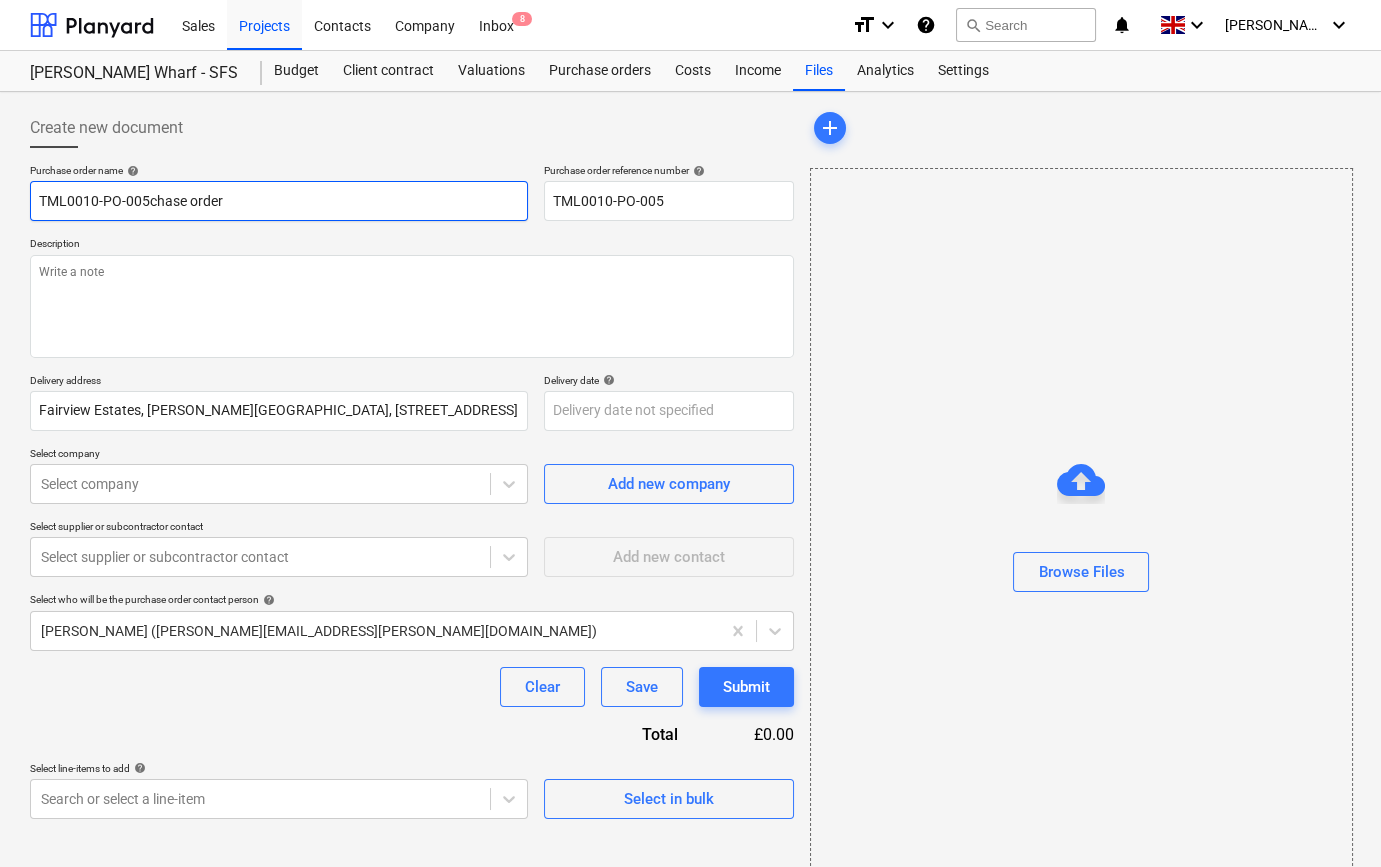 type on "x" 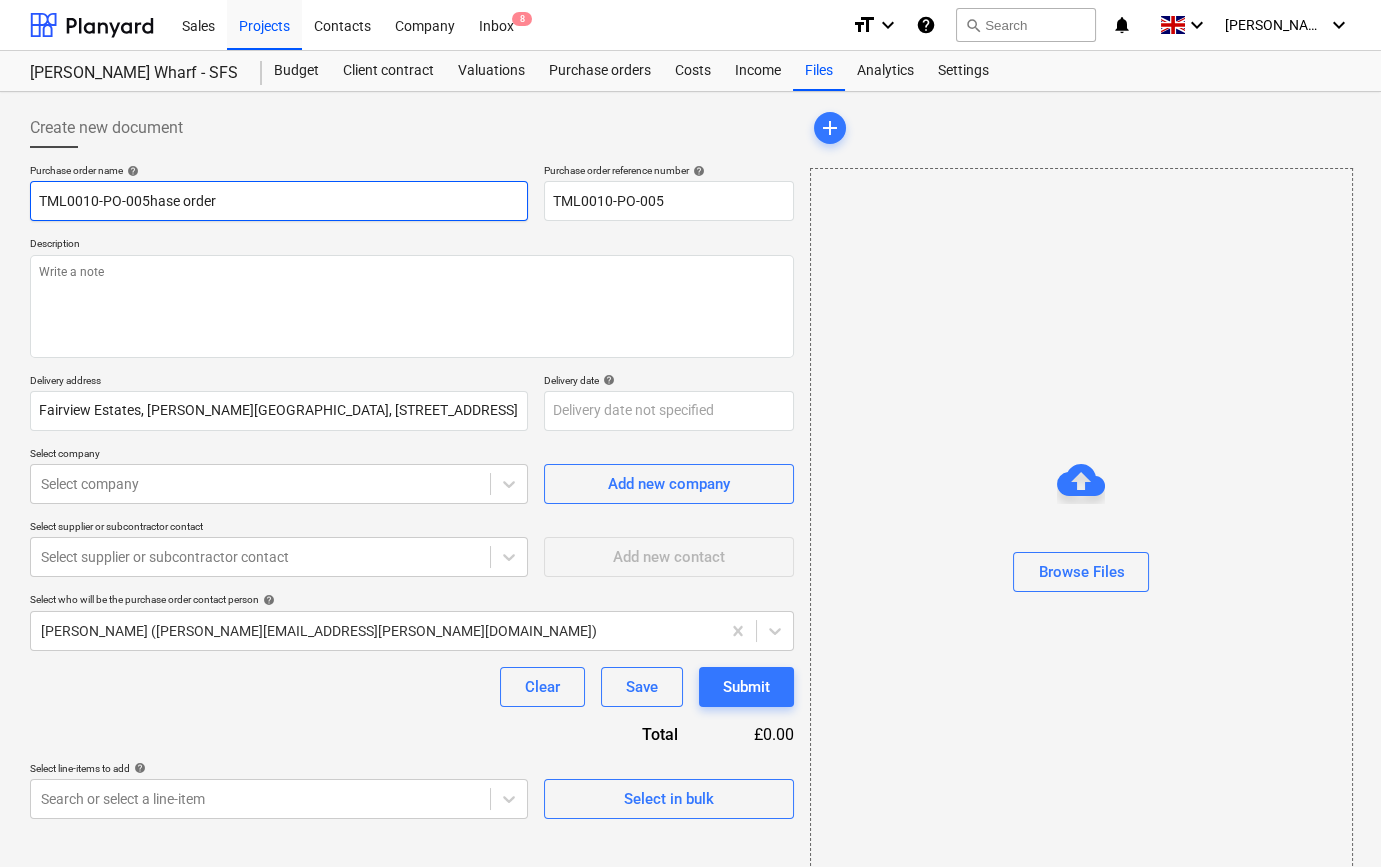 type on "x" 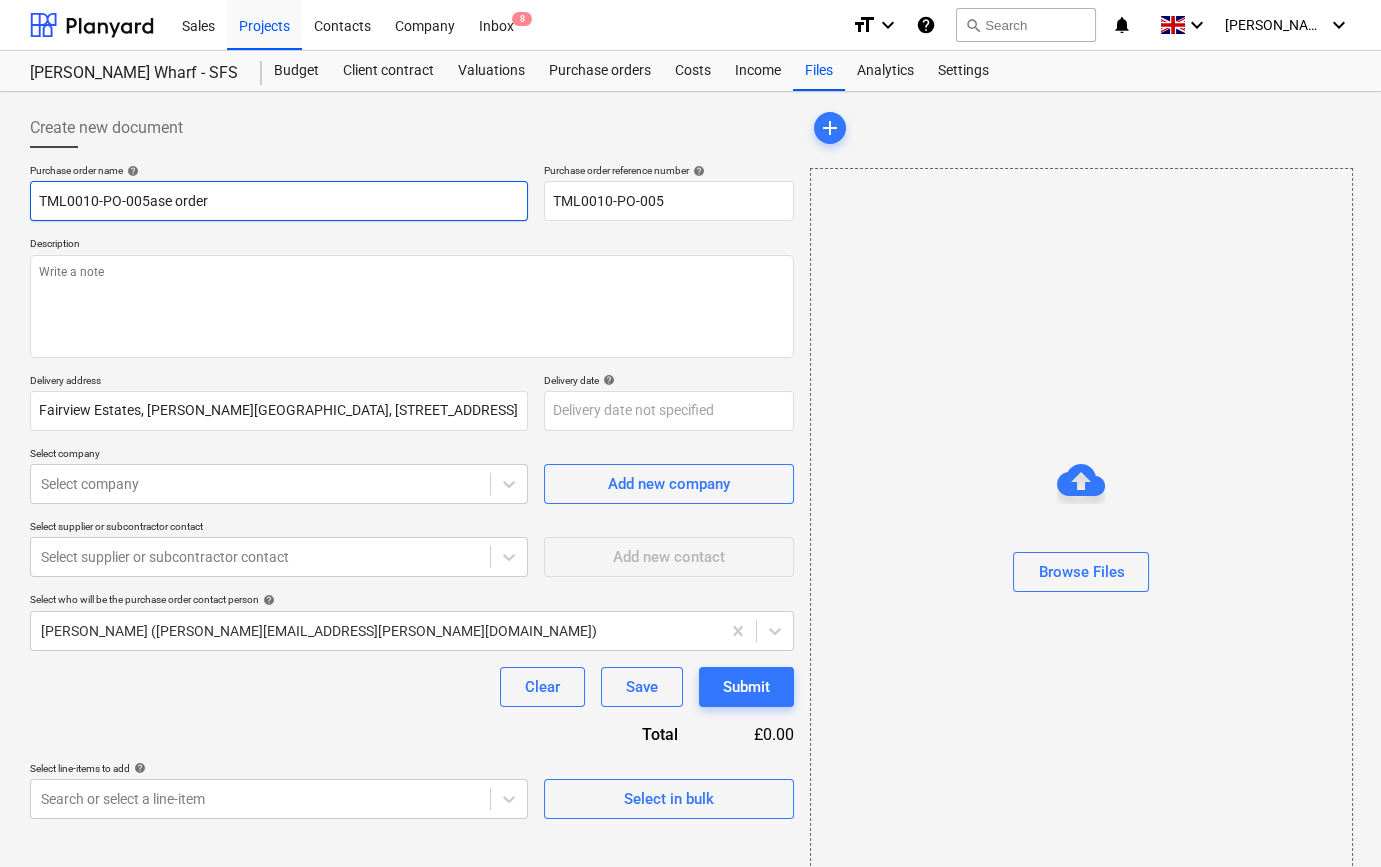type on "x" 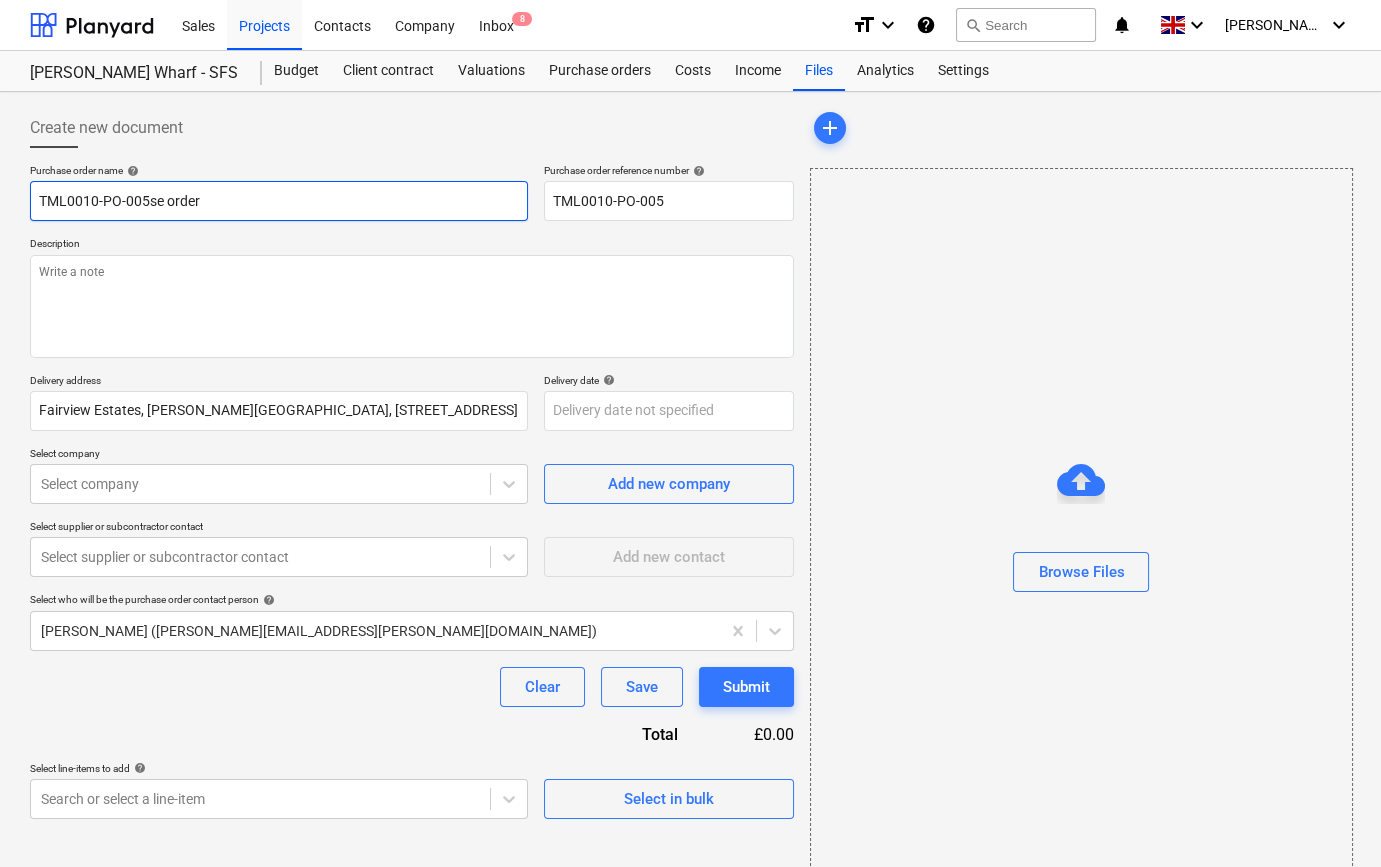 type on "x" 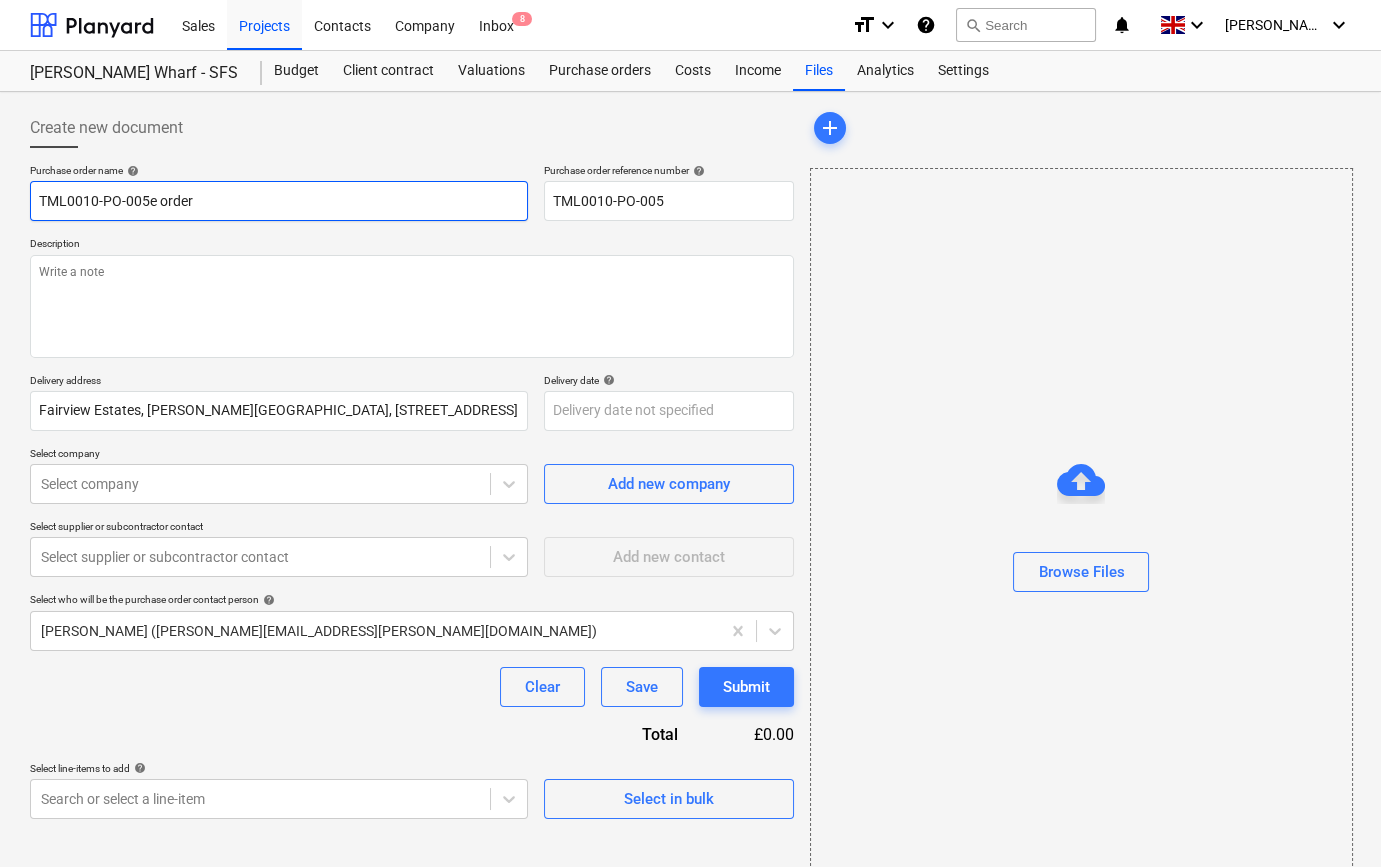 type on "x" 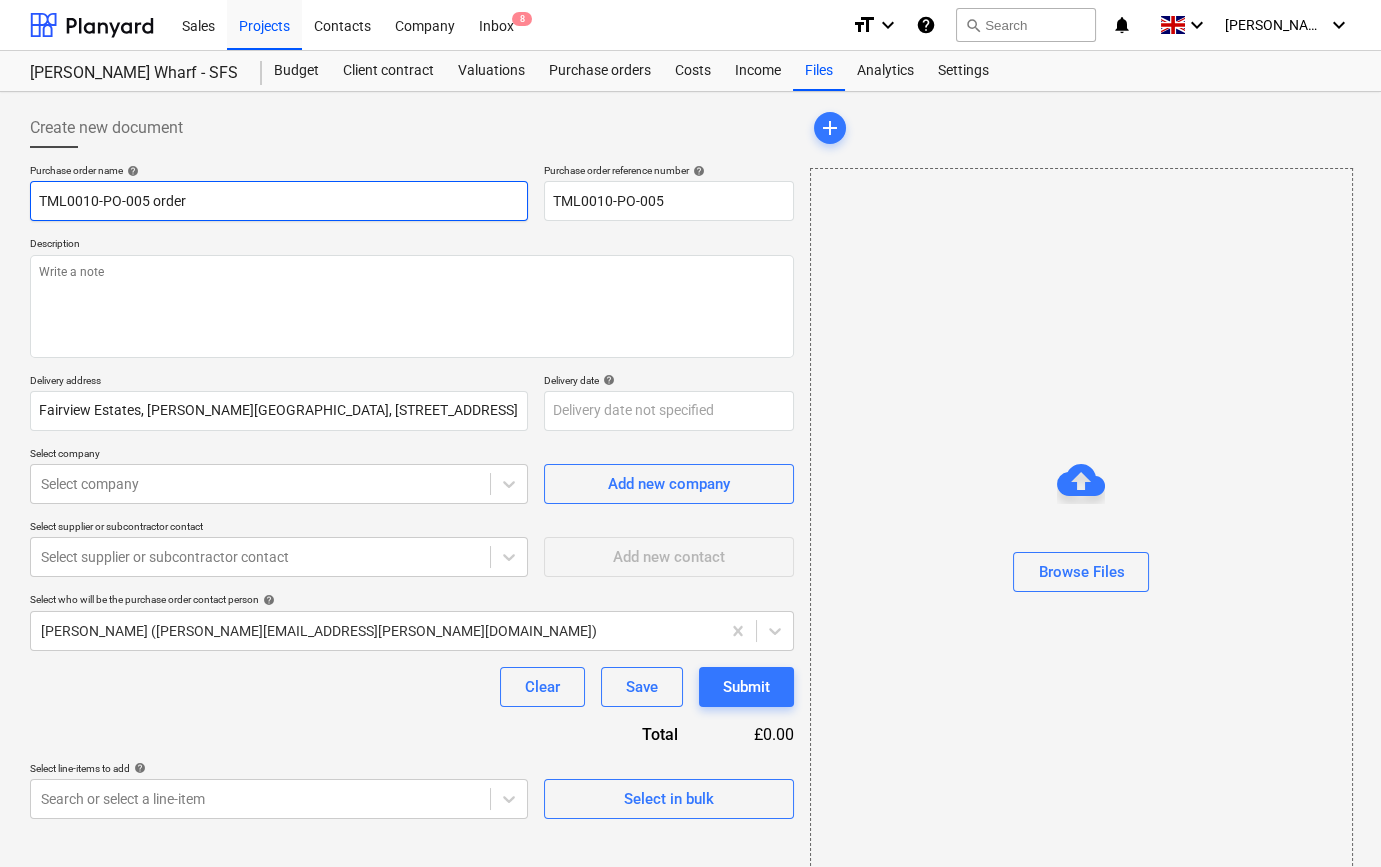 type on "x" 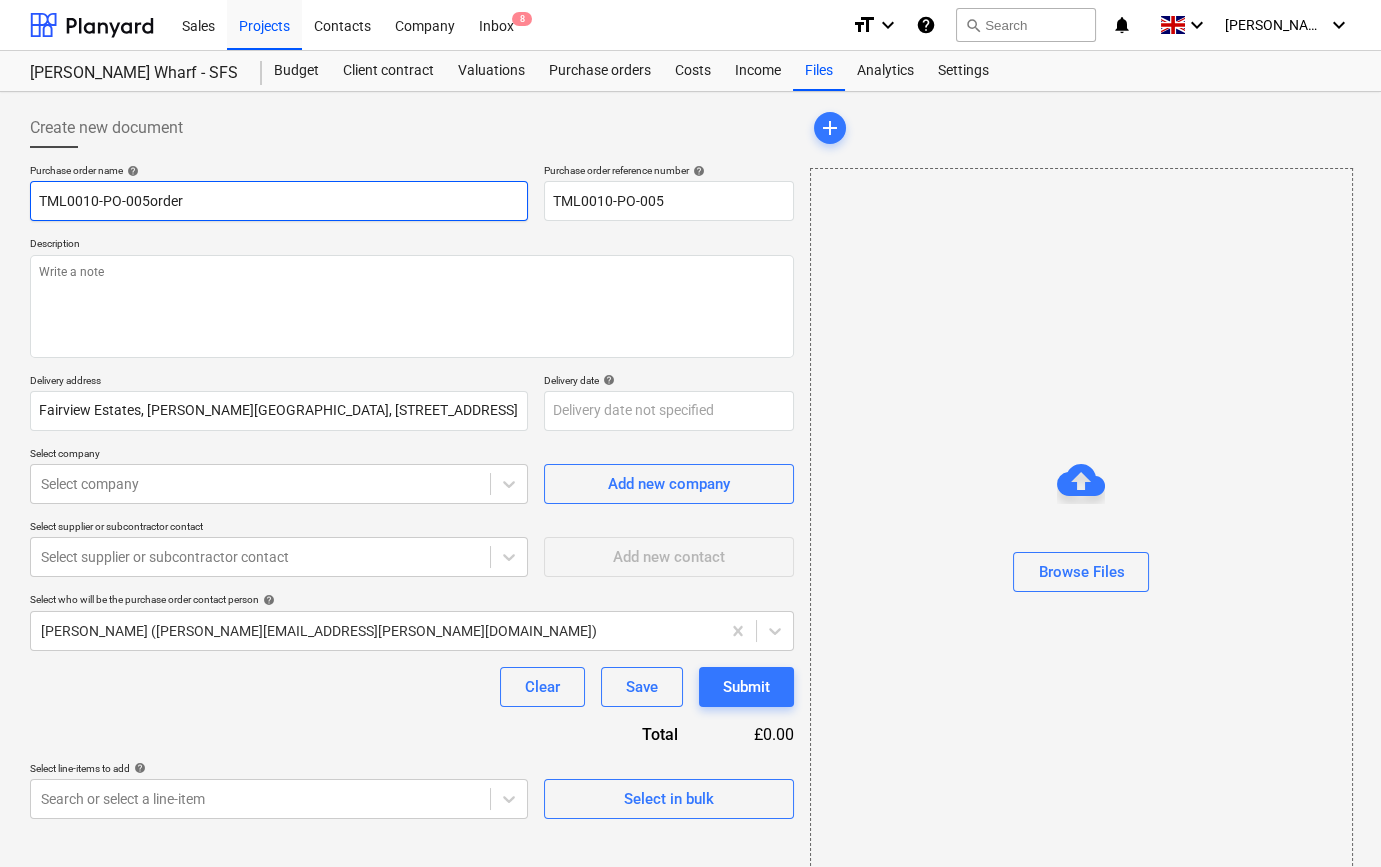 type on "TML0010-PO-005rder" 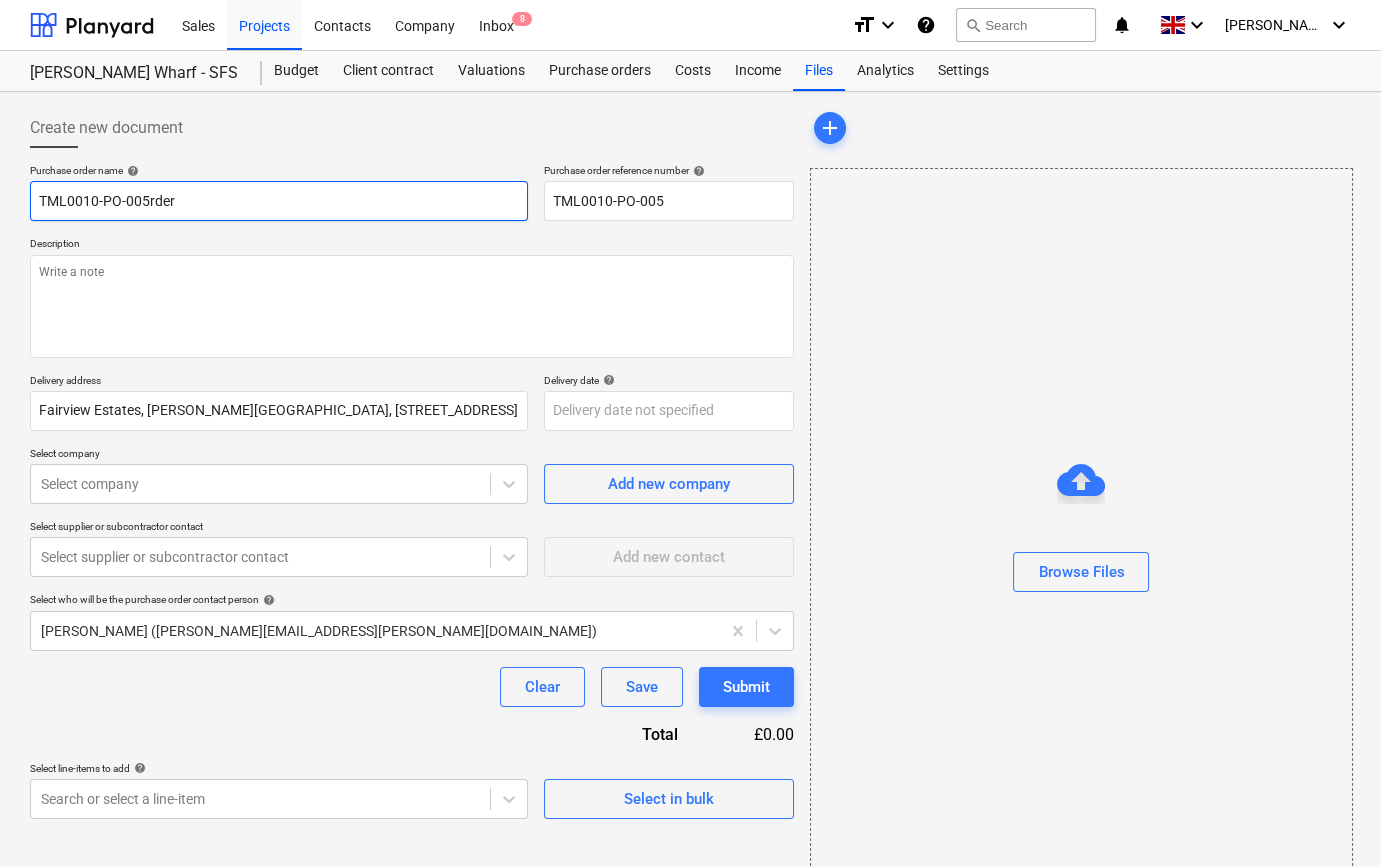 type on "x" 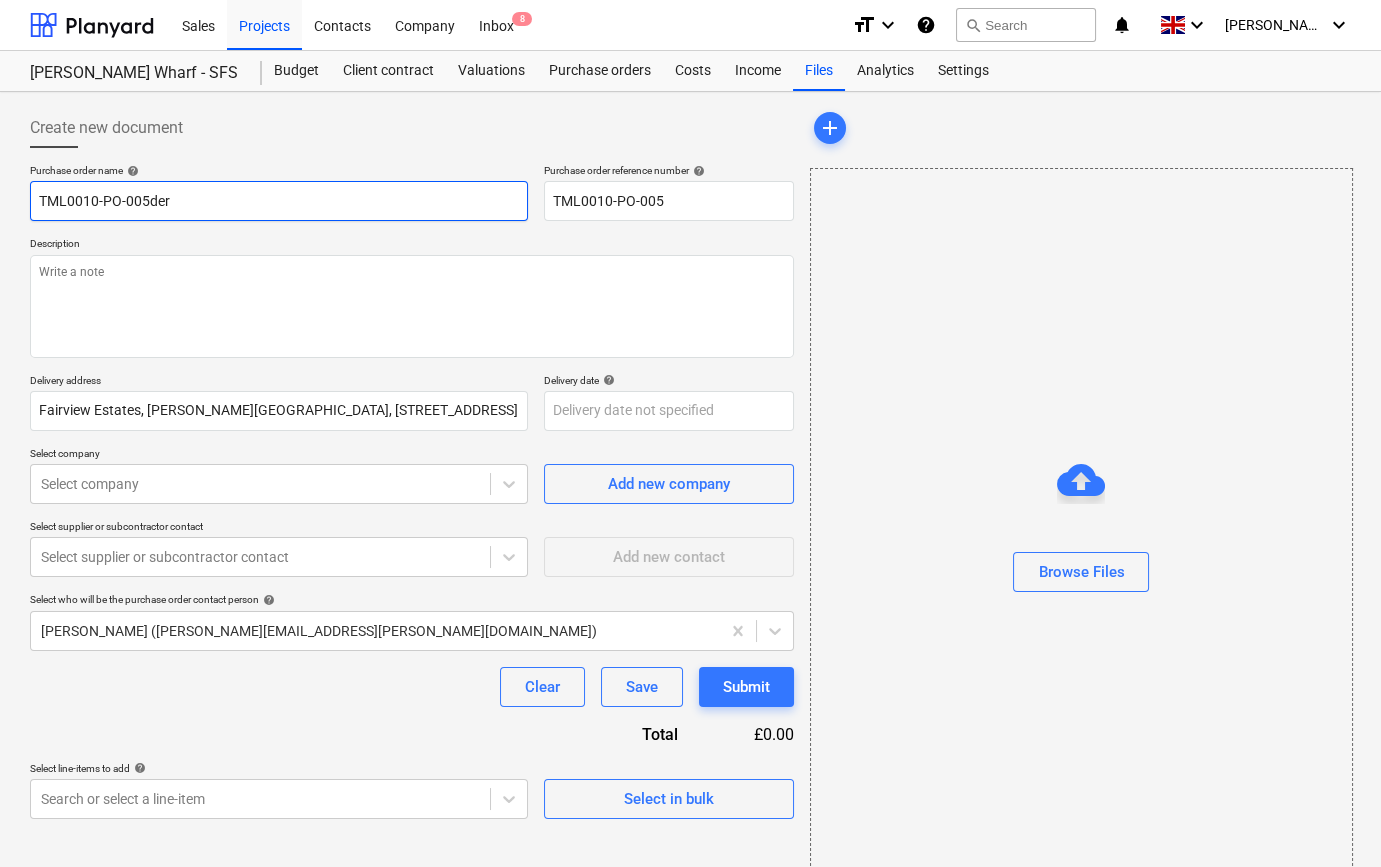 type on "x" 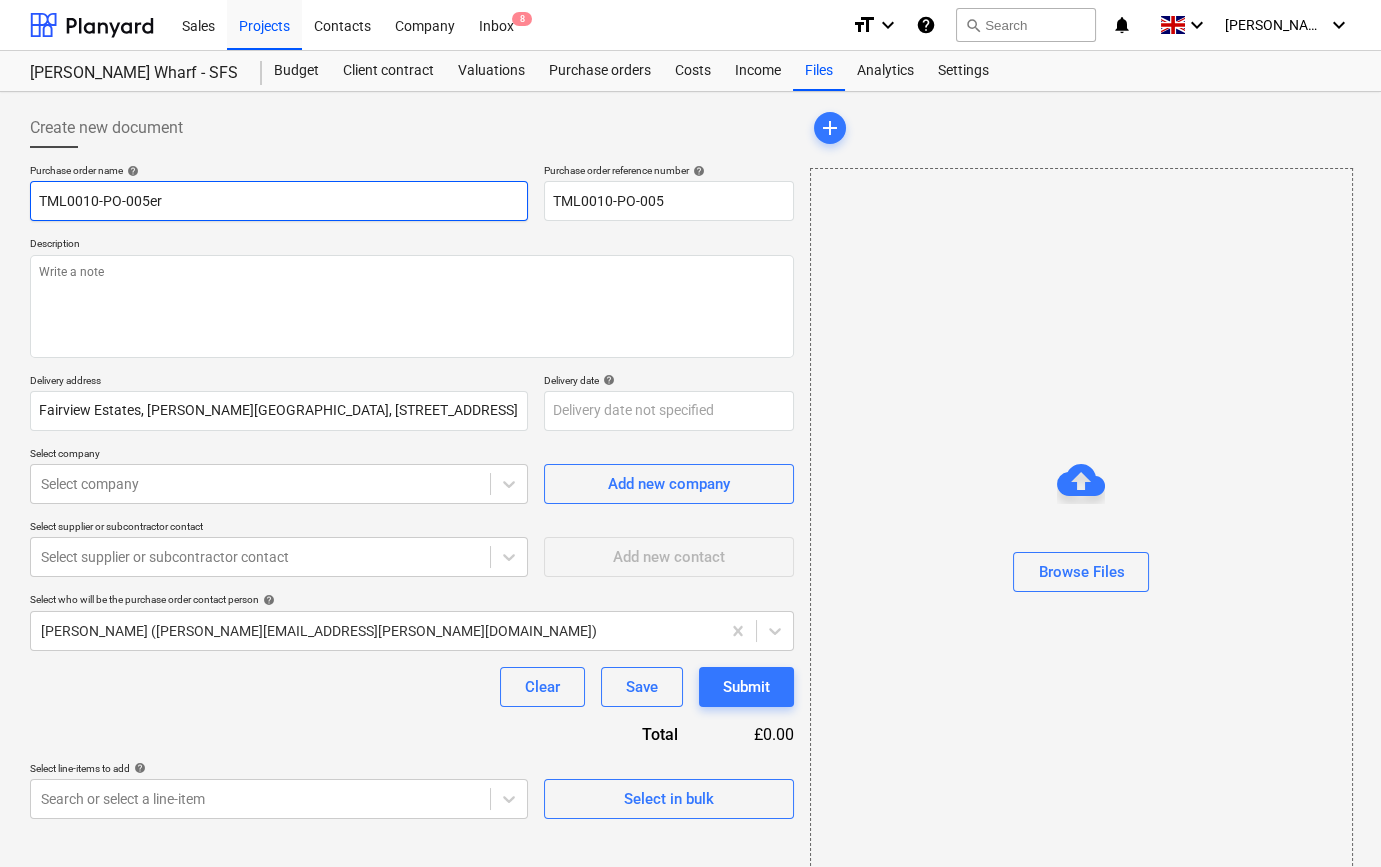 type on "x" 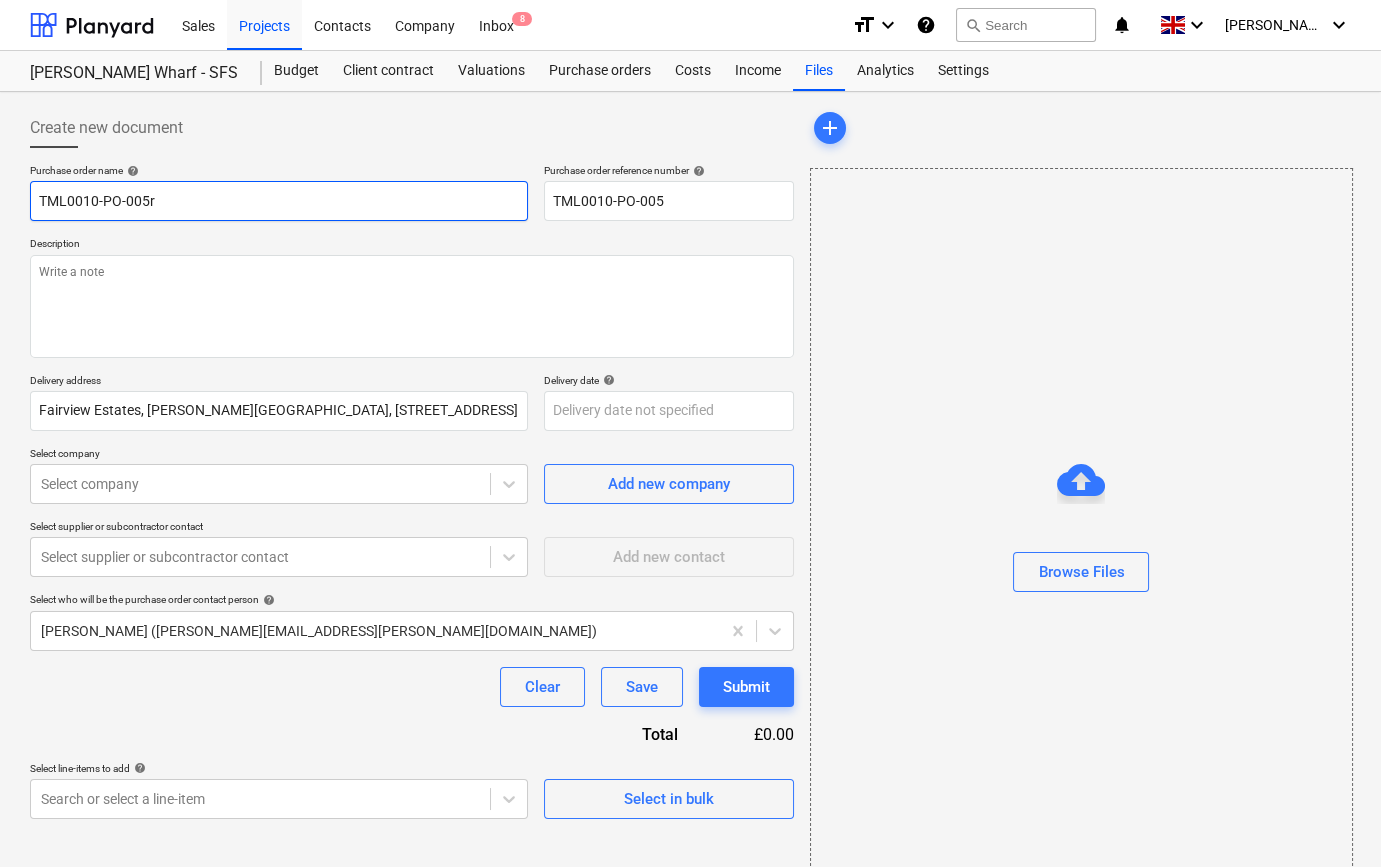 type on "x" 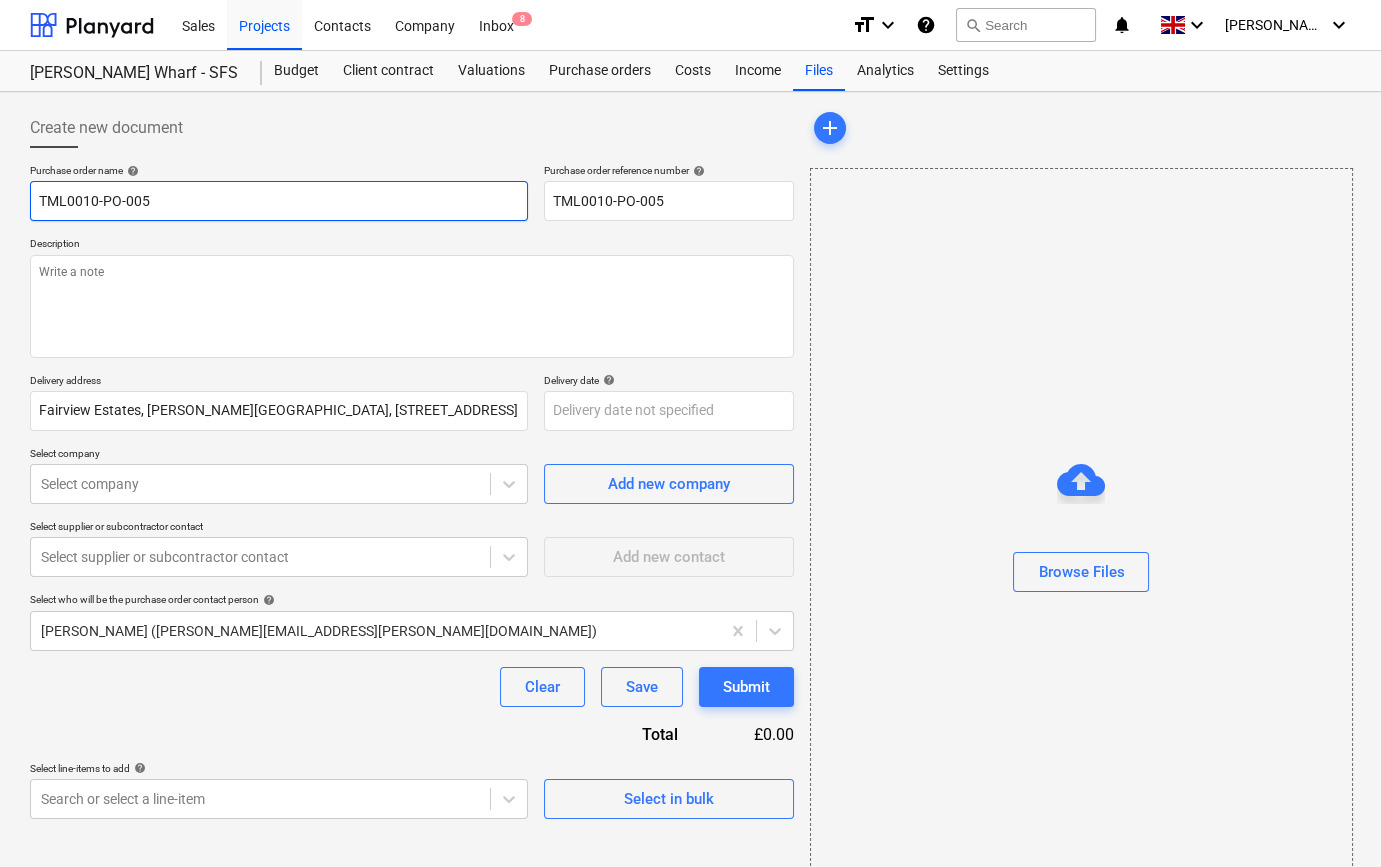 type on "x" 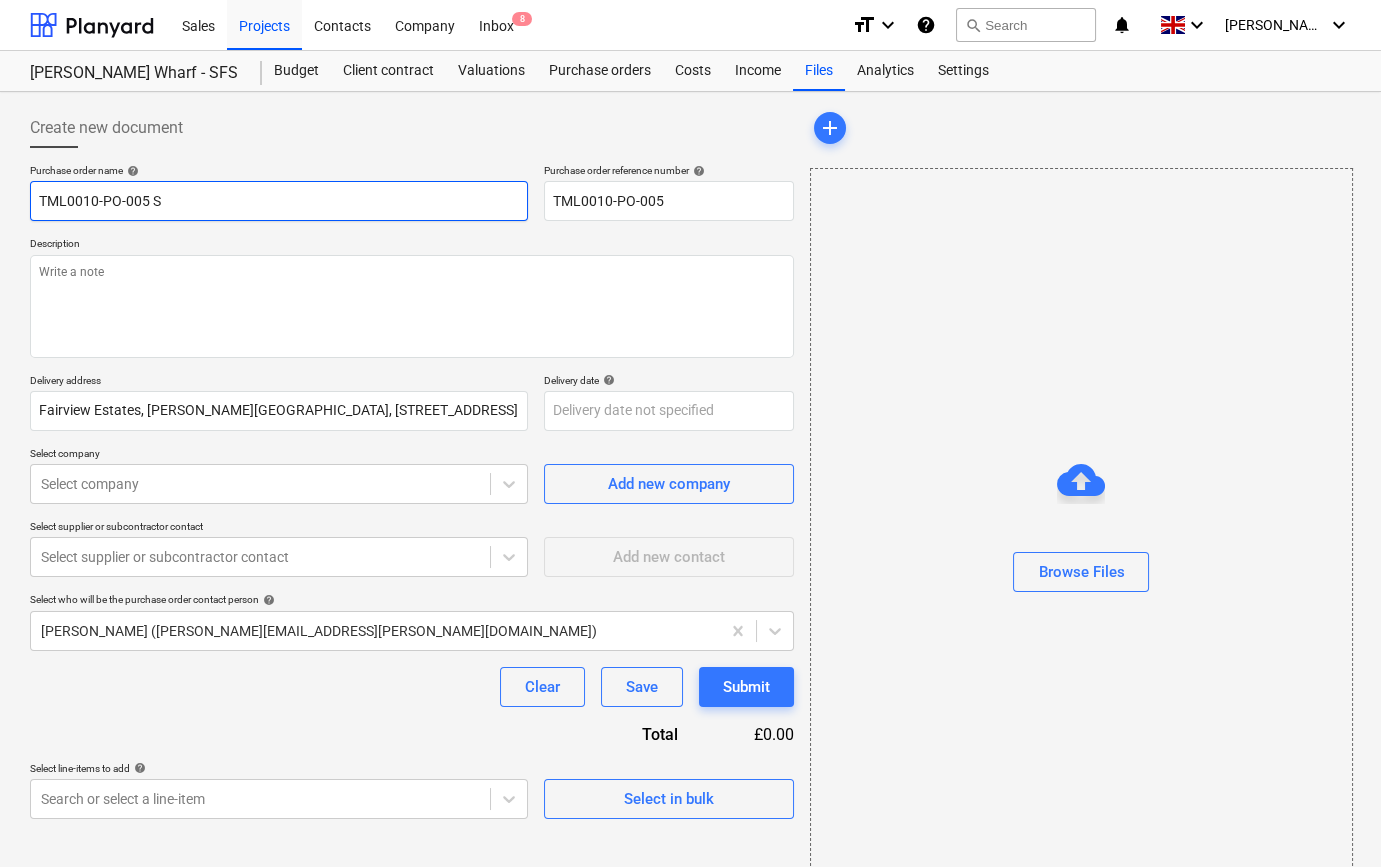 type on "x" 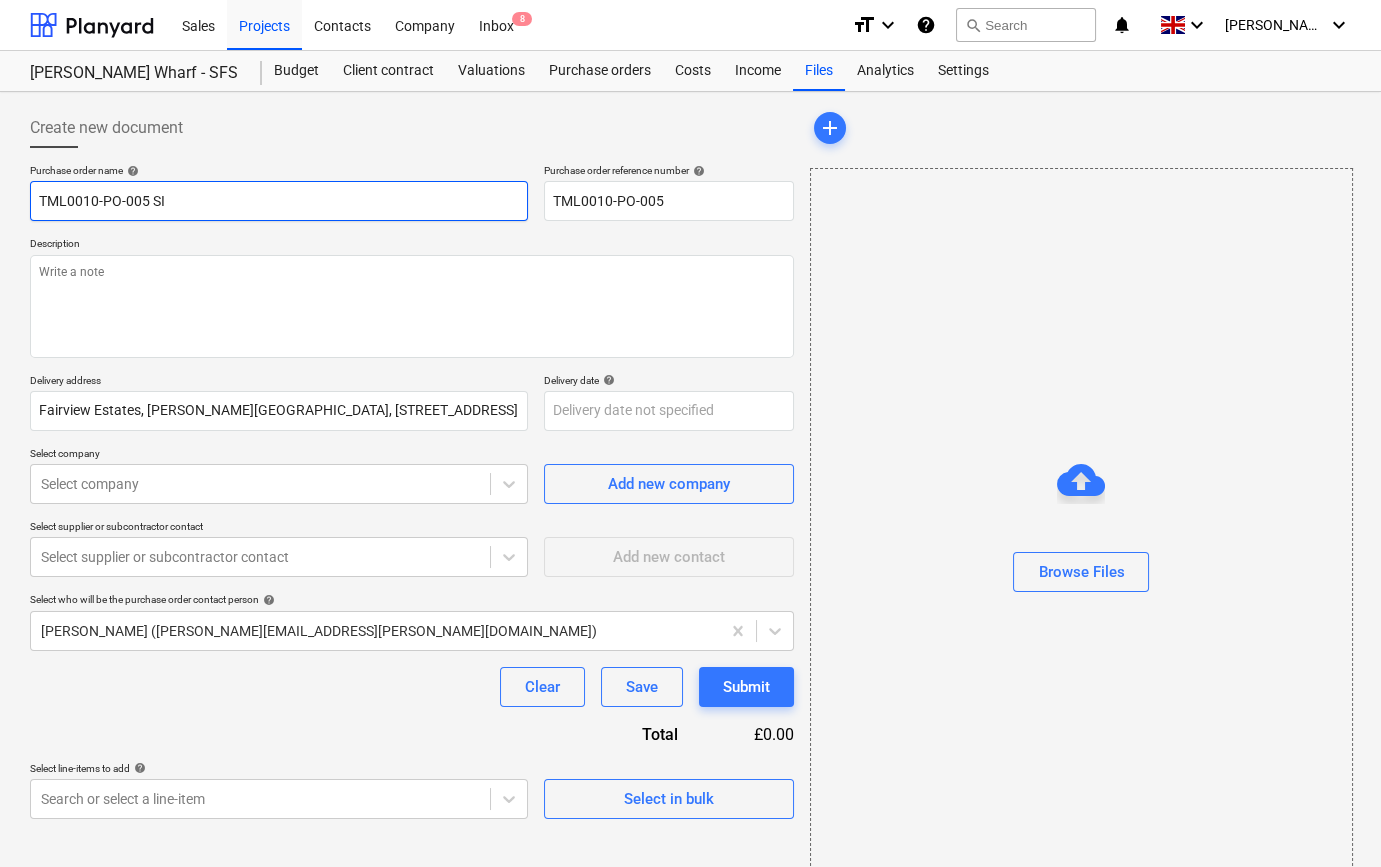 type on "x" 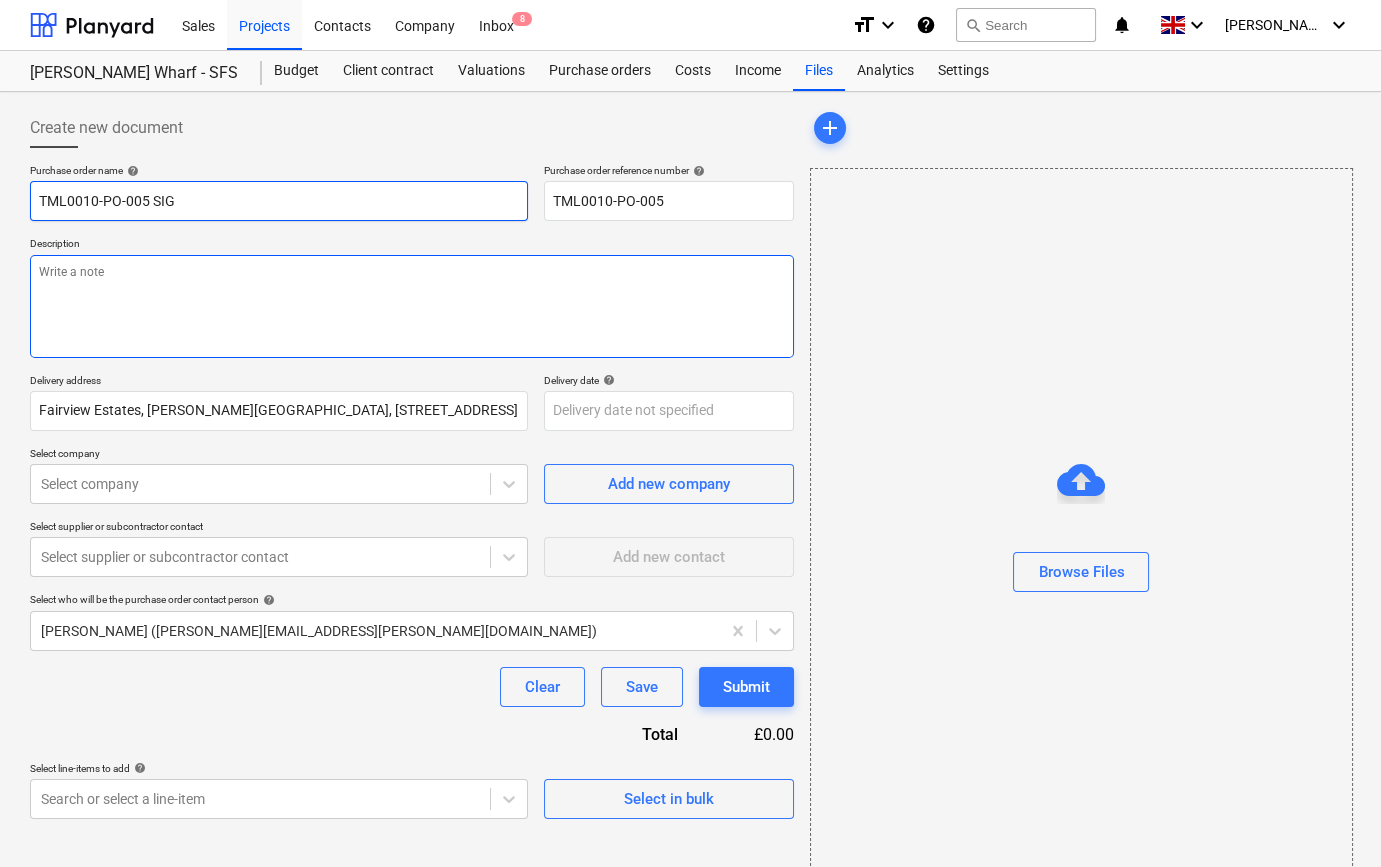 type on "TML0010-PO-005 SIG" 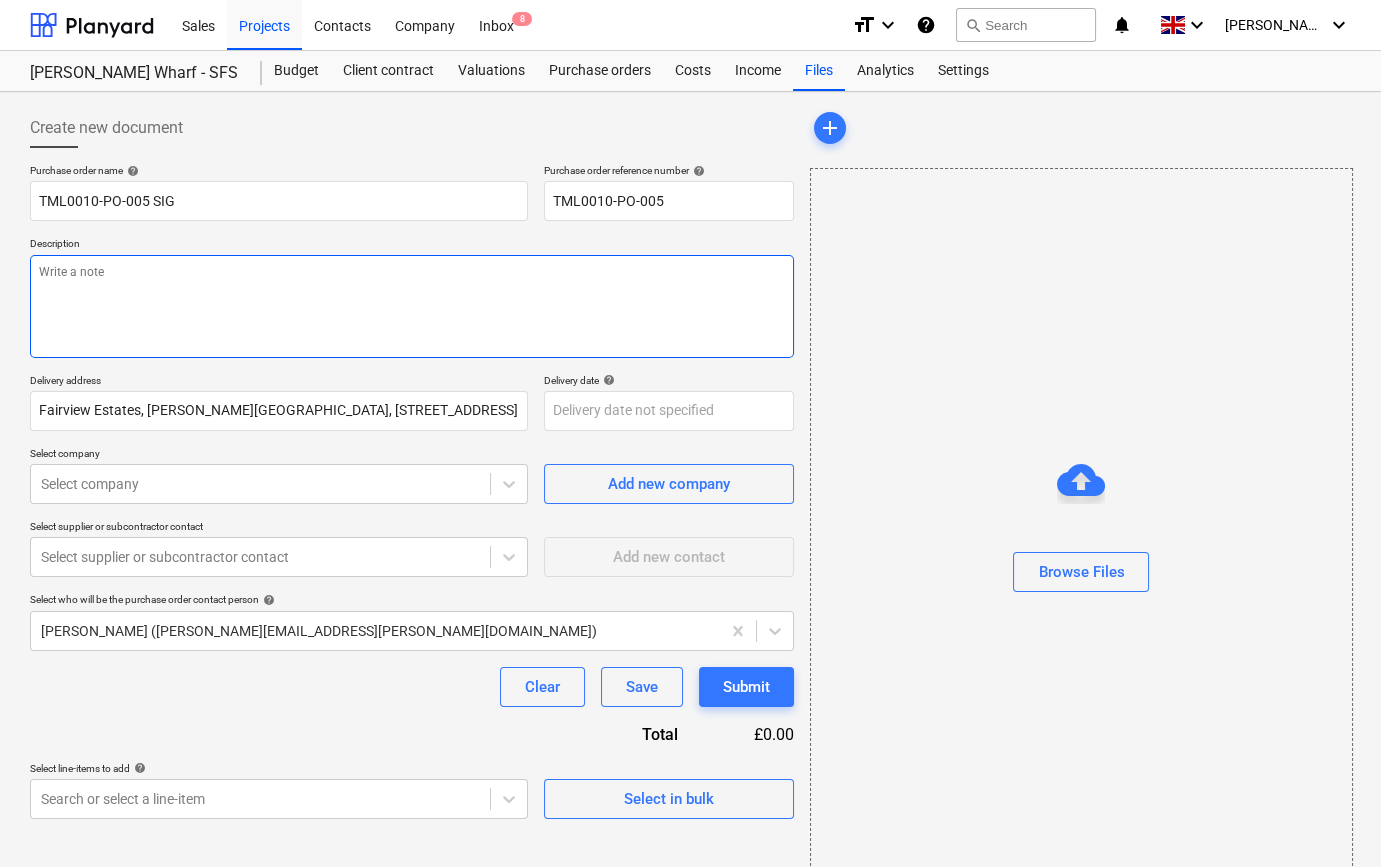 click at bounding box center (412, 306) 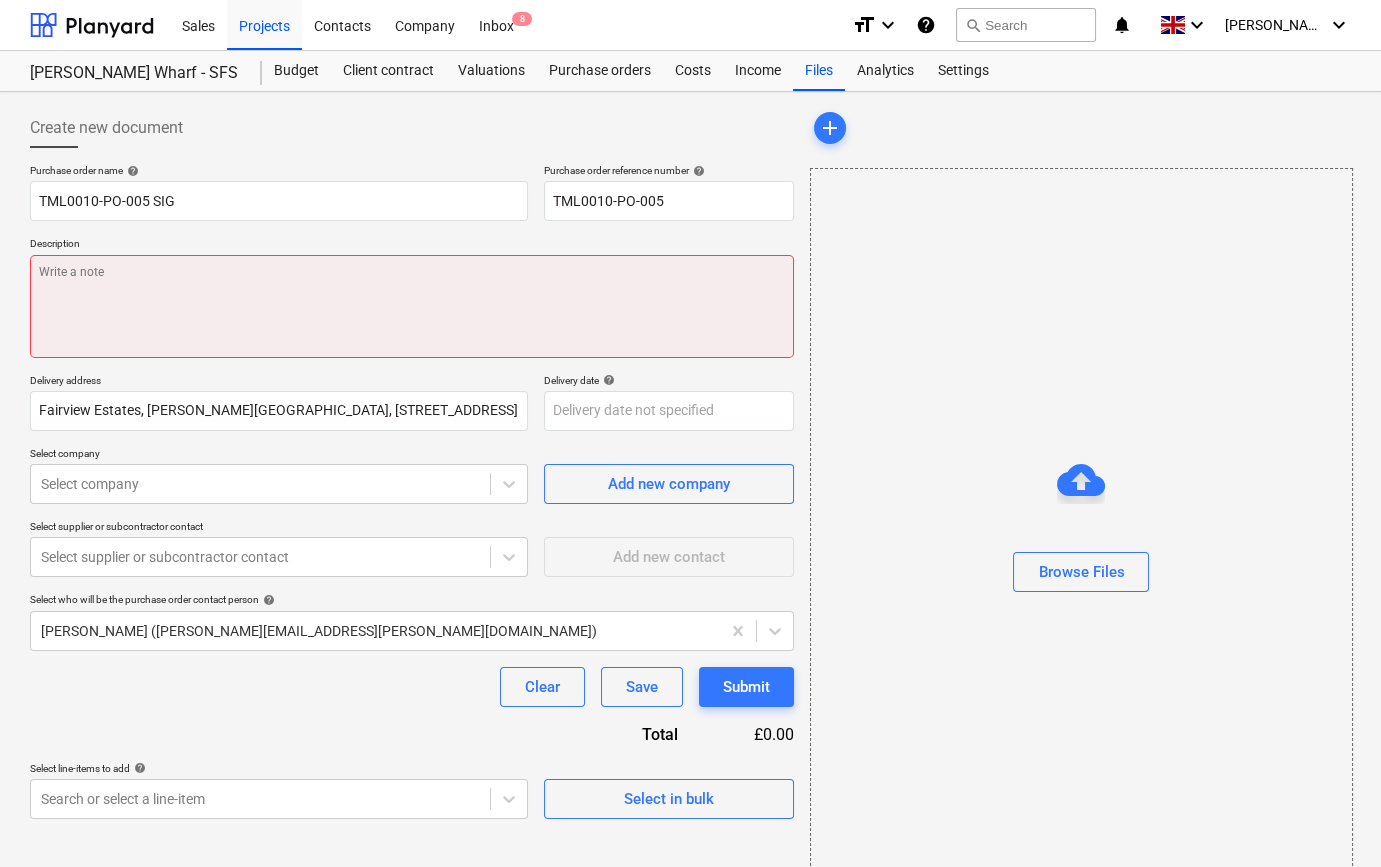 click at bounding box center [412, 306] 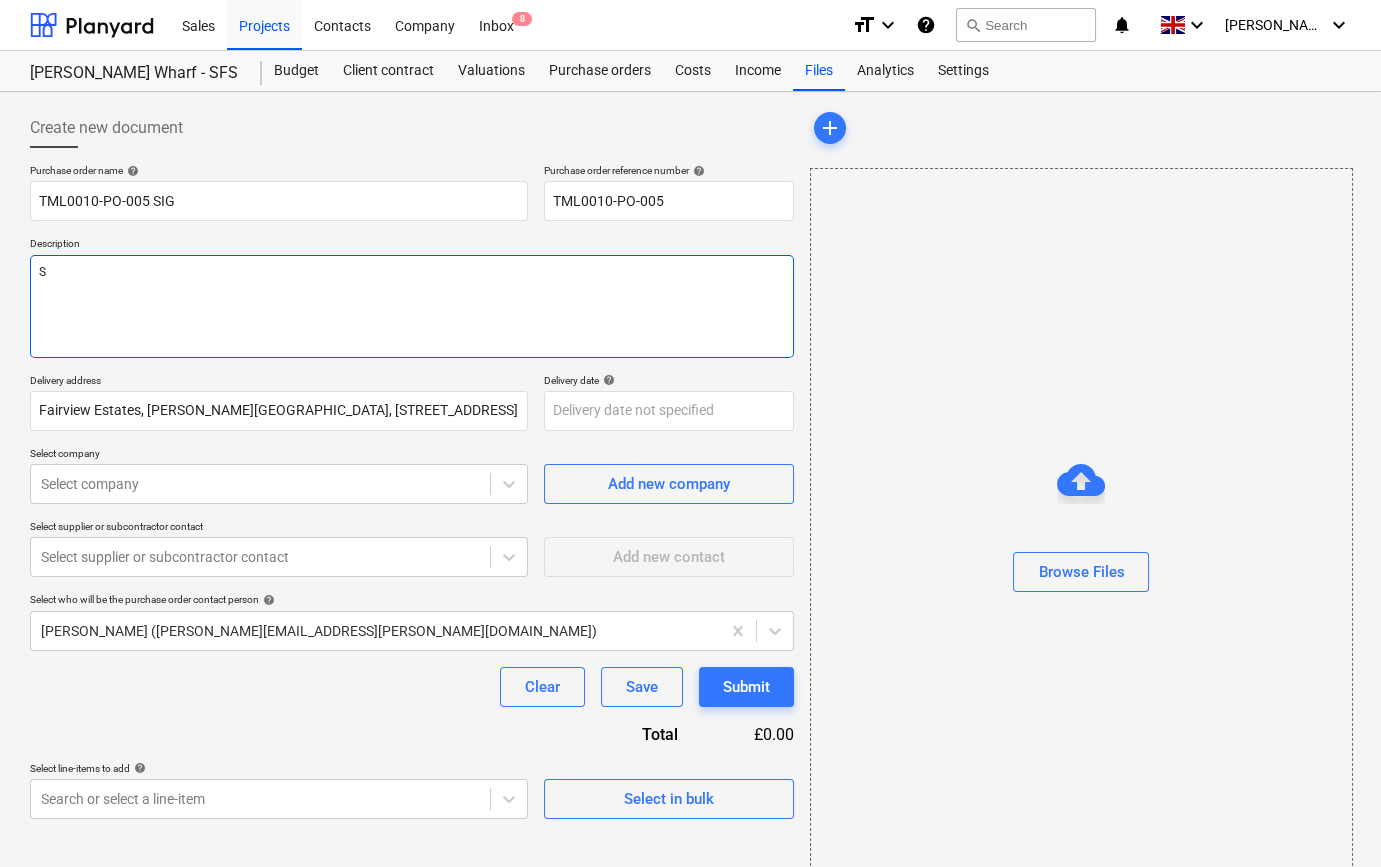 type on "x" 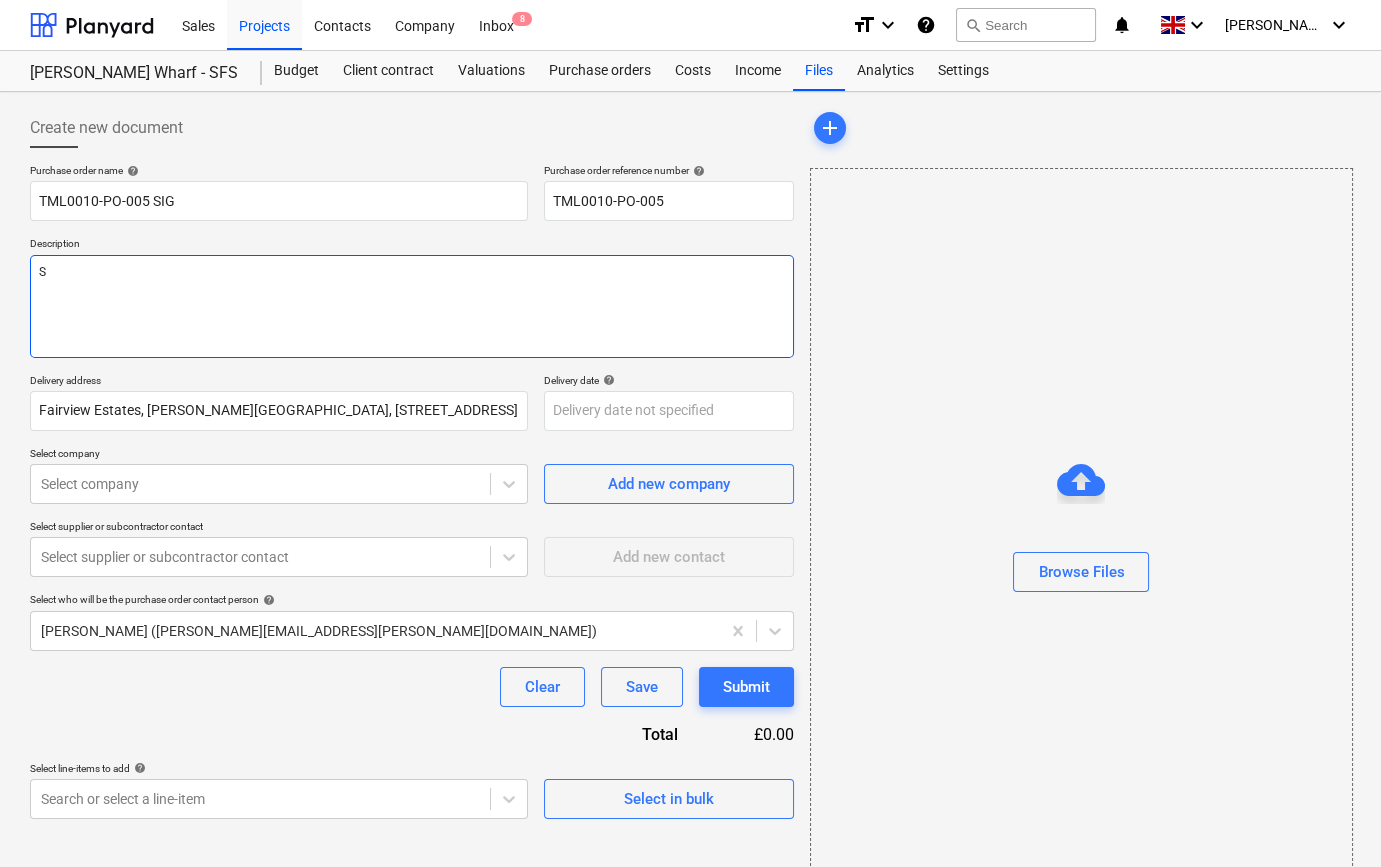 type on "Si" 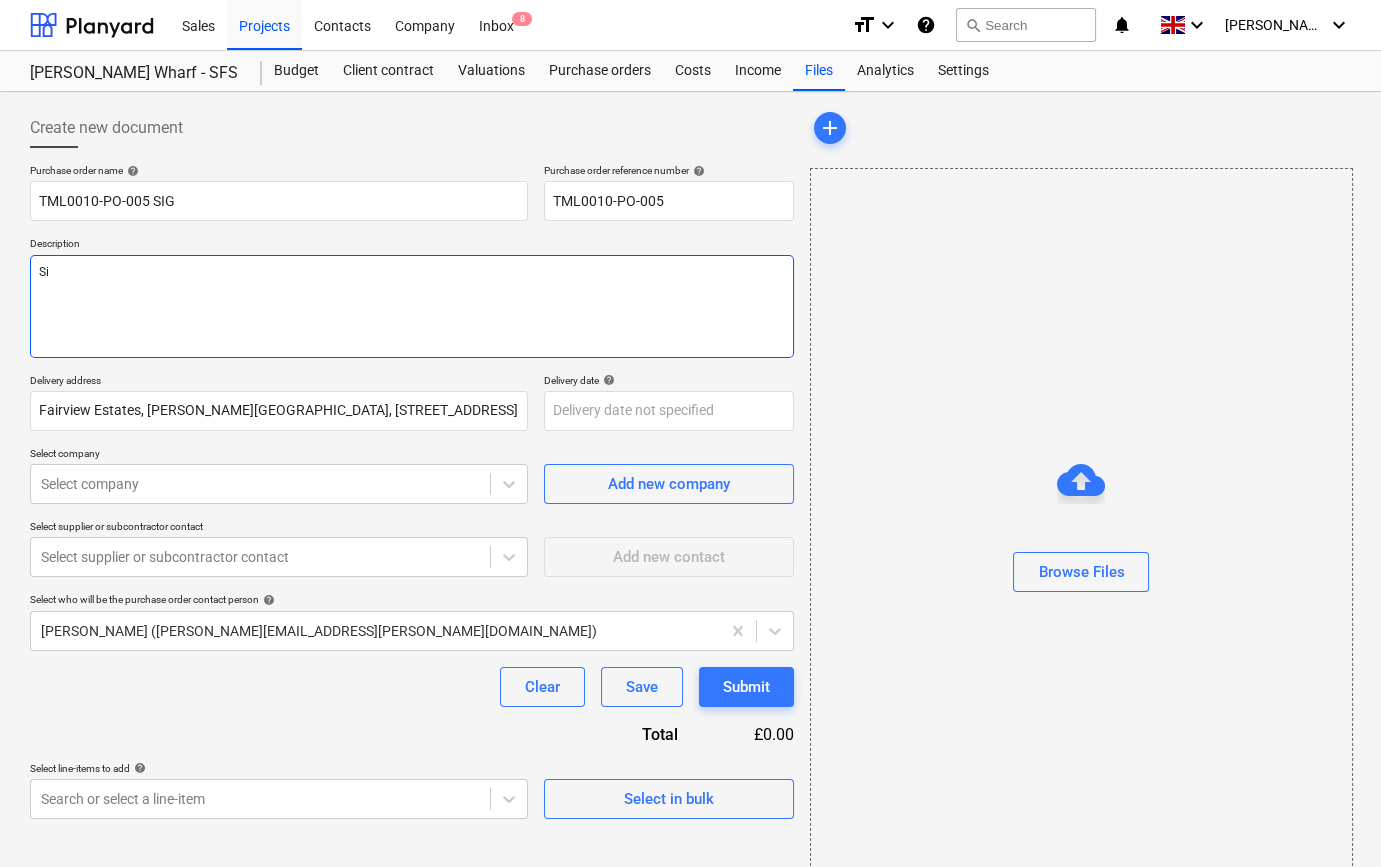 type on "x" 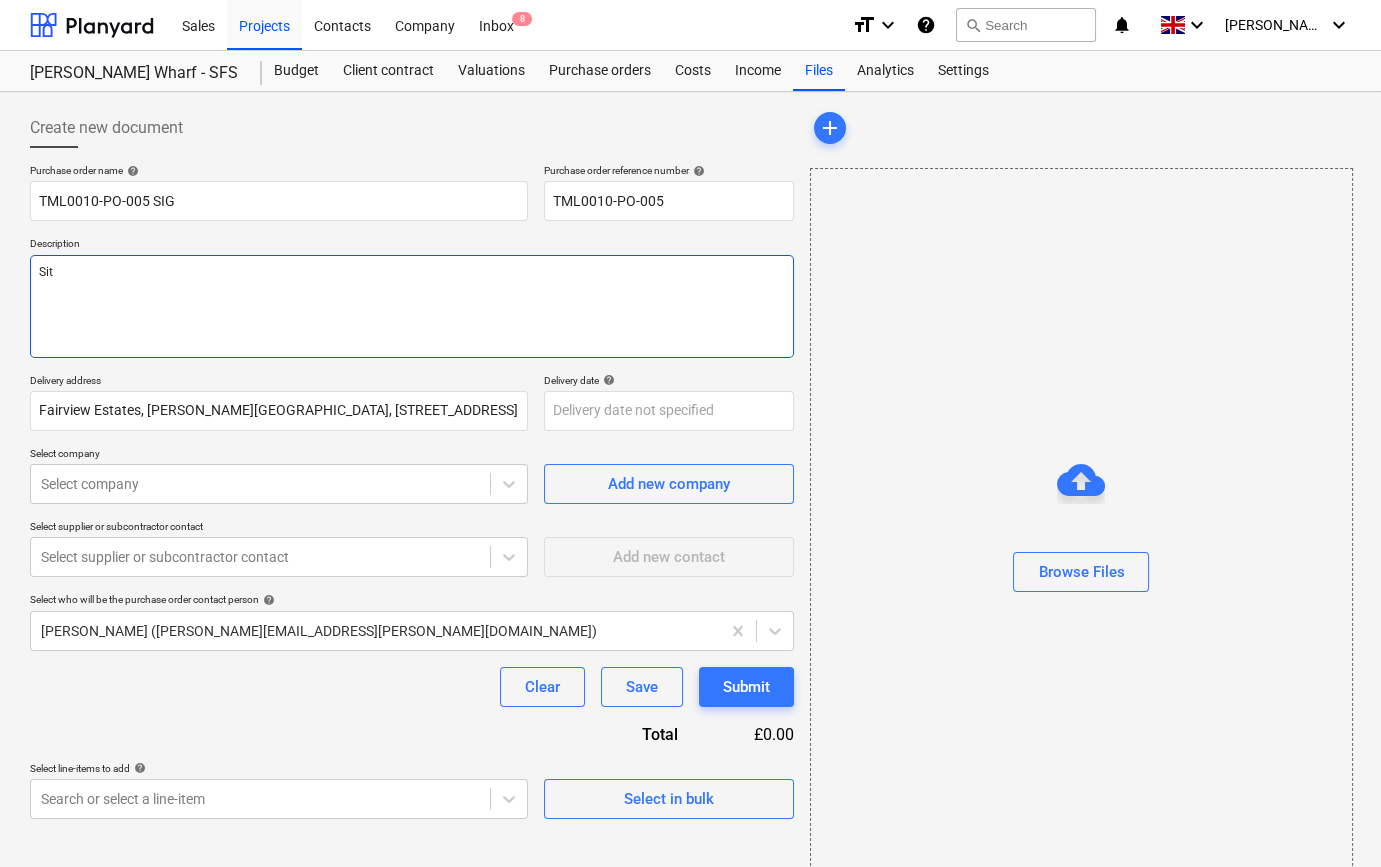 type on "x" 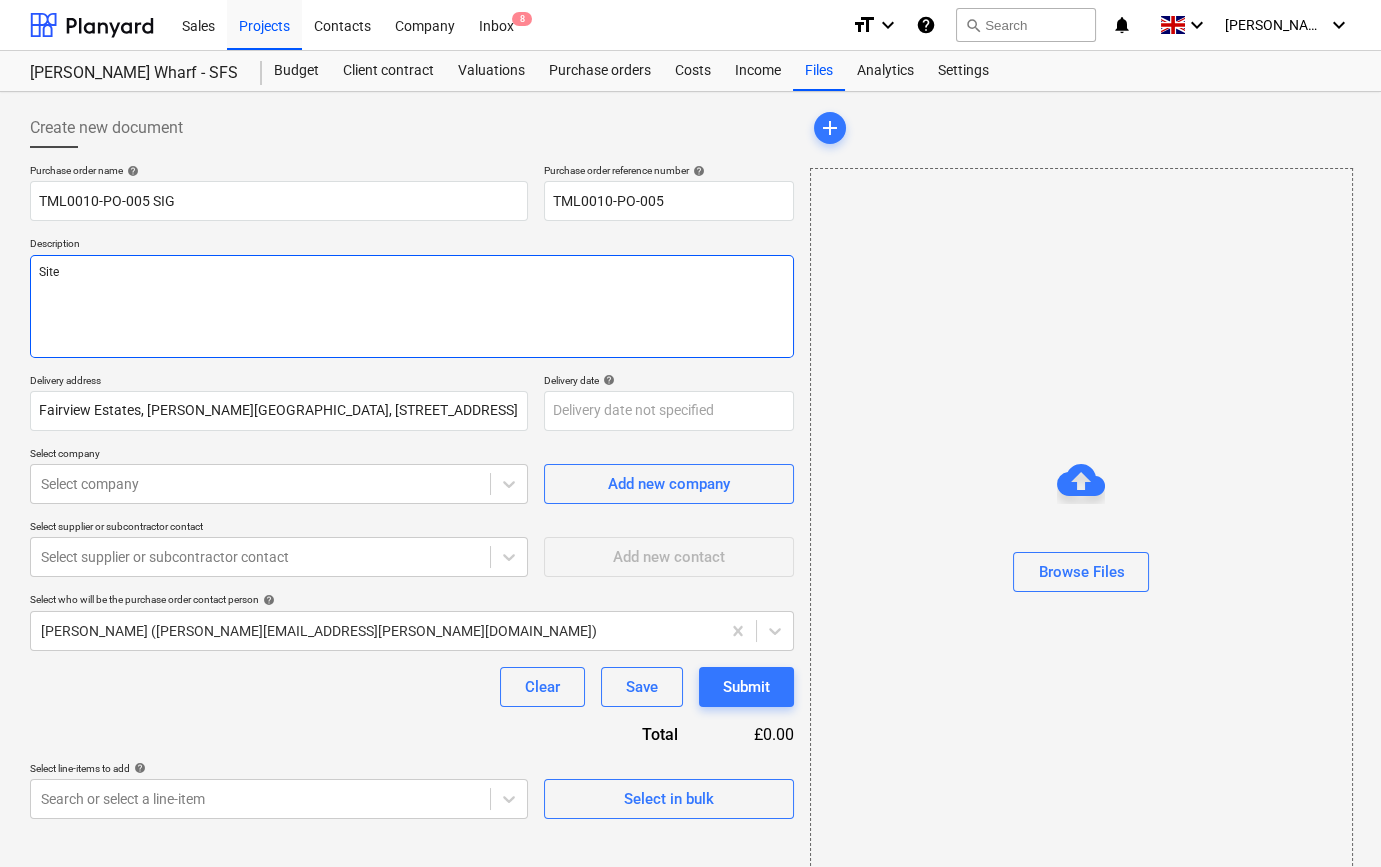 type on "x" 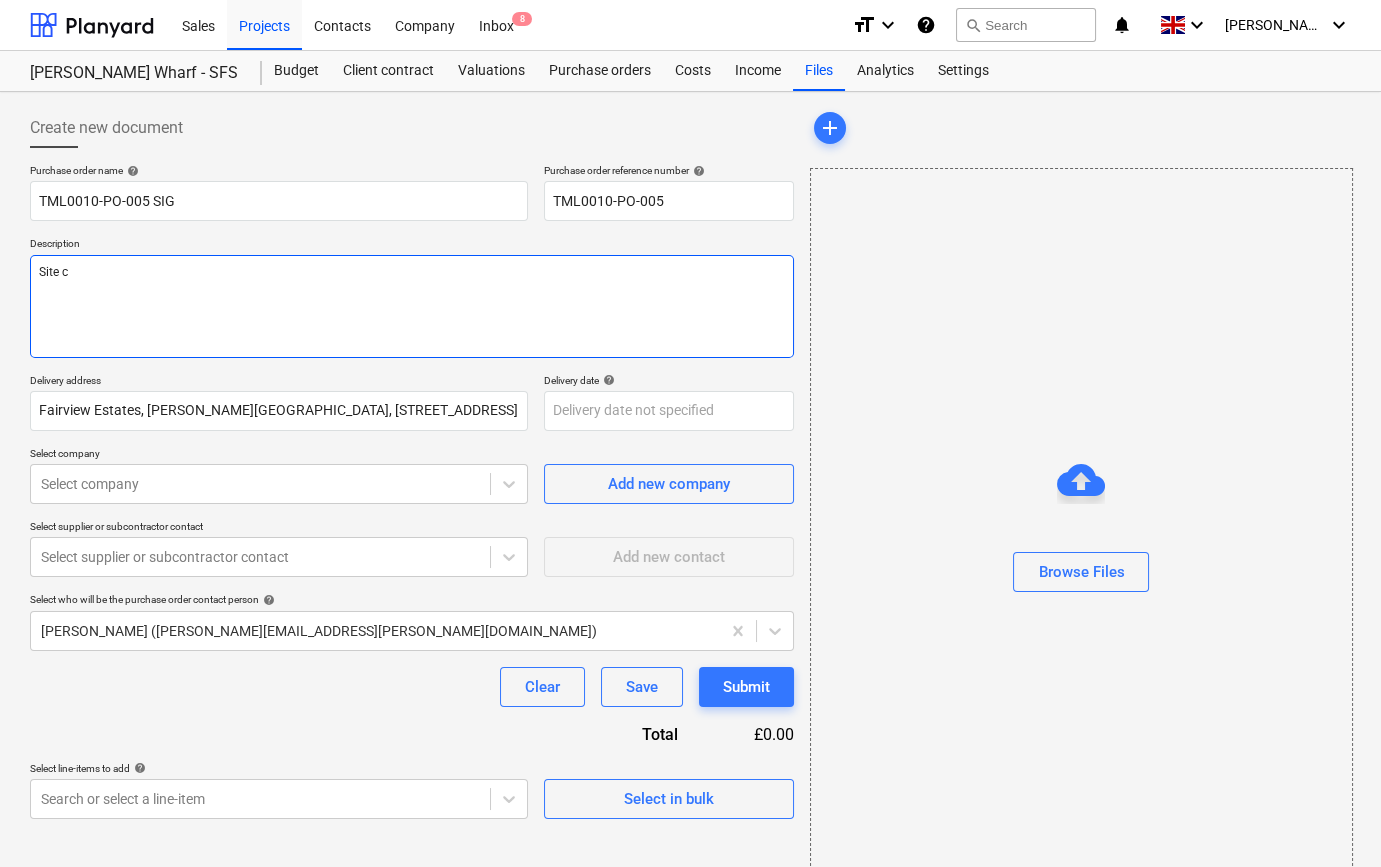 type on "x" 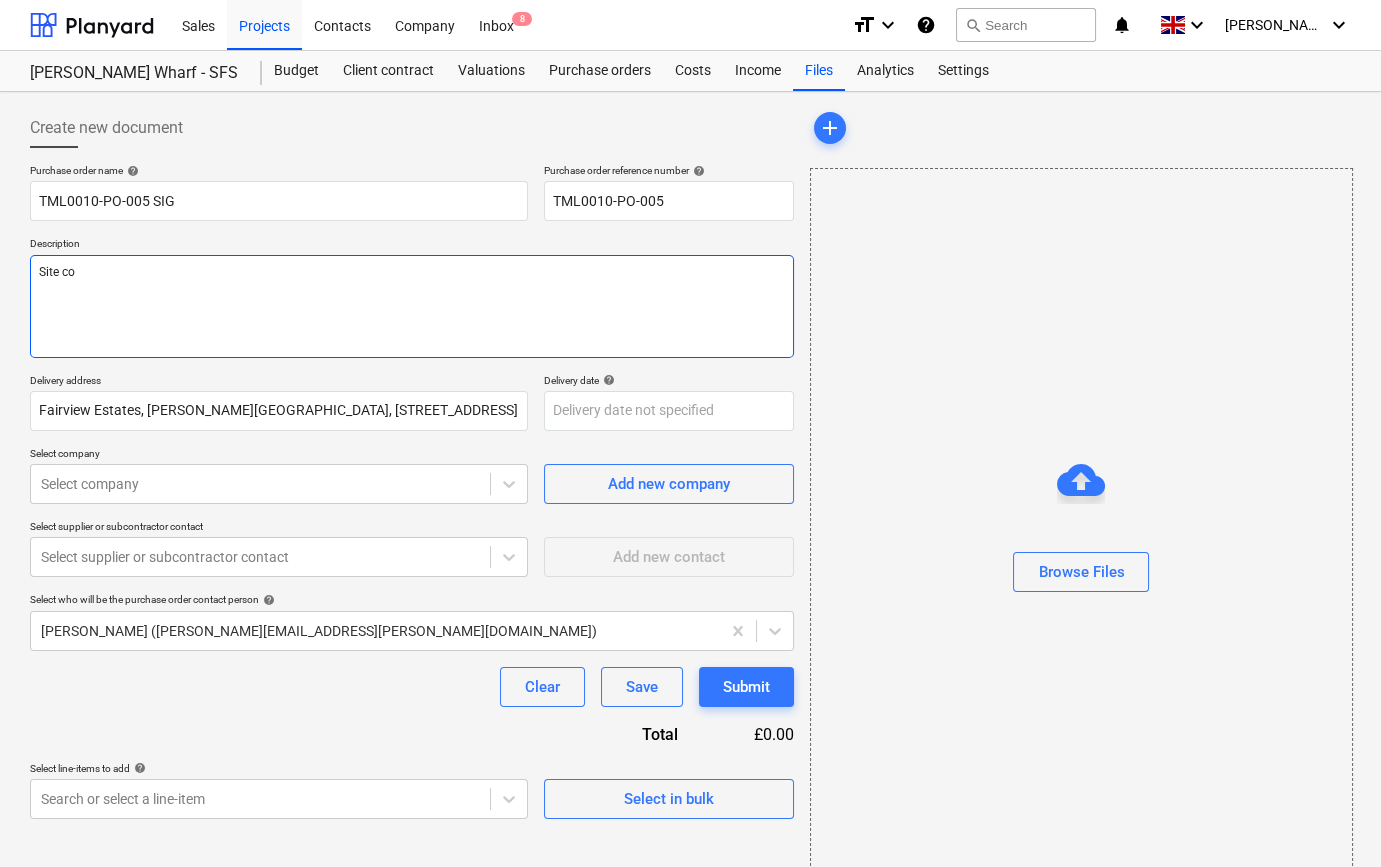 type on "x" 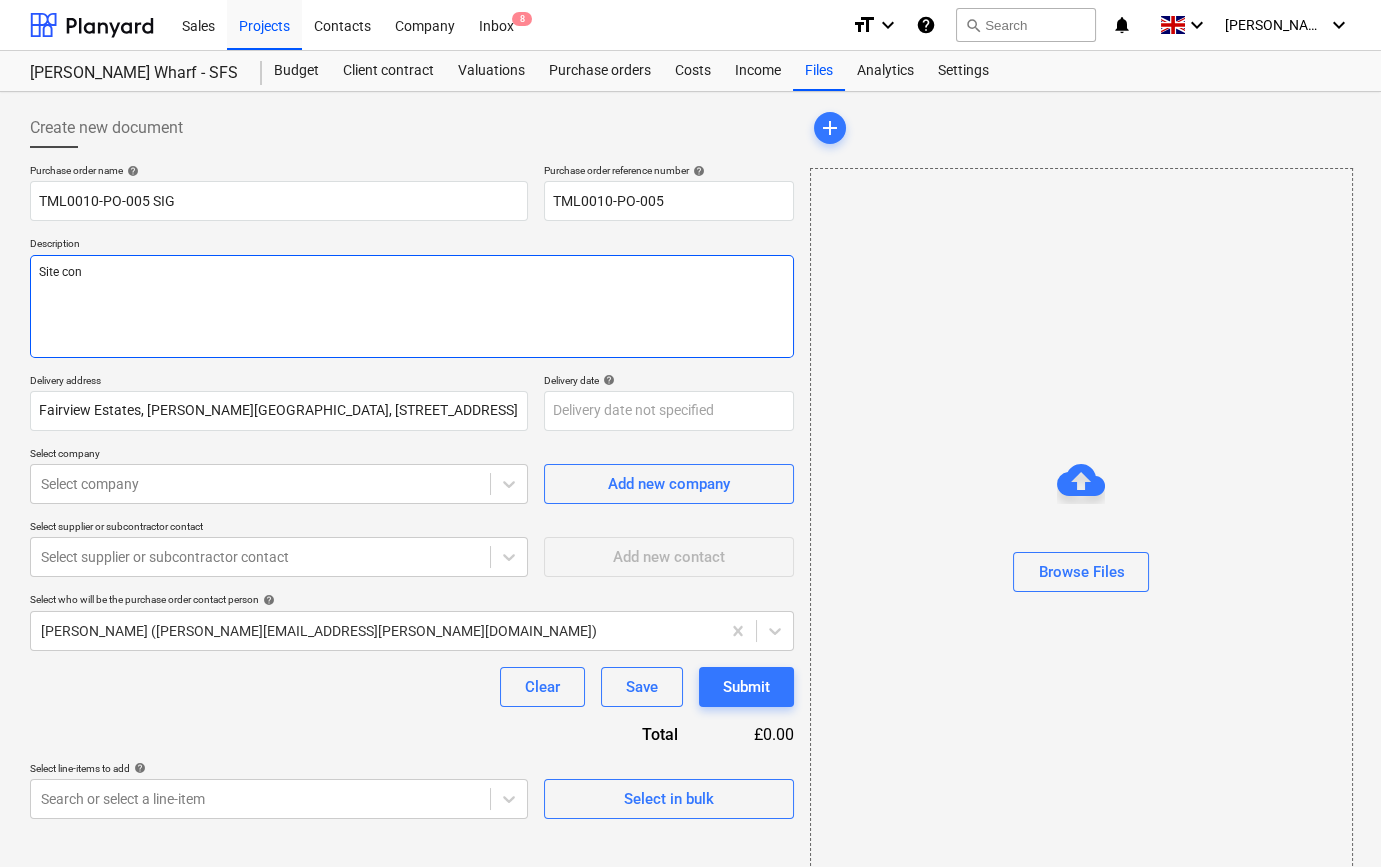 type on "x" 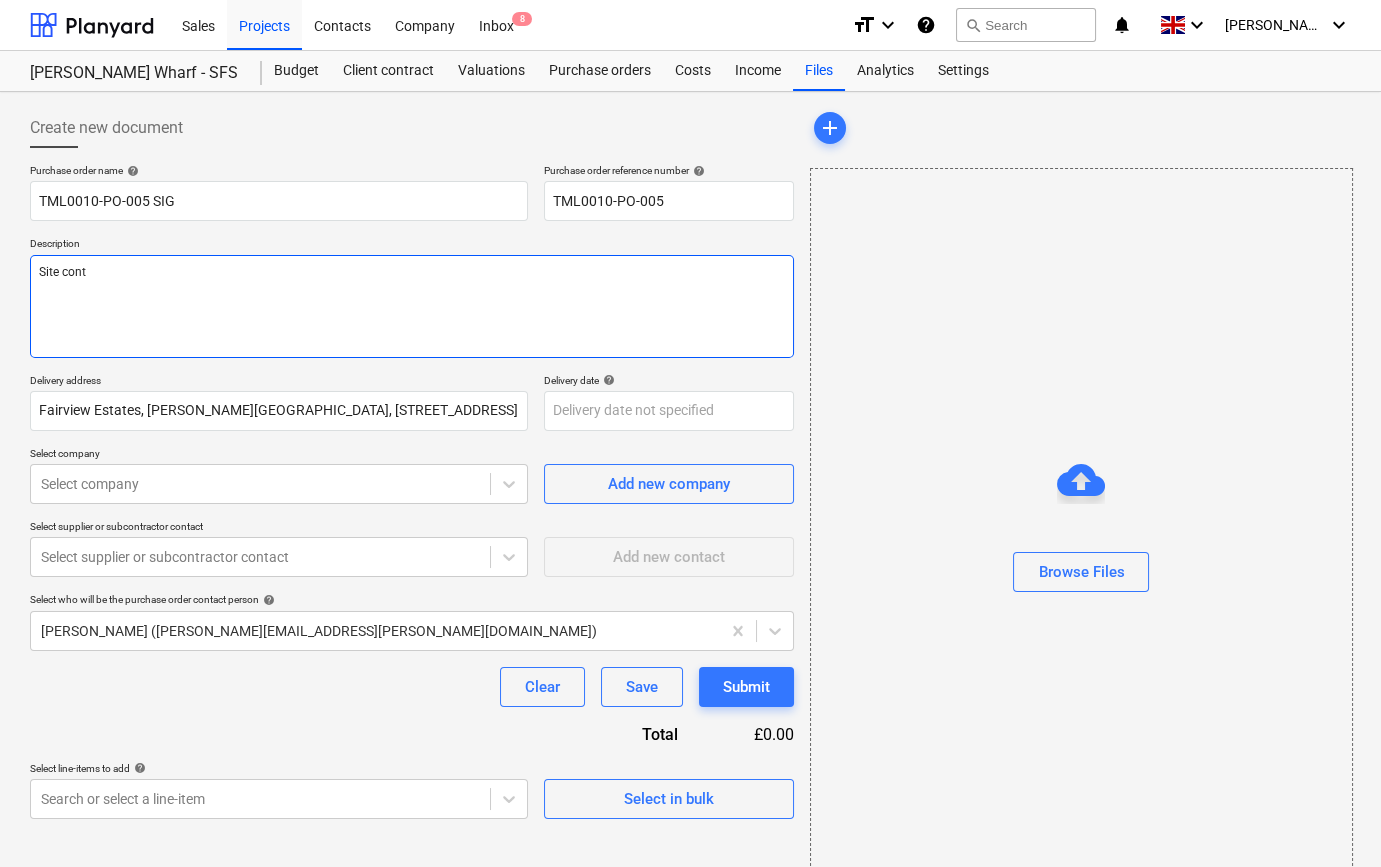 type on "x" 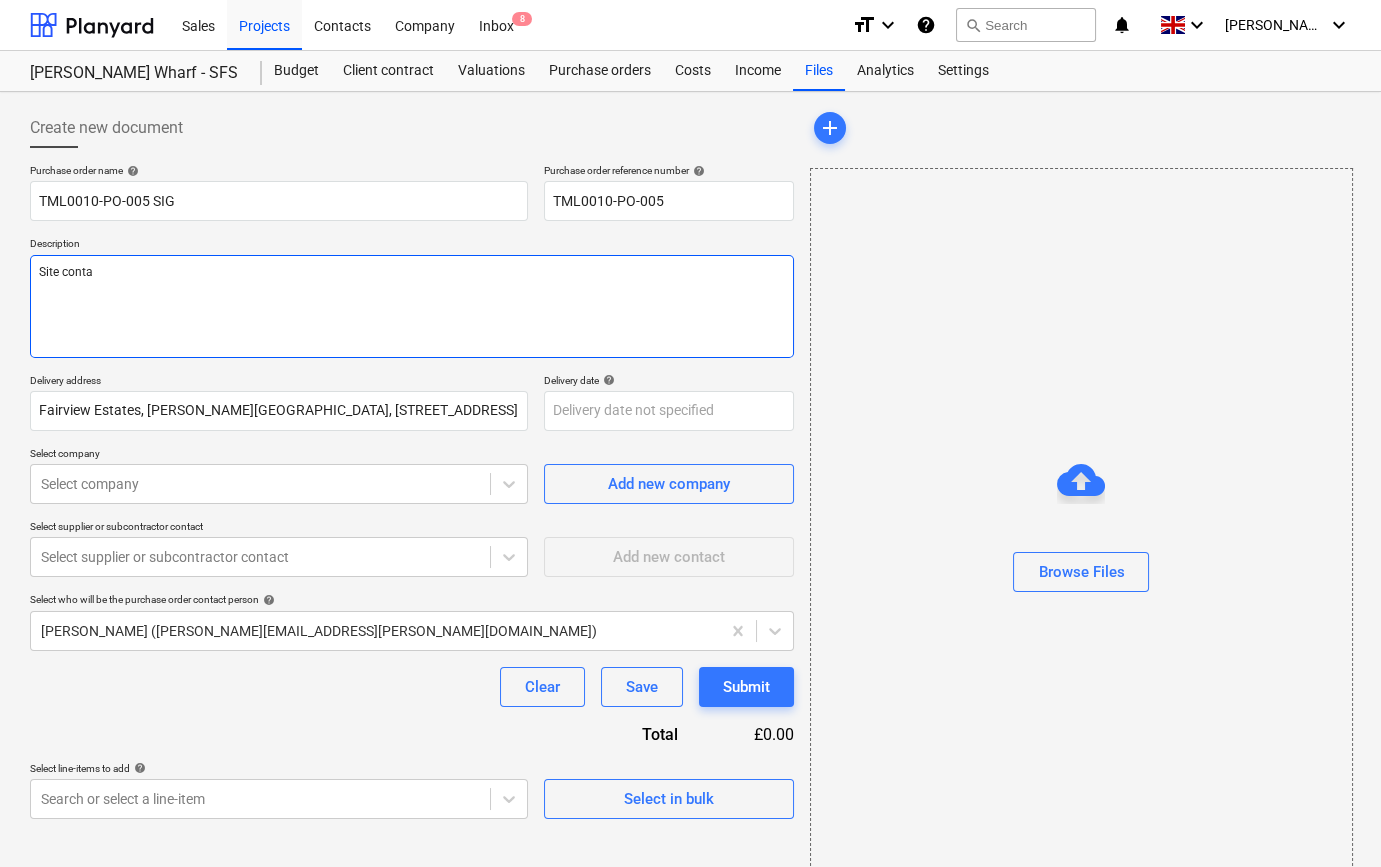 type on "x" 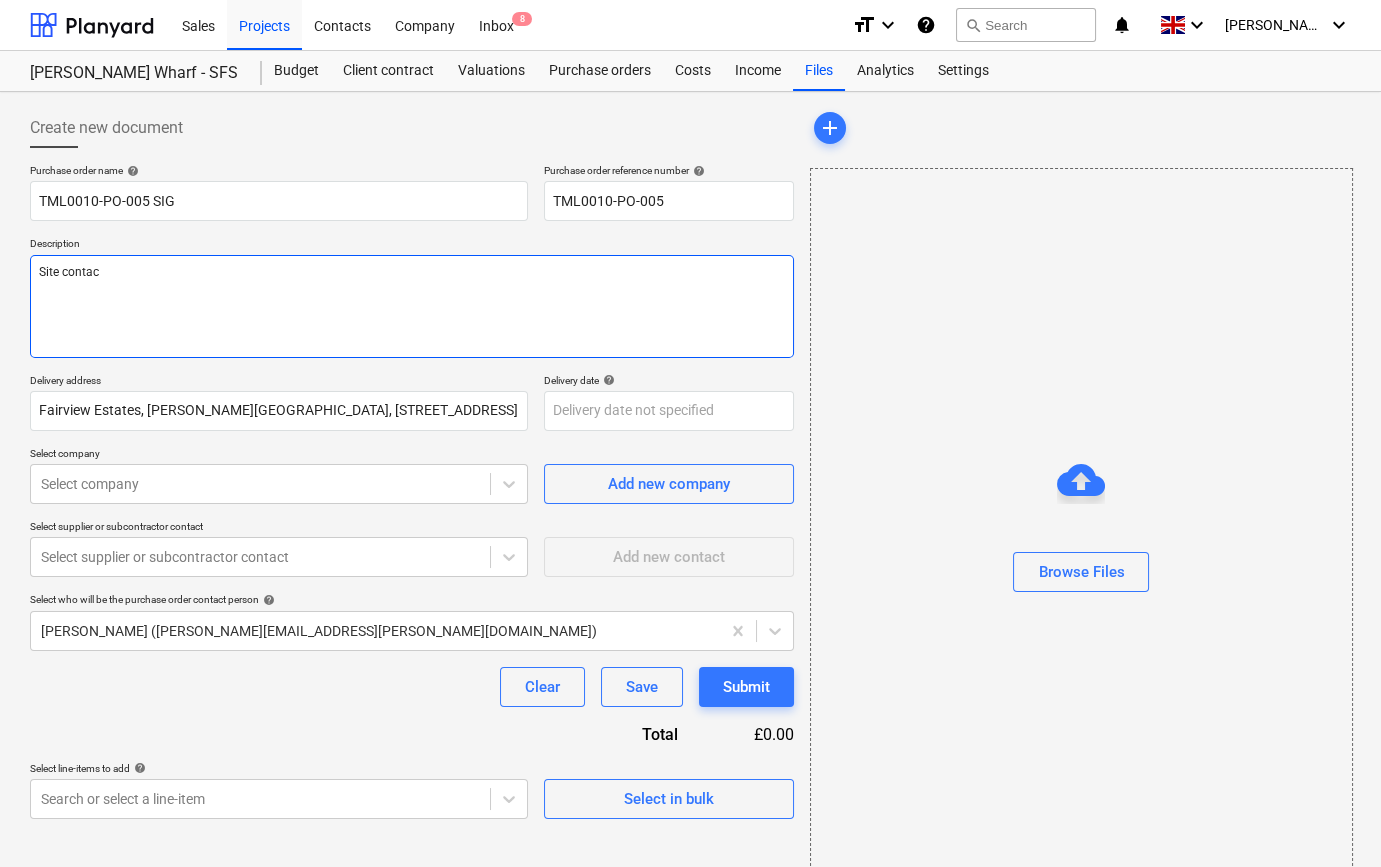 type on "x" 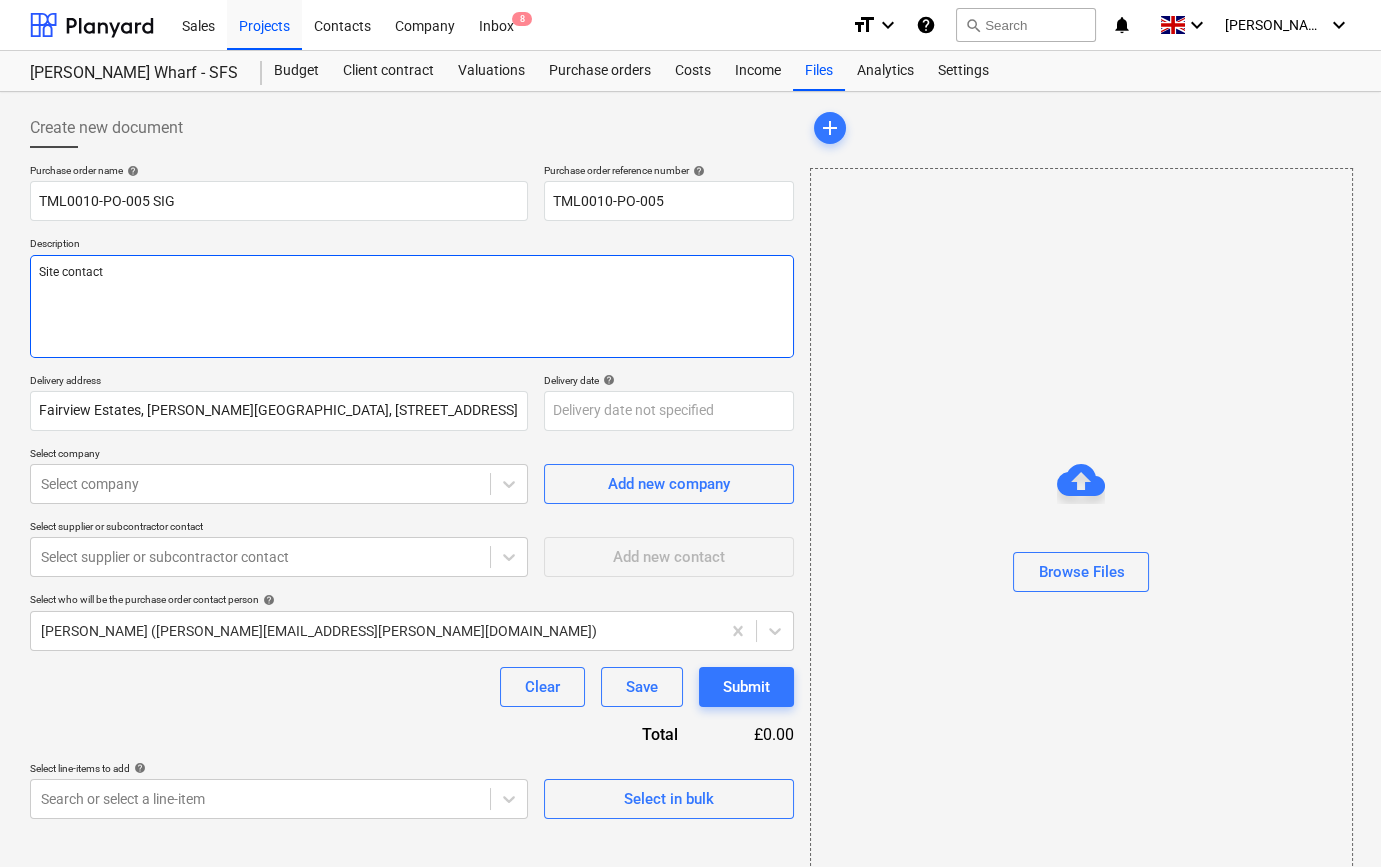 type on "x" 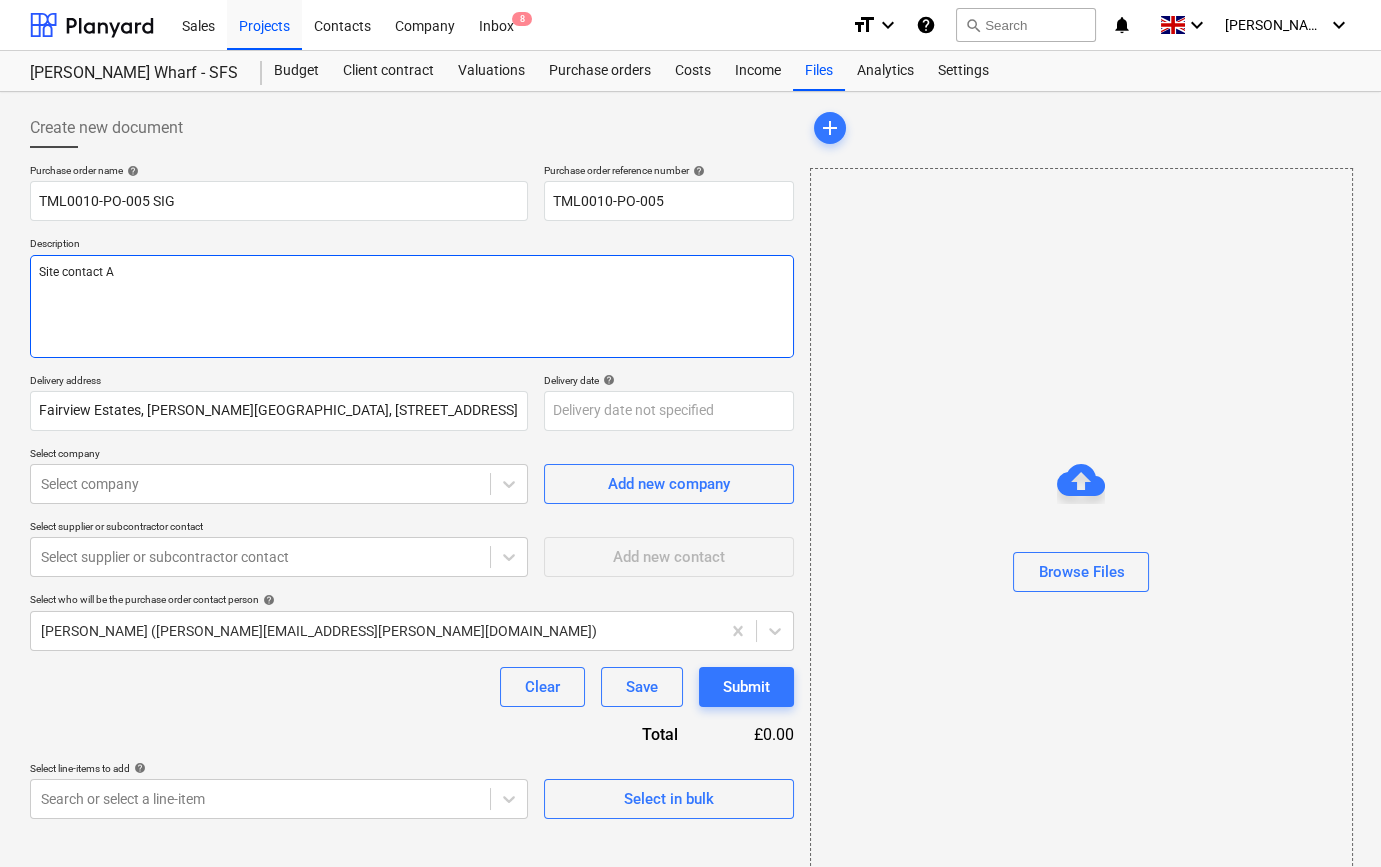 type on "x" 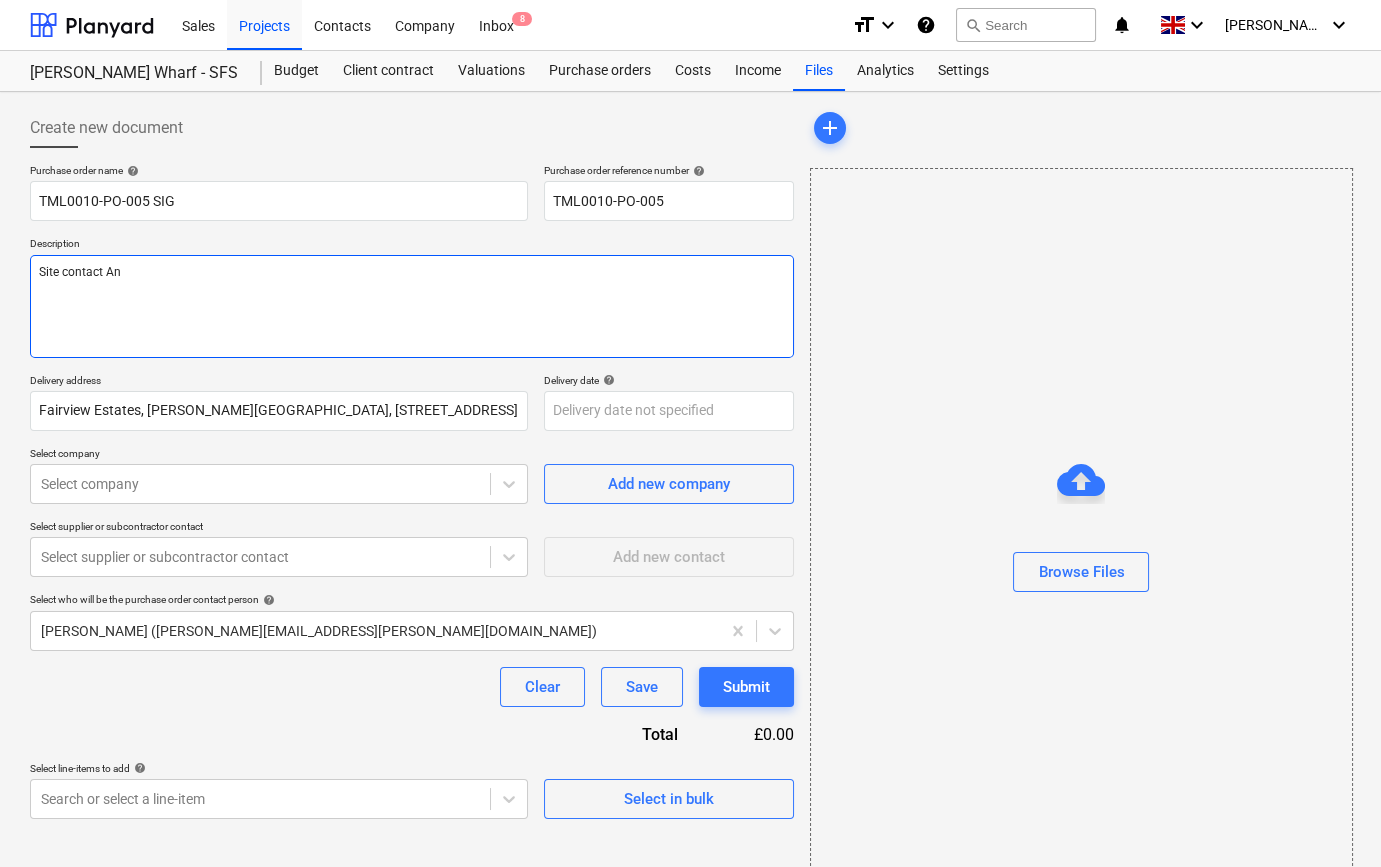 type on "x" 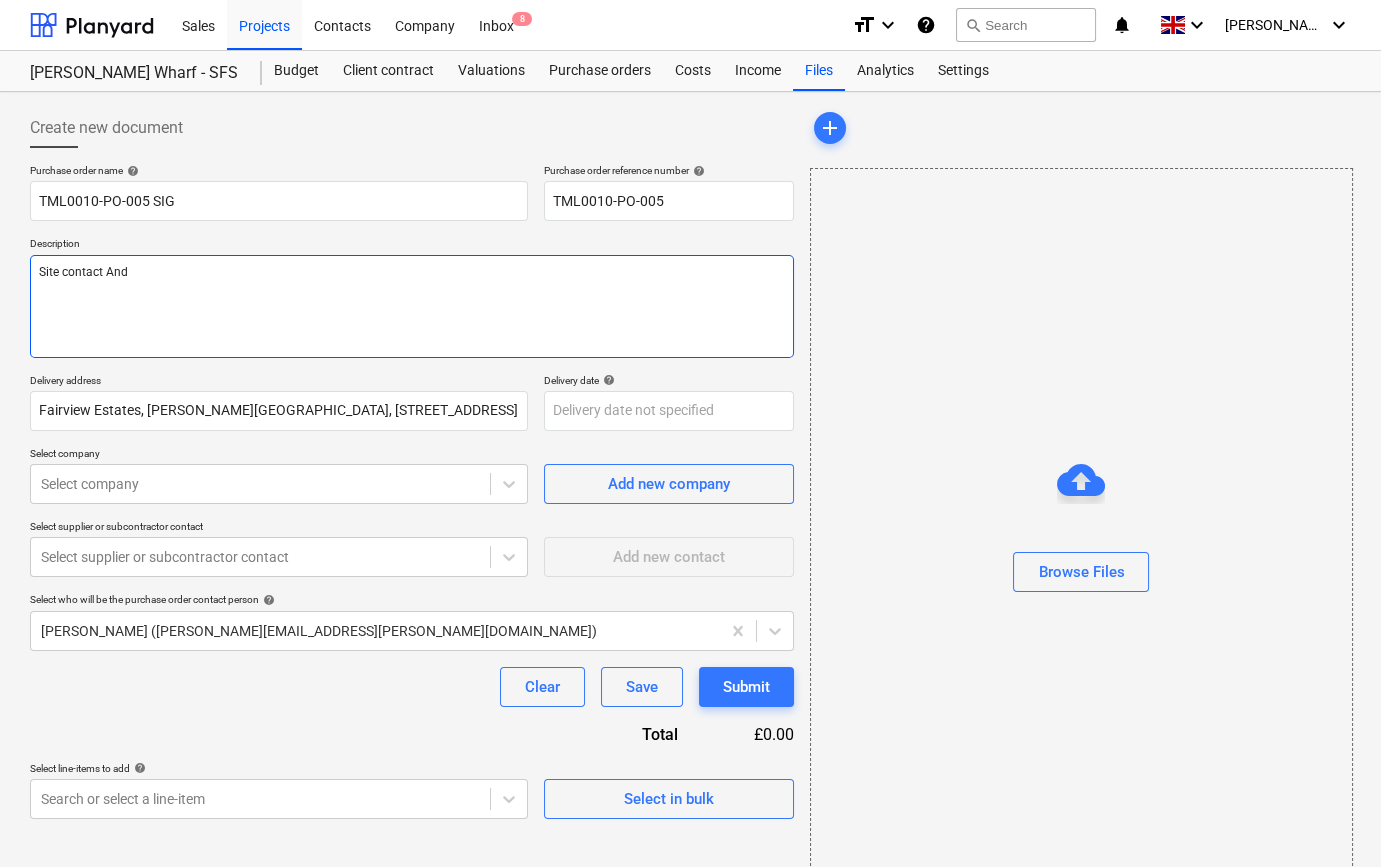 type on "x" 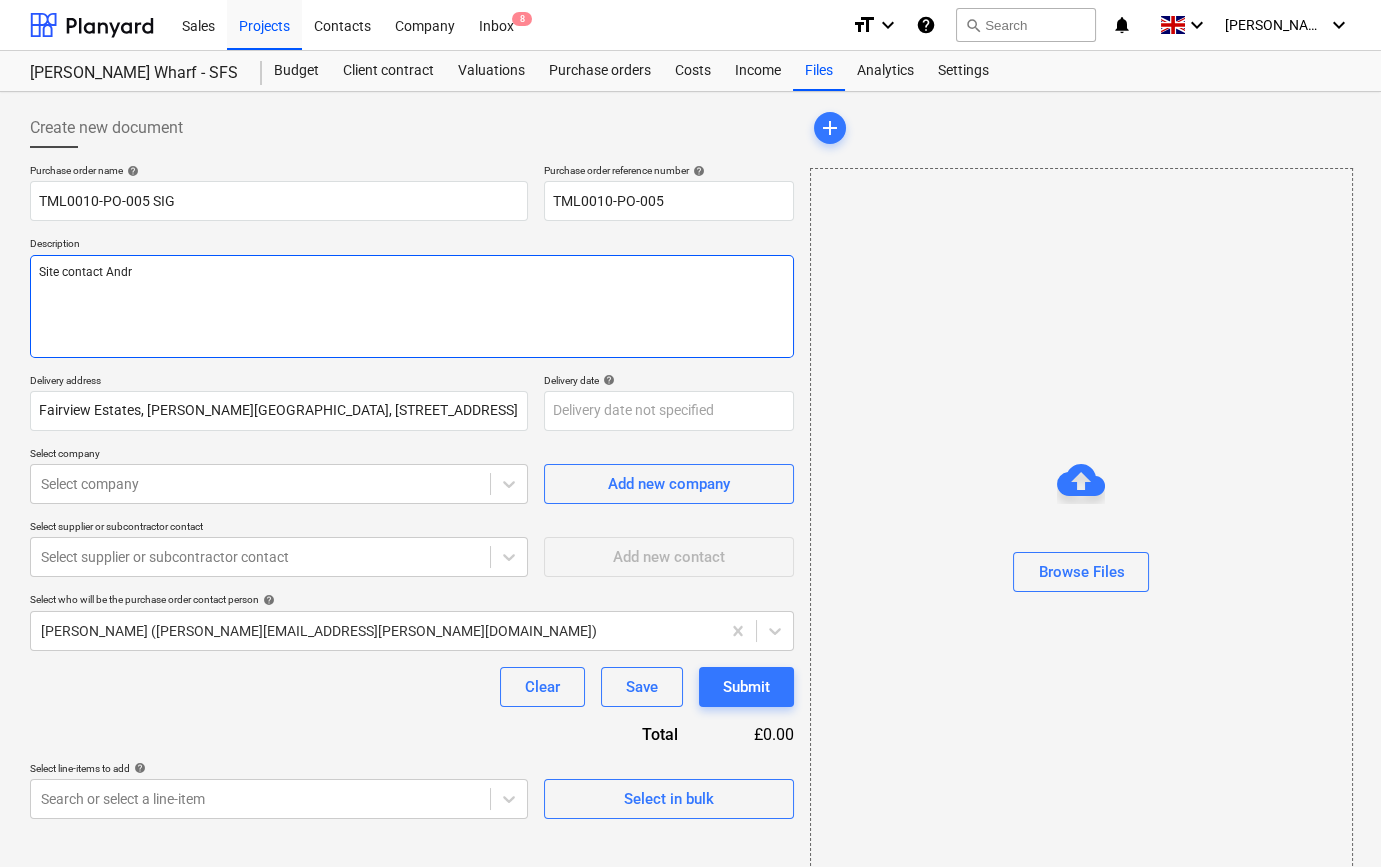 type on "x" 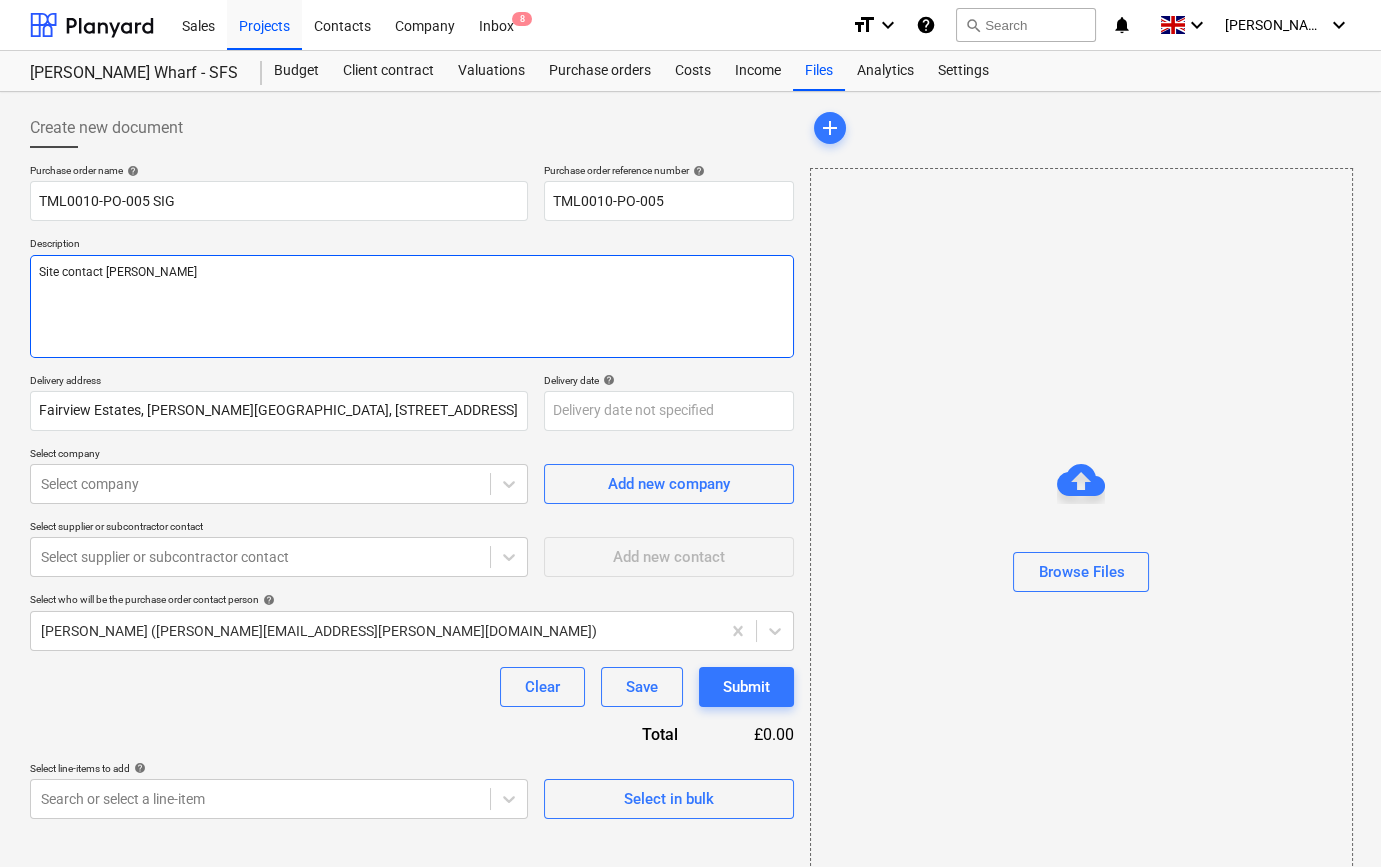 type on "x" 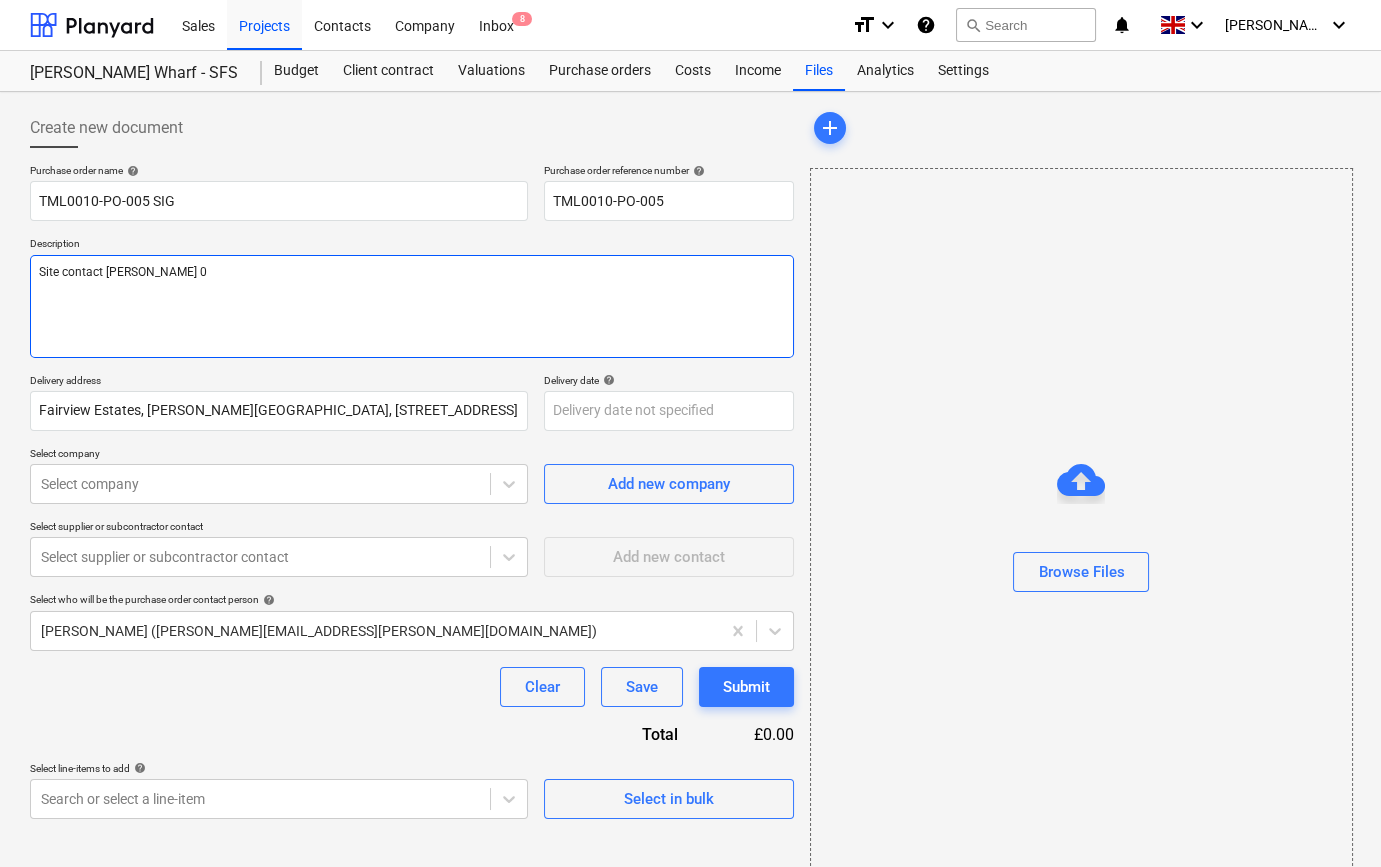 type on "x" 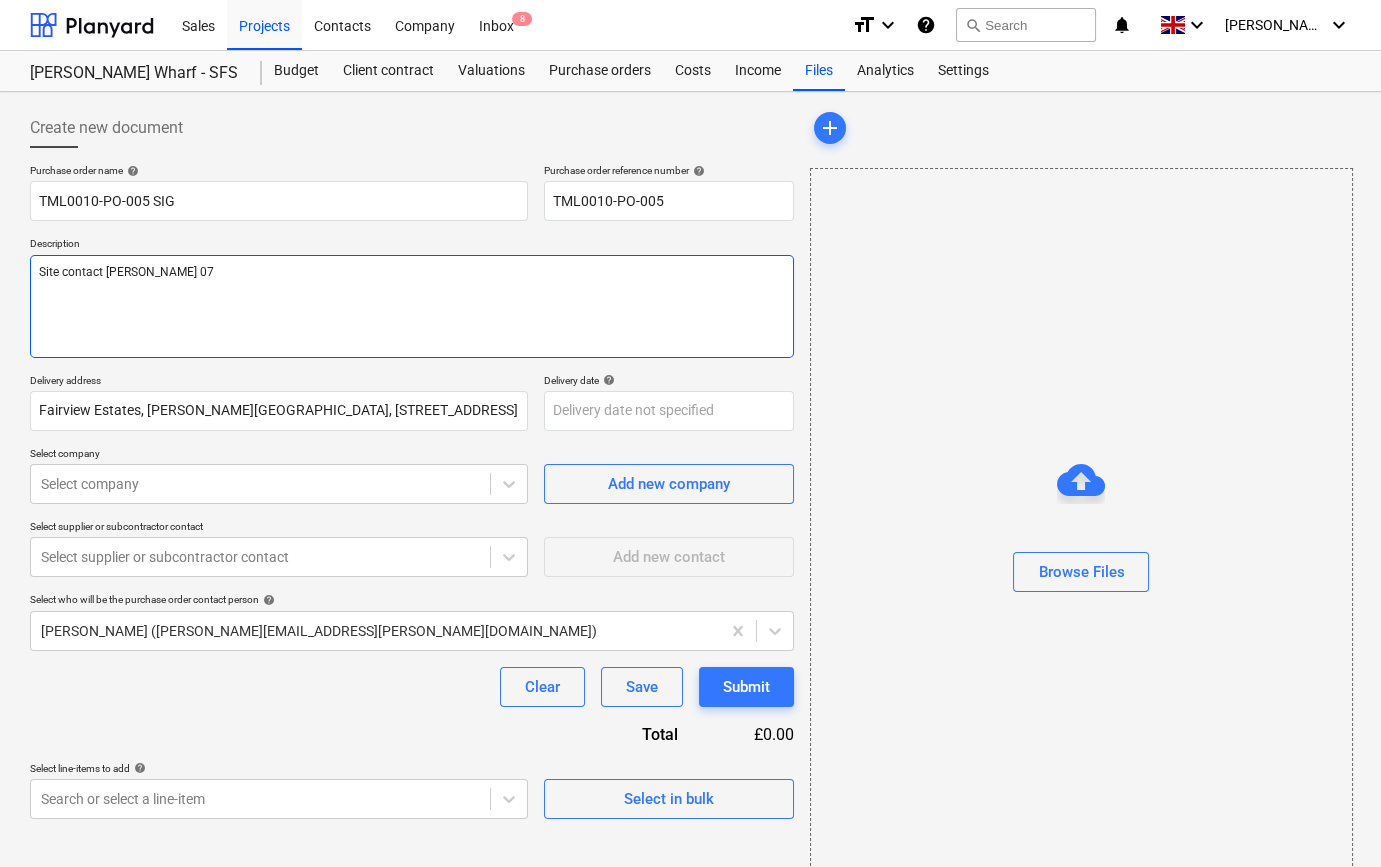 type on "x" 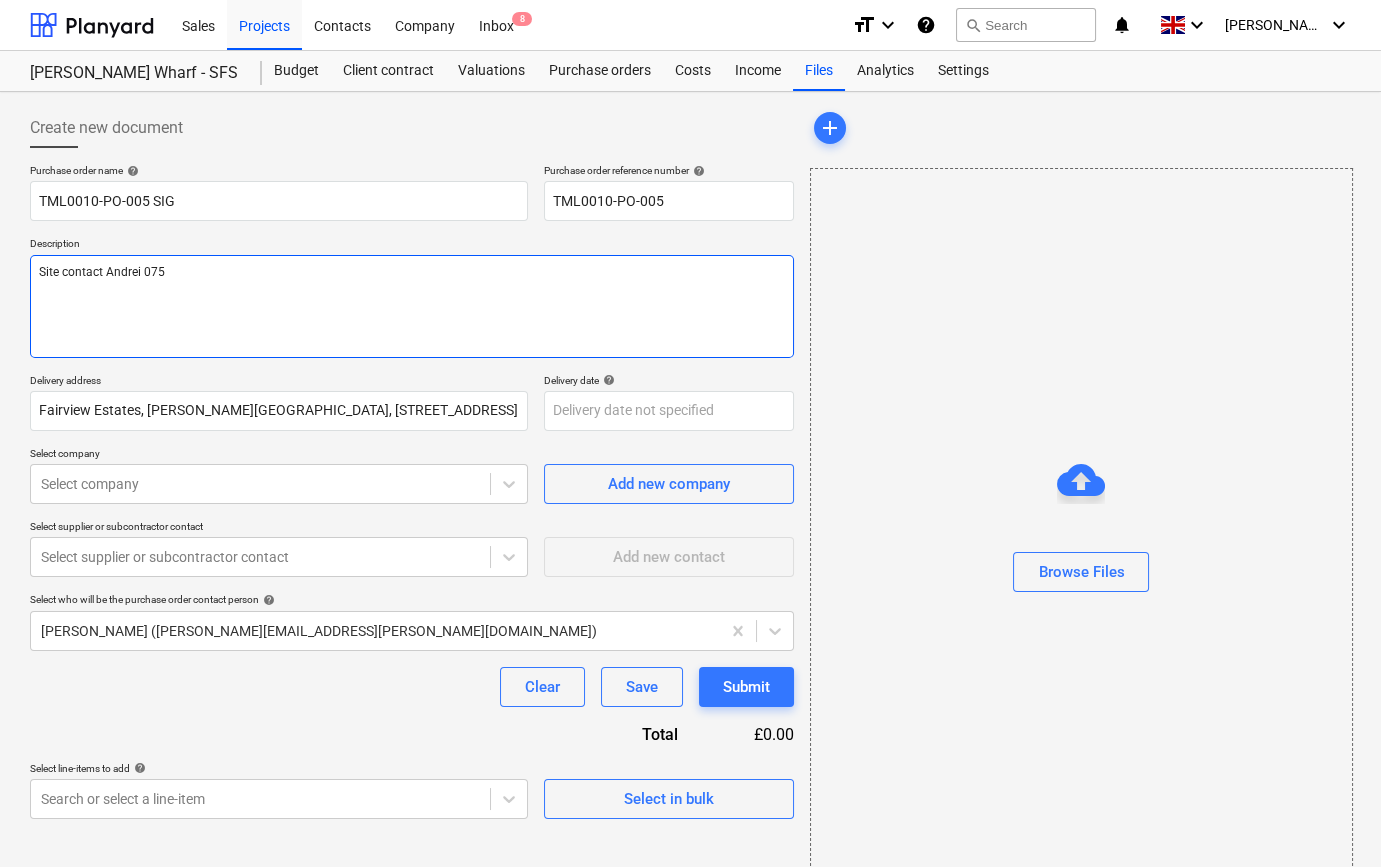 type on "x" 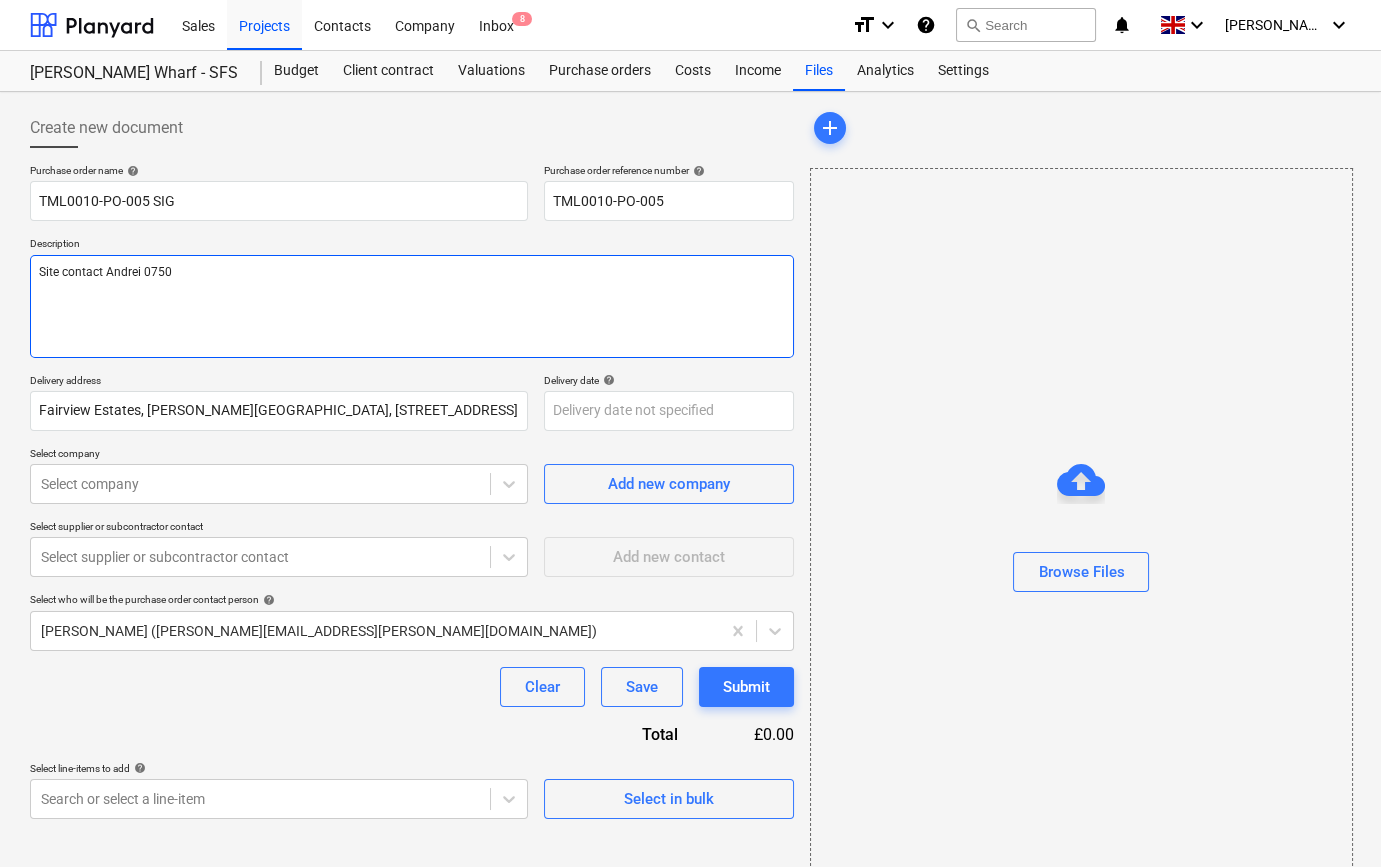 type on "x" 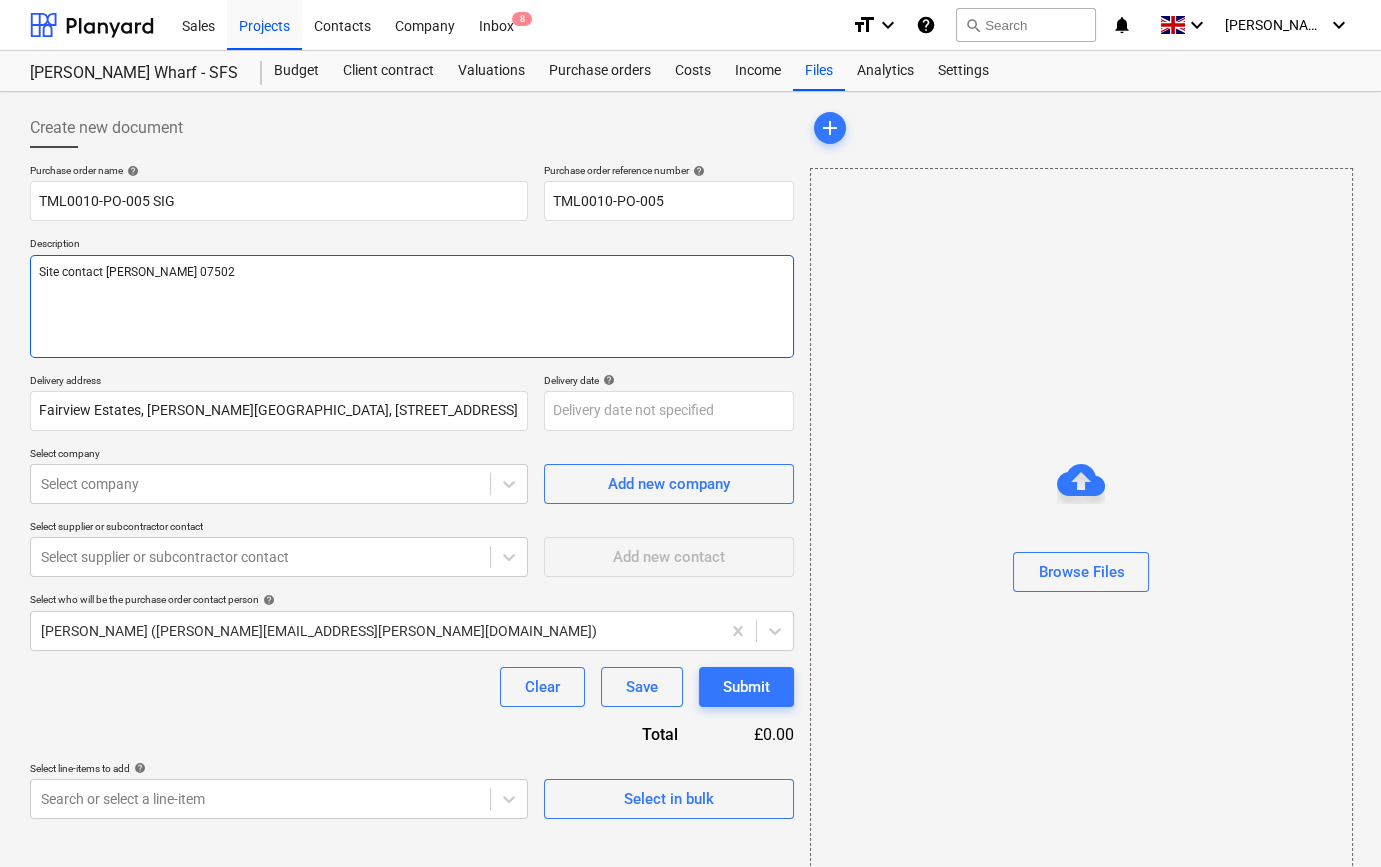 type on "x" 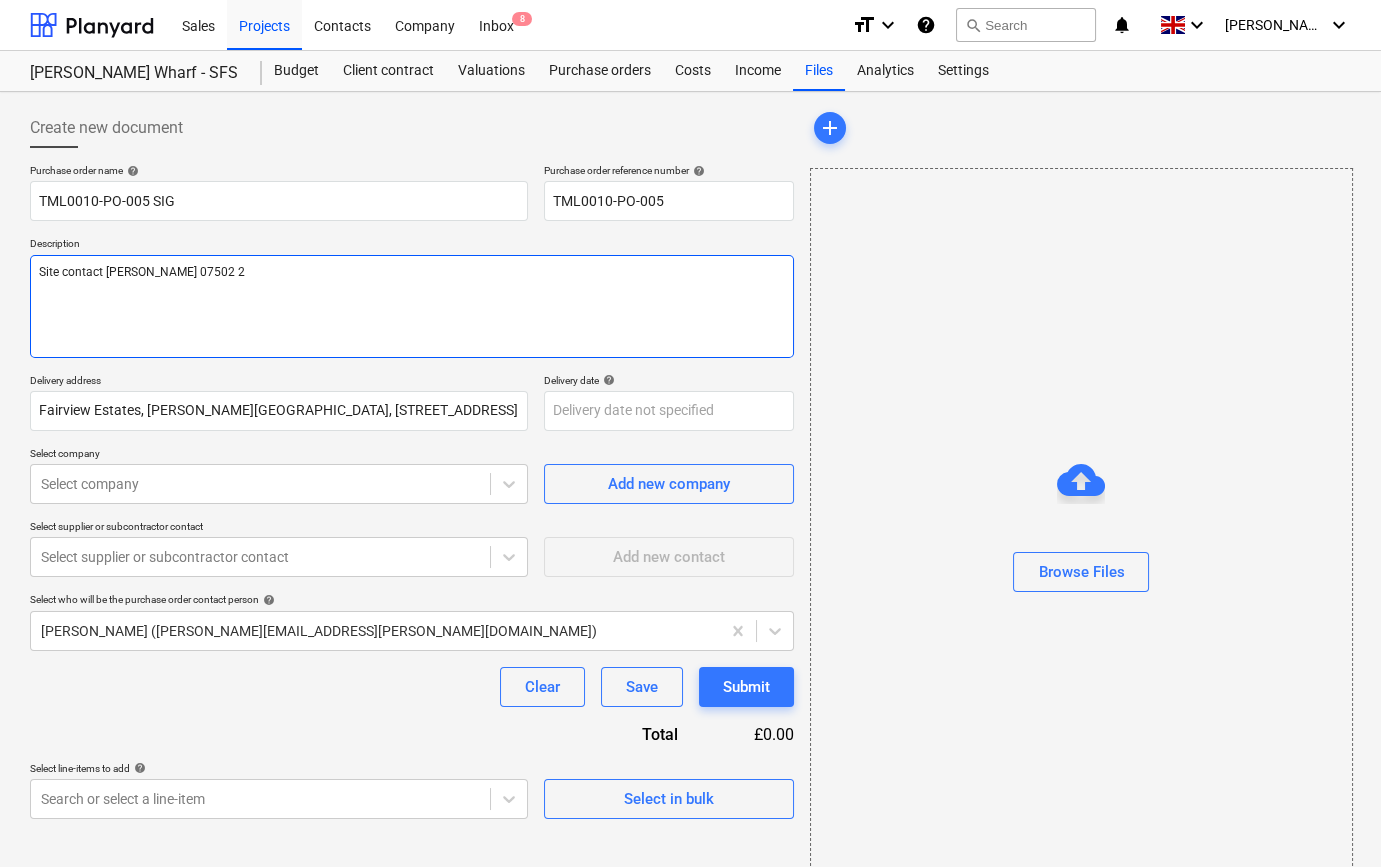 type on "x" 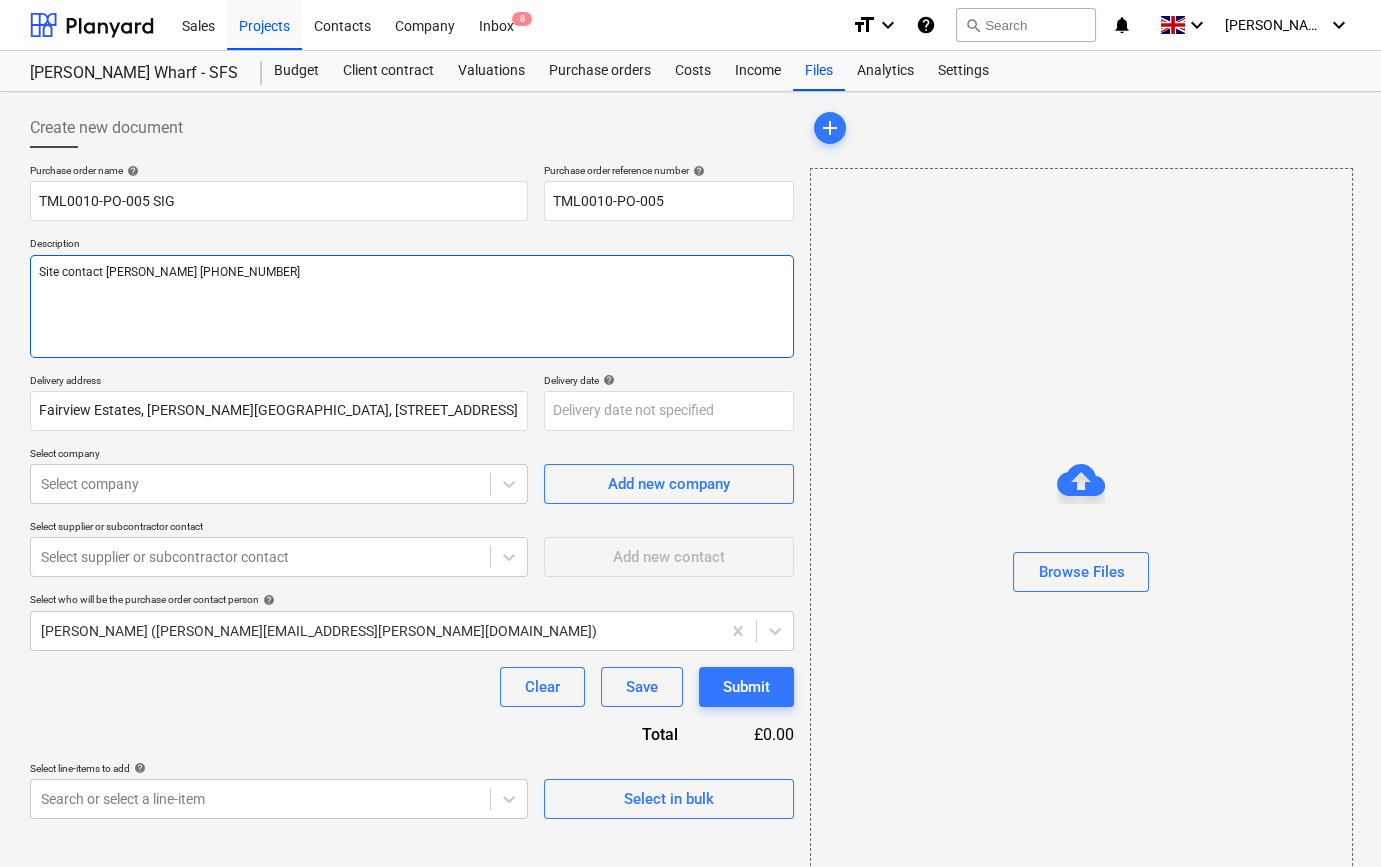 type on "x" 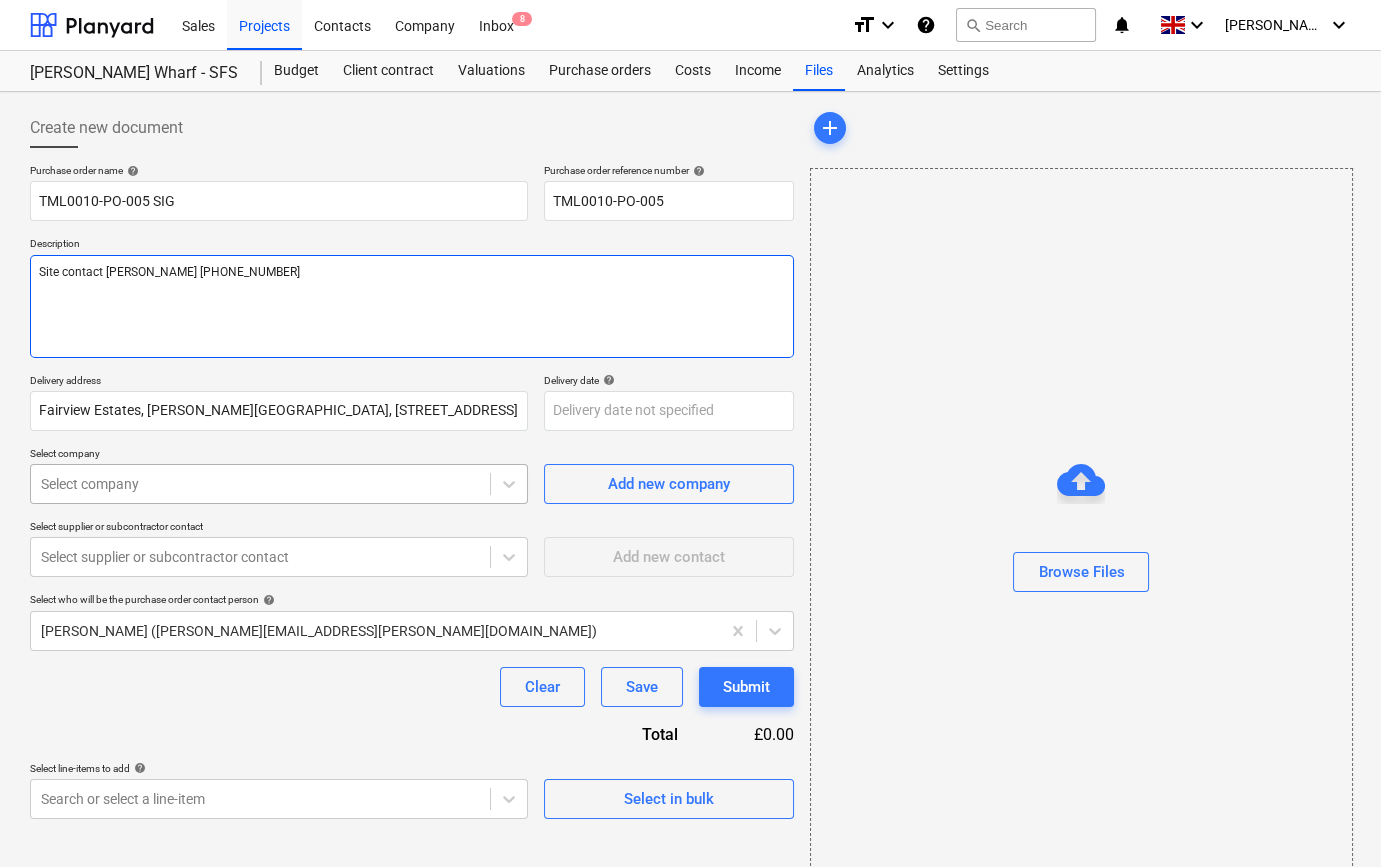 type on "Site contact [PERSON_NAME] [PHONE_NUMBER]" 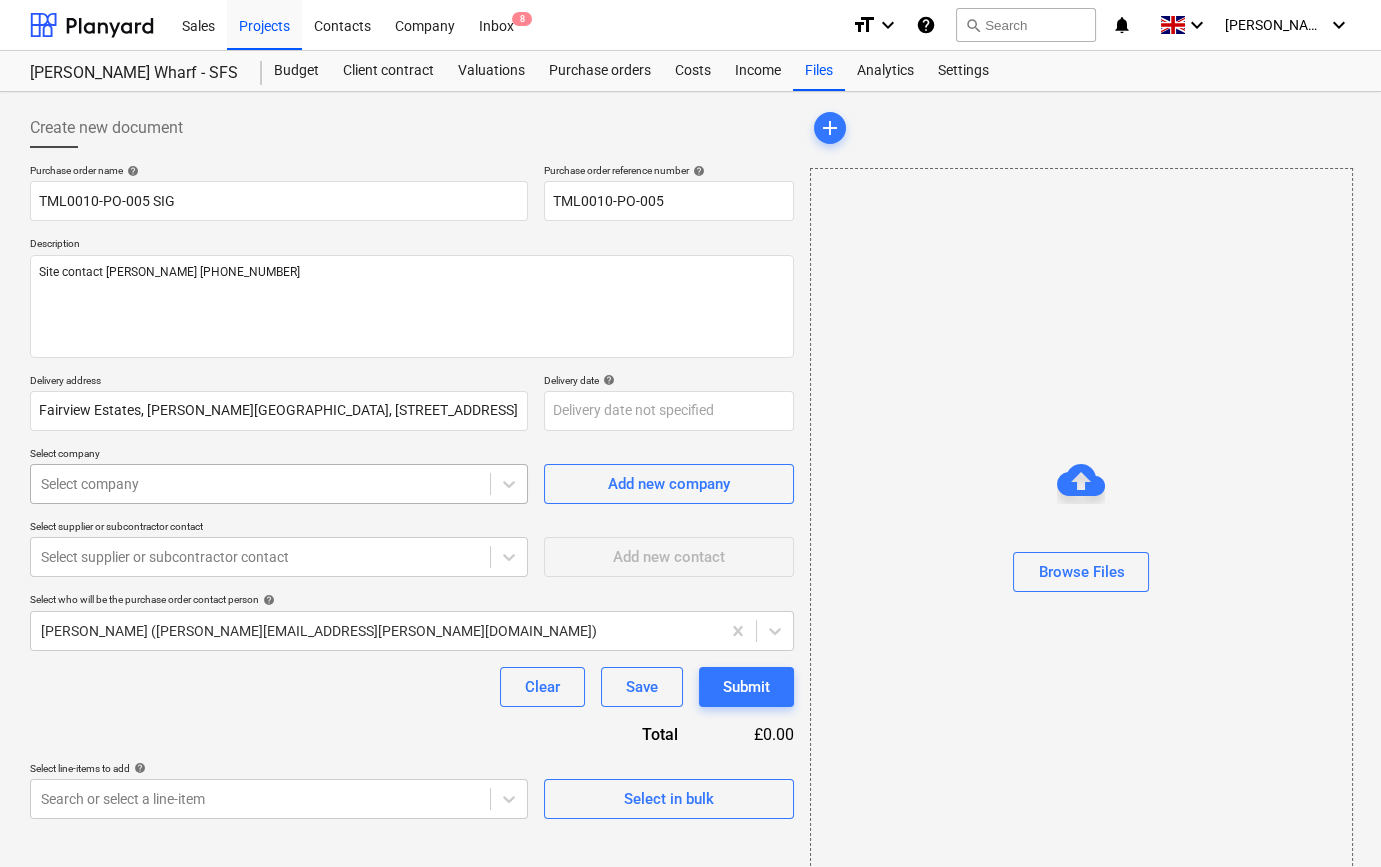 type on "x" 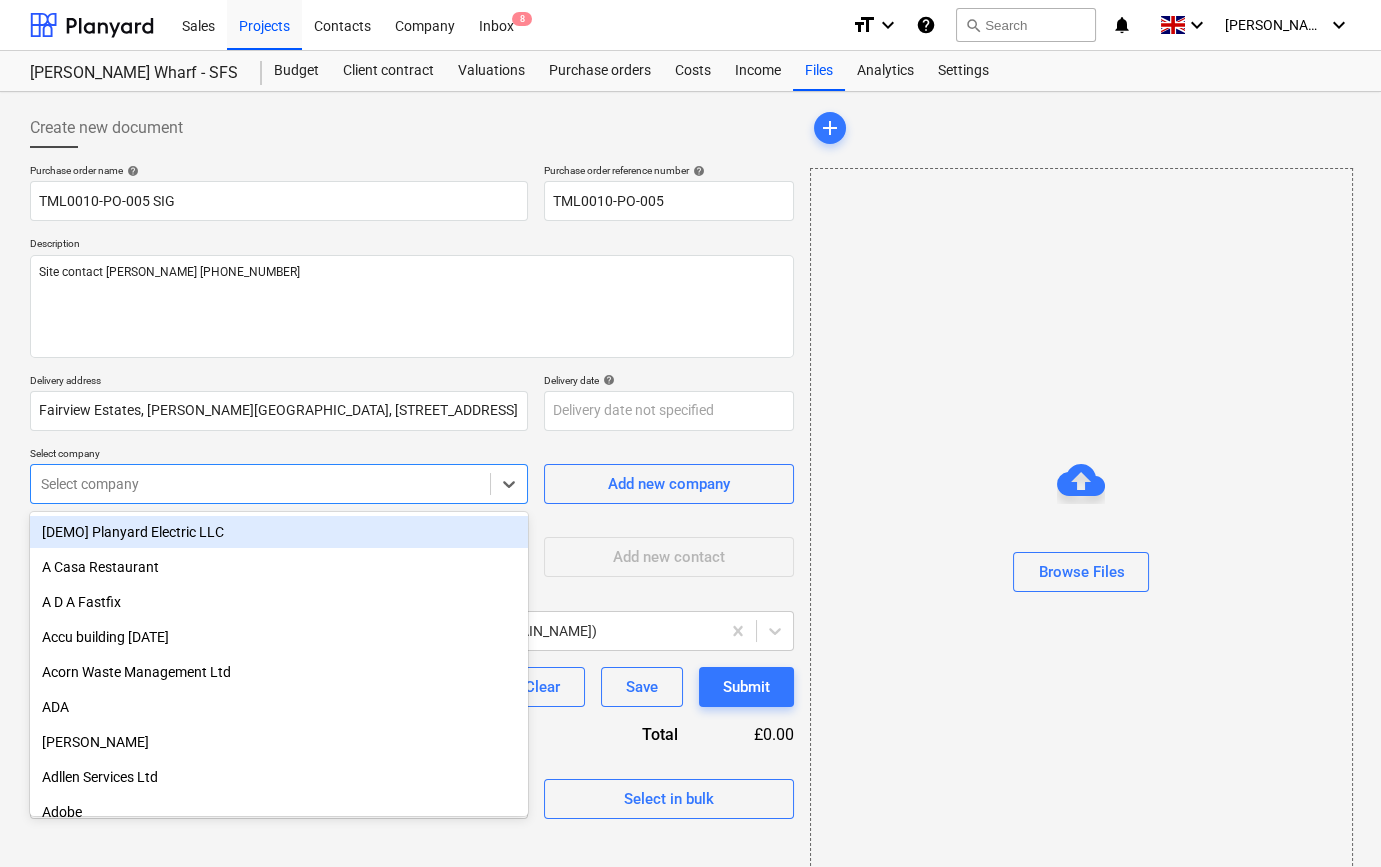 click at bounding box center [260, 484] 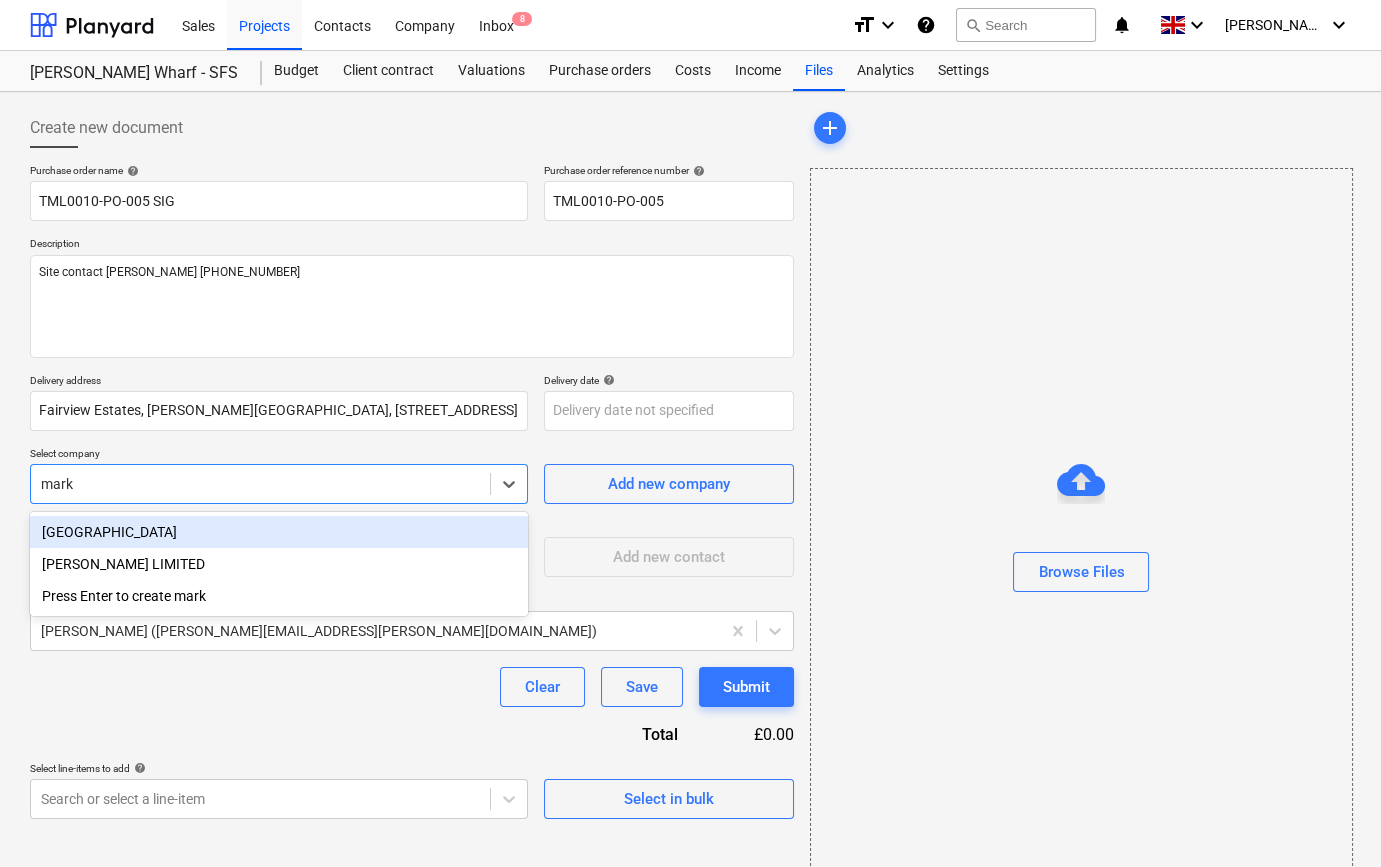 type on "[PERSON_NAME]" 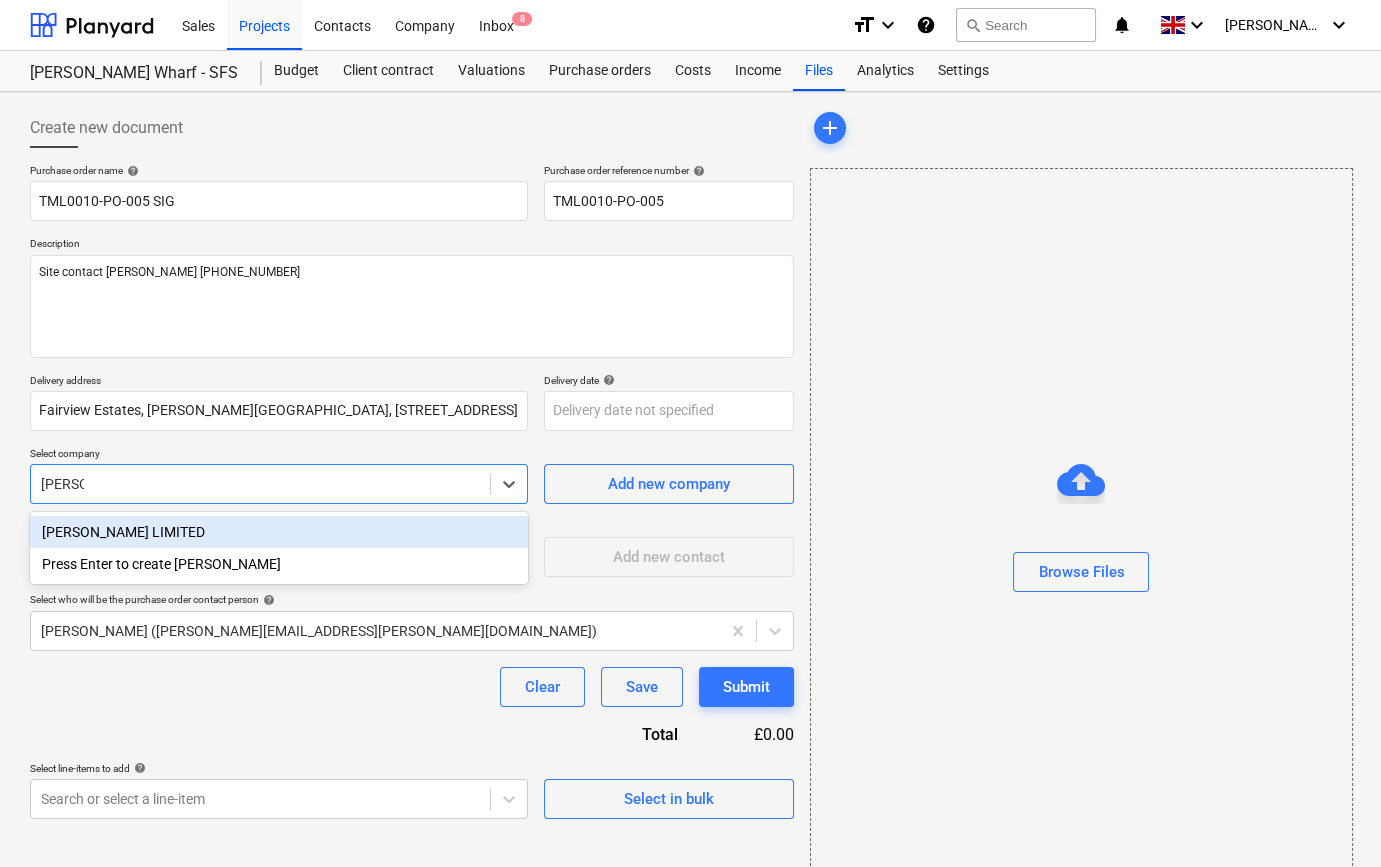 click on "[PERSON_NAME] LIMITED" at bounding box center (279, 532) 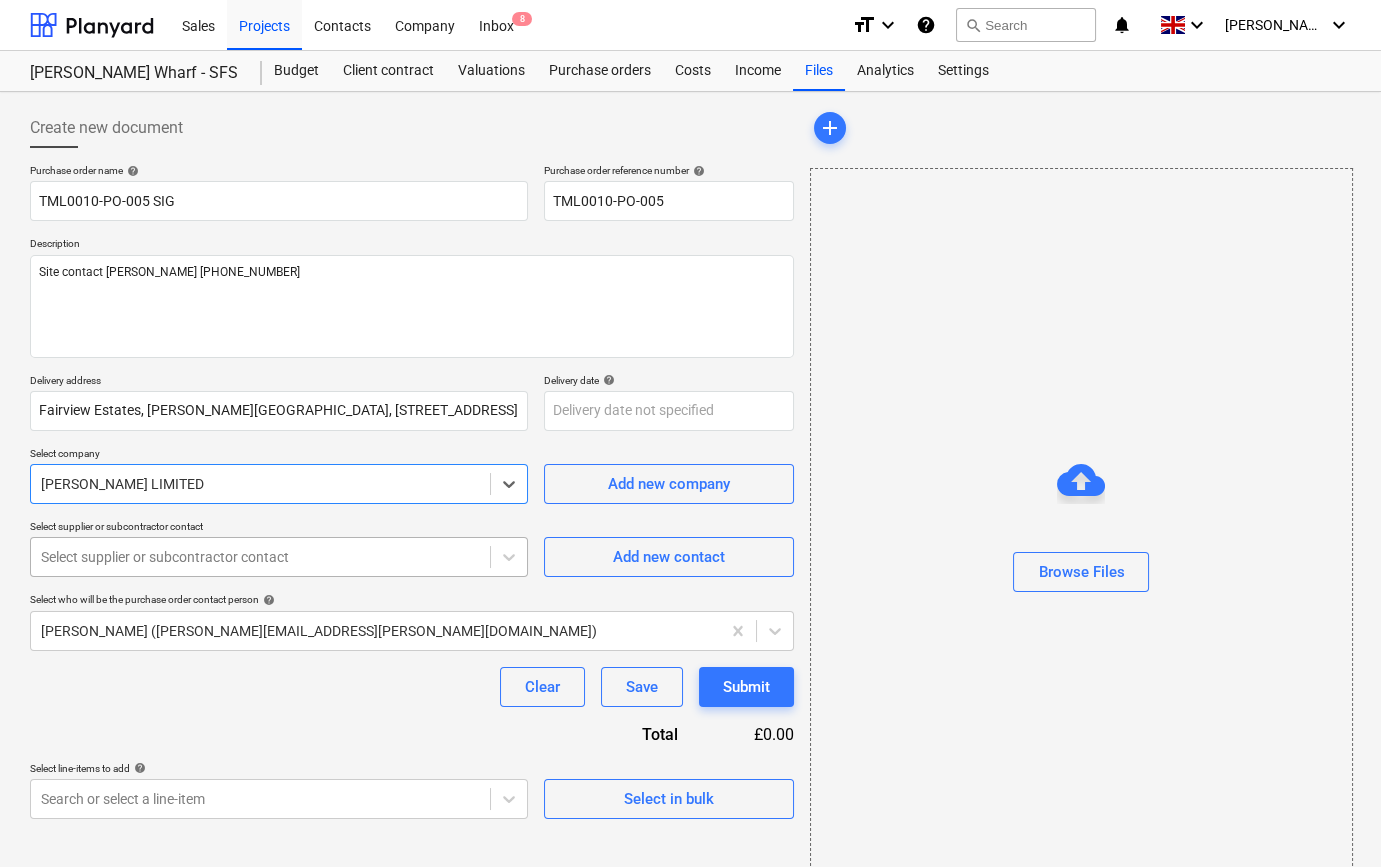 click at bounding box center [260, 557] 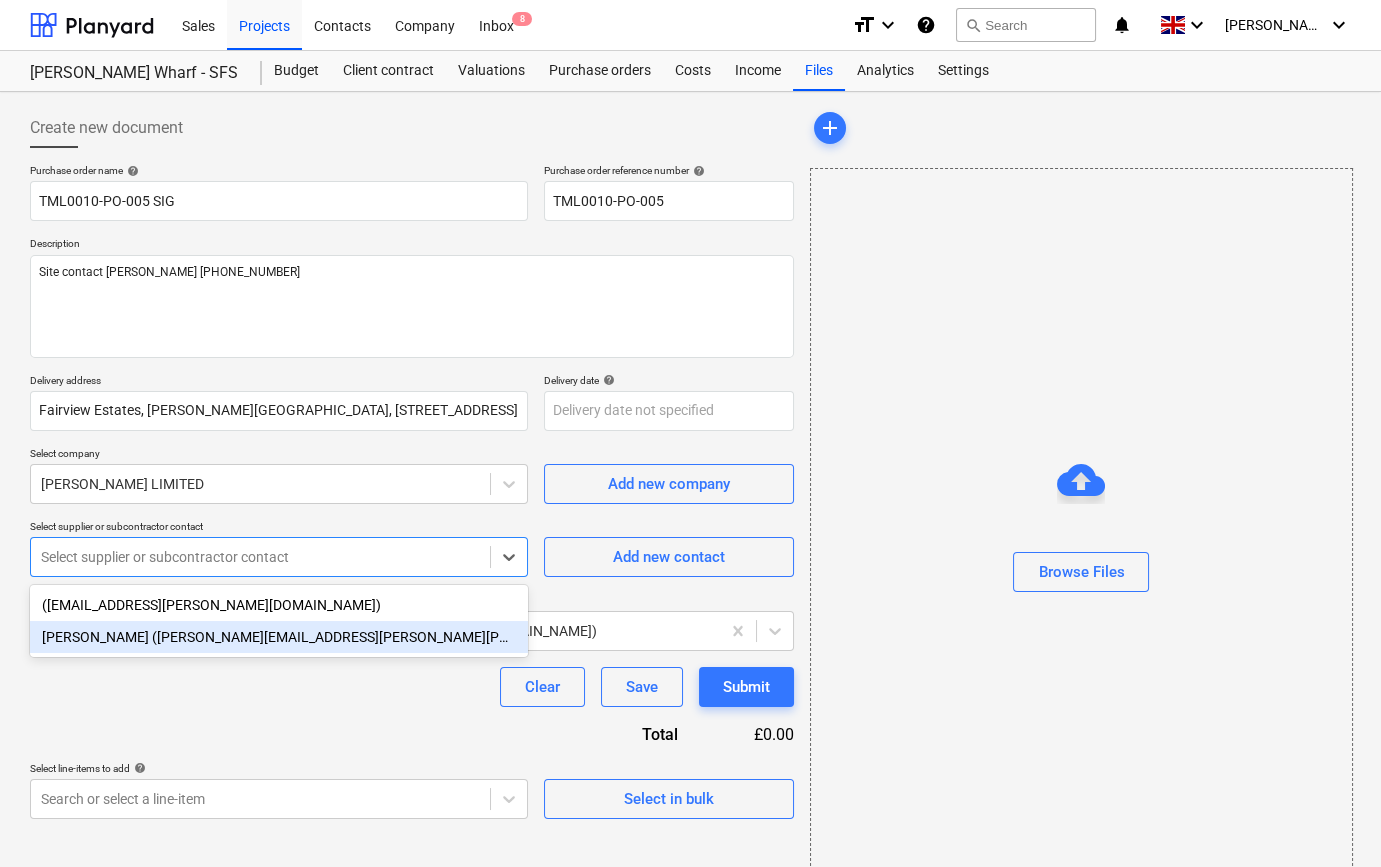 click on "[PERSON_NAME] ([PERSON_NAME][EMAIL_ADDRESS][PERSON_NAME][PERSON_NAME][DOMAIN_NAME])" at bounding box center [279, 637] 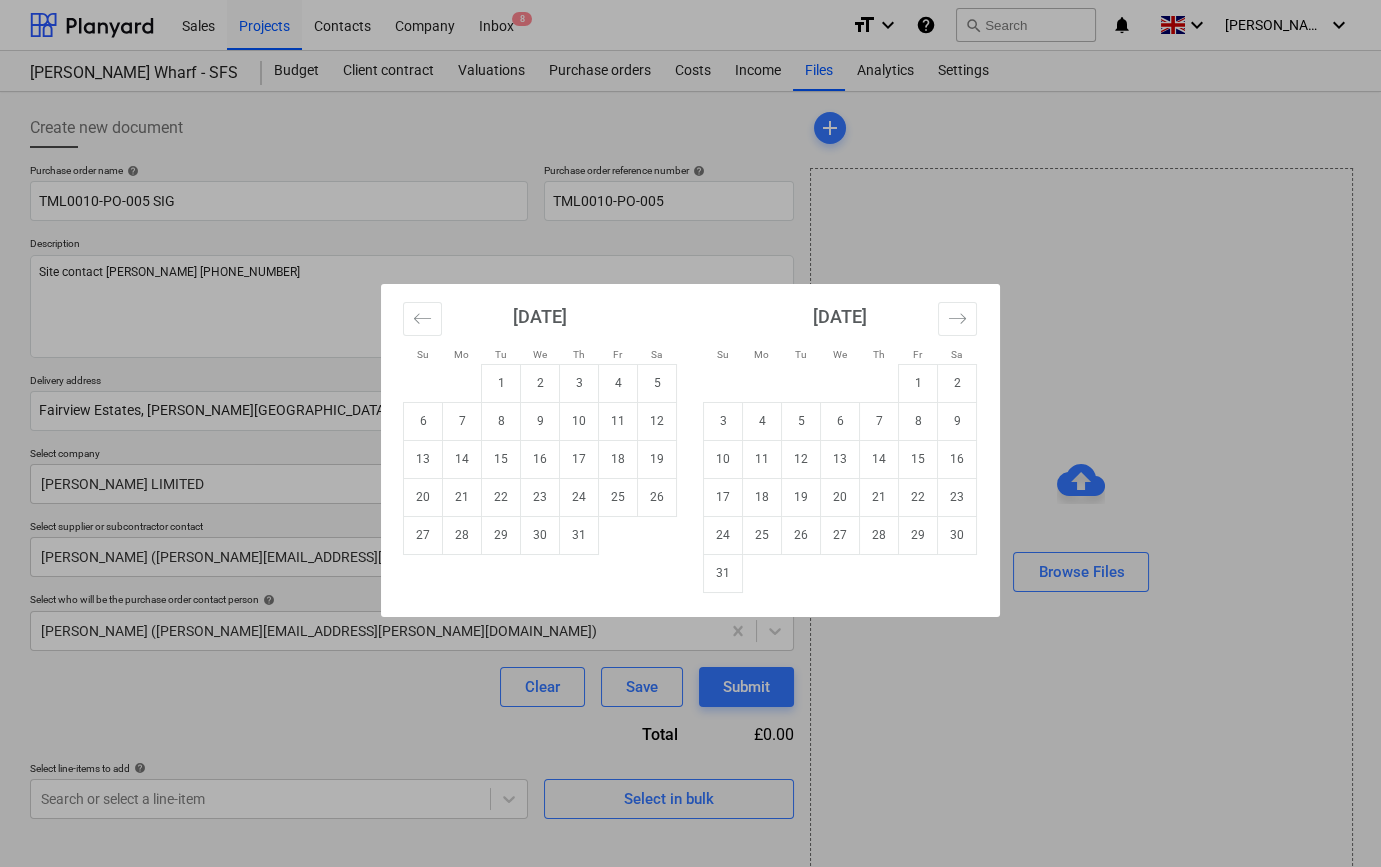 click on "Sales Projects Contacts Company Inbox 8 format_size keyboard_arrow_down help search Search notifications 0 keyboard_arrow_down [PERSON_NAME] keyboard_arrow_down [PERSON_NAME] Wharf - SFS Budget Client contract Valuations Purchase orders Costs Income Files Analytics Settings Create new document Purchase order name help TML0010-PO-005 SIG Purchase order reference number help TML0010-PO-005 Description Site contact [PERSON_NAME] [PHONE_NUMBER] Delivery address [GEOGRAPHIC_DATA][PERSON_NAME], [STREET_ADDRESS] Delivery date help Press the down arrow key to interact with the calendar and
select a date. Press the question mark key to get the keyboard shortcuts for changing dates. Select company [PERSON_NAME] LIMITED   Add new company Select supplier or subcontractor contact [PERSON_NAME] ([PERSON_NAME][EMAIL_ADDRESS][PERSON_NAME][PERSON_NAME][DOMAIN_NAME]) Add new contact Select who will be the purchase order contact person help [PERSON_NAME] ([PERSON_NAME][EMAIL_ADDRESS][PERSON_NAME][DOMAIN_NAME]) Clear Save Submit Total £0.00 Select line-items to add help add" at bounding box center (690, 433) 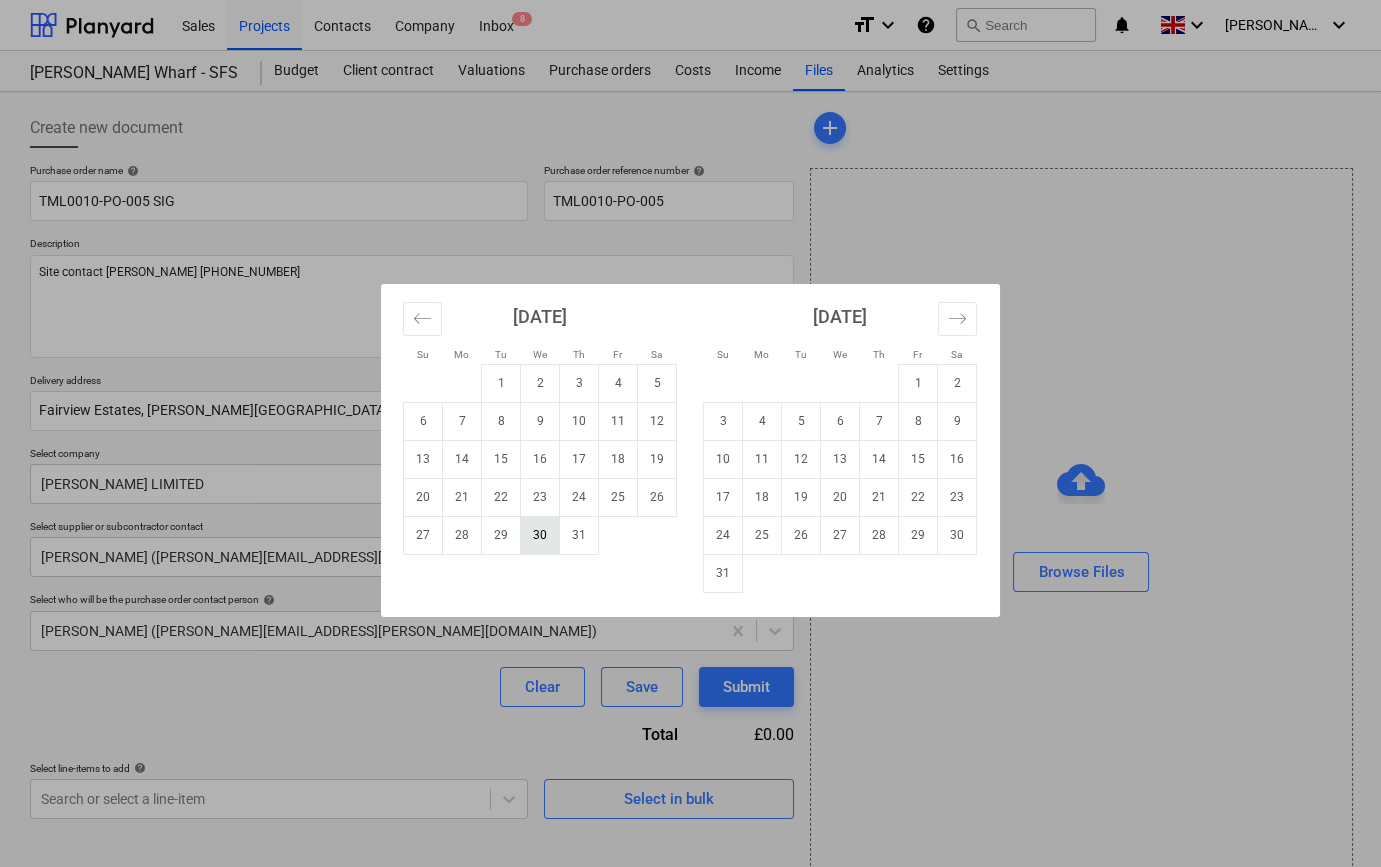 click on "30" at bounding box center [540, 535] 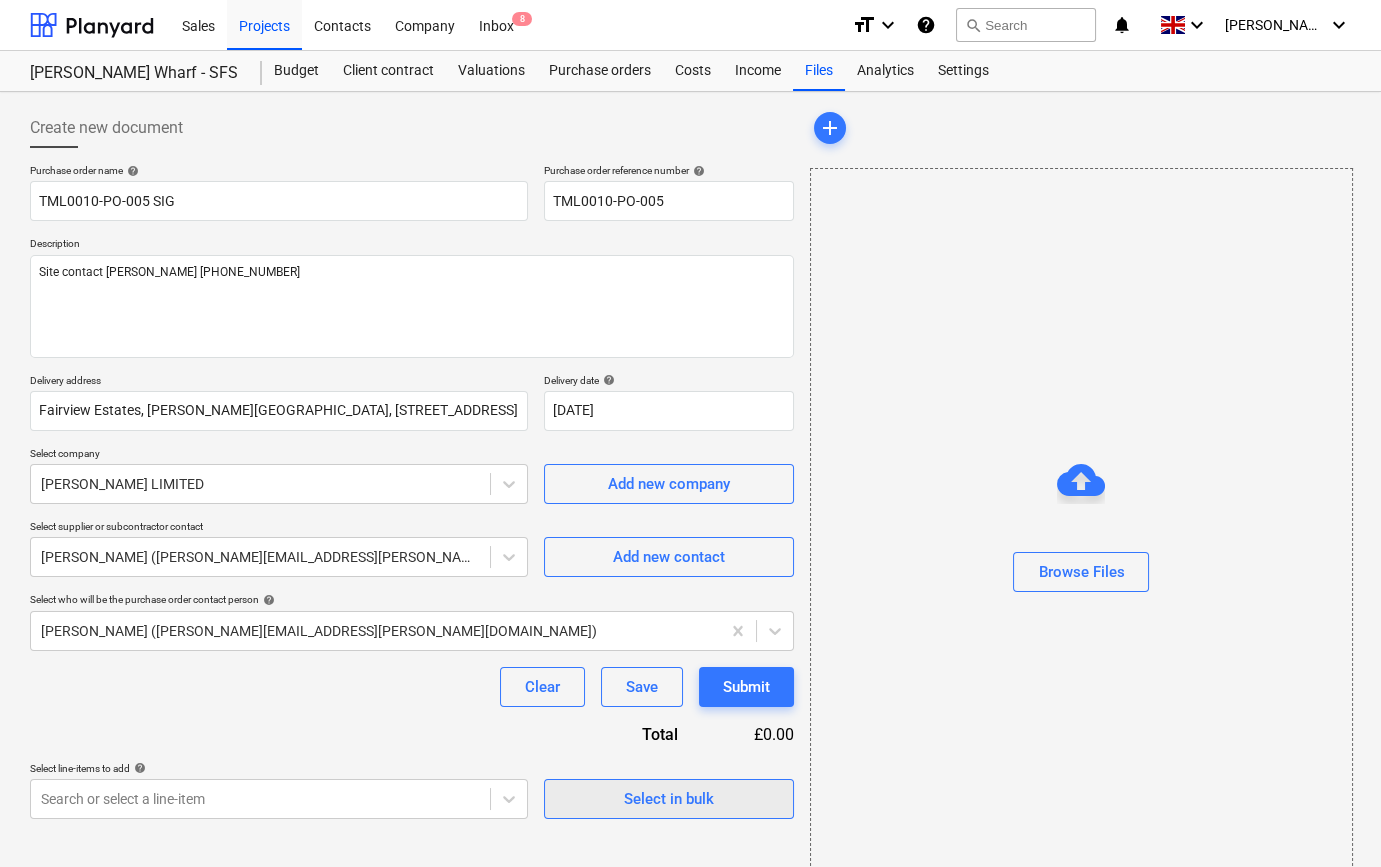 click on "Select in bulk" at bounding box center (669, 799) 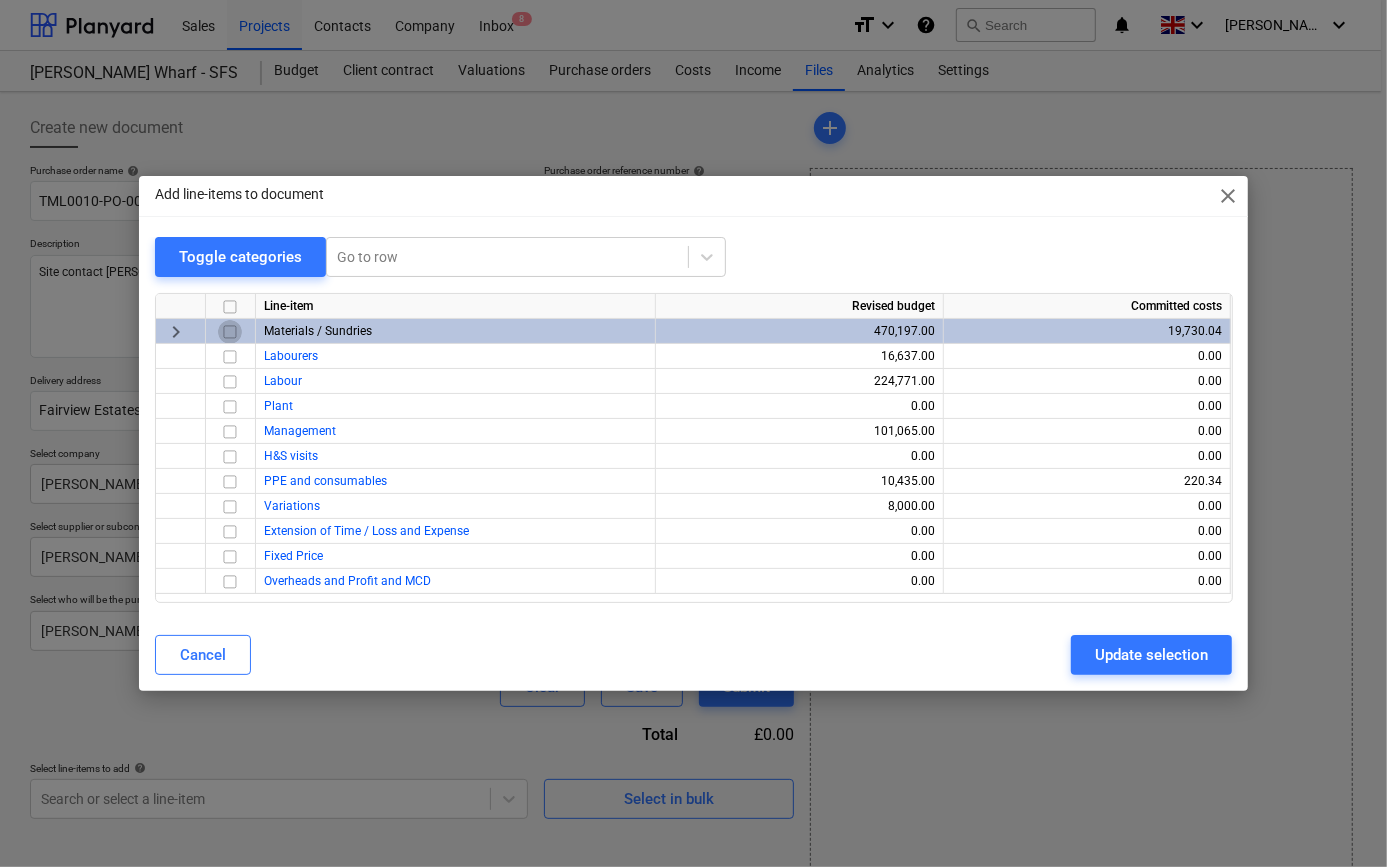 click at bounding box center (230, 332) 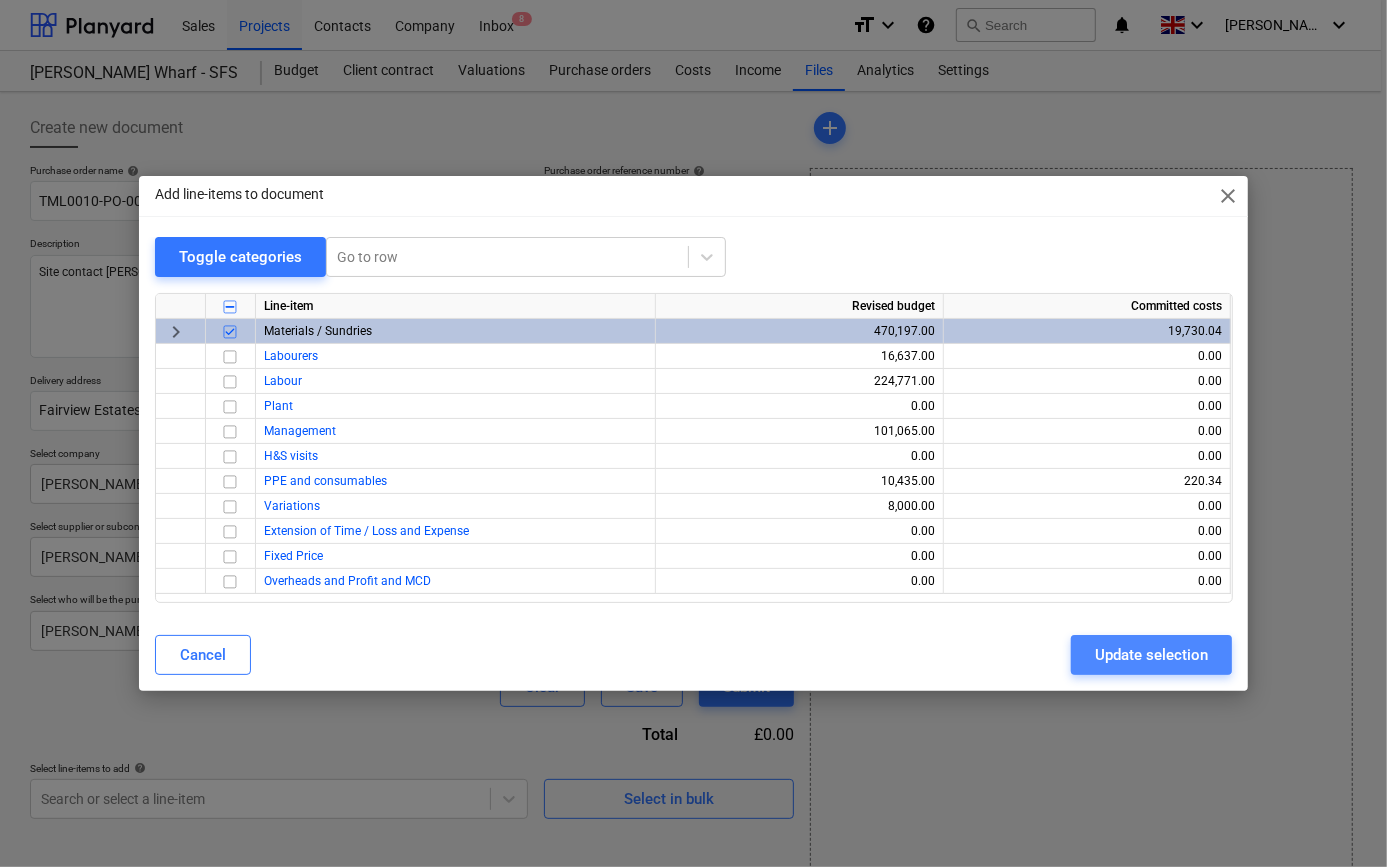 click on "Update selection" at bounding box center (1151, 655) 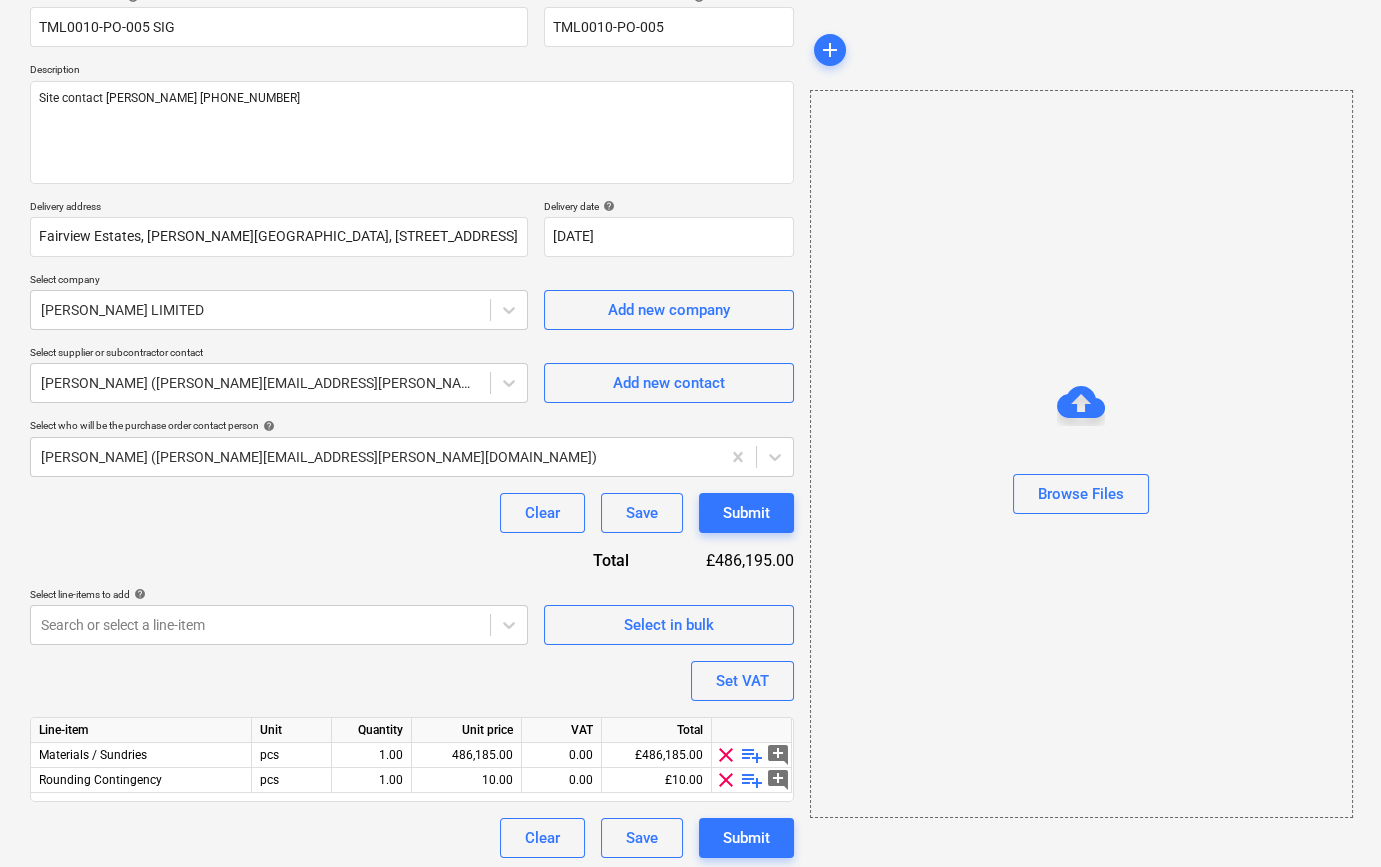 scroll, scrollTop: 180, scrollLeft: 0, axis: vertical 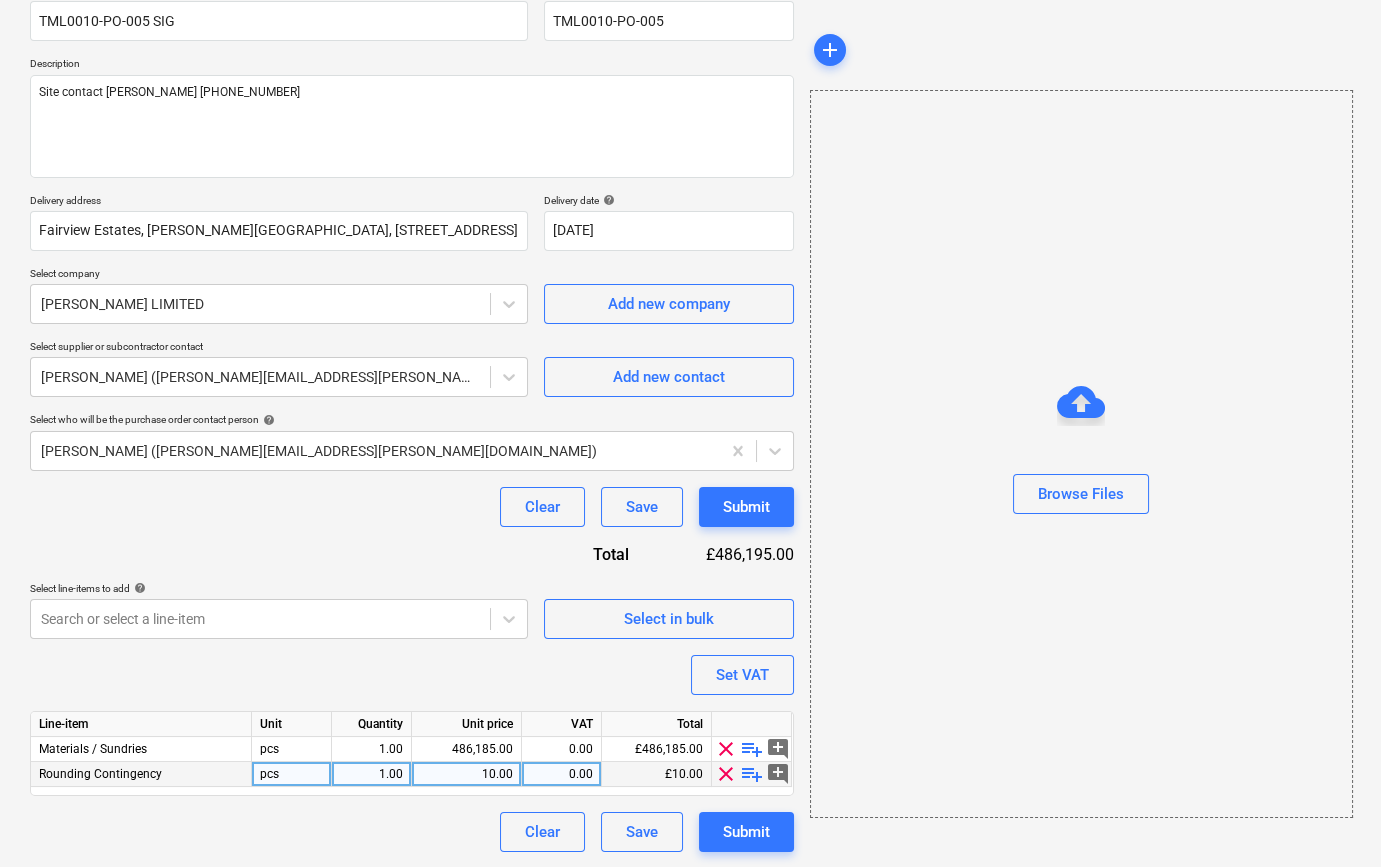 click on "clear" at bounding box center [726, 774] 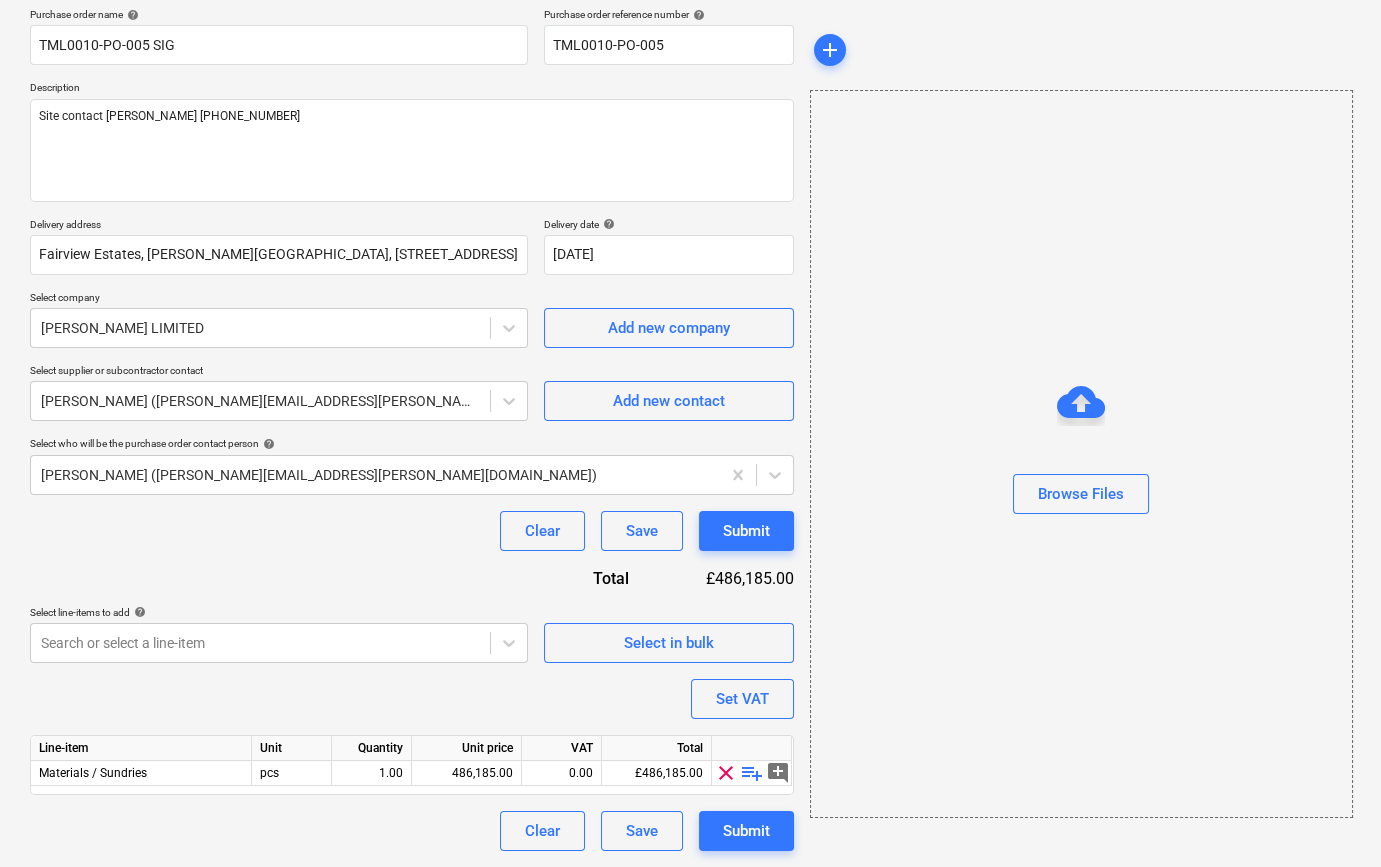 scroll, scrollTop: 155, scrollLeft: 0, axis: vertical 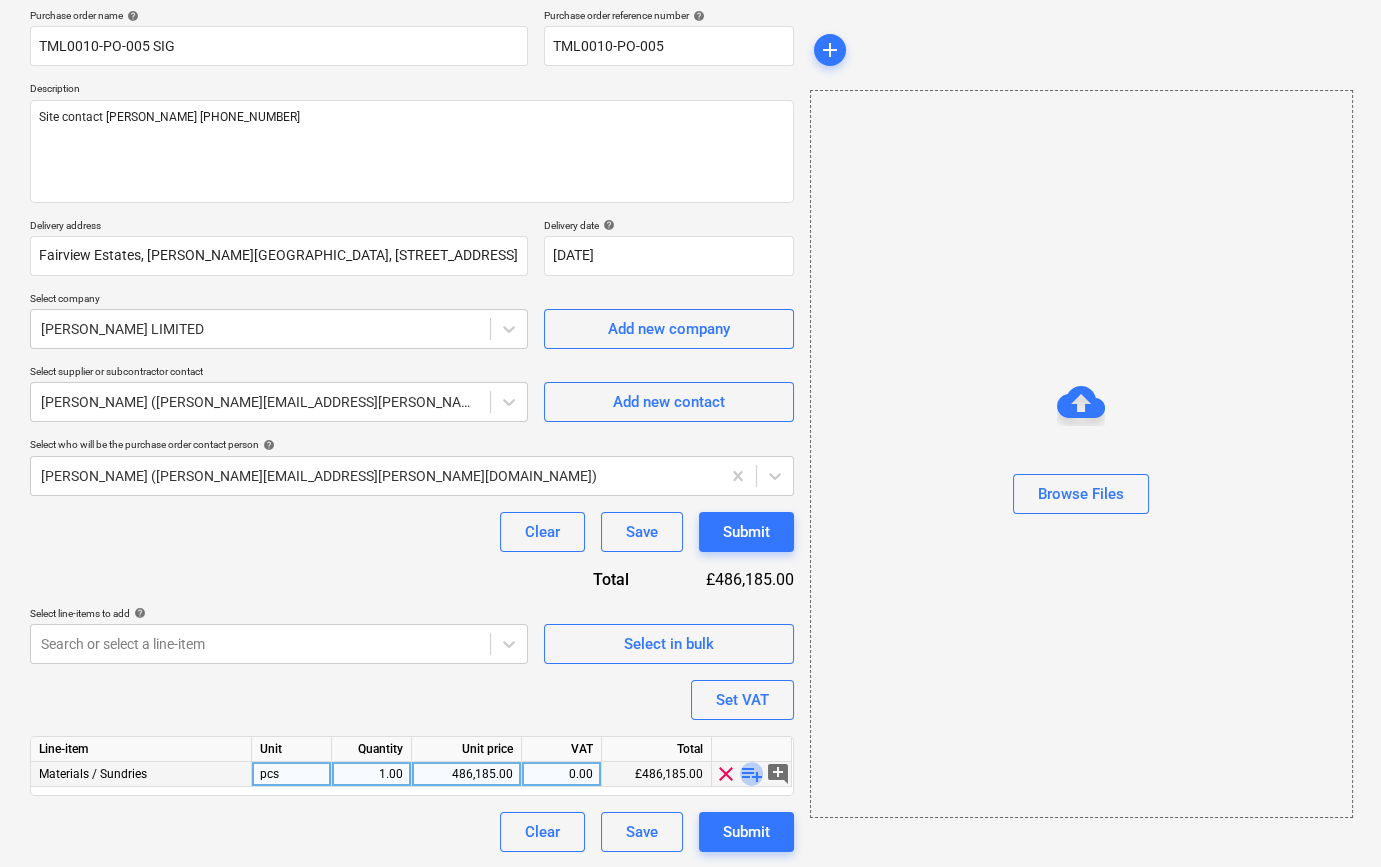 click on "playlist_add" at bounding box center (752, 774) 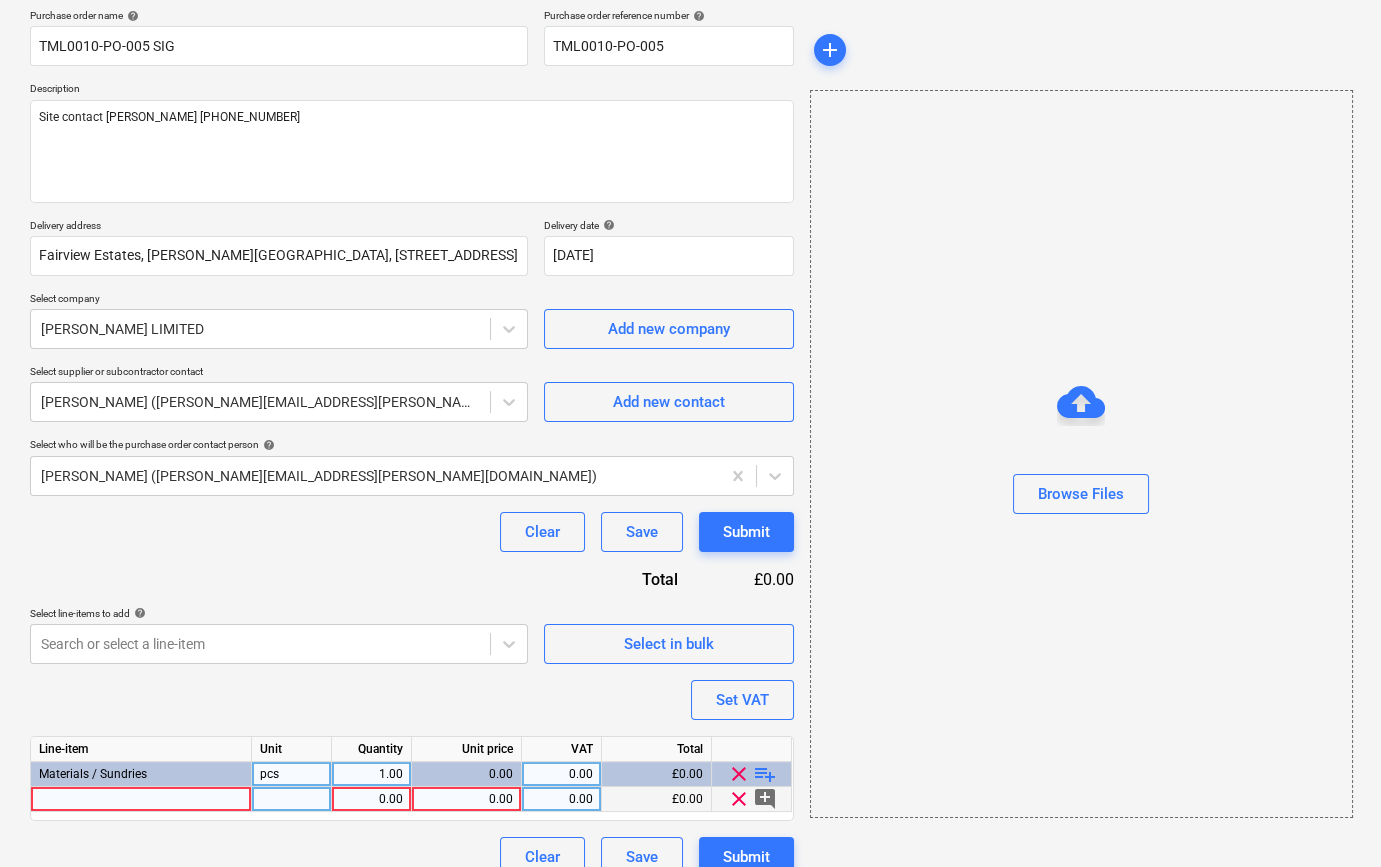 click at bounding box center [141, 799] 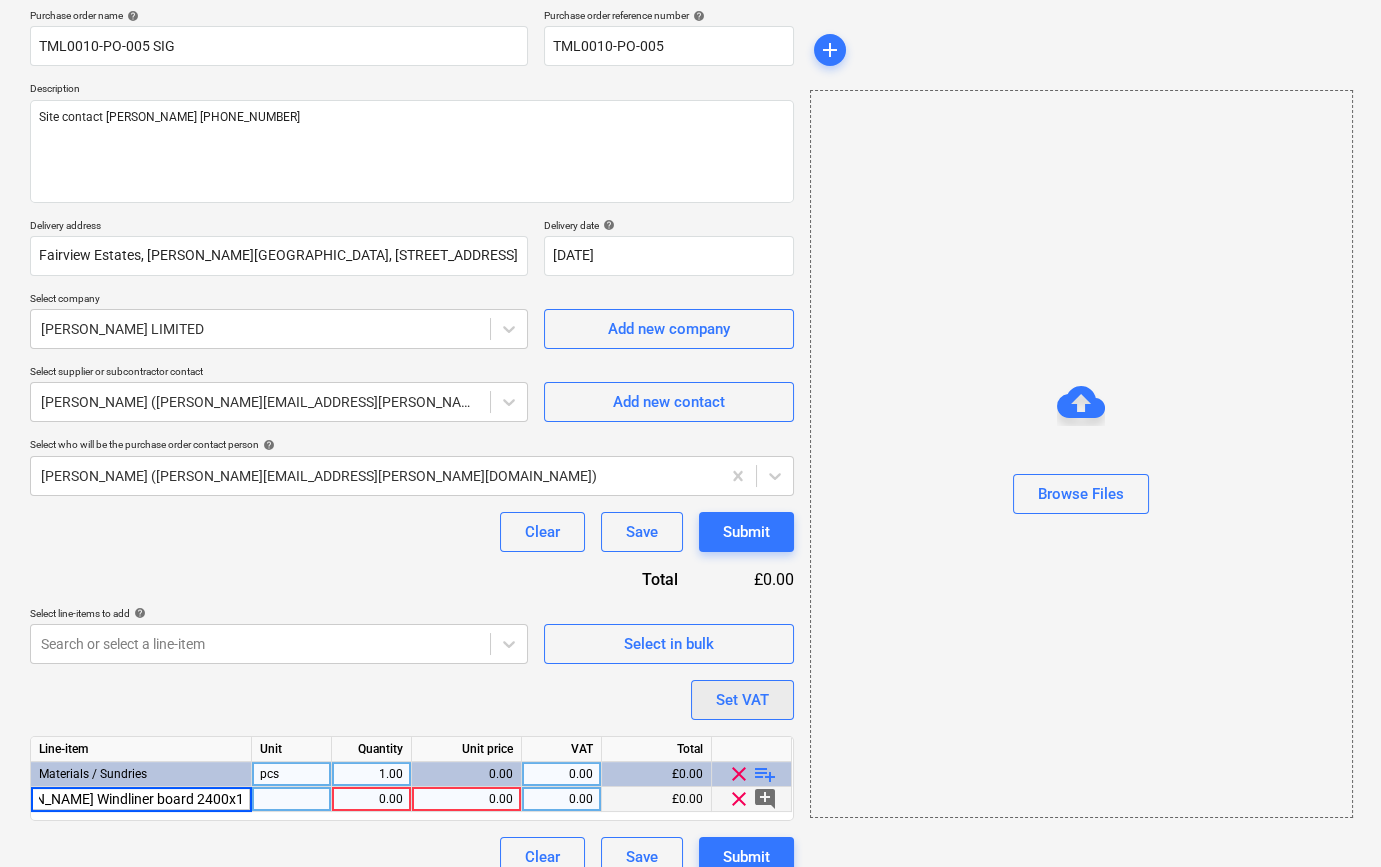 type on "[PERSON_NAME] Windliner board 2400x1200x12.5mm" 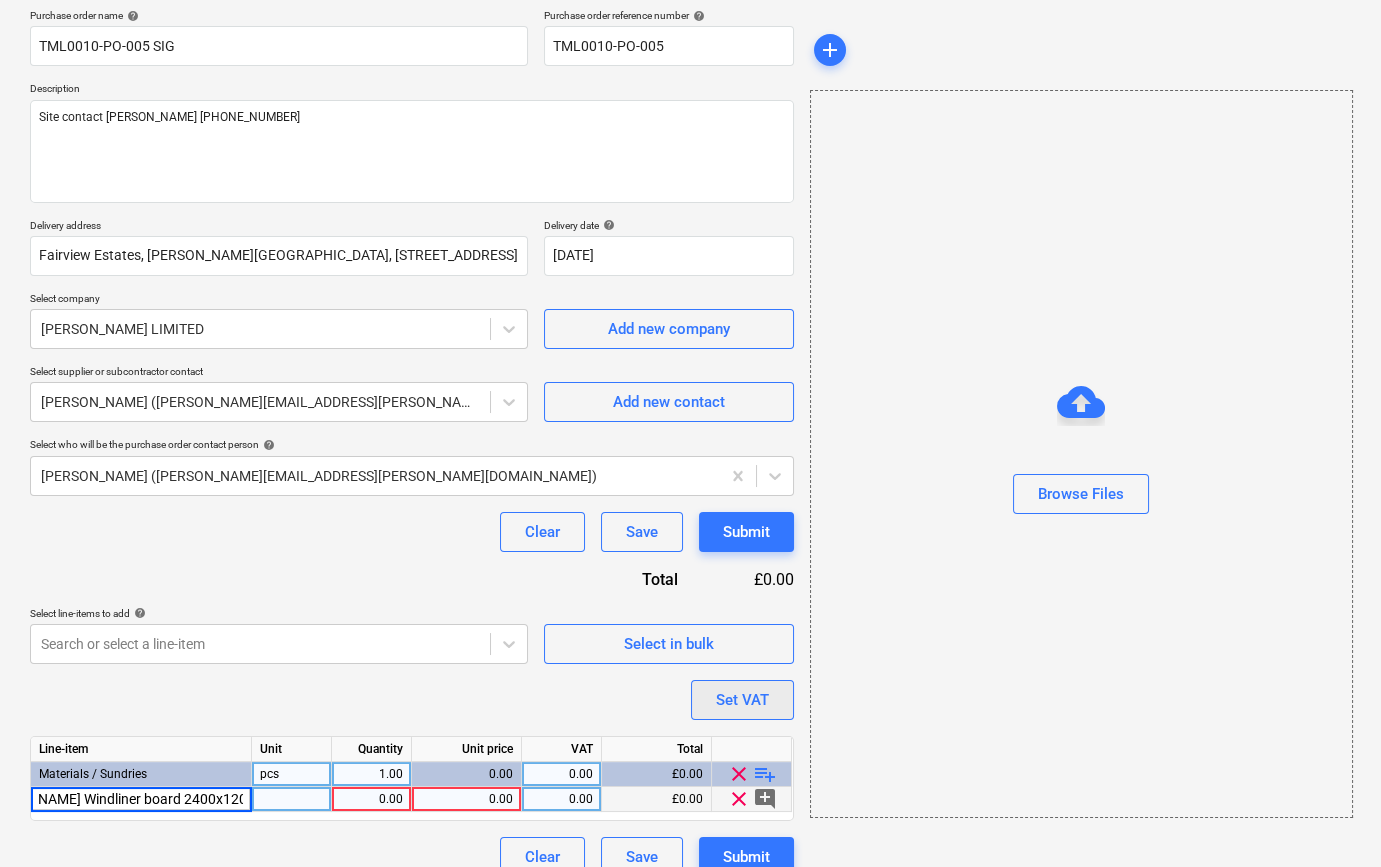 type on "x" 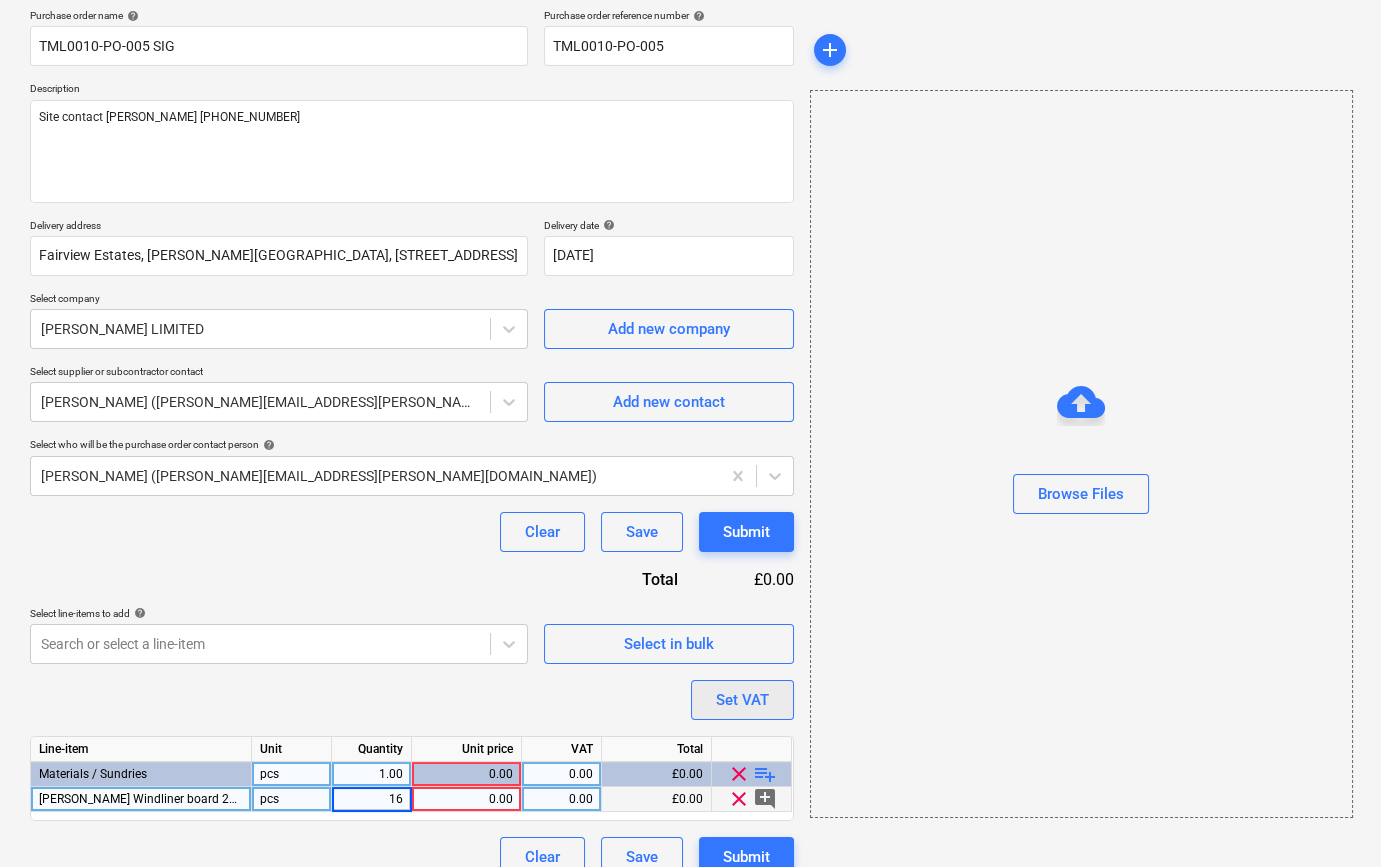 type on "168" 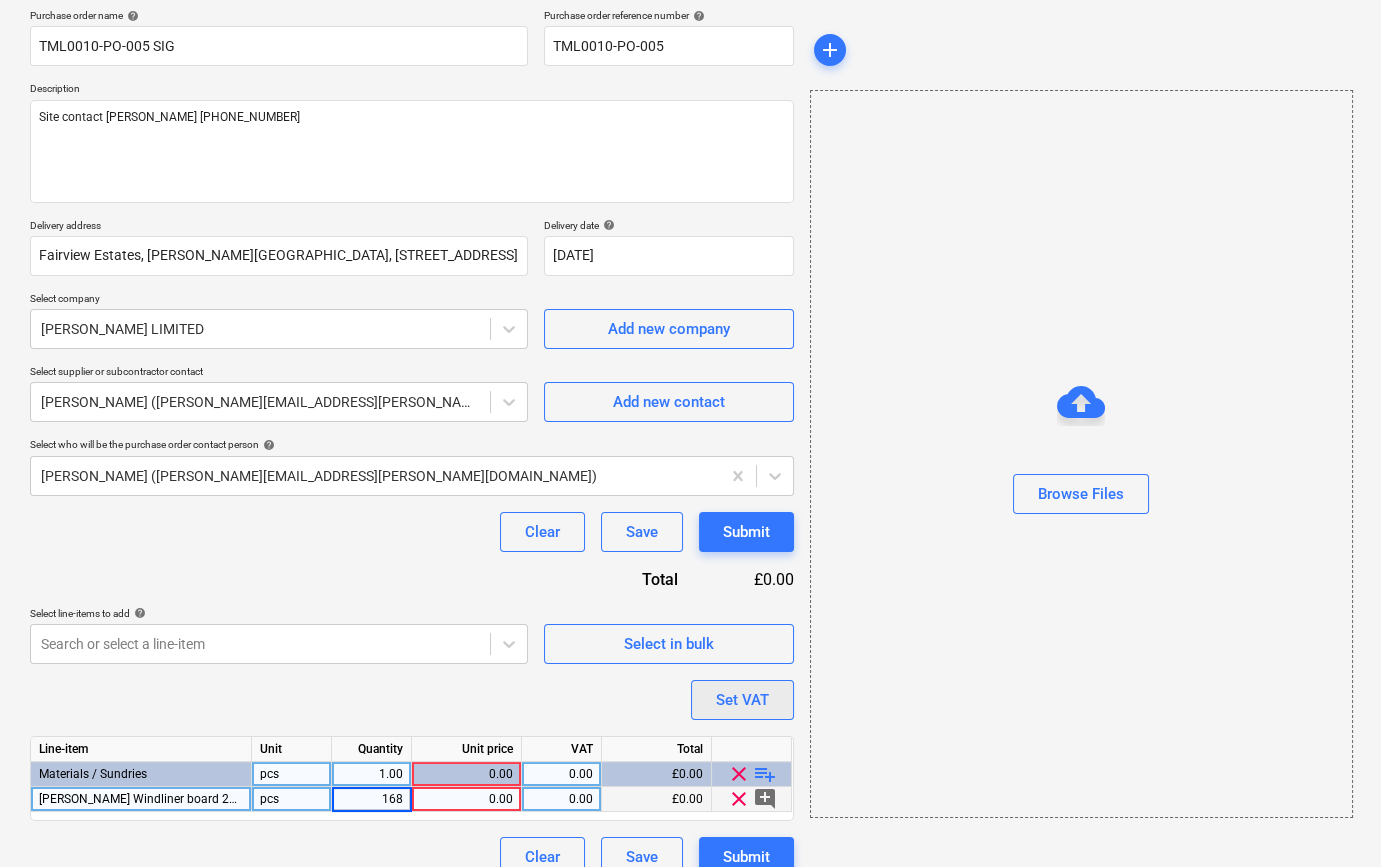 type on "x" 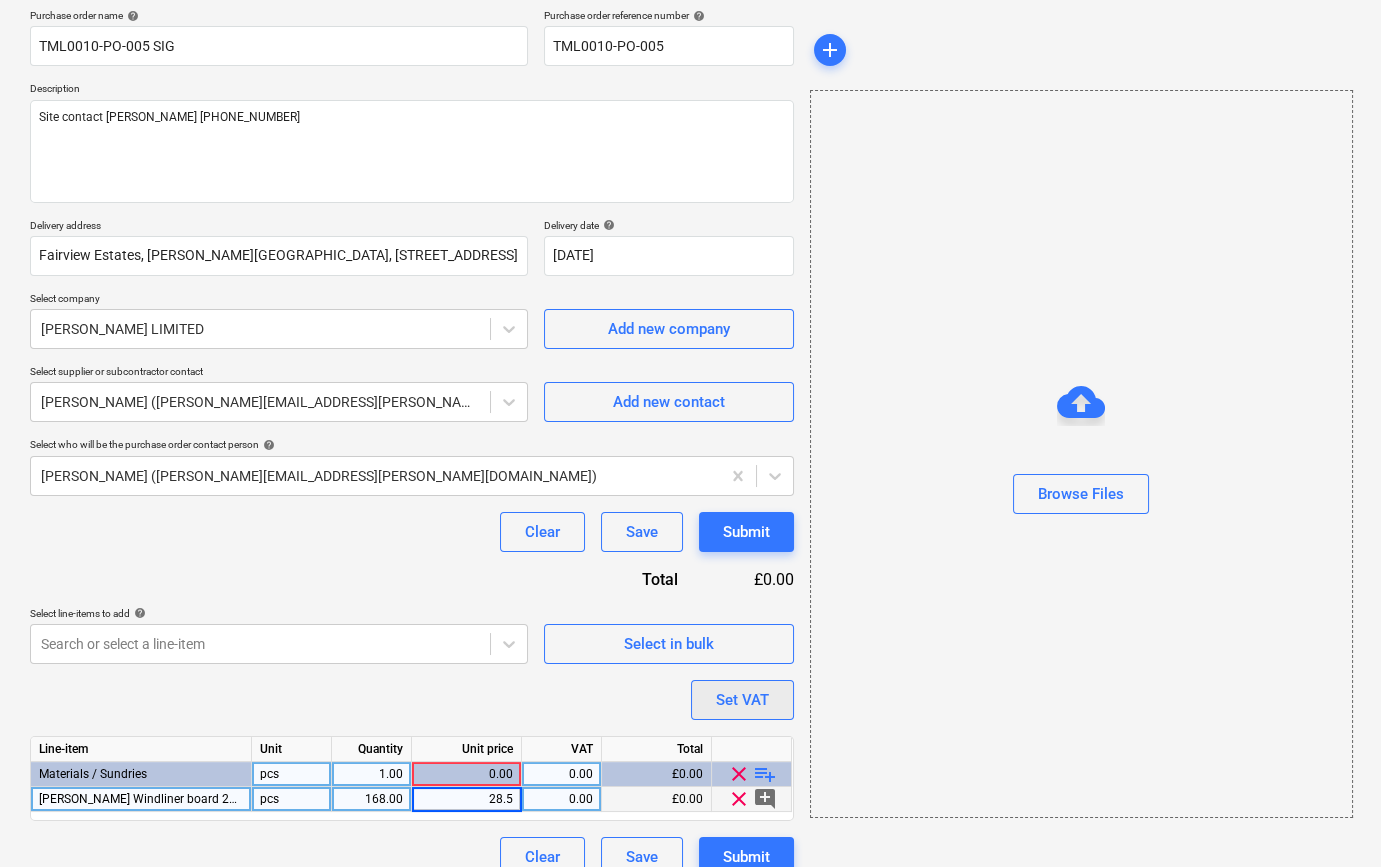 type on "28.55" 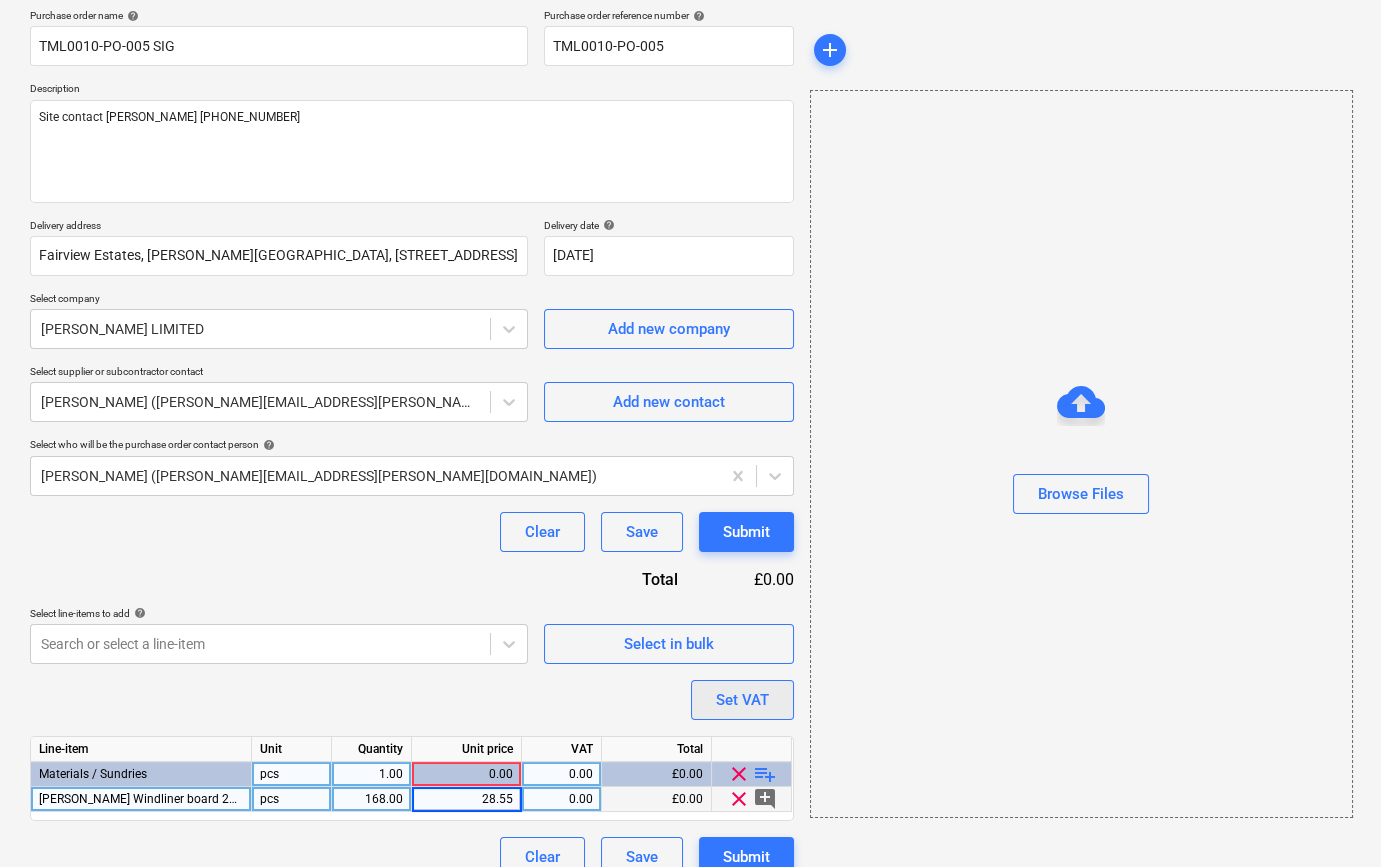 type on "x" 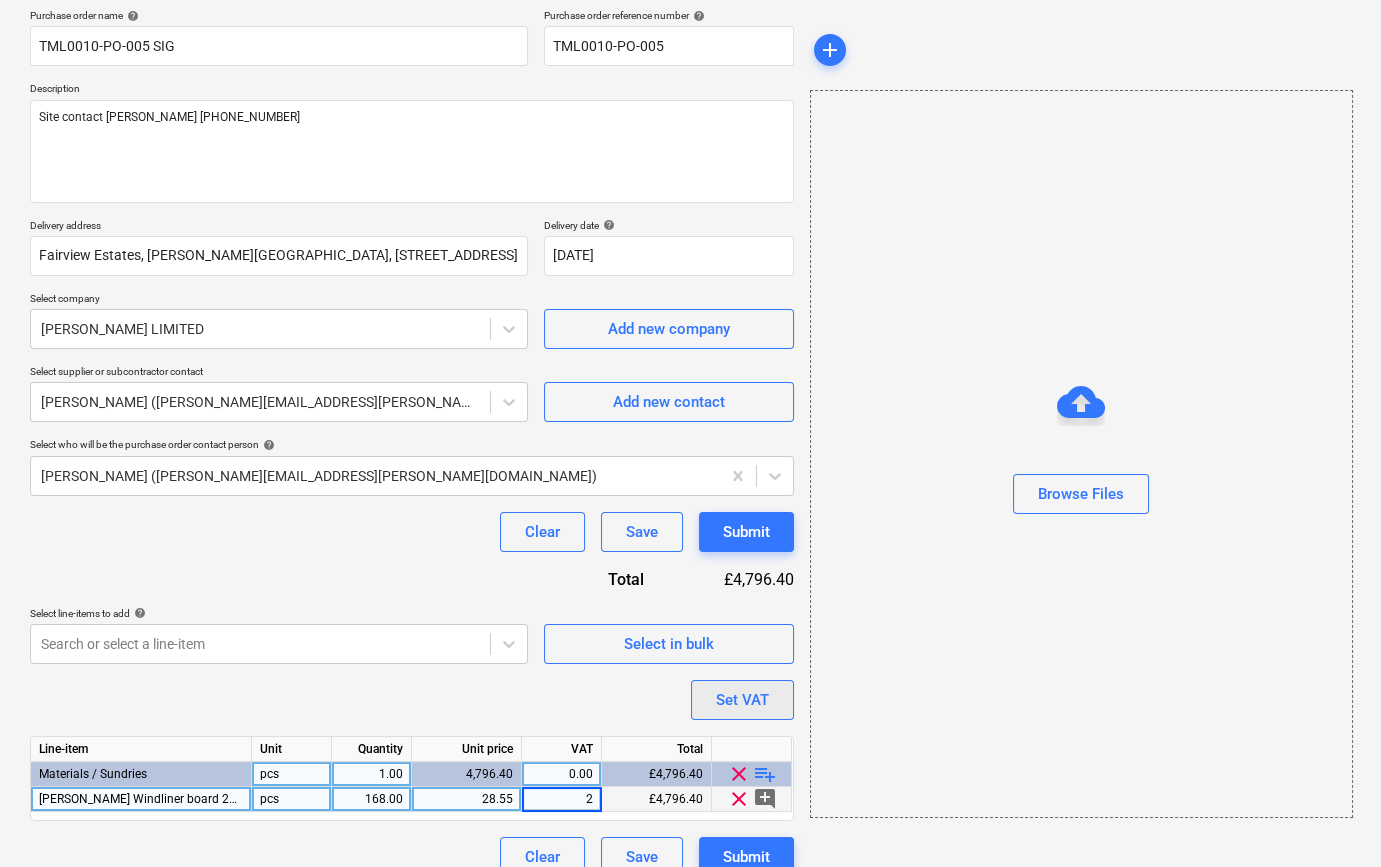 type on "20" 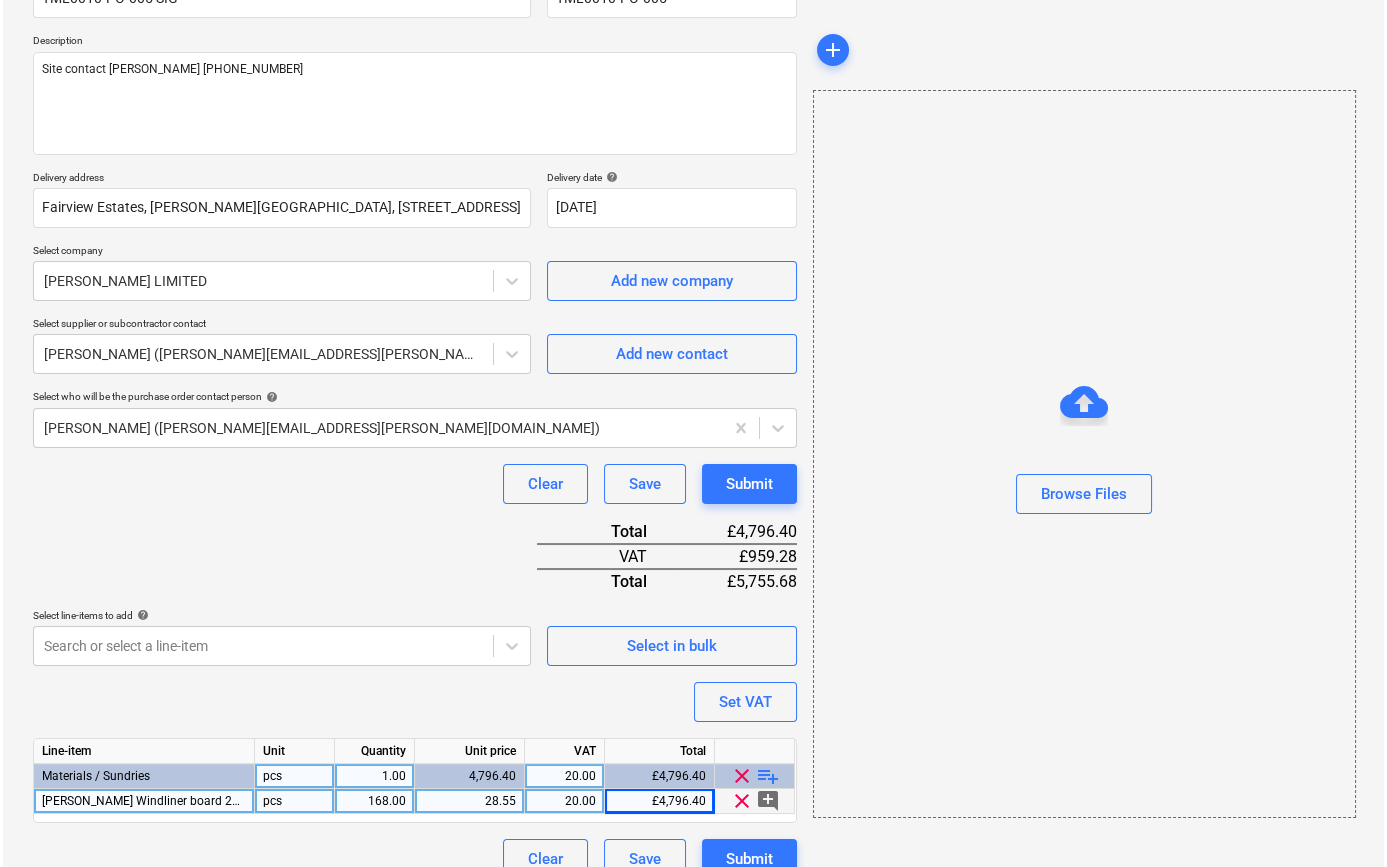 scroll, scrollTop: 230, scrollLeft: 0, axis: vertical 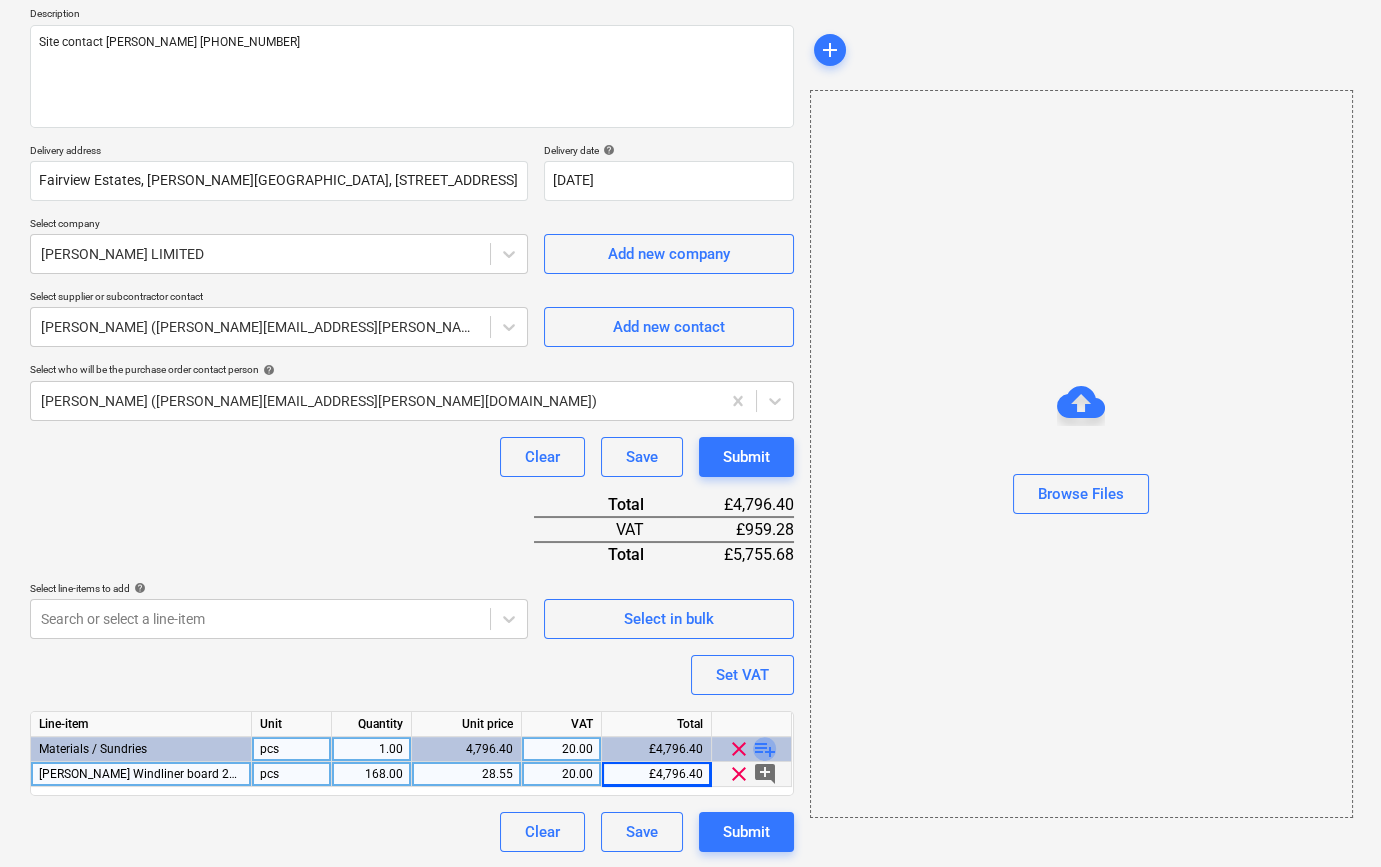 click on "playlist_add" at bounding box center (765, 749) 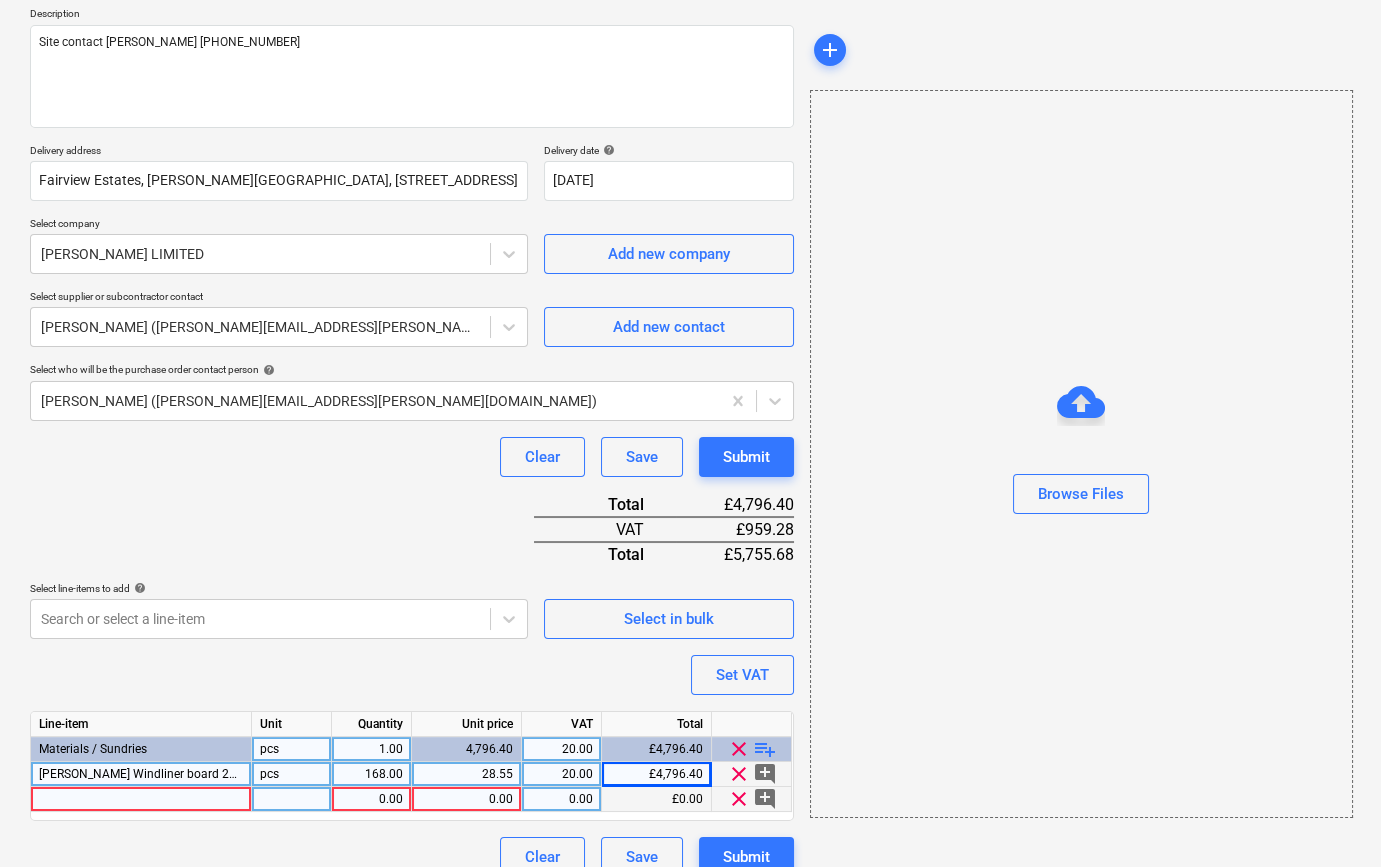 click at bounding box center [141, 799] 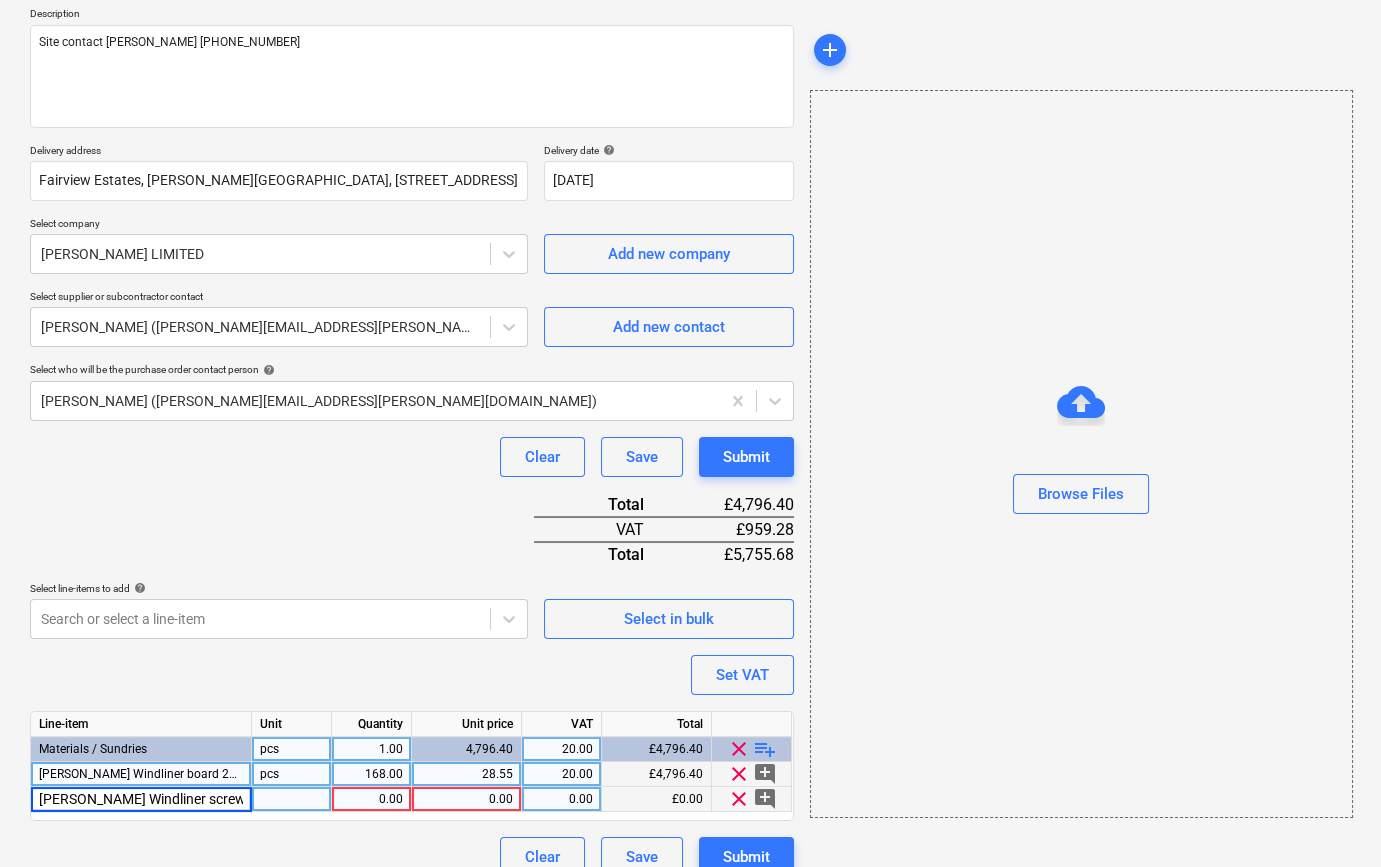 type on "[PERSON_NAME] Windliner screws 25mm" 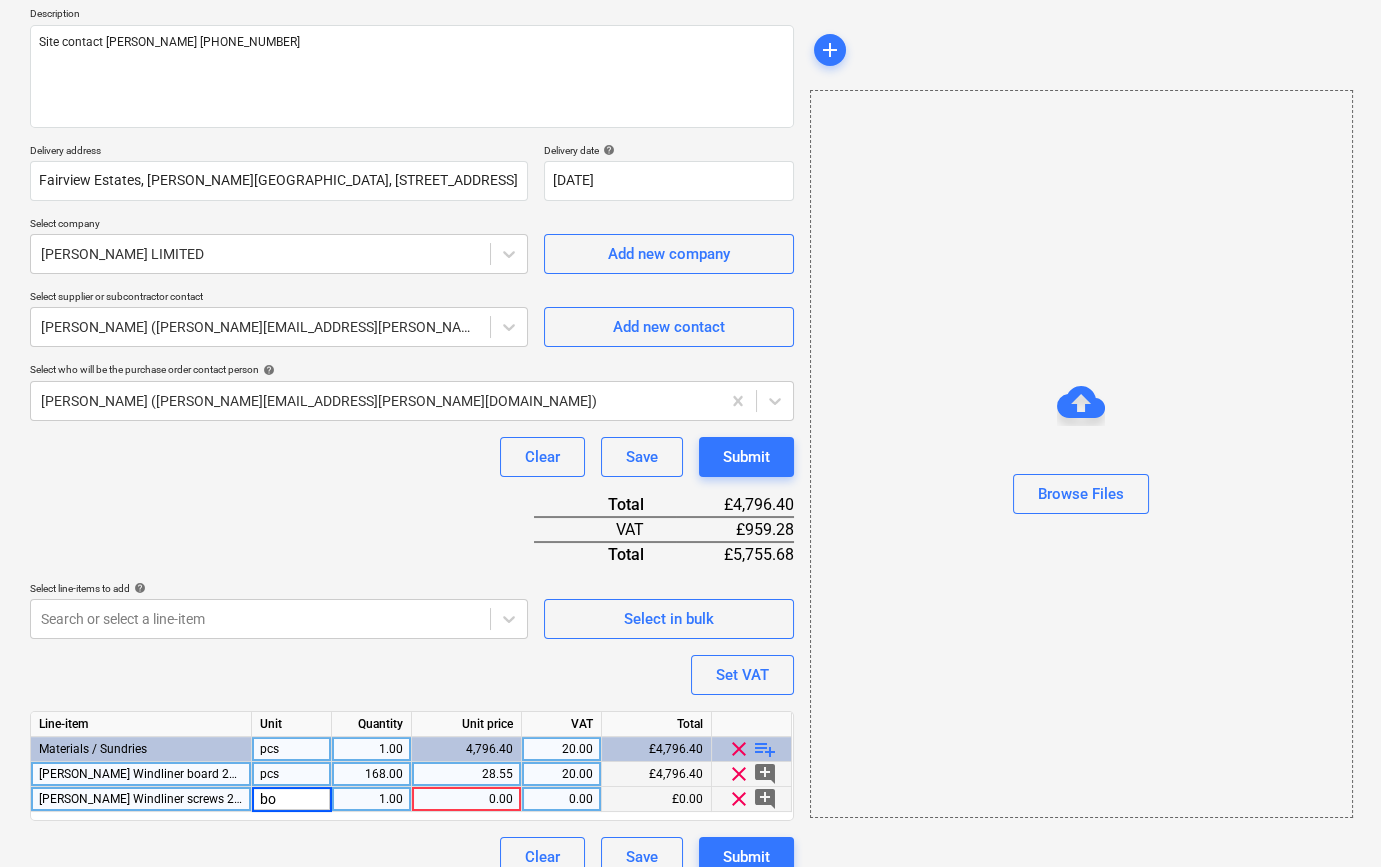 type on "box" 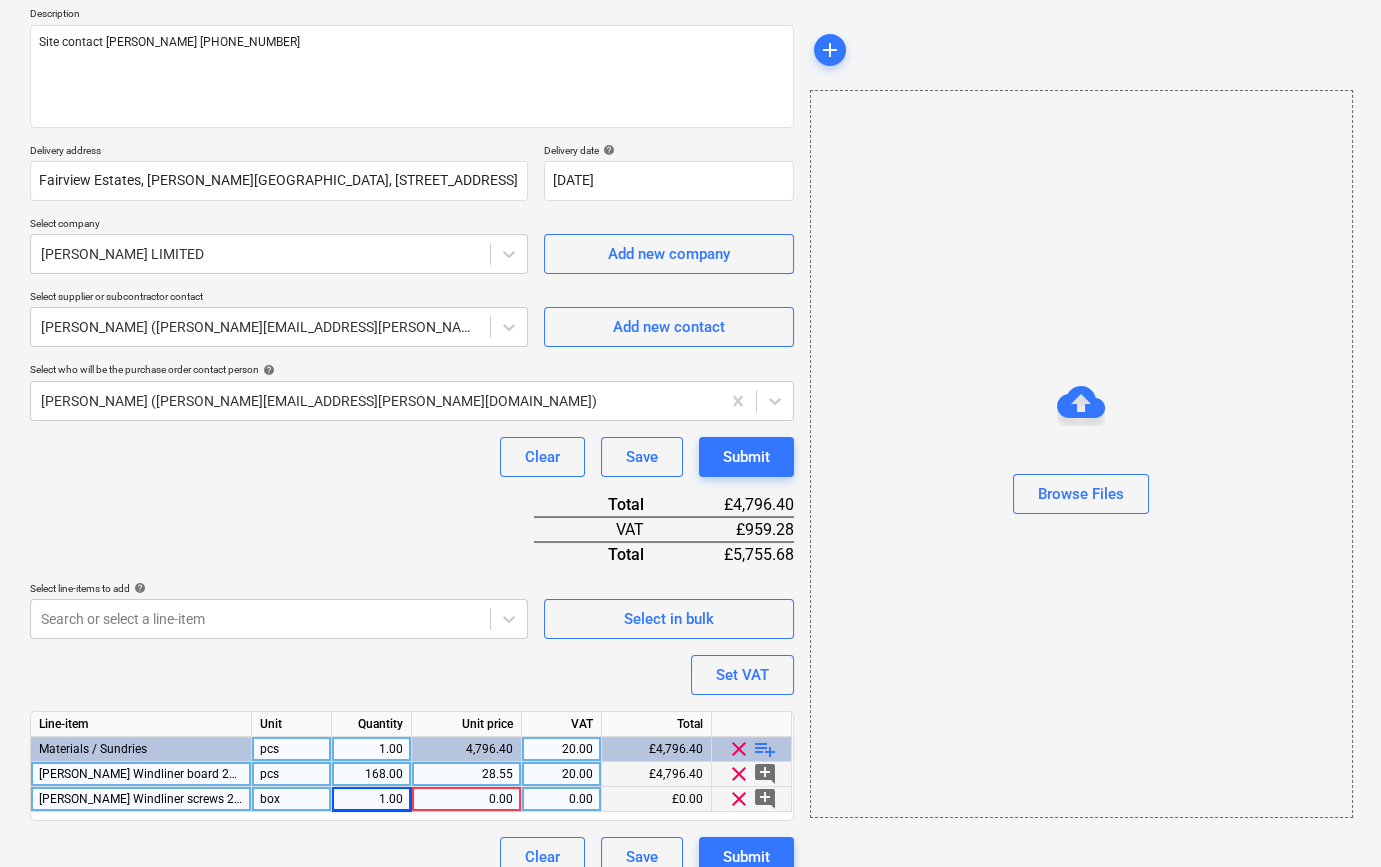 click on "1.00" at bounding box center [371, 799] 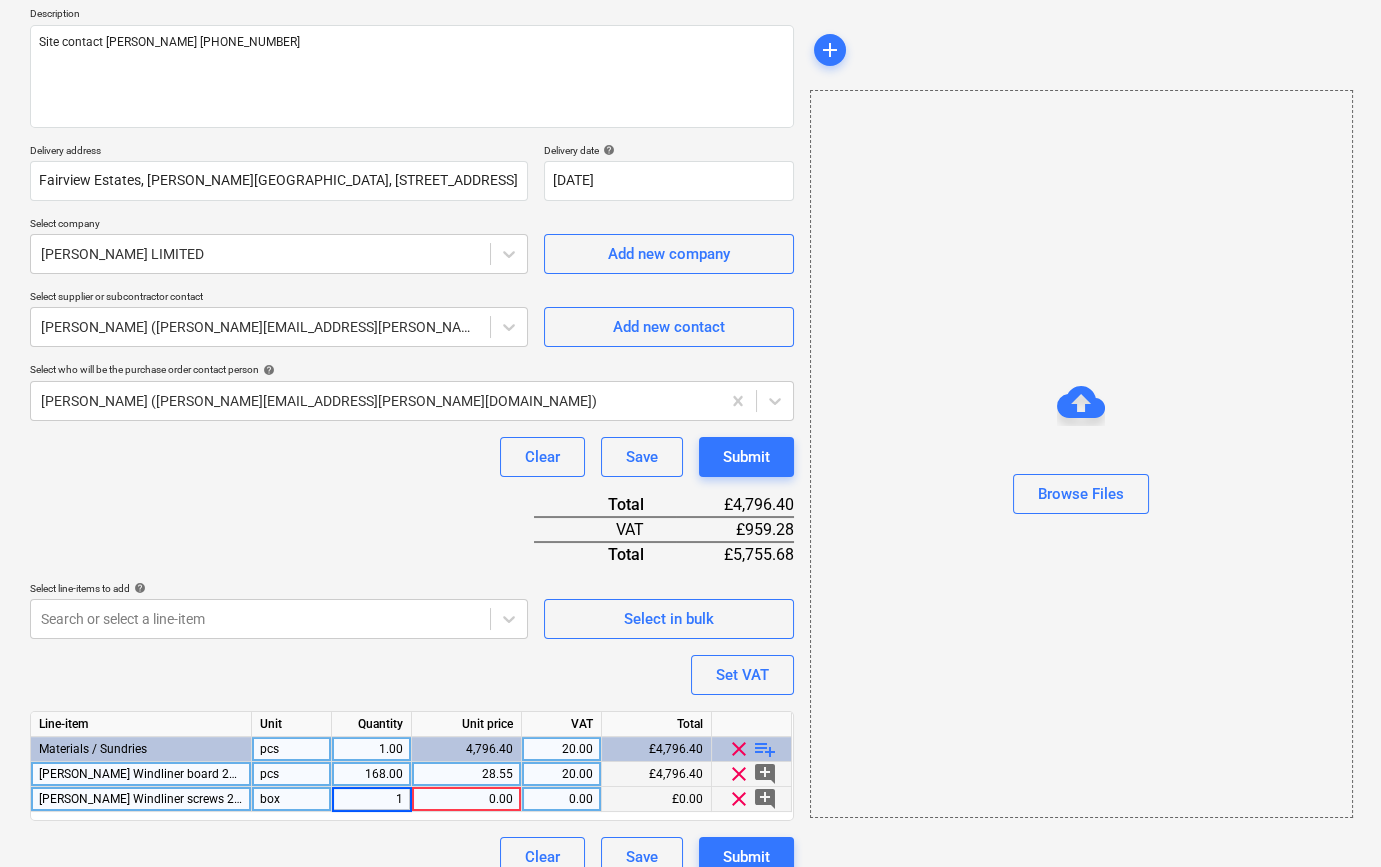 type on "x" 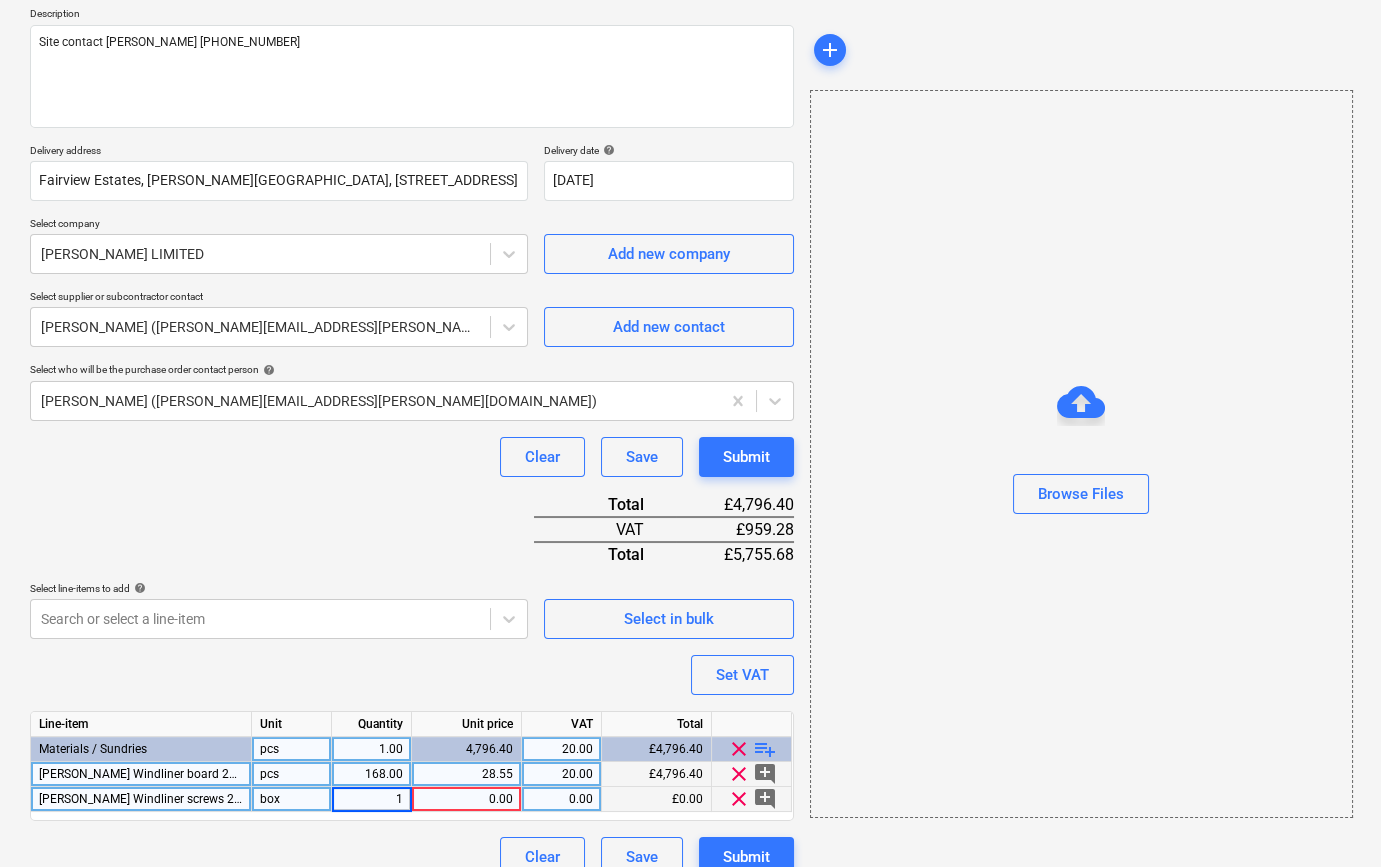 type on "6" 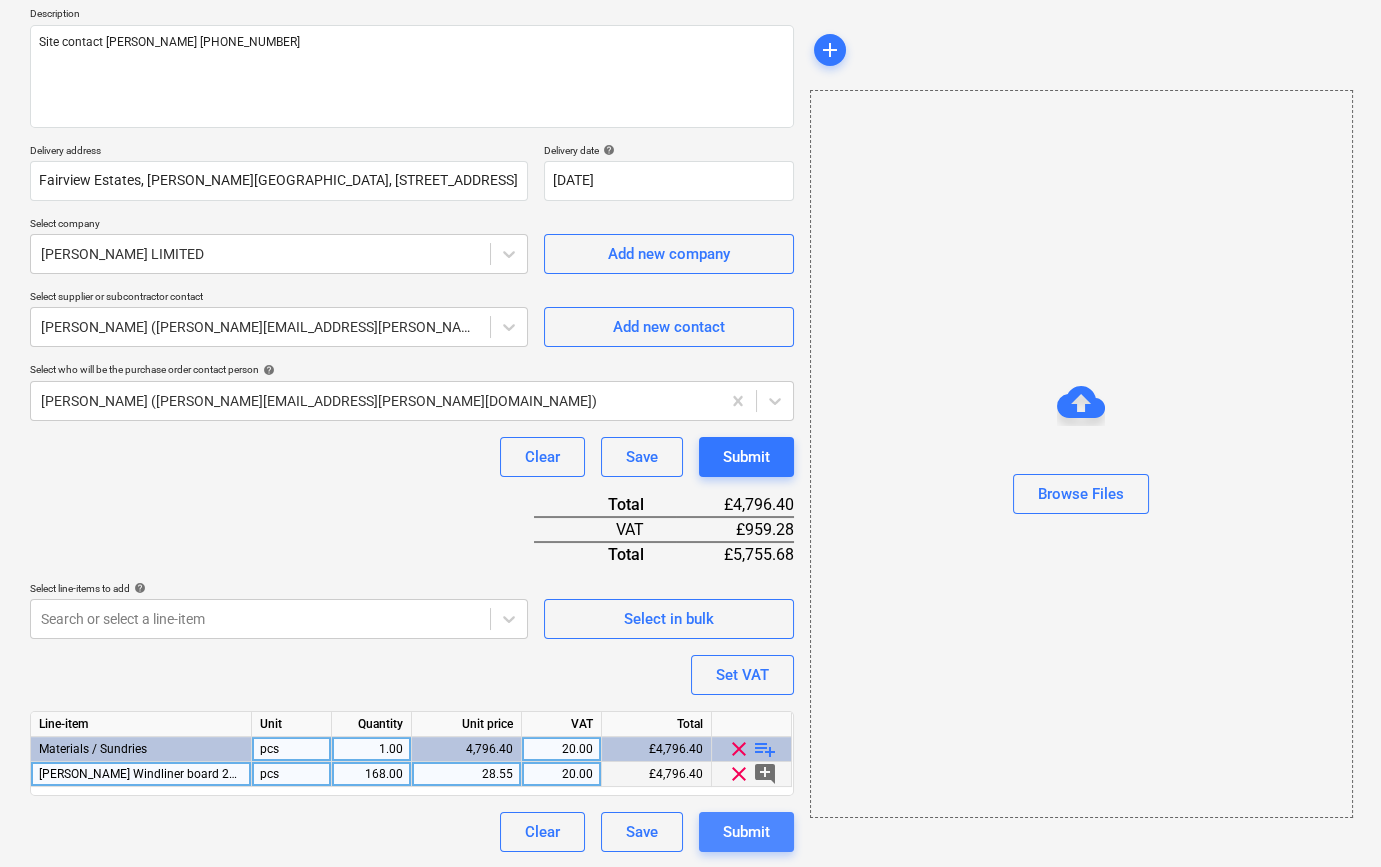 click on "Submit" at bounding box center (746, 832) 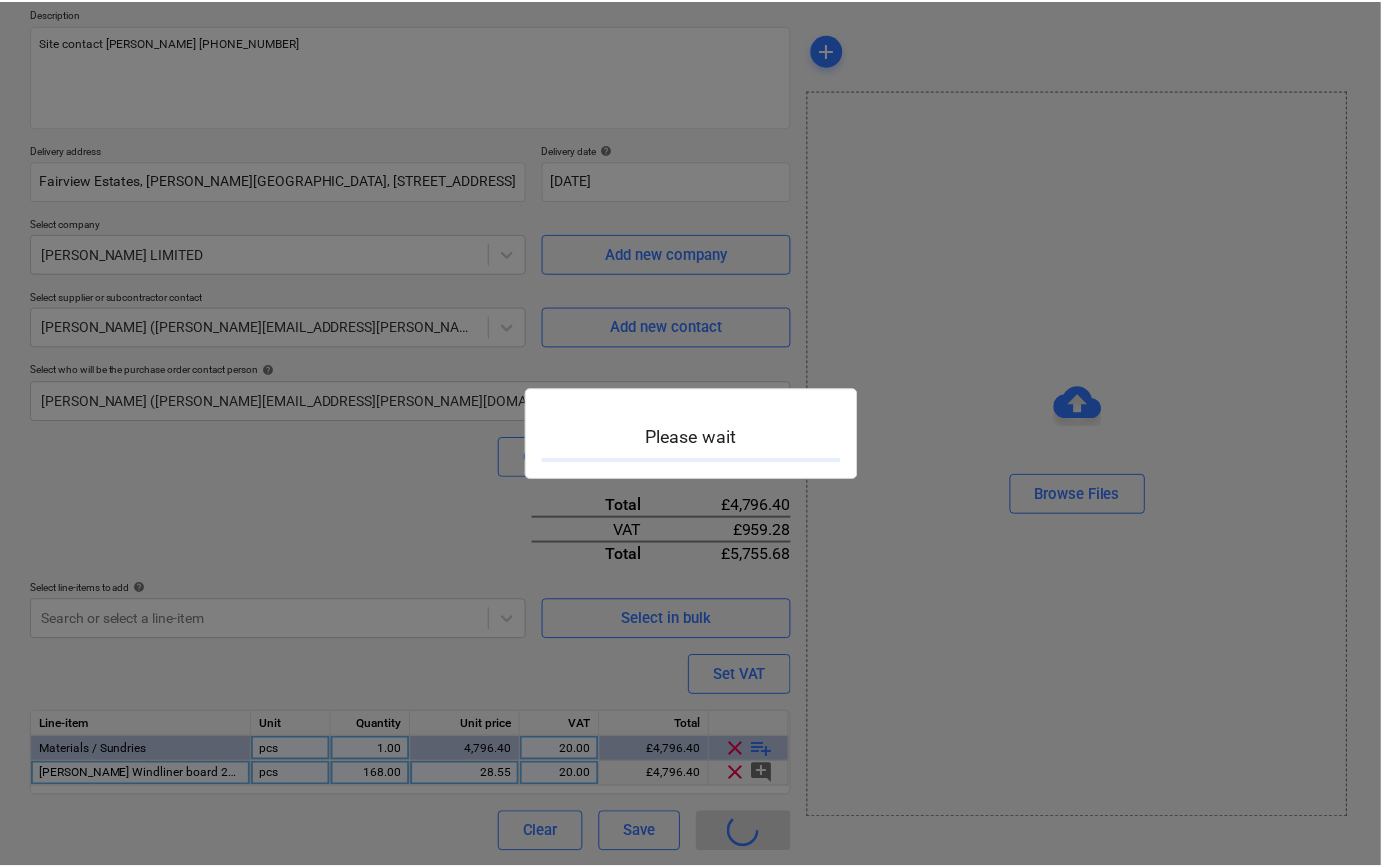 scroll, scrollTop: 0, scrollLeft: 0, axis: both 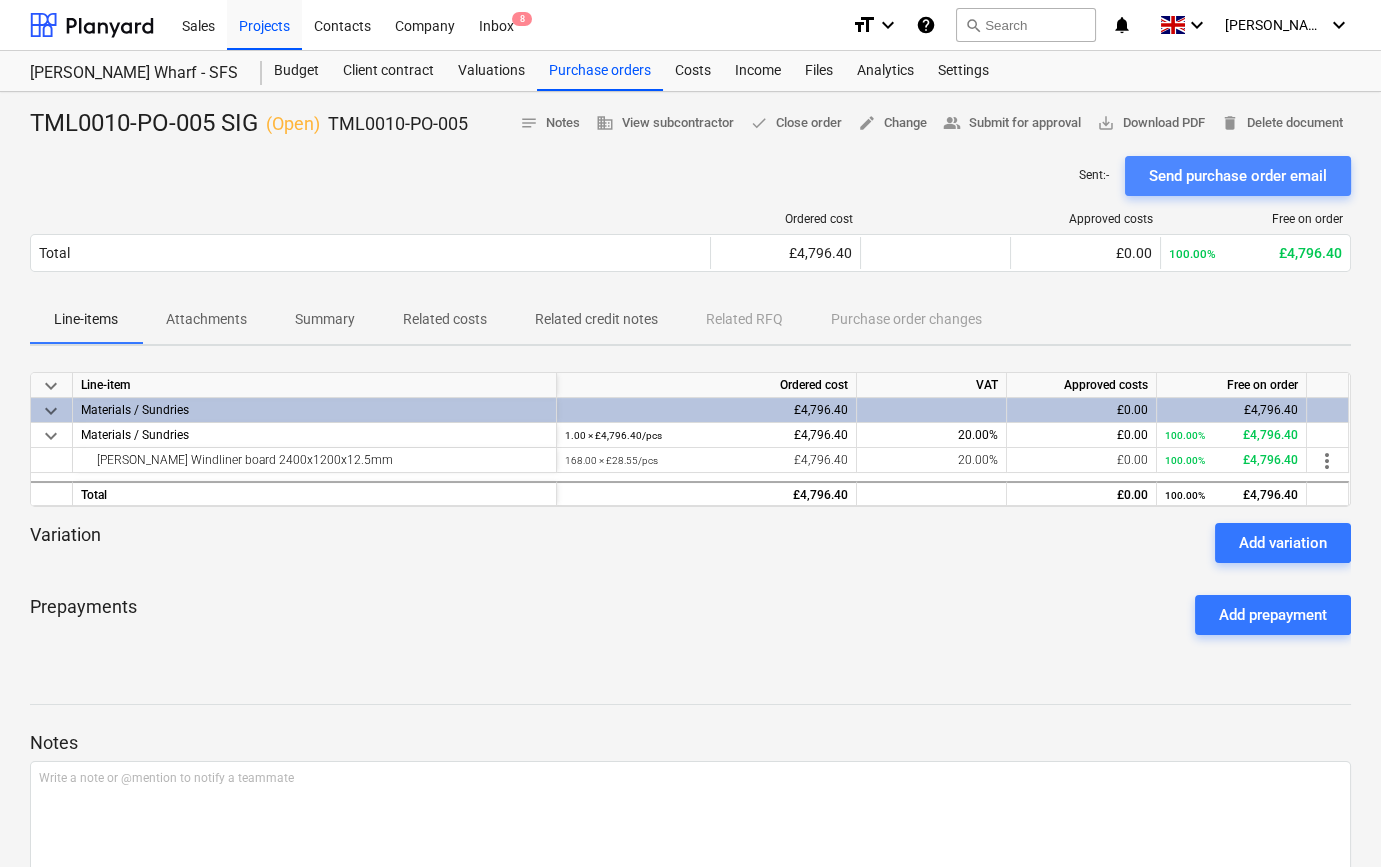 click on "Send purchase order email" at bounding box center [1238, 176] 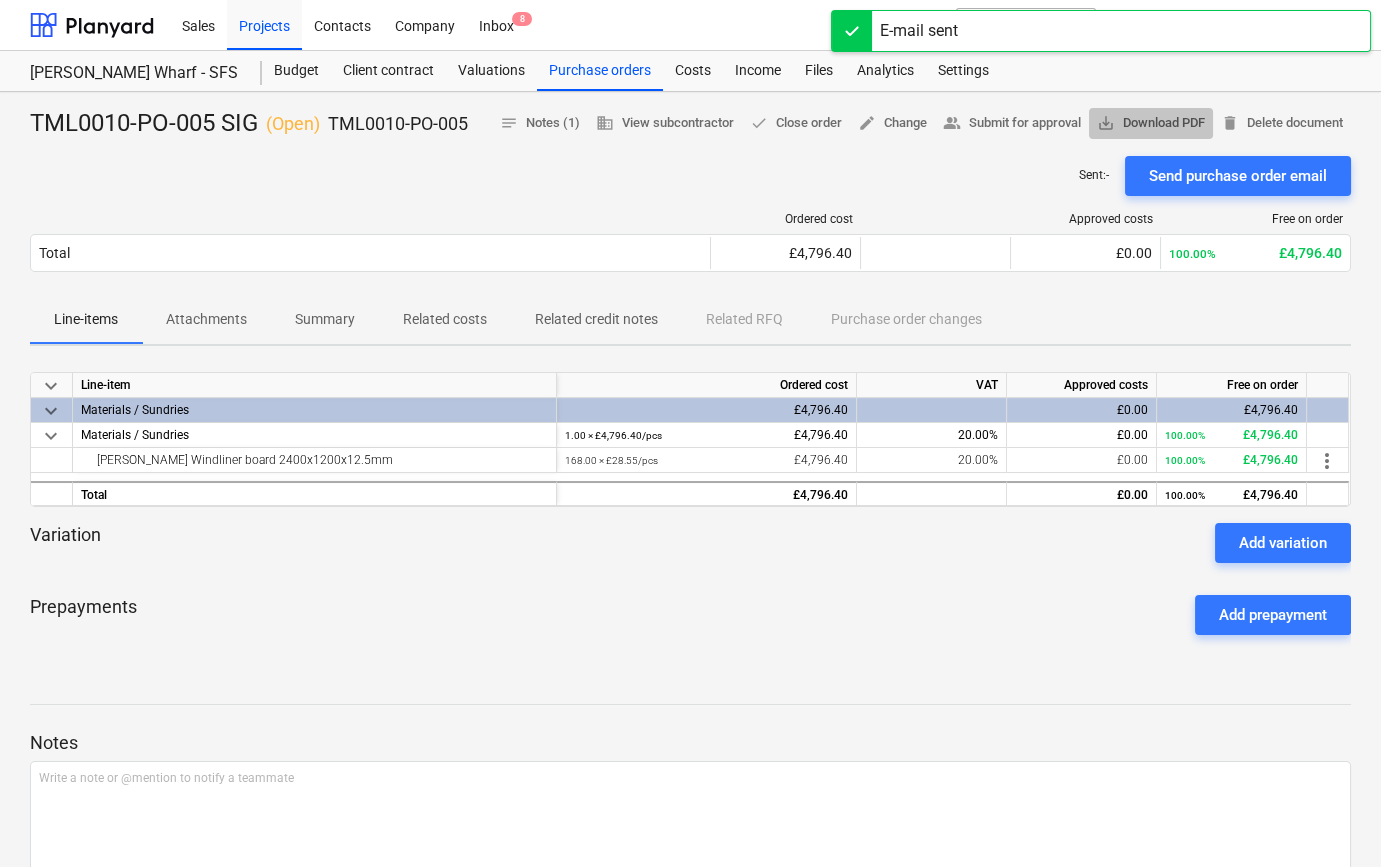 click on "save_alt Download PDF" at bounding box center (1151, 123) 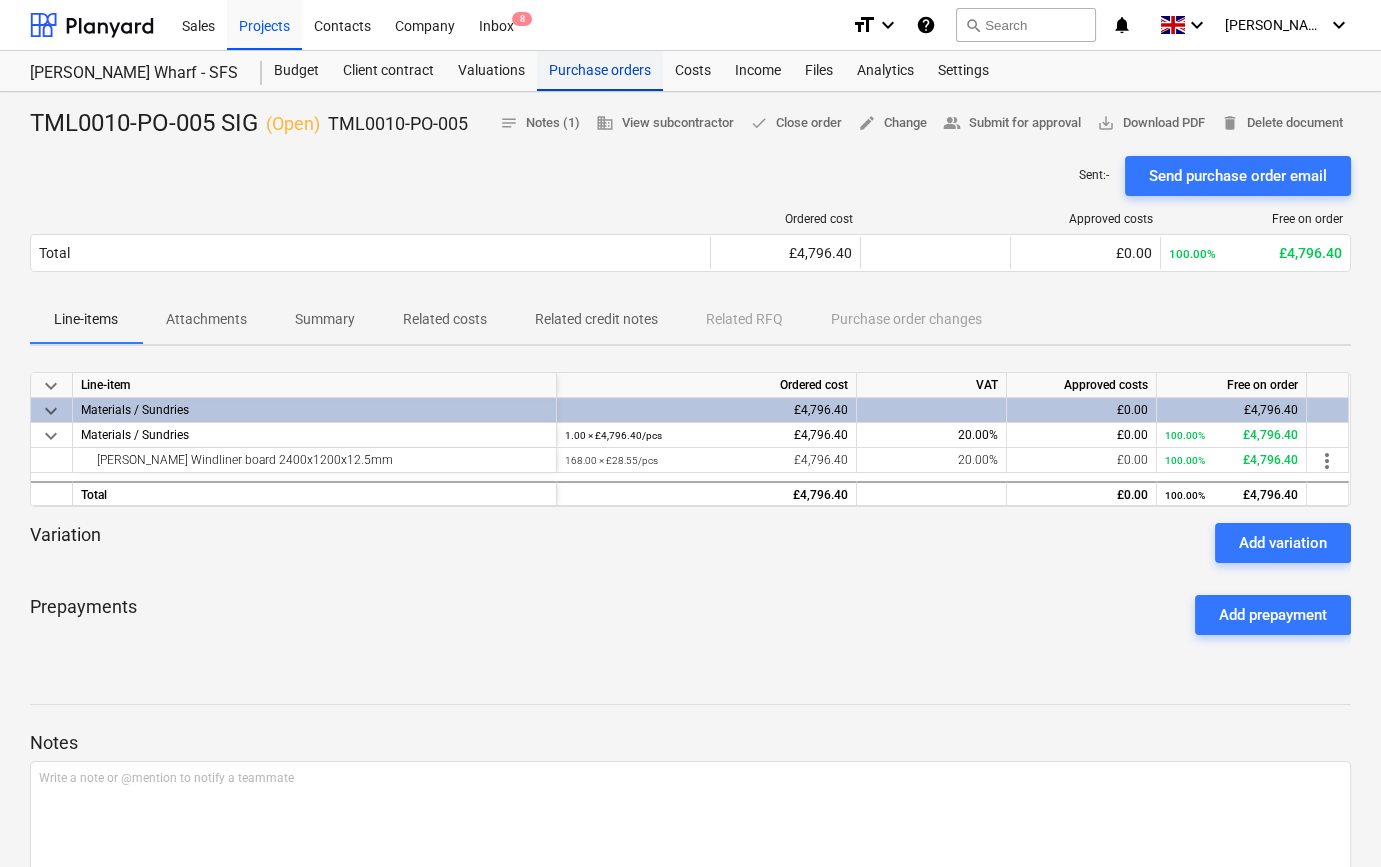 click on "Purchase orders" at bounding box center [600, 71] 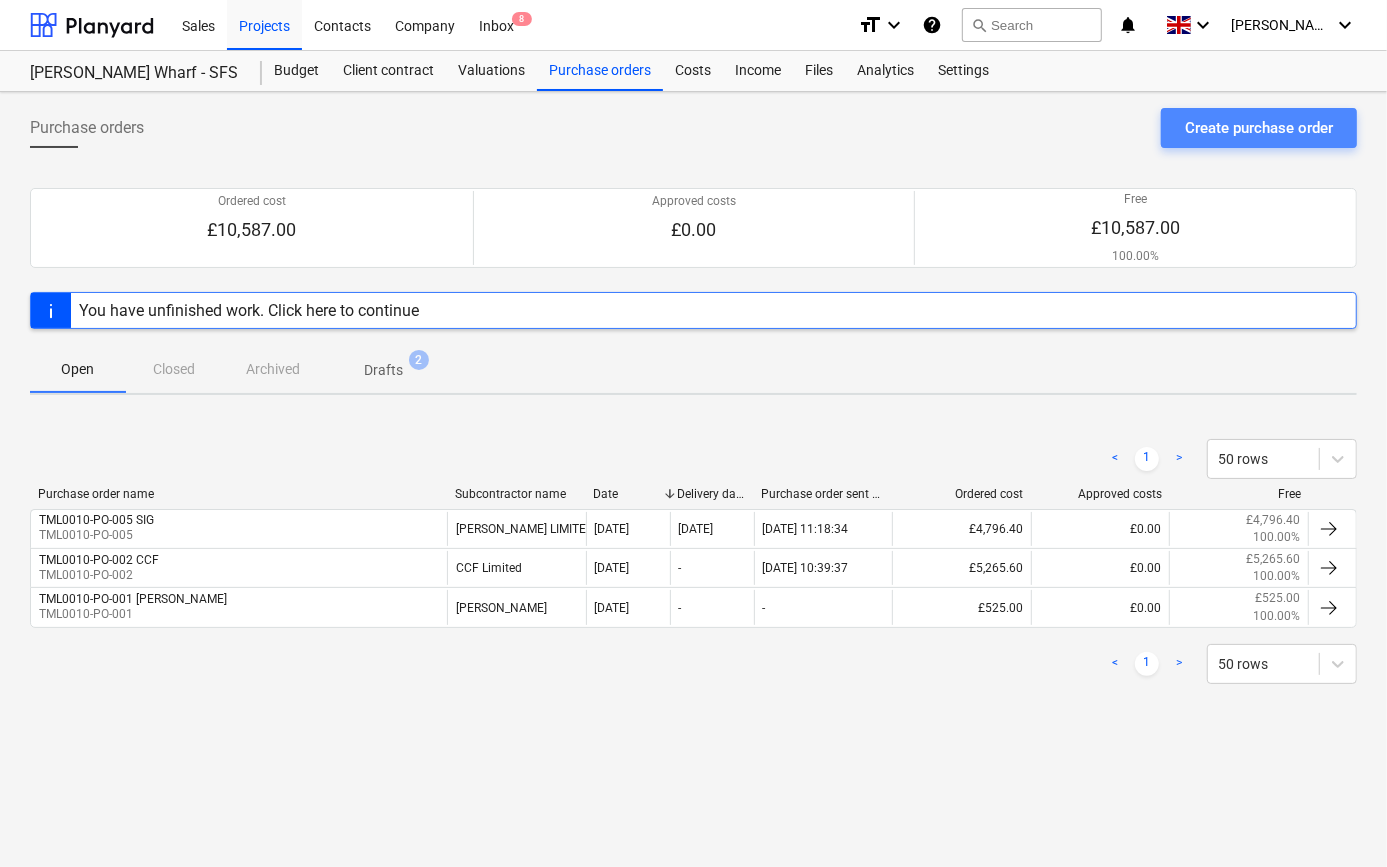 click on "Create purchase order" at bounding box center (1259, 128) 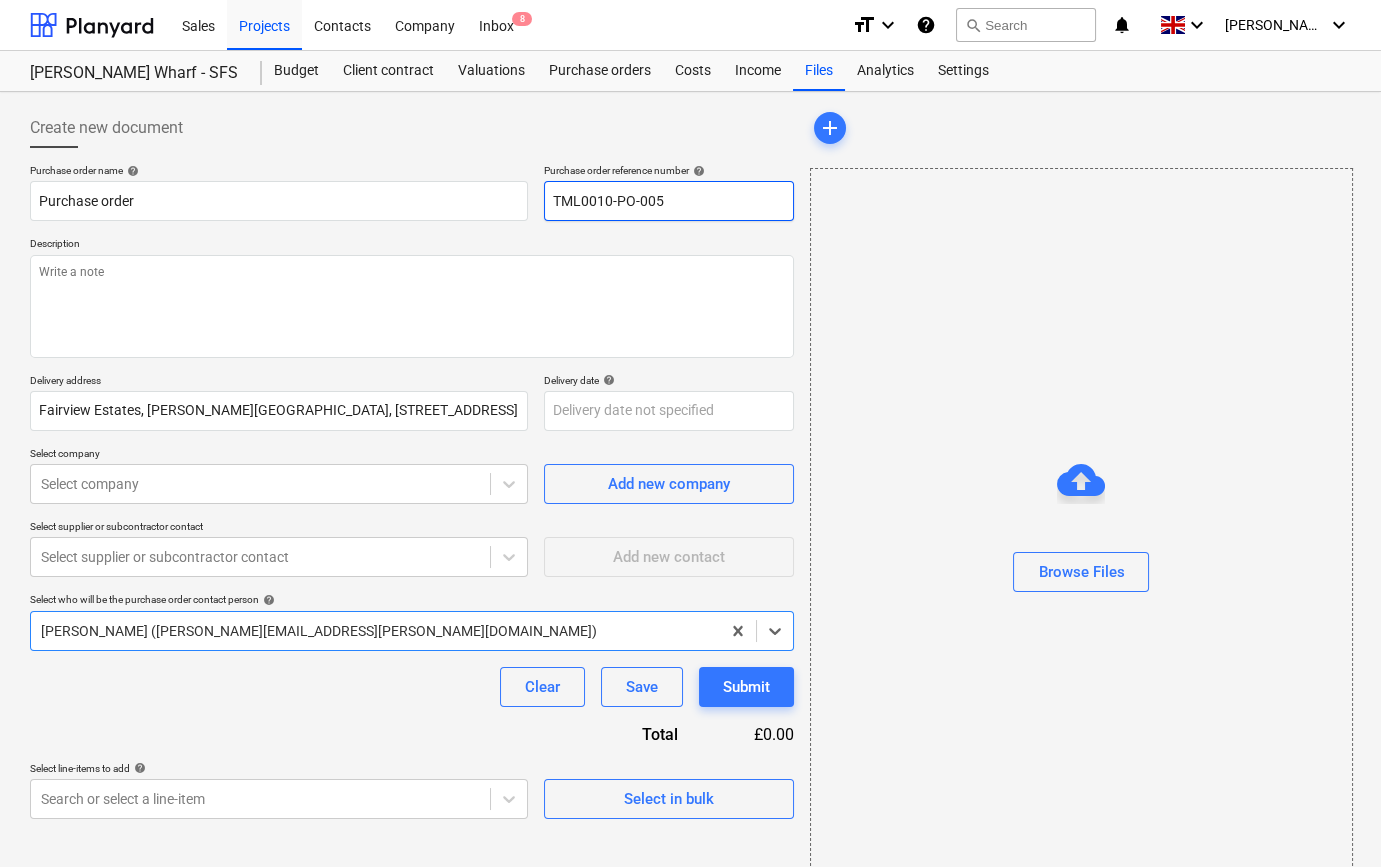 click on "TML0010-PO-005" at bounding box center (669, 201) 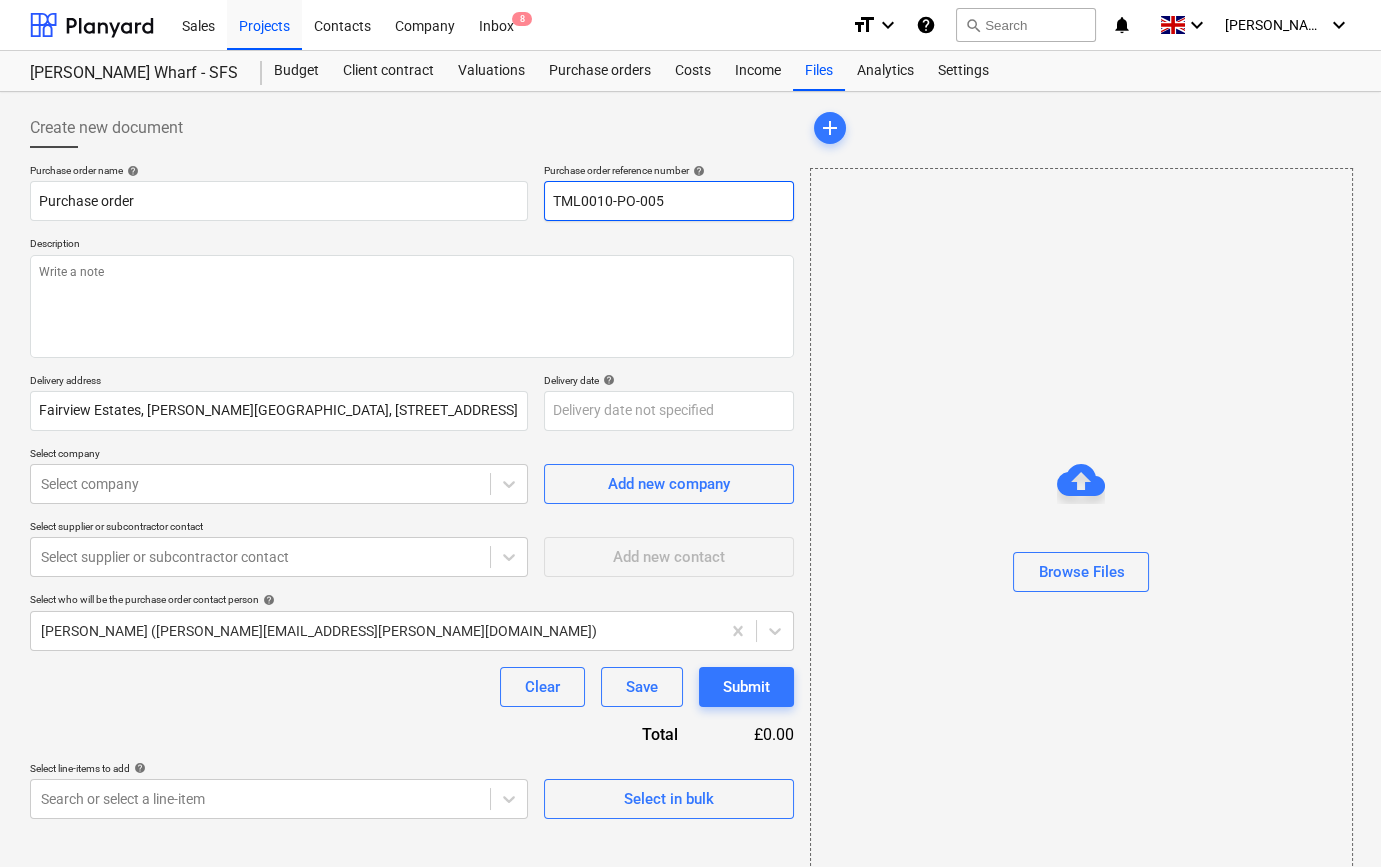 type on "x" 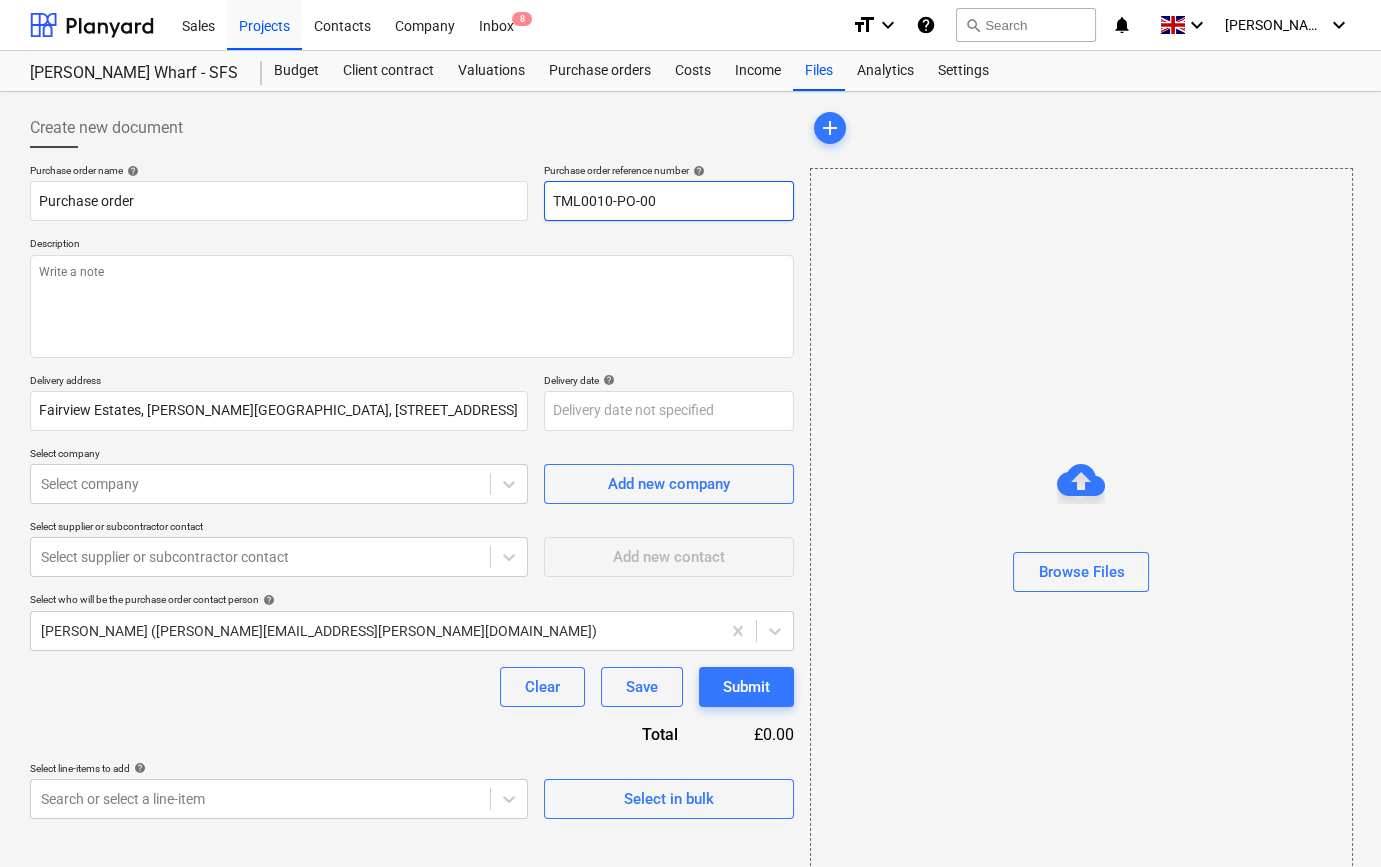 type on "x" 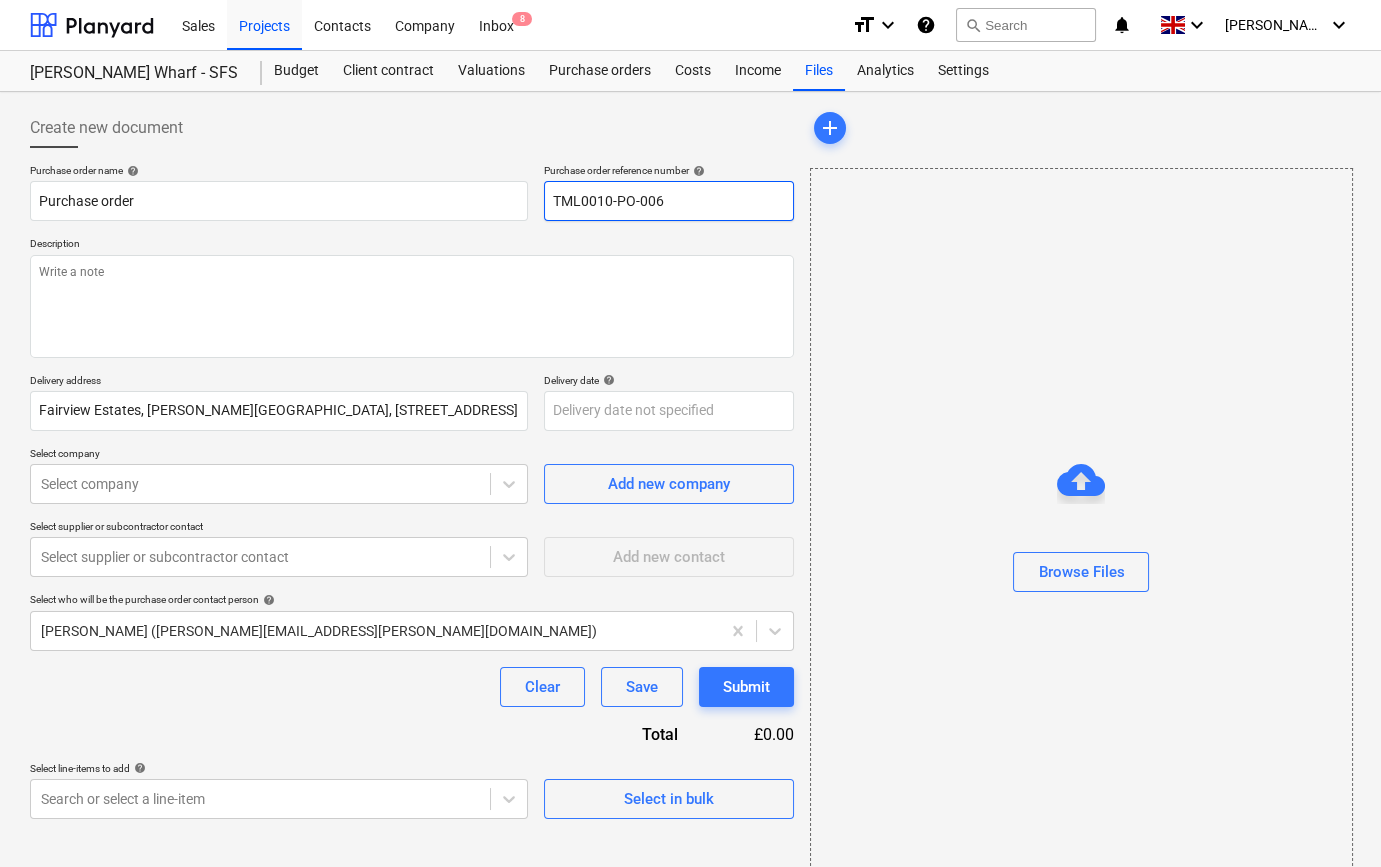 drag, startPoint x: 669, startPoint y: 198, endPoint x: 545, endPoint y: 199, distance: 124.004036 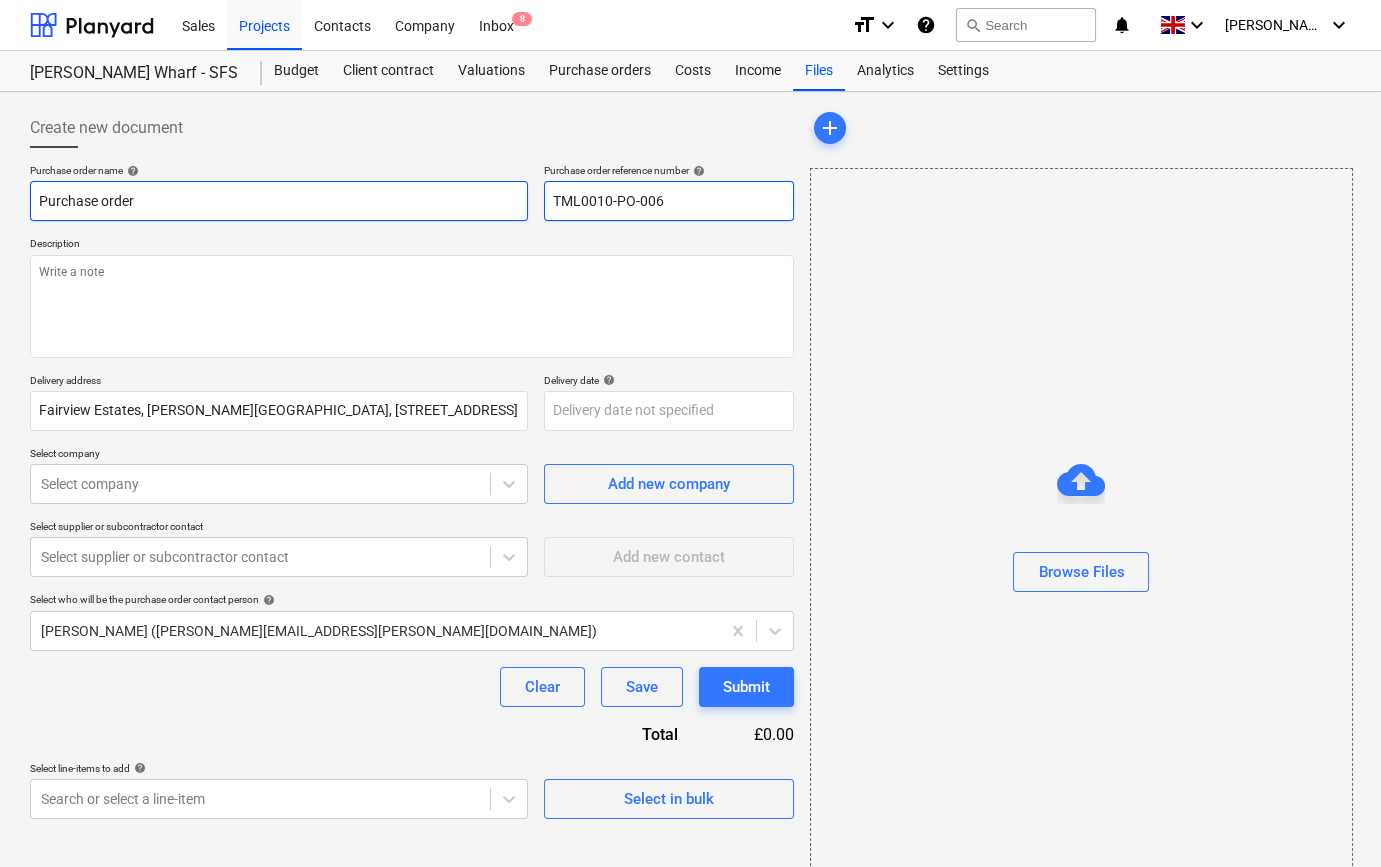 type 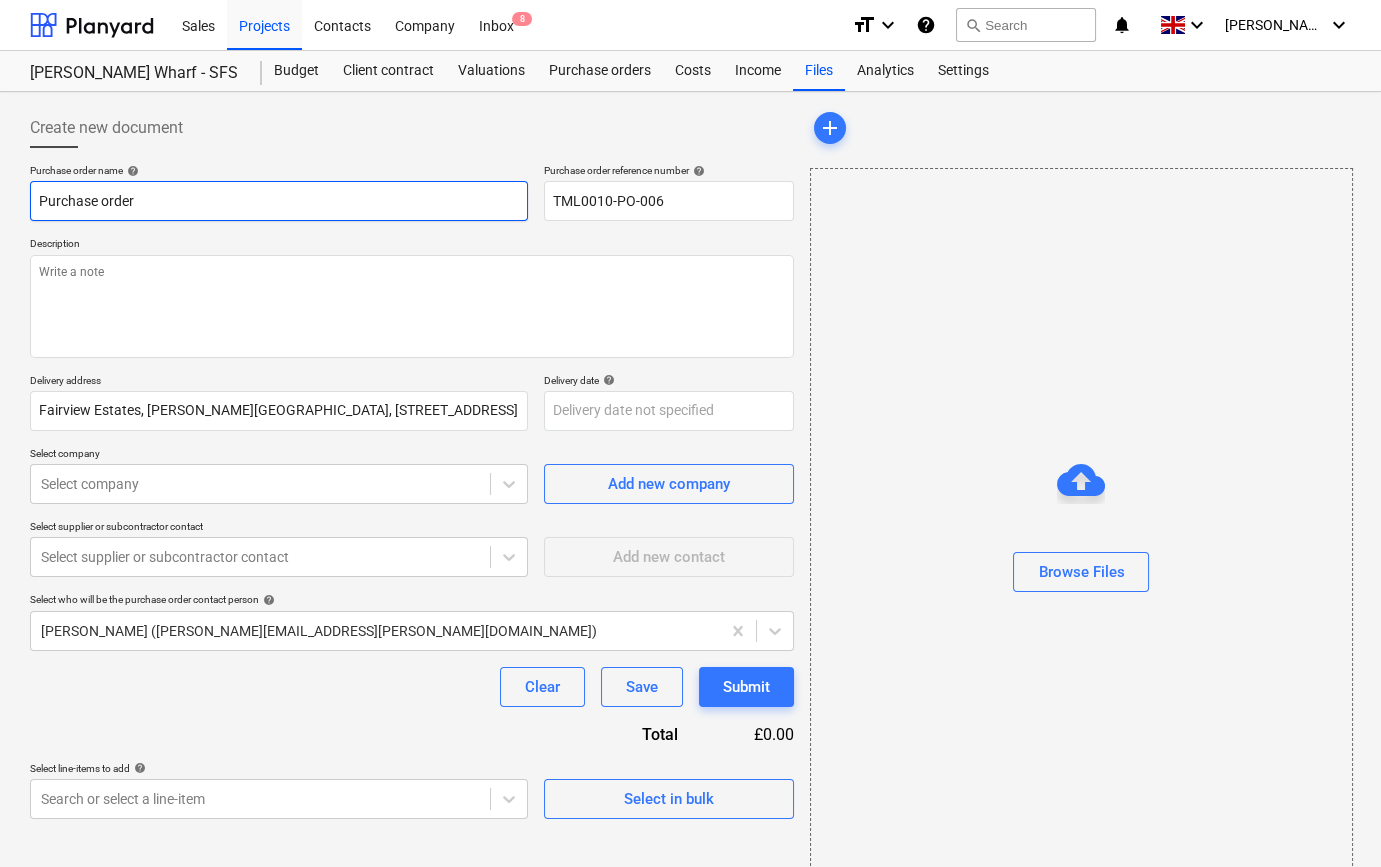 paste on "TML0010-PO-006" 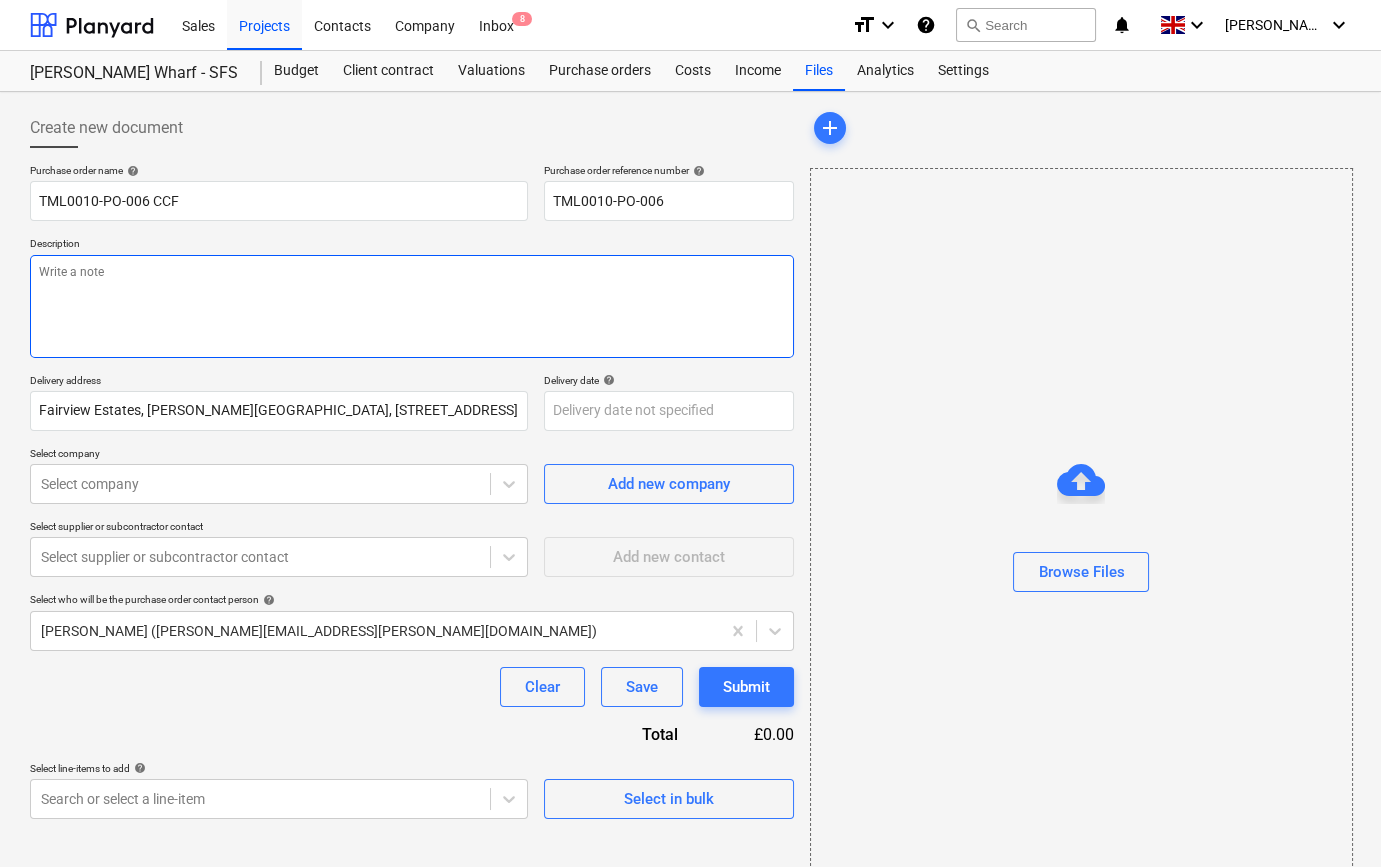 click at bounding box center [412, 306] 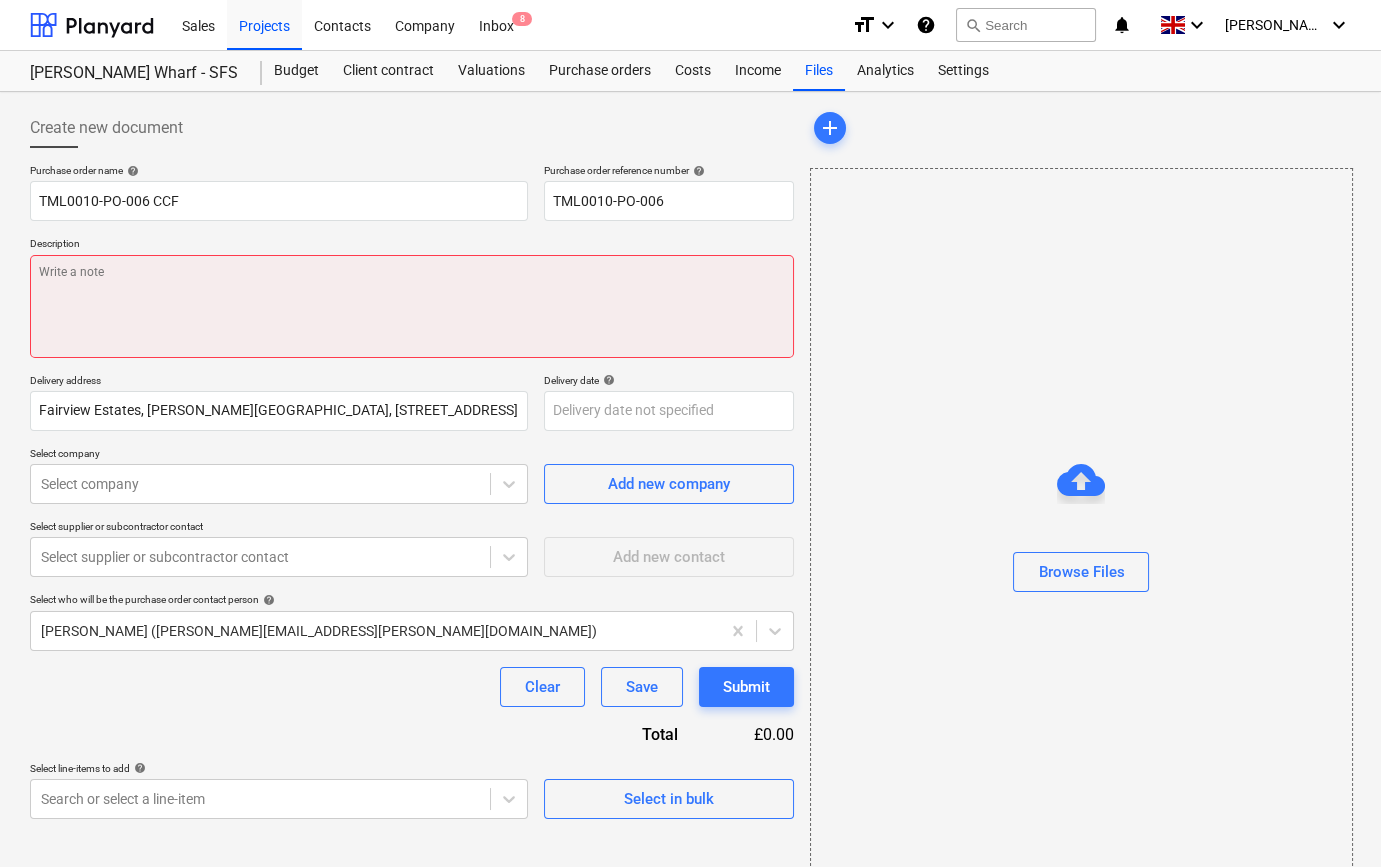 paste on "Site contact [PERSON_NAME] [PHONE_NUMBER]" 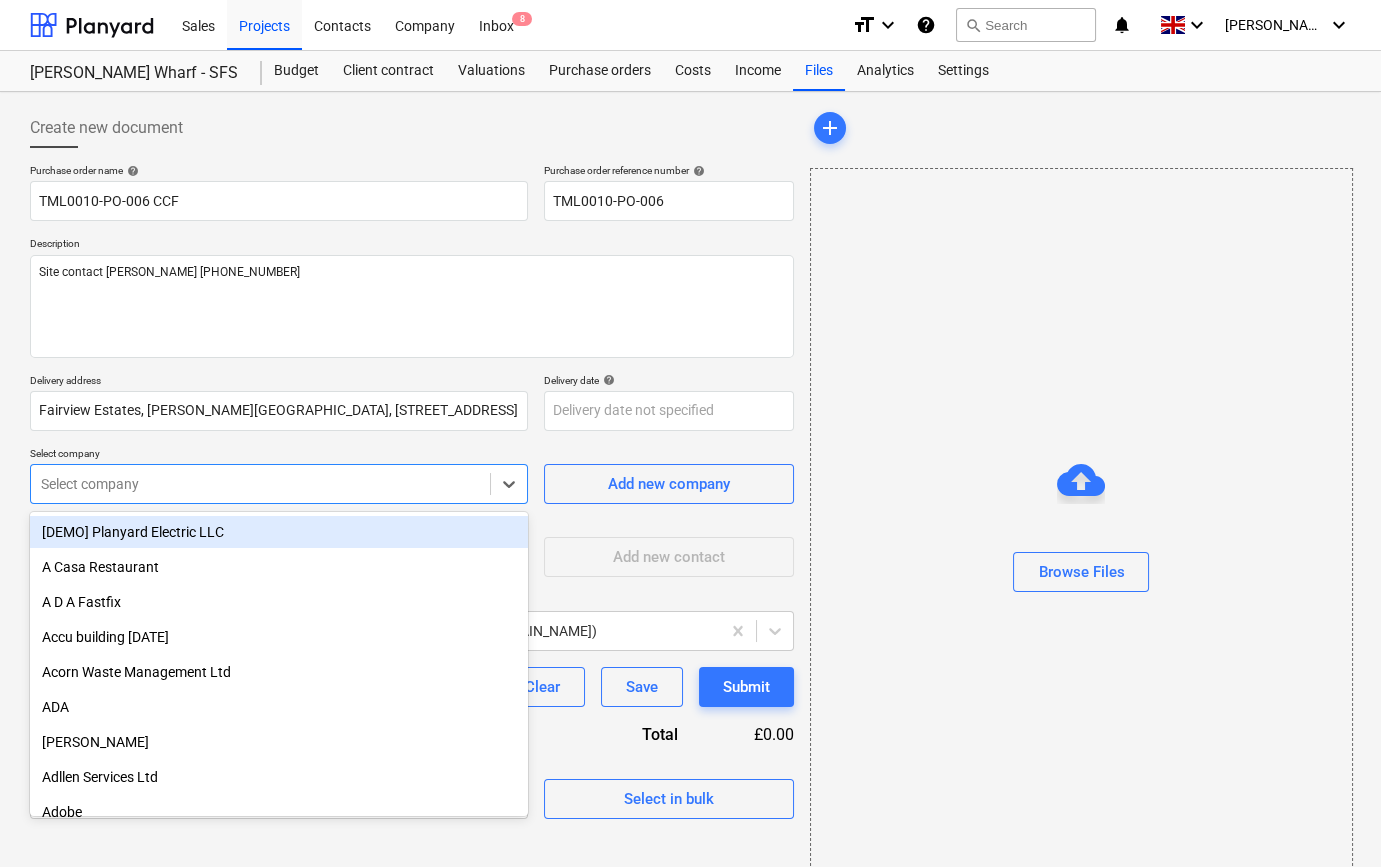 click at bounding box center (260, 484) 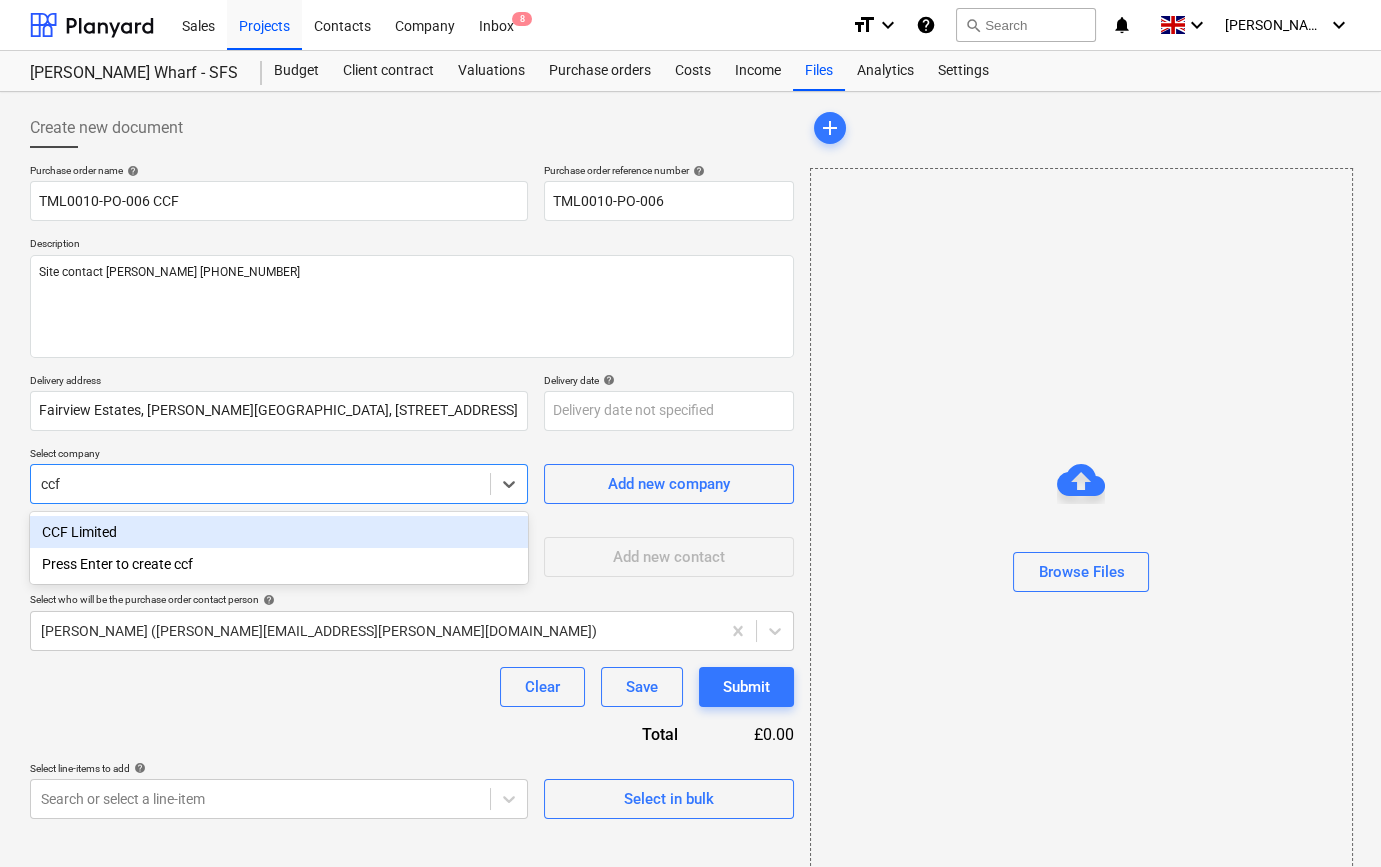 click on "CCF Limited" at bounding box center [279, 532] 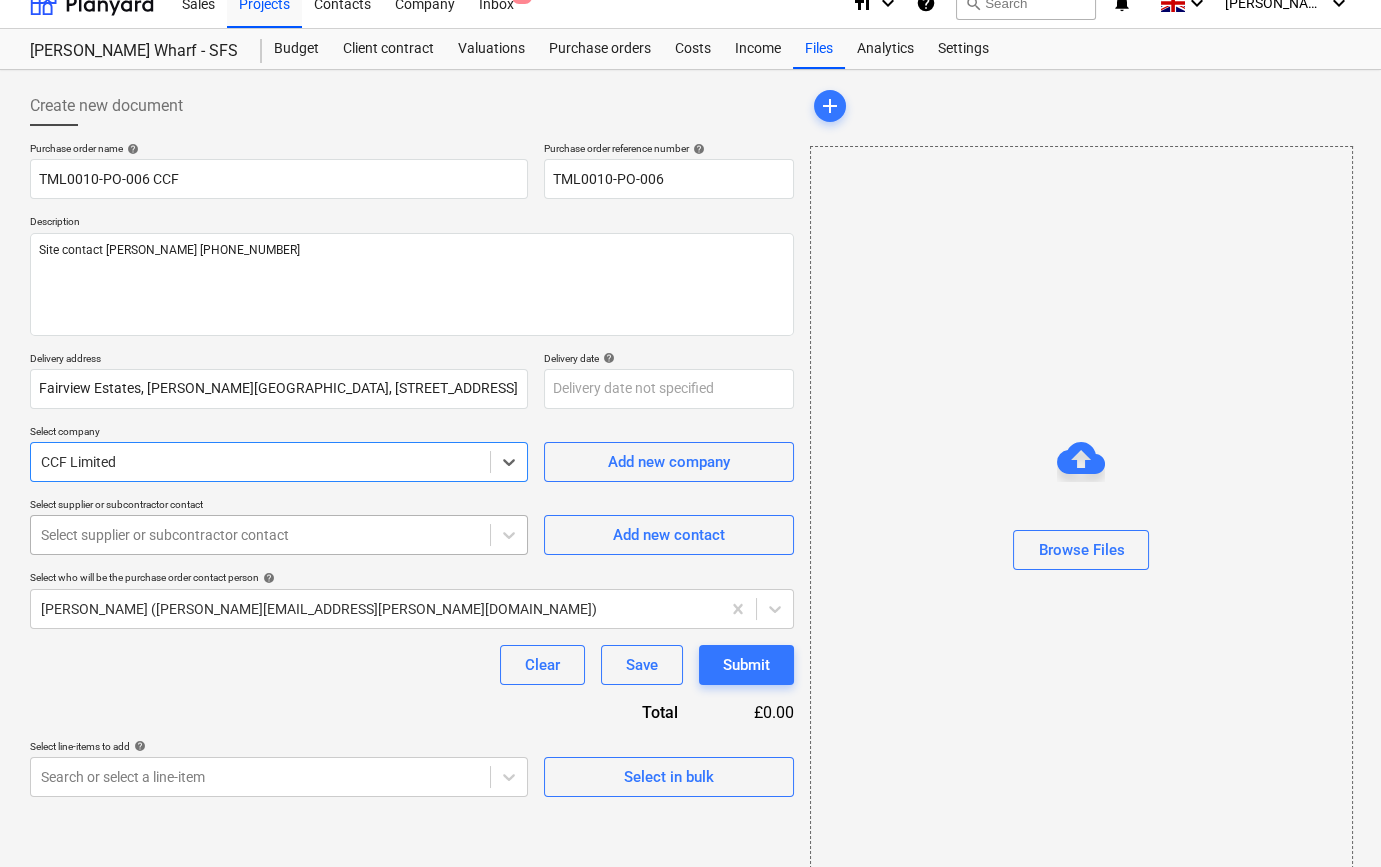 click on "Sales Projects Contacts Company Inbox 8 format_size keyboard_arrow_down help search Search notifications 0 keyboard_arrow_down [PERSON_NAME] keyboard_arrow_down [PERSON_NAME] Wharf - SFS Budget Client contract Valuations Purchase orders Costs Income Files Analytics Settings Create new document Purchase order name help TML0010-PO-006 CCF Purchase order reference number help TML0010-PO-006 Description Site contact [PERSON_NAME] [PHONE_NUMBER] Delivery address [GEOGRAPHIC_DATA][PERSON_NAME], [STREET_ADDRESS] Delivery date help Press the down arrow key to interact with the calendar and
select a date. Press the question mark key to get the keyboard shortcuts for changing dates. Select company option CCF Limited  , selected.   Select is focused ,type to refine list, press Down to open the menu,  CCF Limited   Add new company Select supplier or subcontractor contact Select supplier or subcontractor contact Add new contact Select who will be the purchase order contact person help Clear Save" at bounding box center (690, 411) 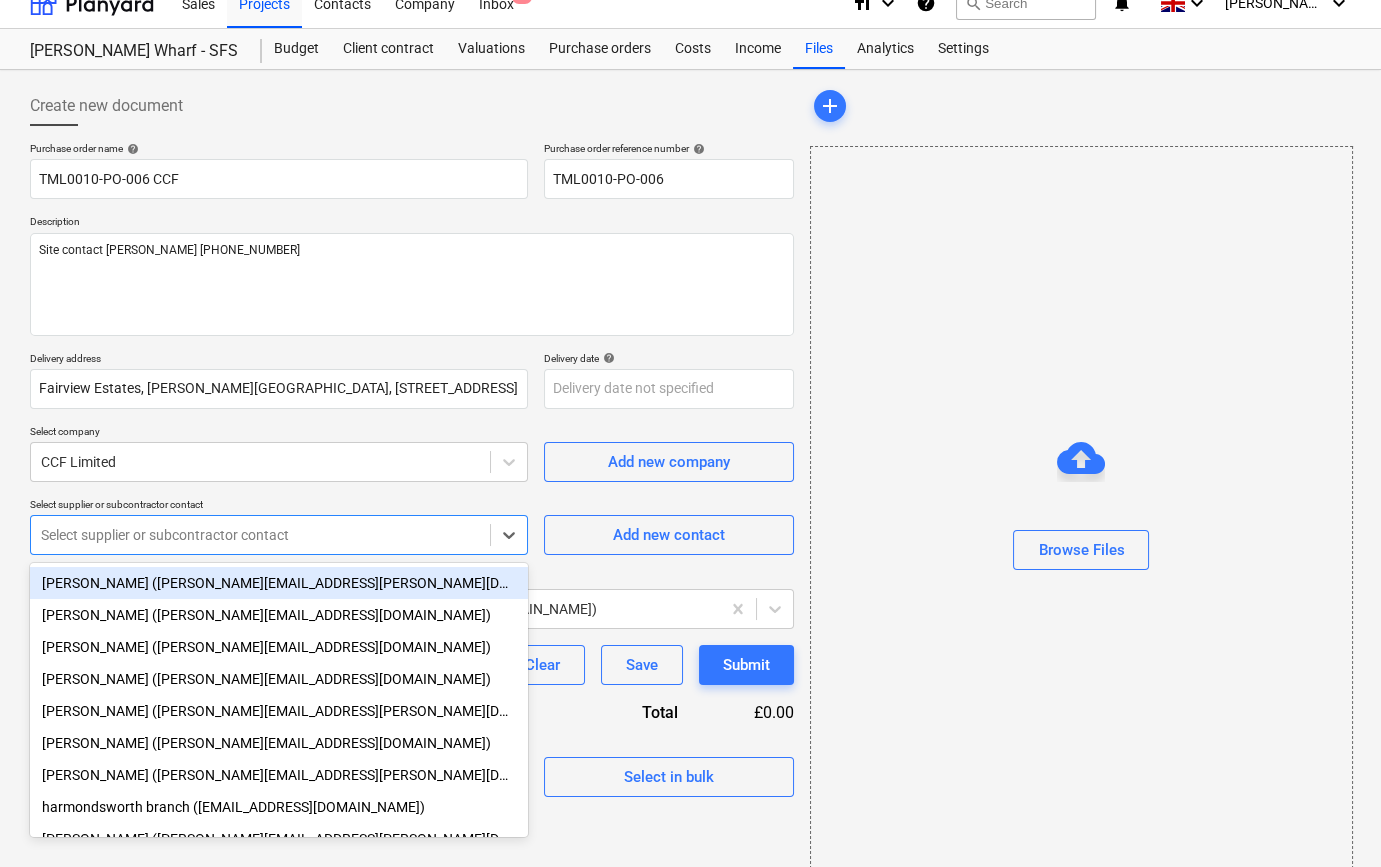 scroll, scrollTop: 26, scrollLeft: 0, axis: vertical 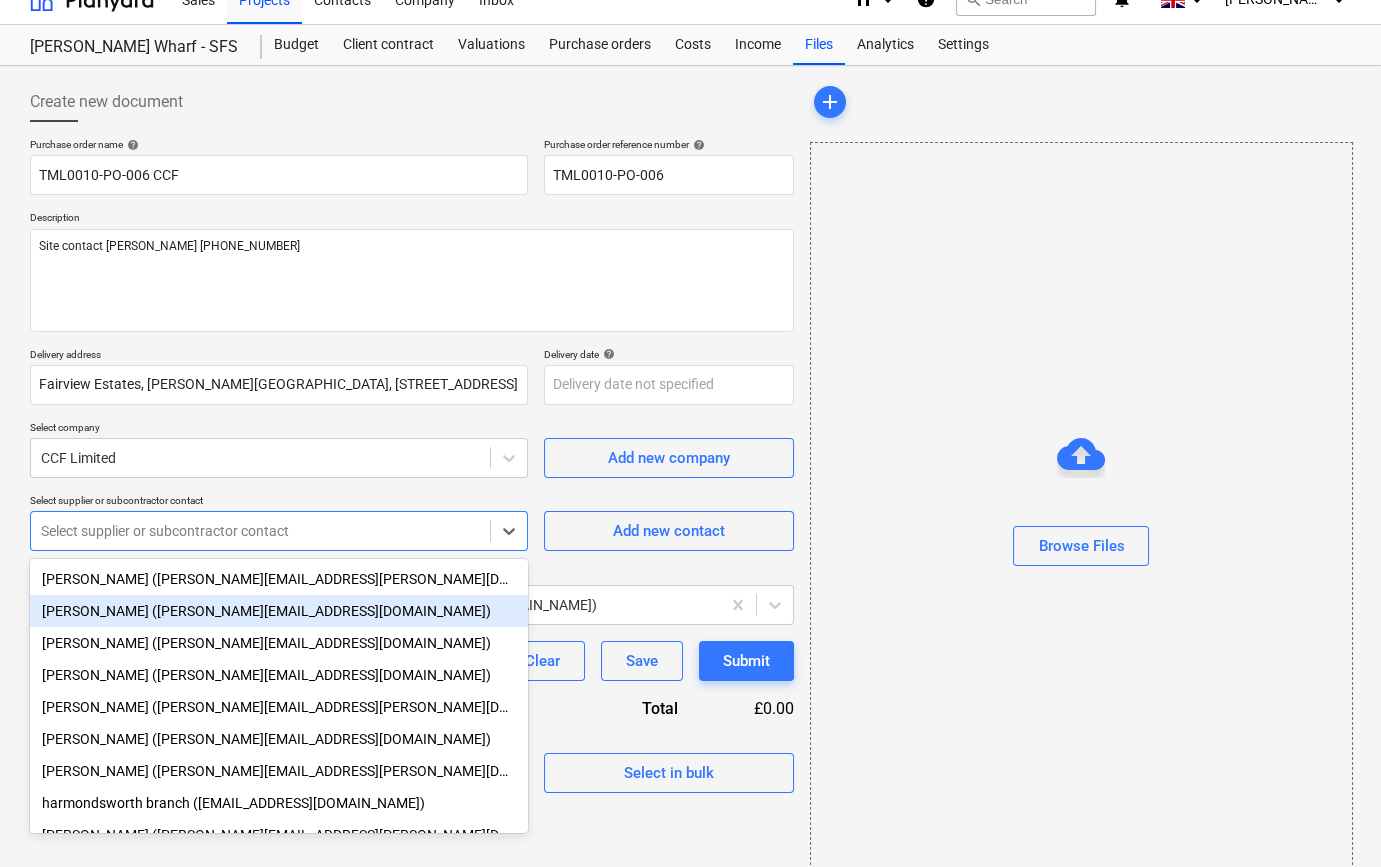 click on "[PERSON_NAME] ([PERSON_NAME][EMAIL_ADDRESS][DOMAIN_NAME])" at bounding box center (279, 611) 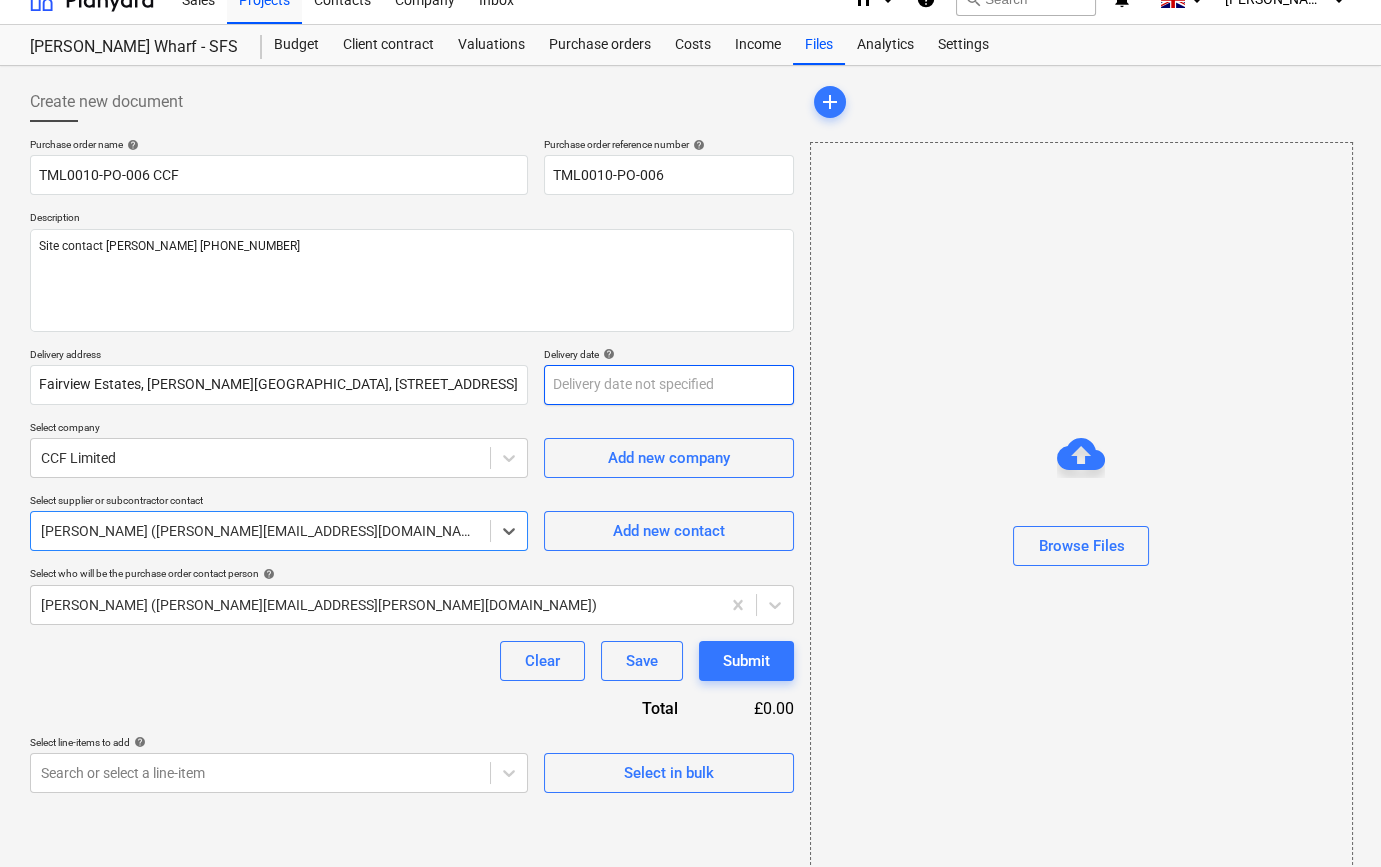 click on "Sales Projects Contacts Company Inbox 8 format_size keyboard_arrow_down help search Search notifications 0 keyboard_arrow_down [PERSON_NAME] keyboard_arrow_down [PERSON_NAME] Wharf - SFS Budget Client contract Valuations Purchase orders Costs Income Files Analytics Settings Create new document Purchase order name help TML0010-PO-006 CCF Purchase order reference number help TML0010-PO-006 Description Site contact [PERSON_NAME] [PHONE_NUMBER] Delivery address [GEOGRAPHIC_DATA][PERSON_NAME], [STREET_ADDRESS] Delivery date help Press the down arrow key to interact with the calendar and
select a date. Press the question mark key to get the keyboard shortcuts for changing dates. Select company CCF Limited   Add new company Select supplier or subcontractor contact option [PERSON_NAME] ([PERSON_NAME][EMAIL_ADDRESS][DOMAIN_NAME]), selected.   Select is focused ,type to refine list, press Down to open the menu,  [PERSON_NAME] ([PERSON_NAME][EMAIL_ADDRESS][DOMAIN_NAME]) Add new contact help Clear Save Submit" at bounding box center (690, 407) 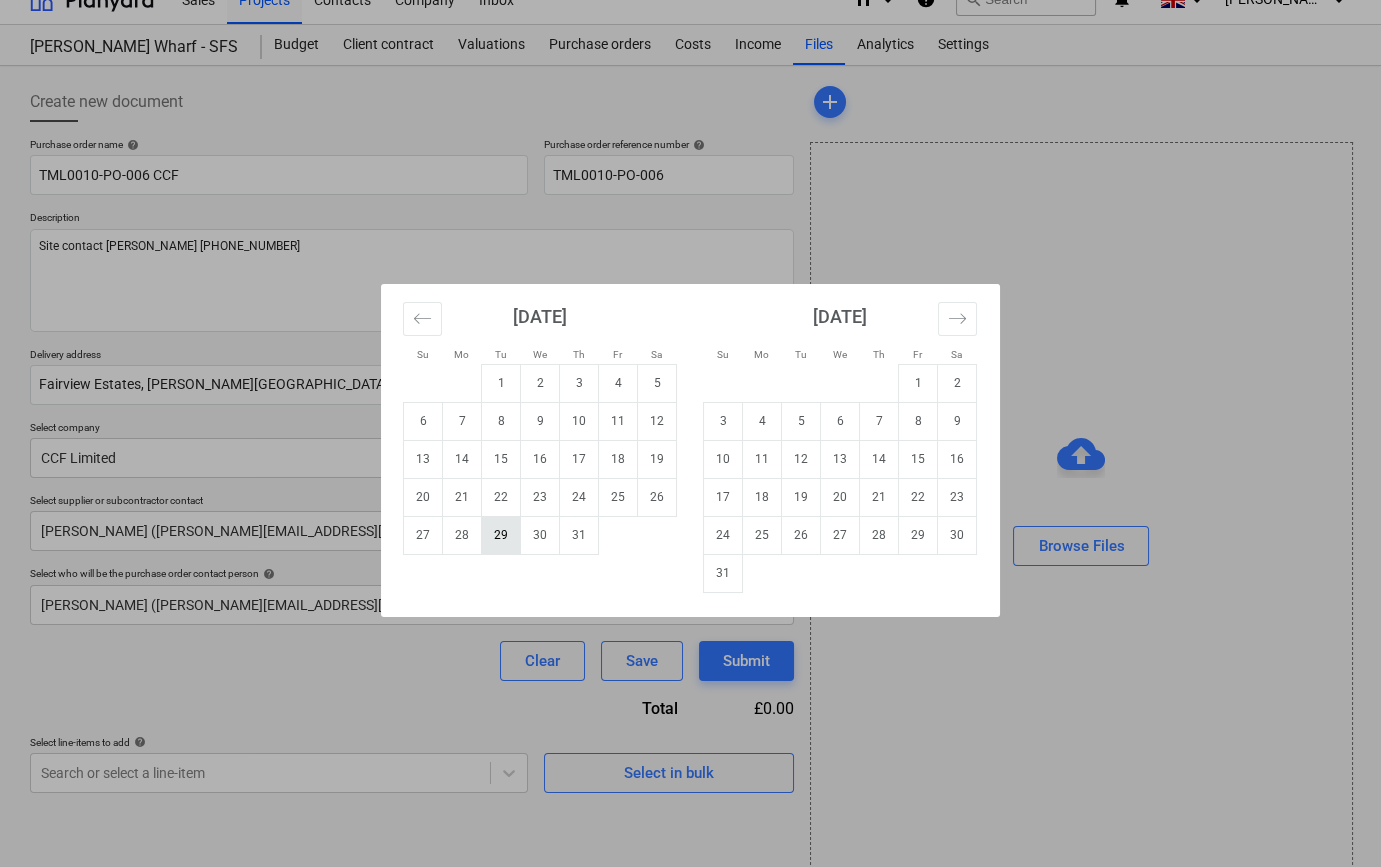 click on "29" at bounding box center [501, 535] 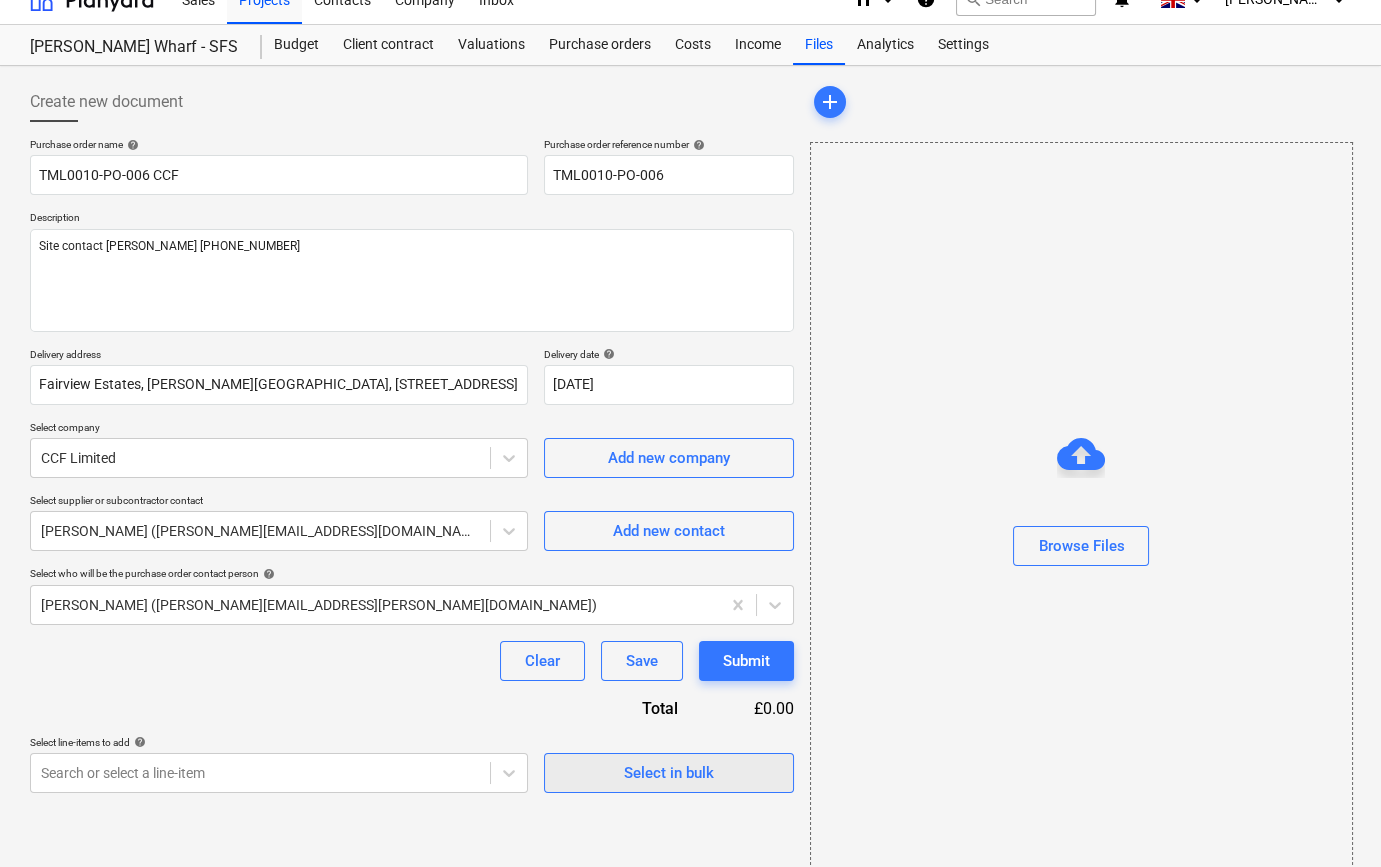 click on "Select in bulk" at bounding box center (669, 773) 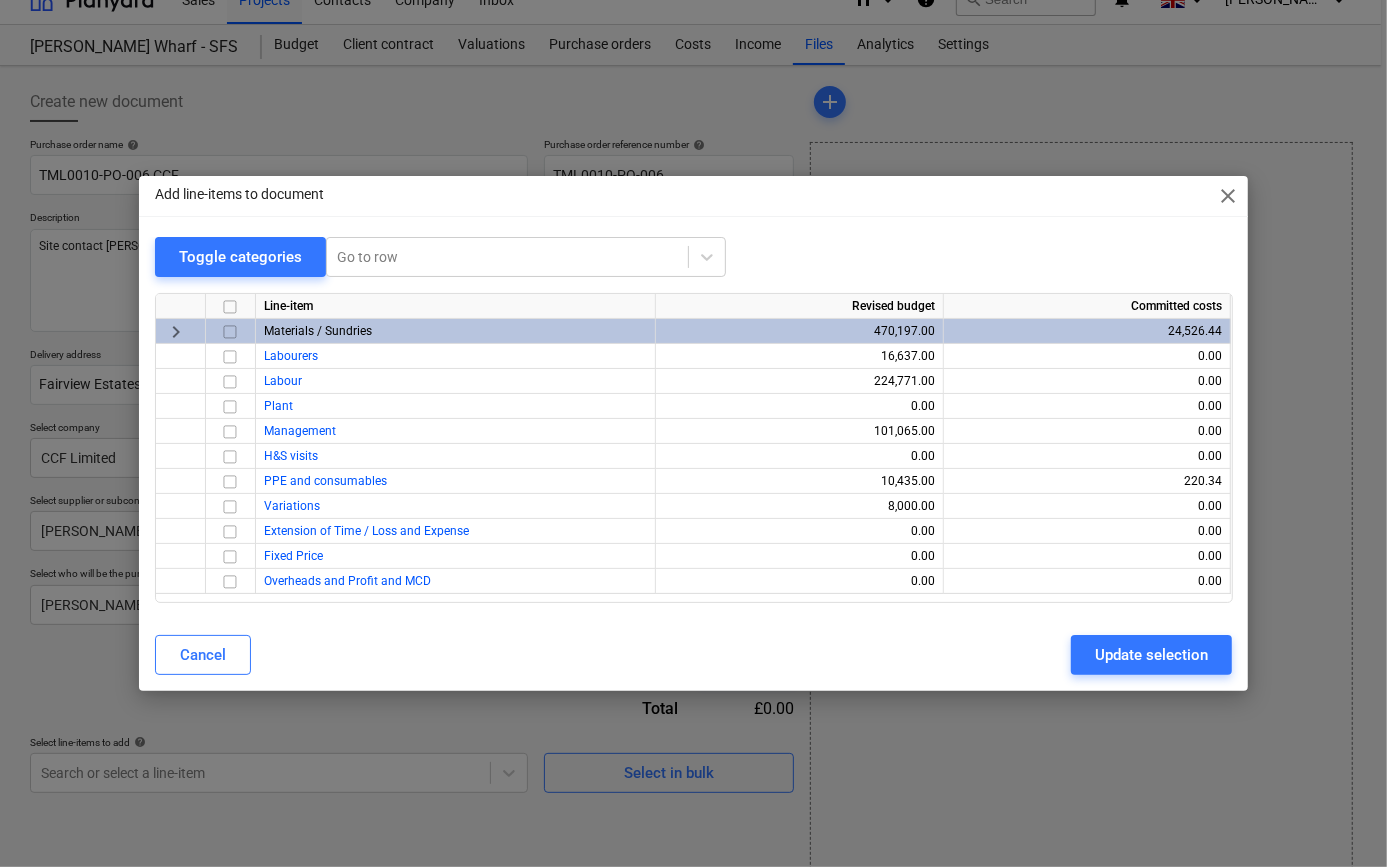 click at bounding box center [230, 332] 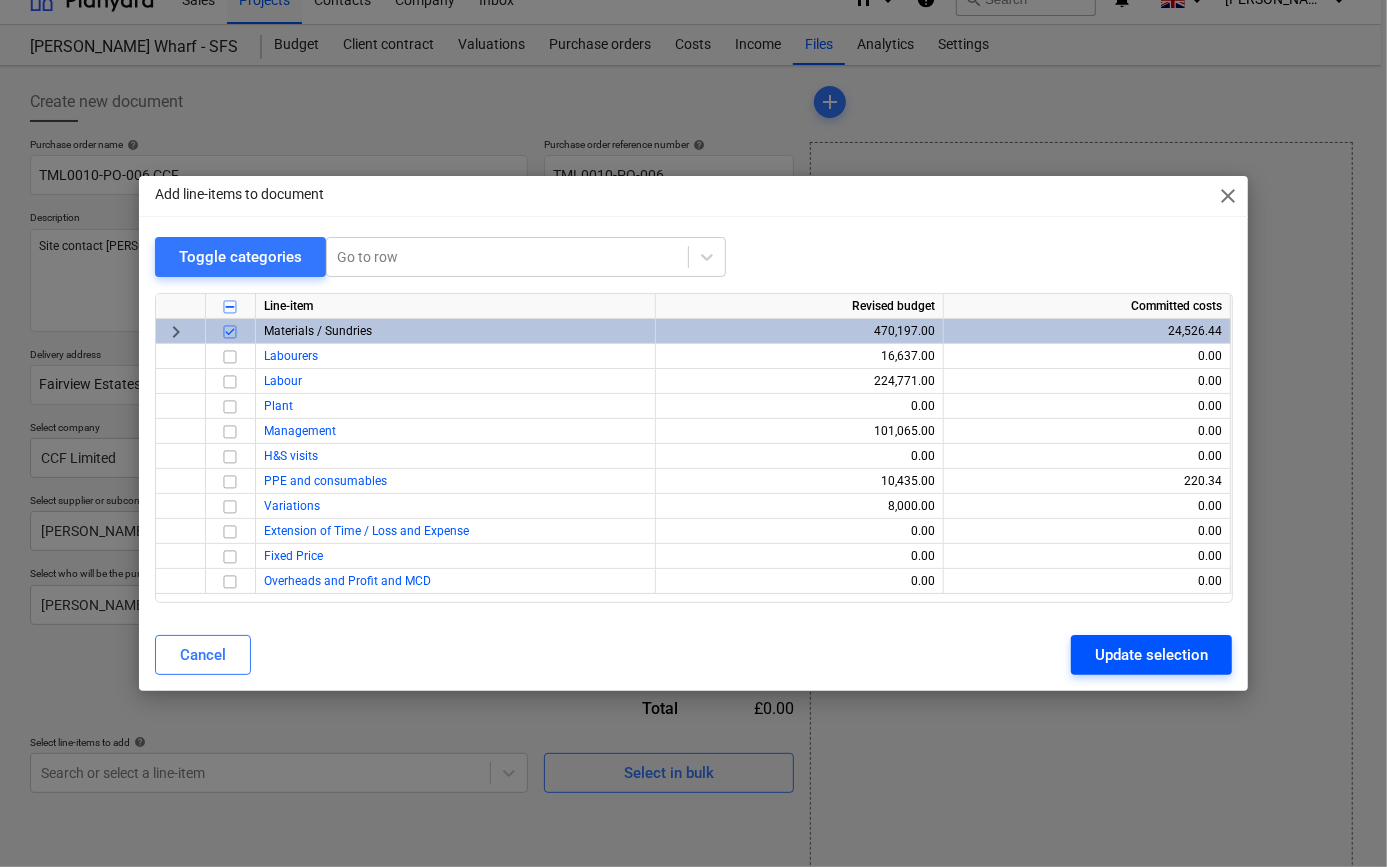 click on "Update selection" at bounding box center (1151, 655) 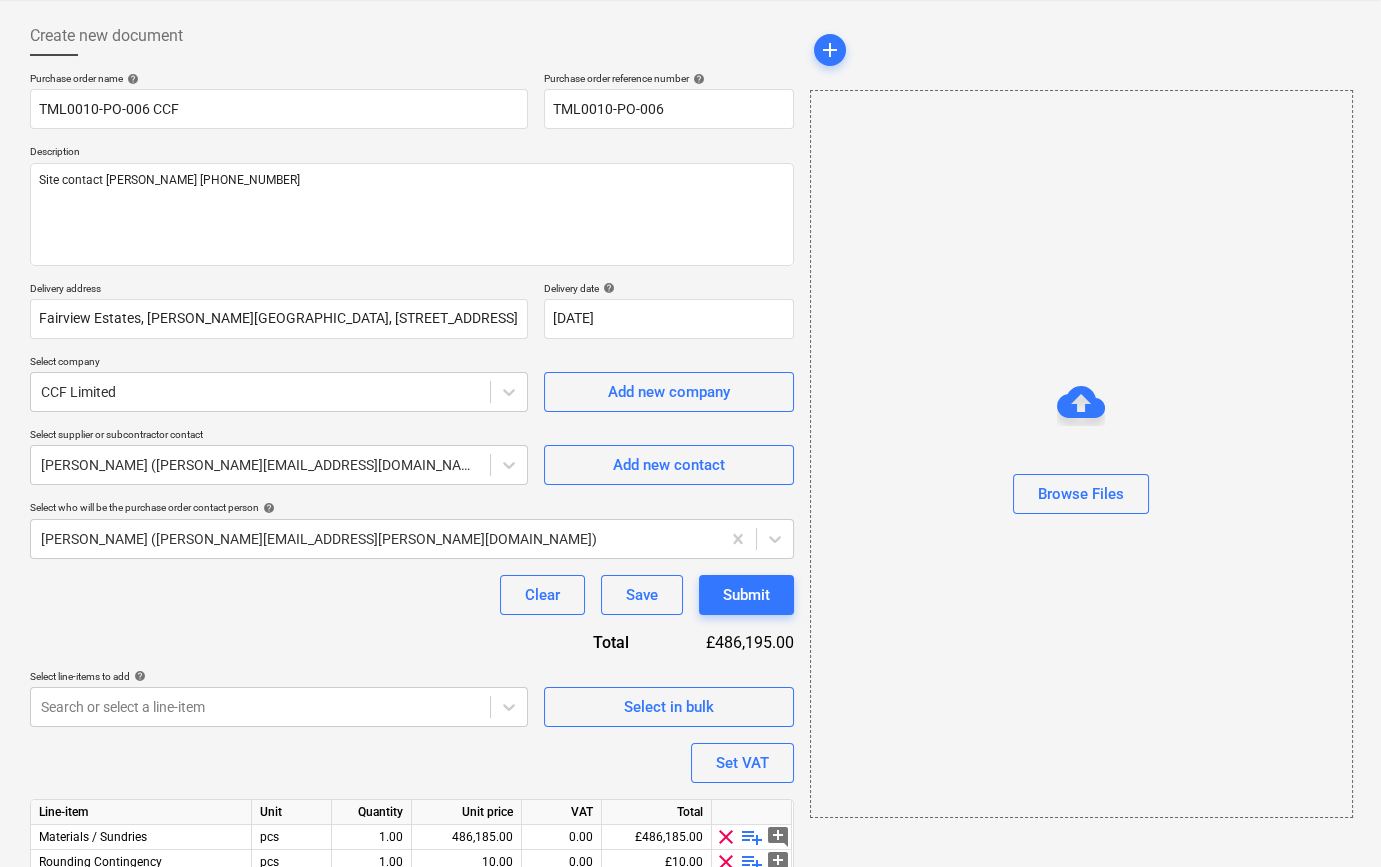 scroll, scrollTop: 180, scrollLeft: 0, axis: vertical 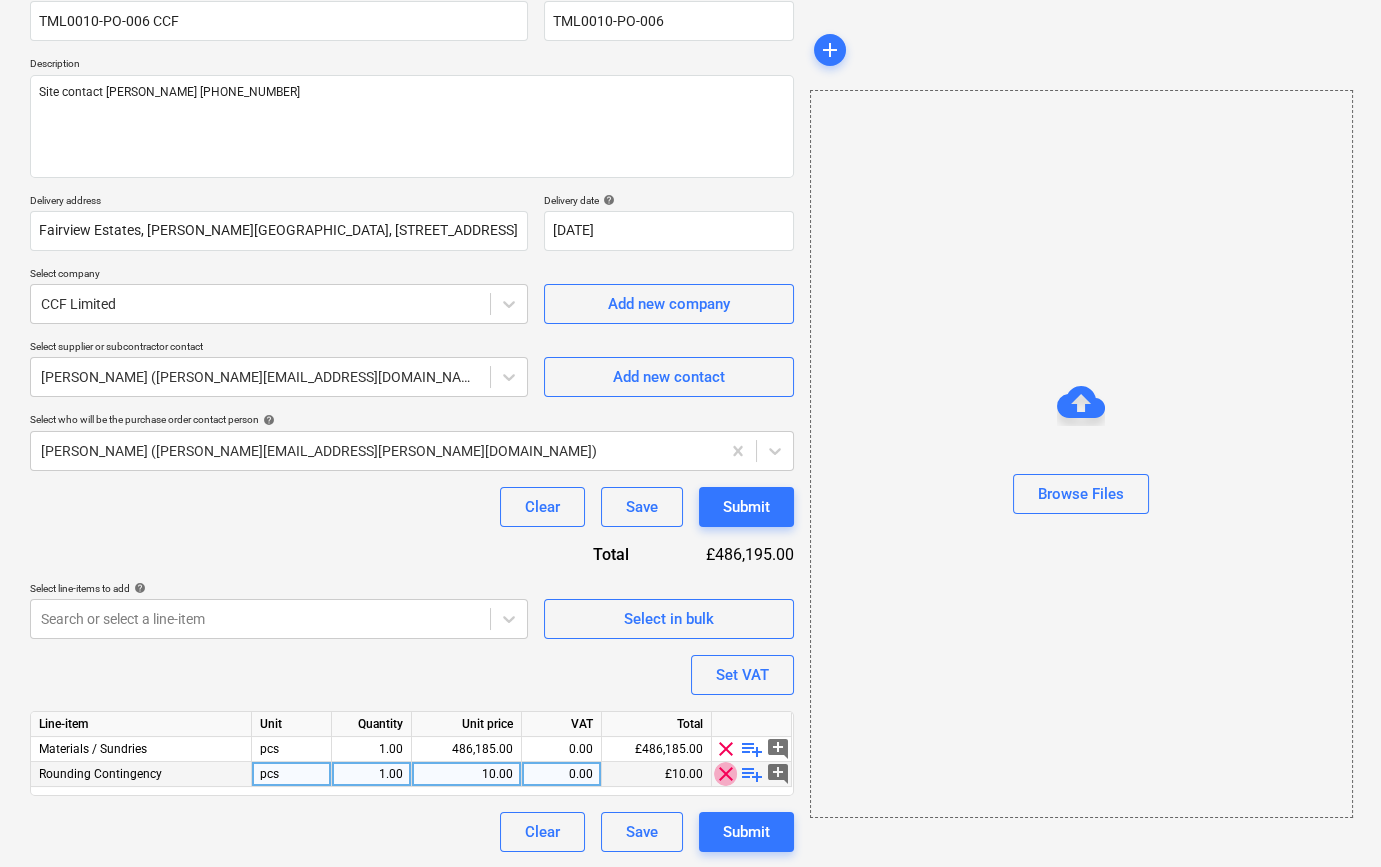 click on "clear" at bounding box center (726, 774) 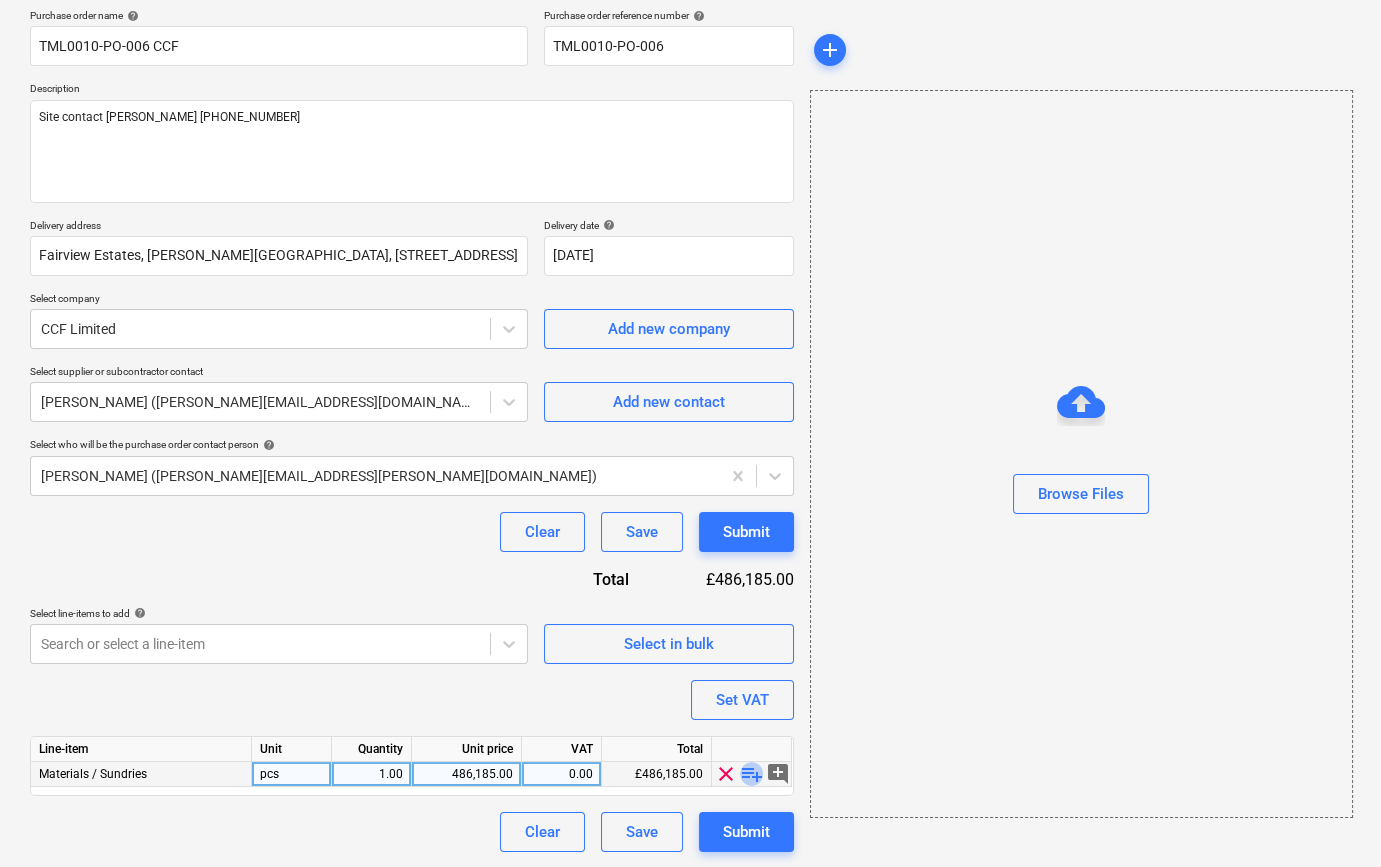click on "playlist_add" at bounding box center (752, 774) 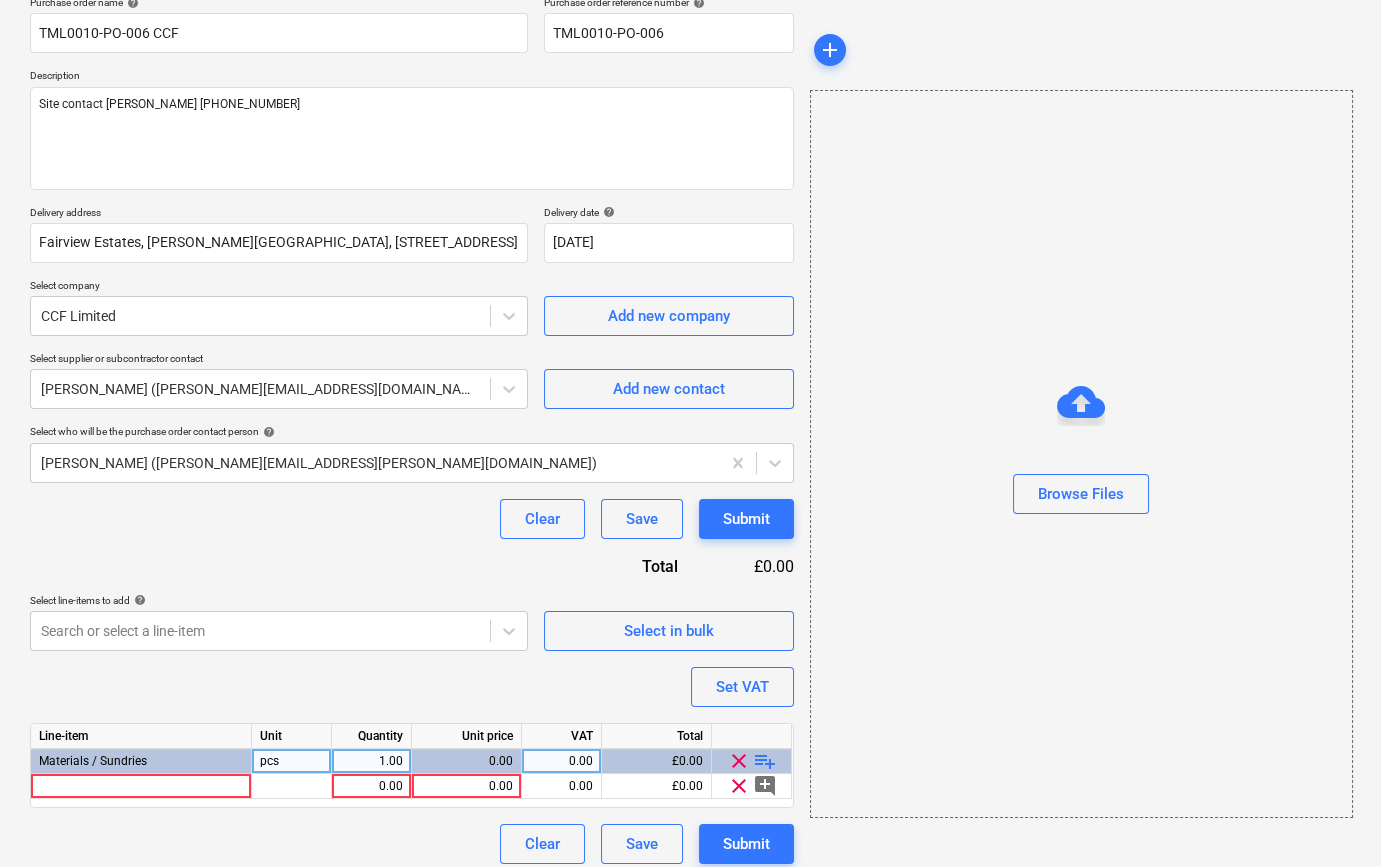 scroll, scrollTop: 180, scrollLeft: 0, axis: vertical 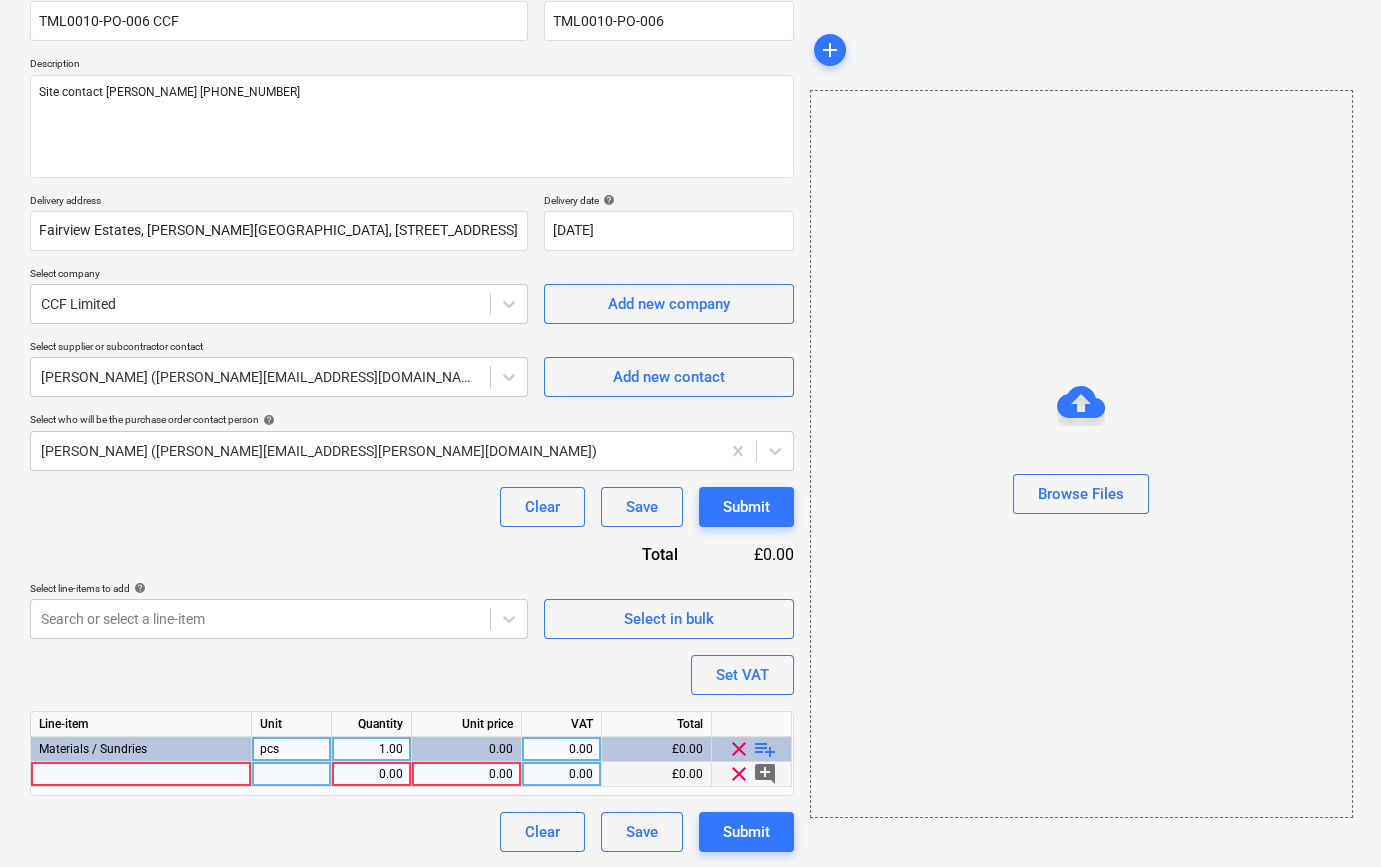 click at bounding box center [141, 774] 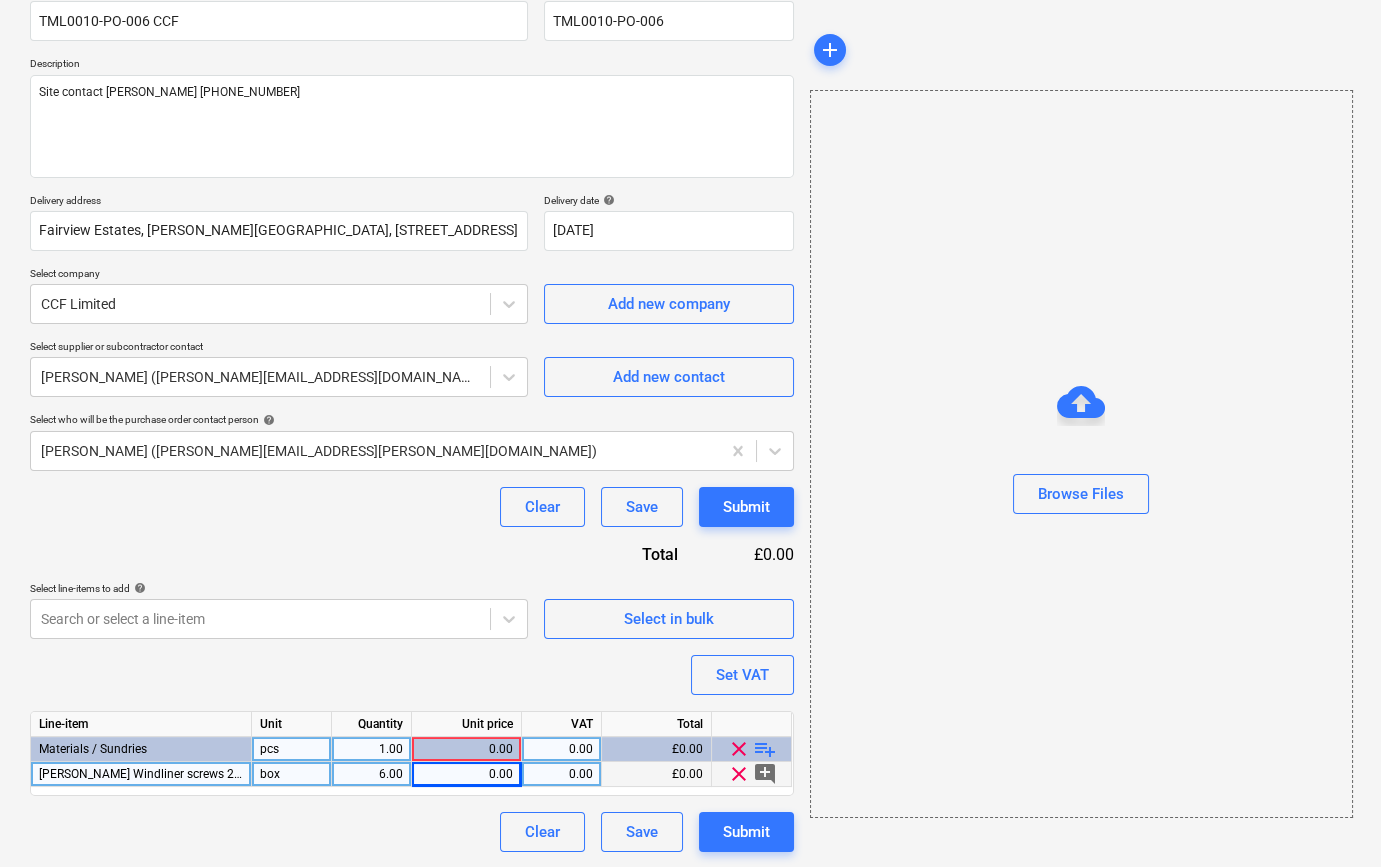 click on "0.00" at bounding box center (466, 774) 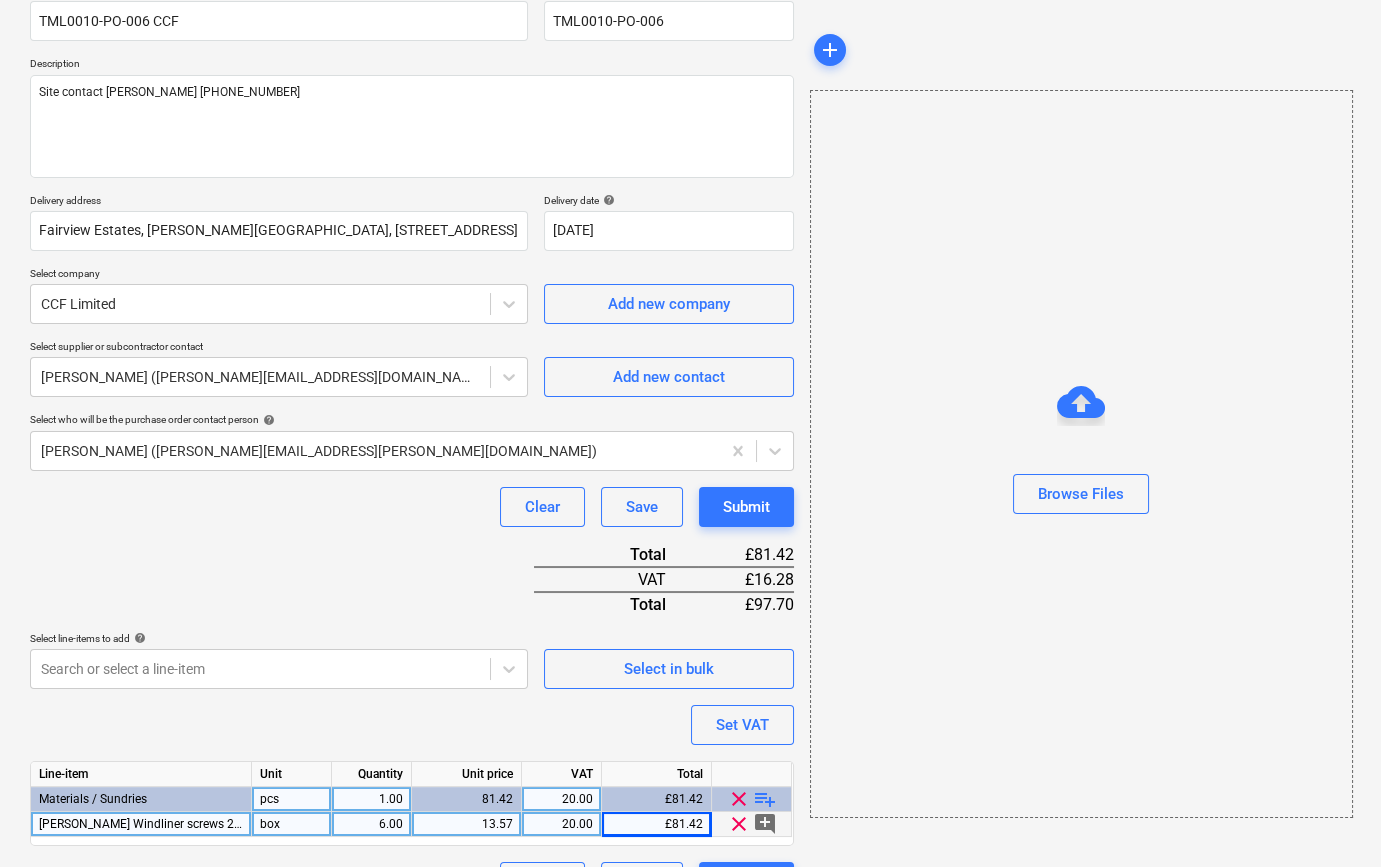 click on "playlist_add" at bounding box center [765, 799] 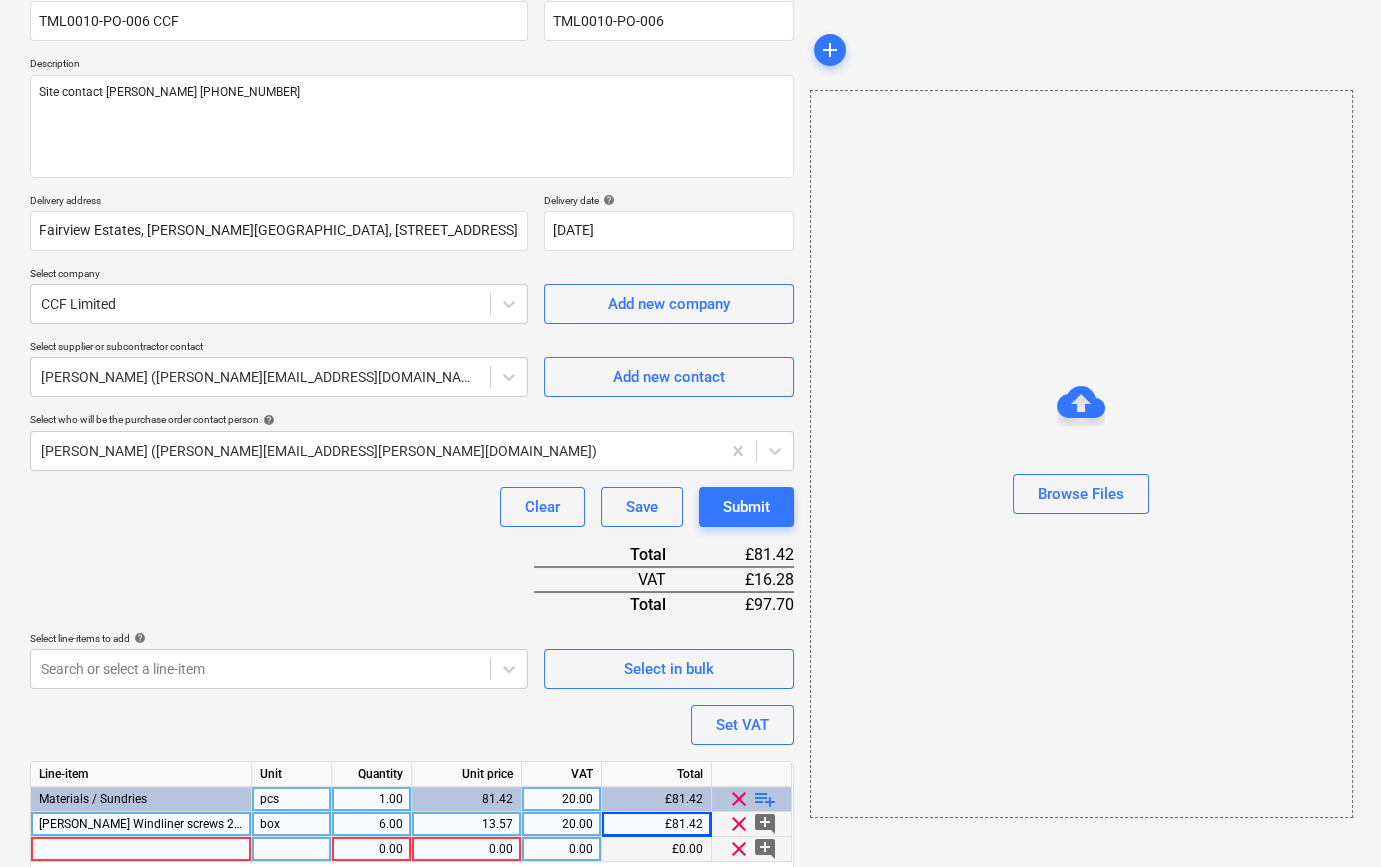 click at bounding box center (141, 849) 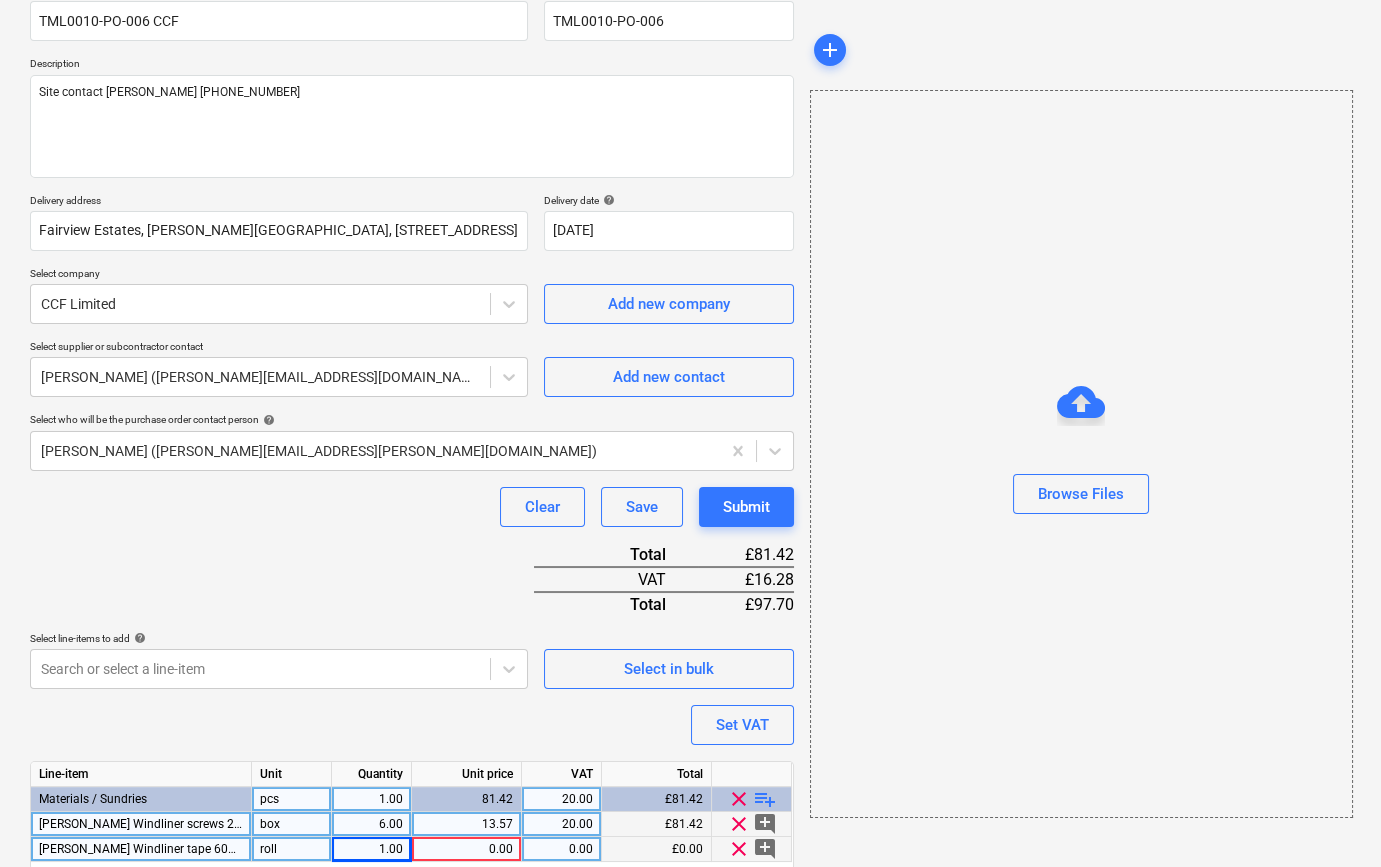 click on "[PERSON_NAME] Windliner tape 60mm" at bounding box center (141, 849) 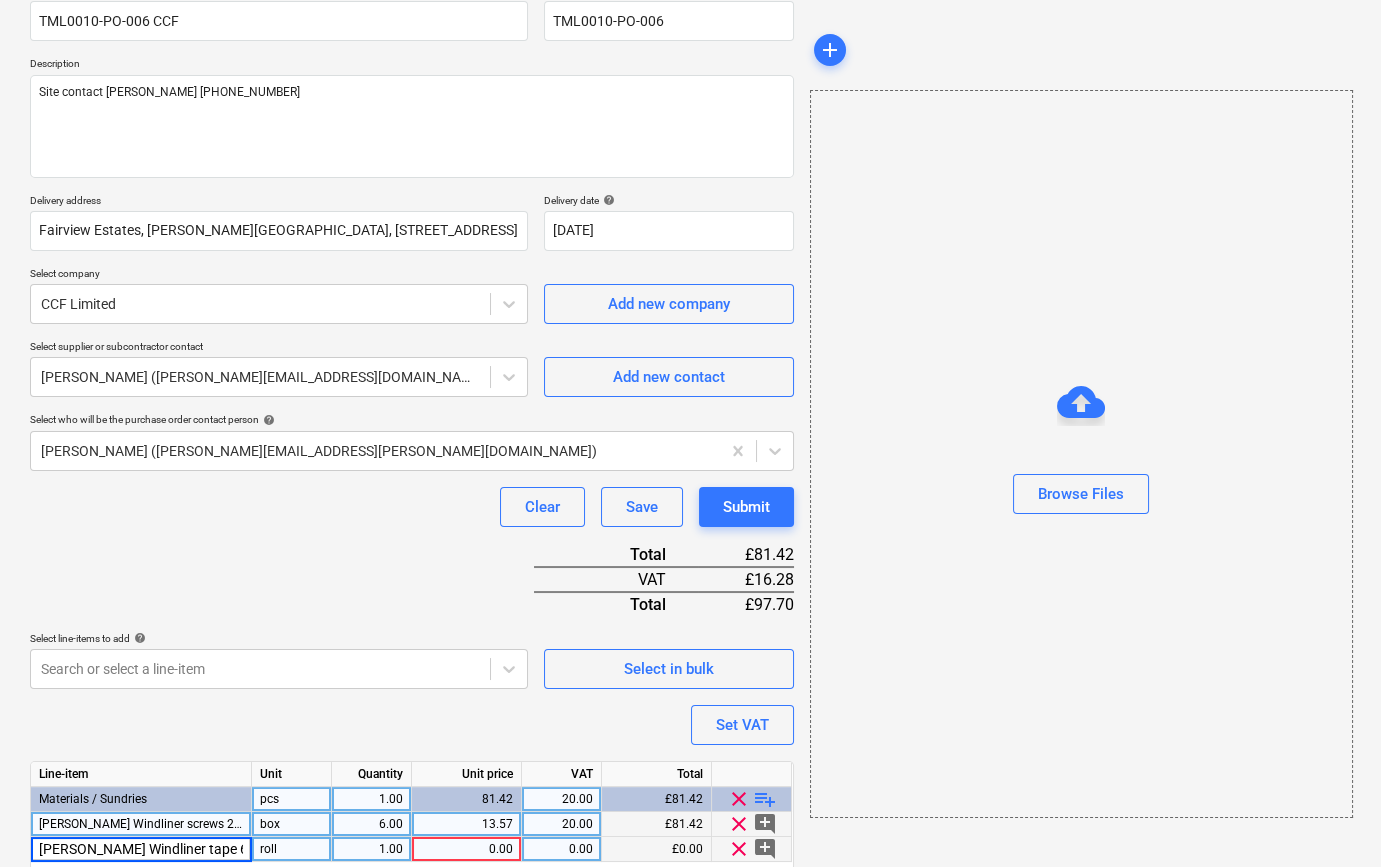 click on "[PERSON_NAME] Windliner tape 60mm" at bounding box center [141, 849] 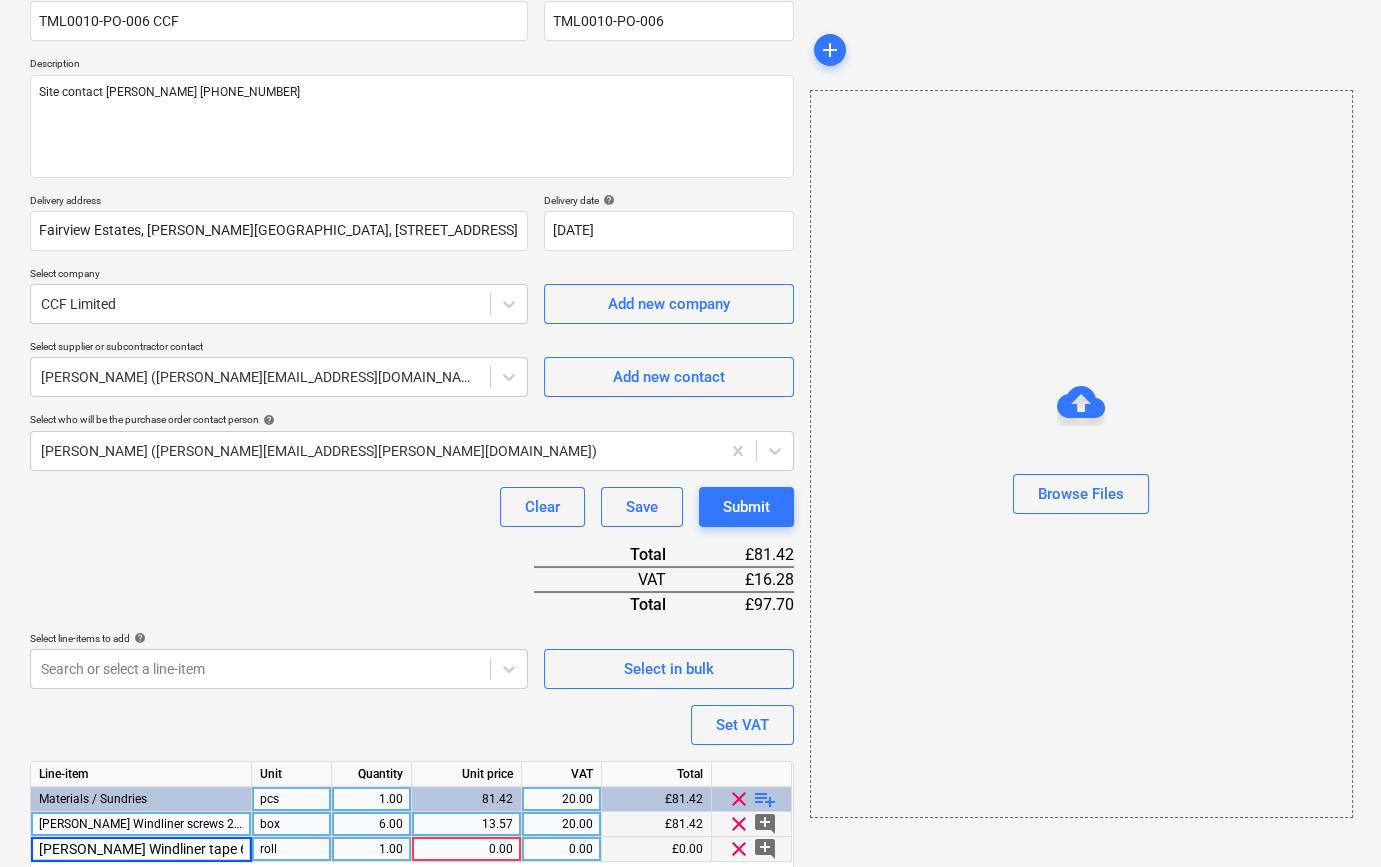 scroll, scrollTop: 0, scrollLeft: 10, axis: horizontal 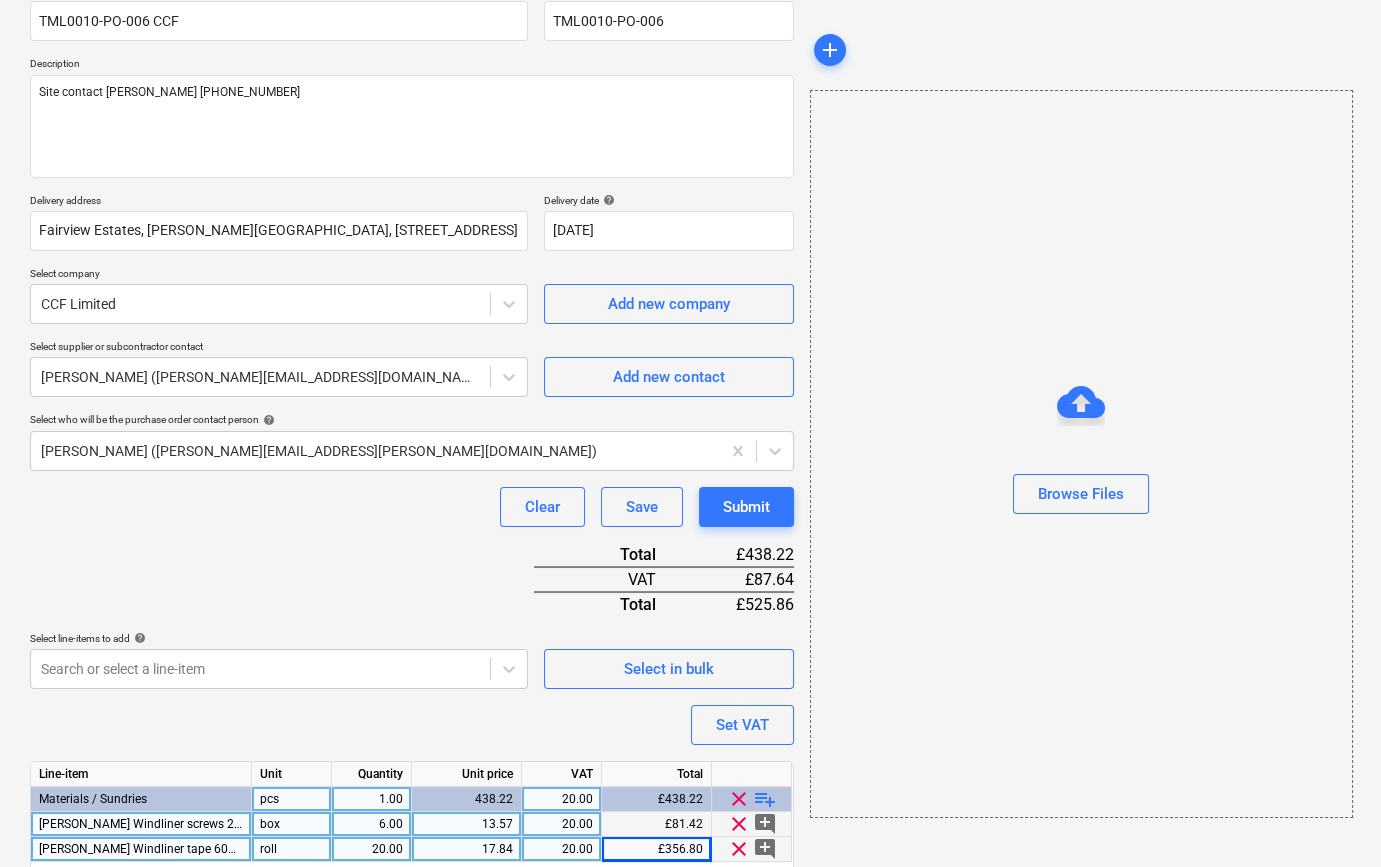click on "playlist_add" at bounding box center (765, 799) 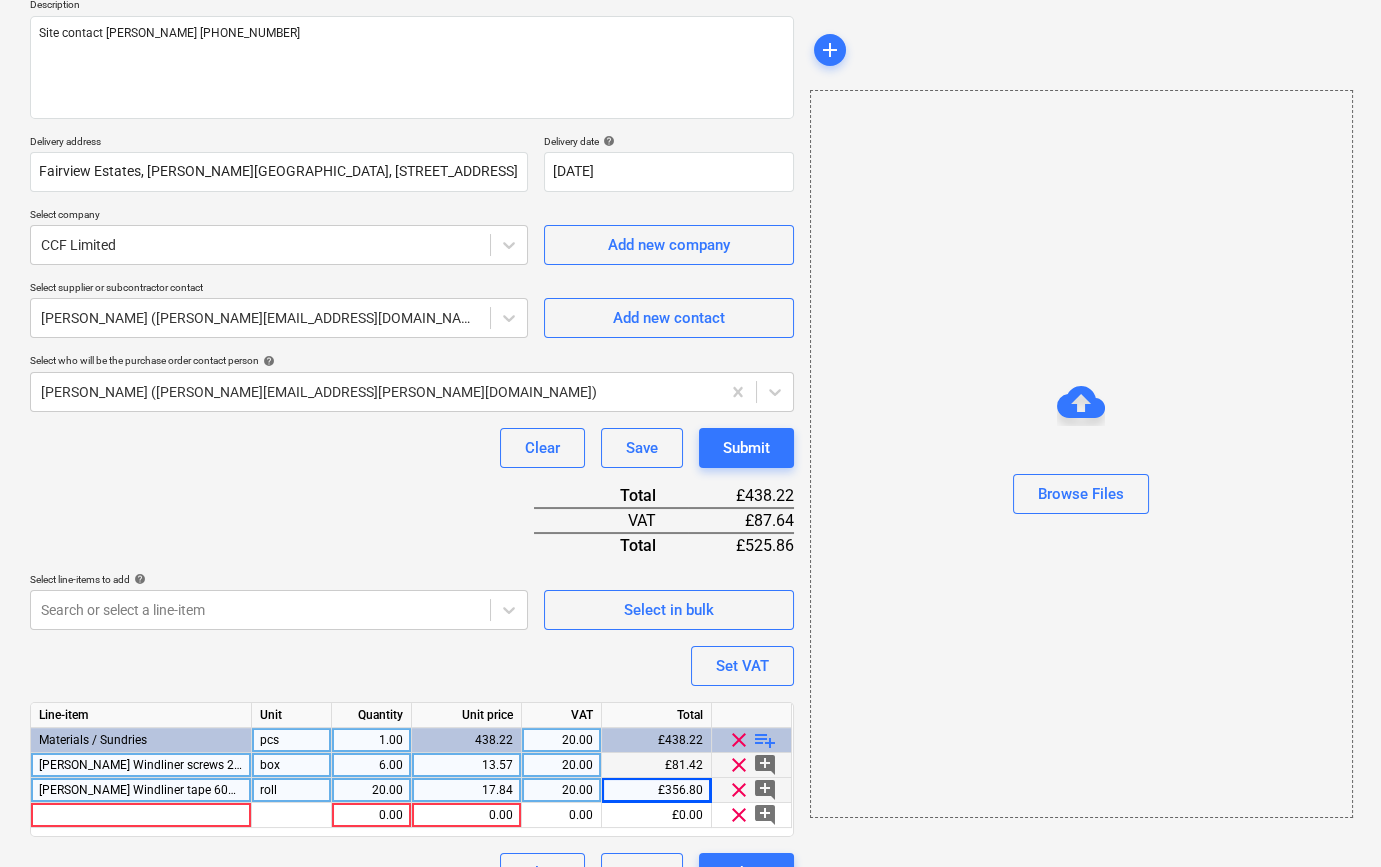 scroll, scrollTop: 280, scrollLeft: 0, axis: vertical 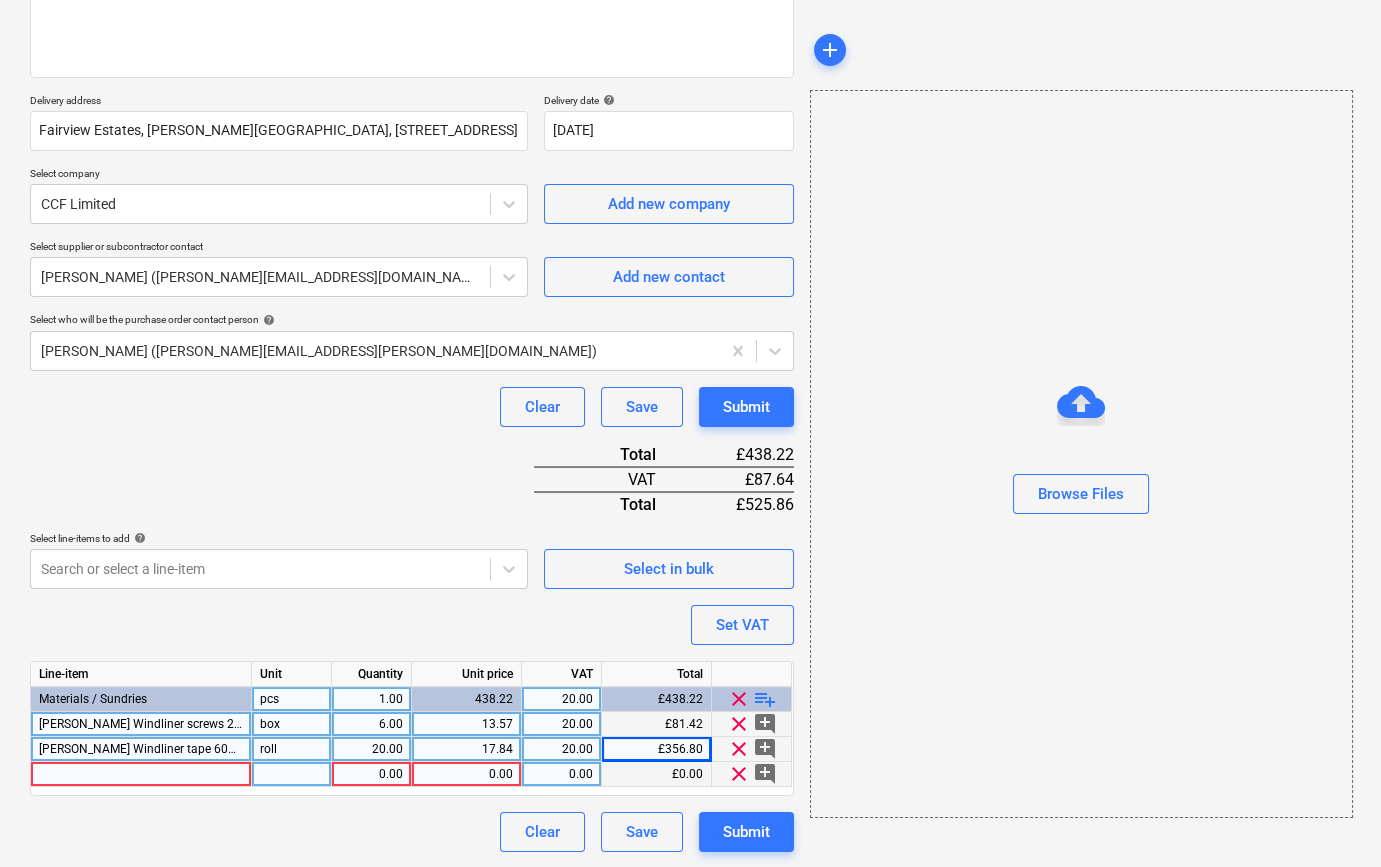 click at bounding box center (141, 774) 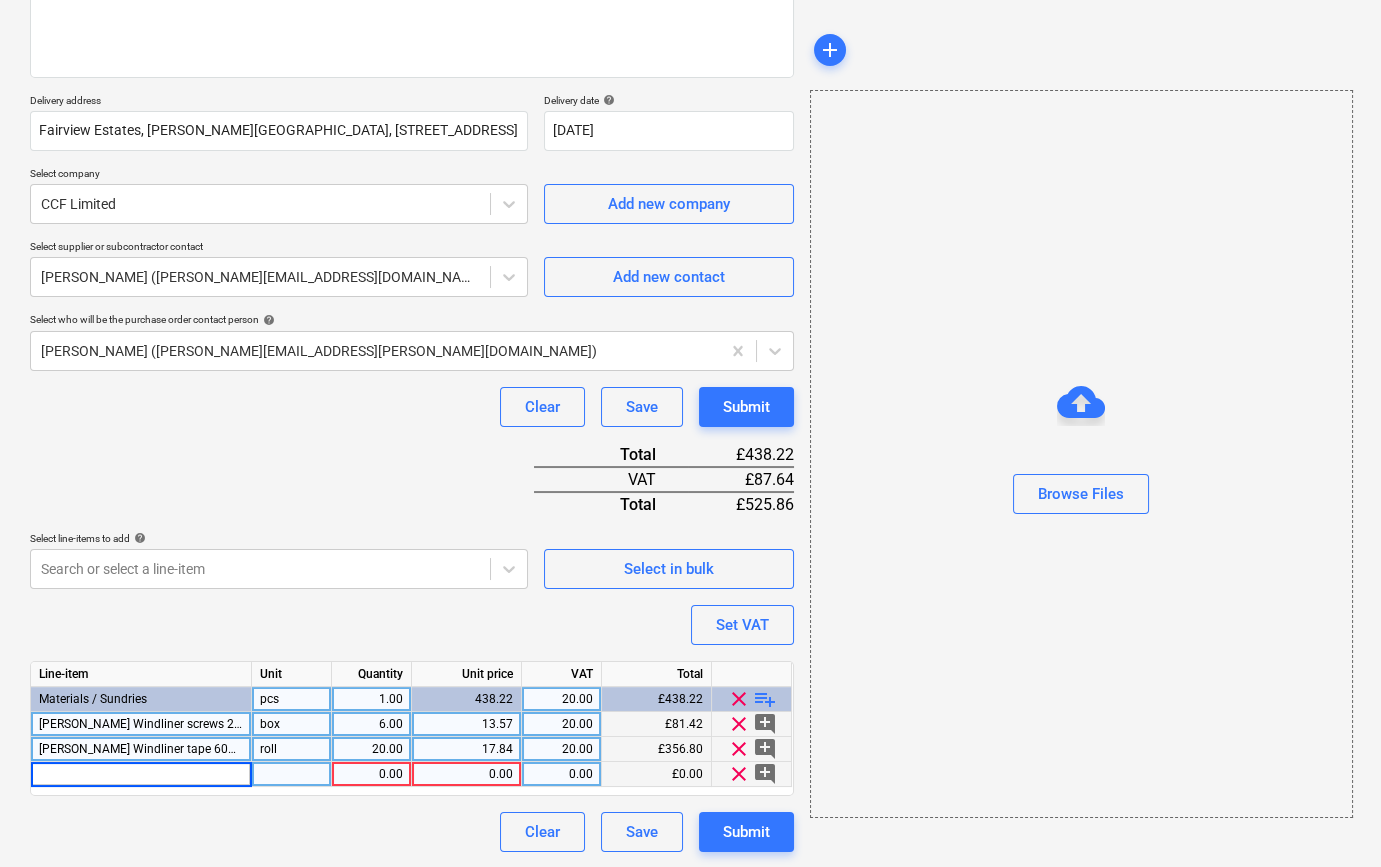 click on "[PERSON_NAME] Windliner tape 60mm x 25m" at bounding box center (163, 749) 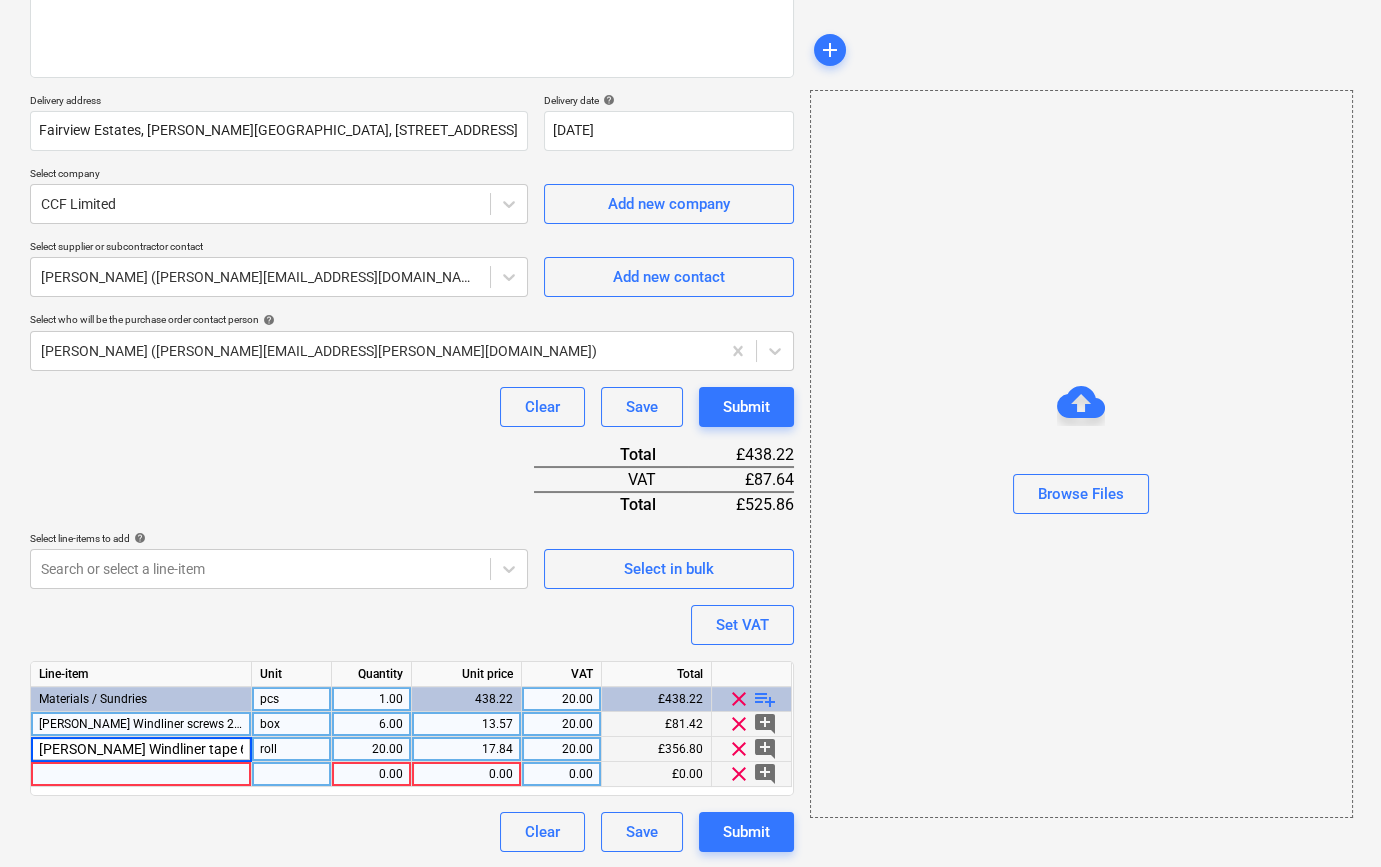 scroll, scrollTop: 0, scrollLeft: 10, axis: horizontal 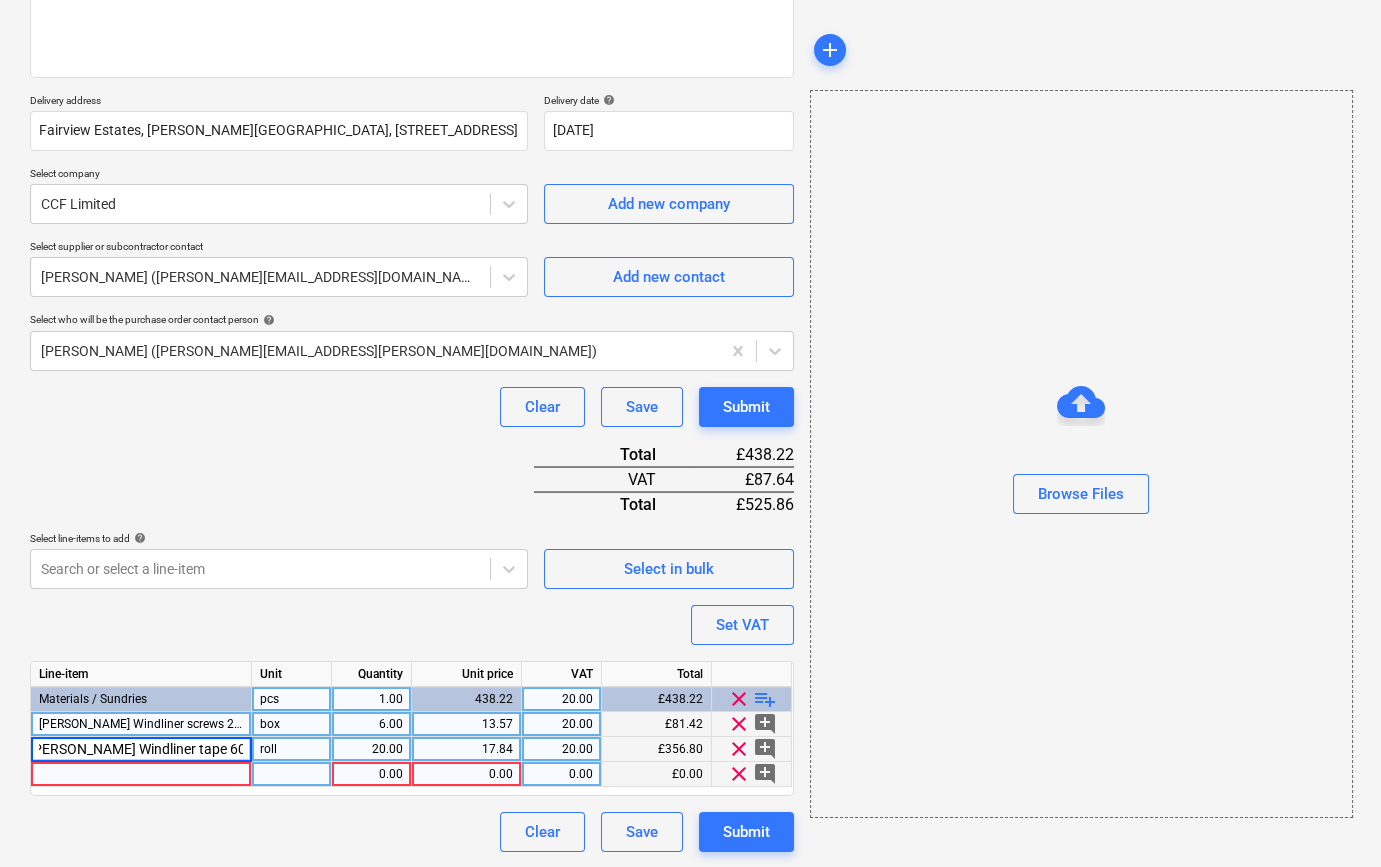 click at bounding box center (141, 774) 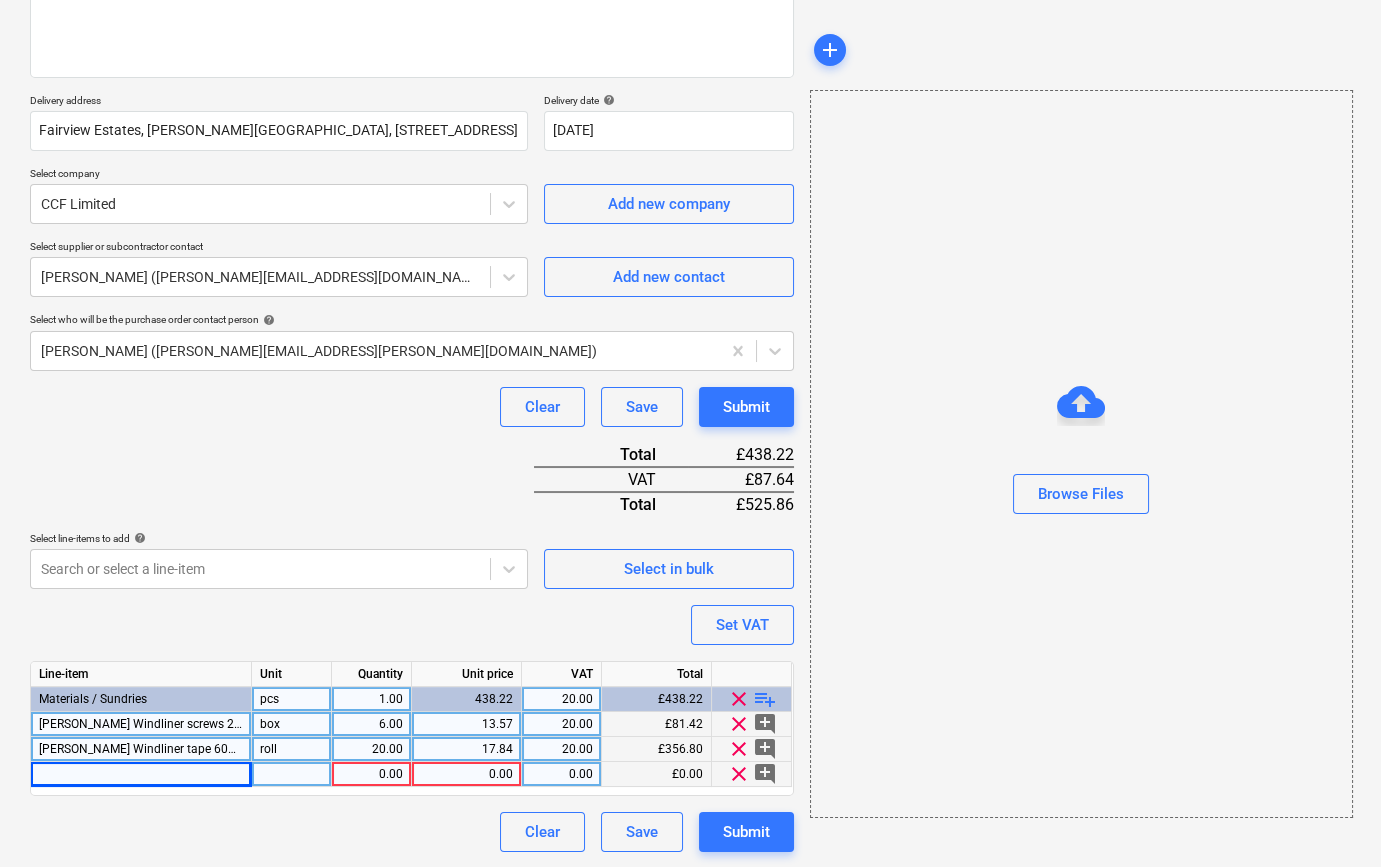 click at bounding box center [141, 774] 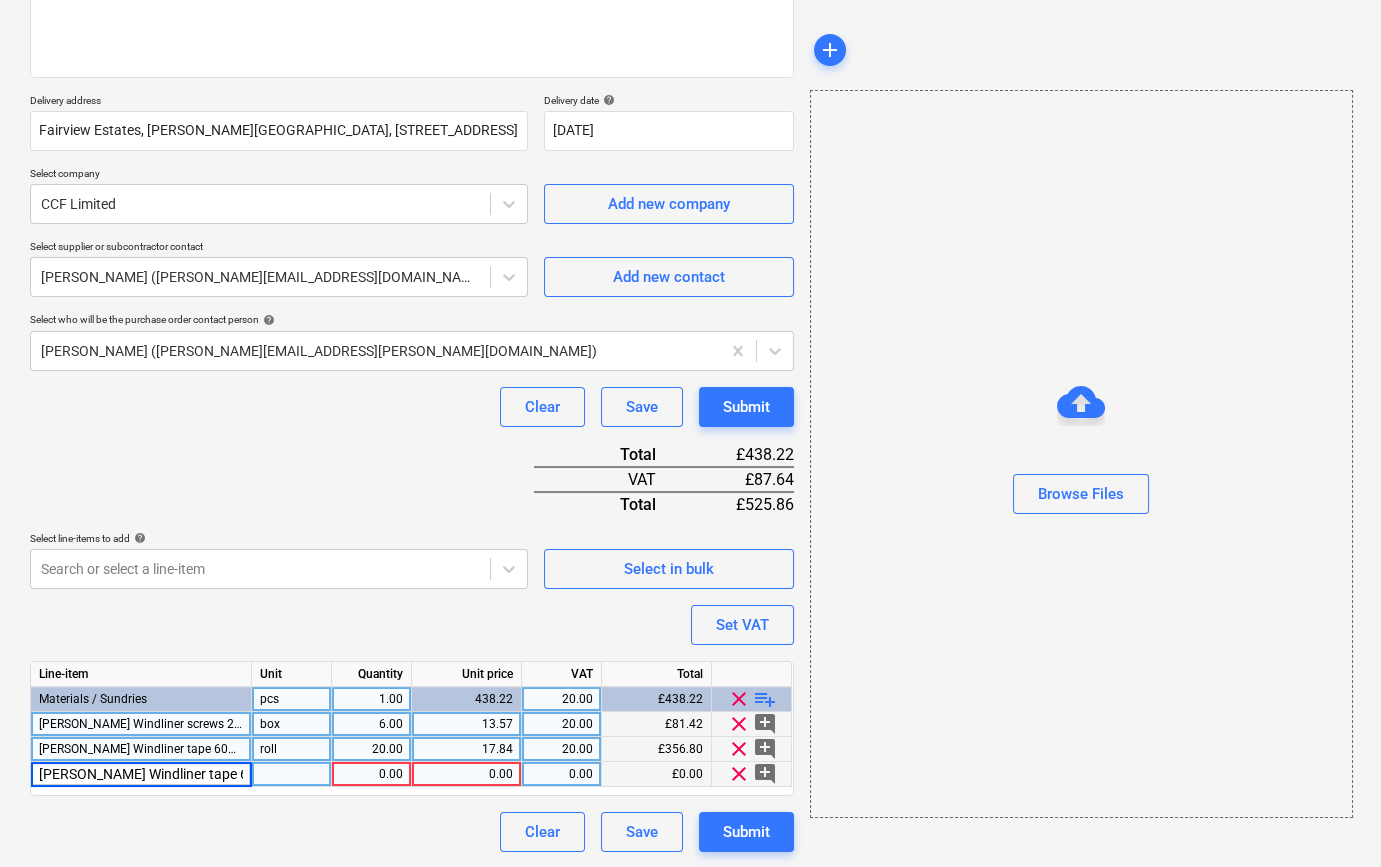 scroll, scrollTop: 0, scrollLeft: 10, axis: horizontal 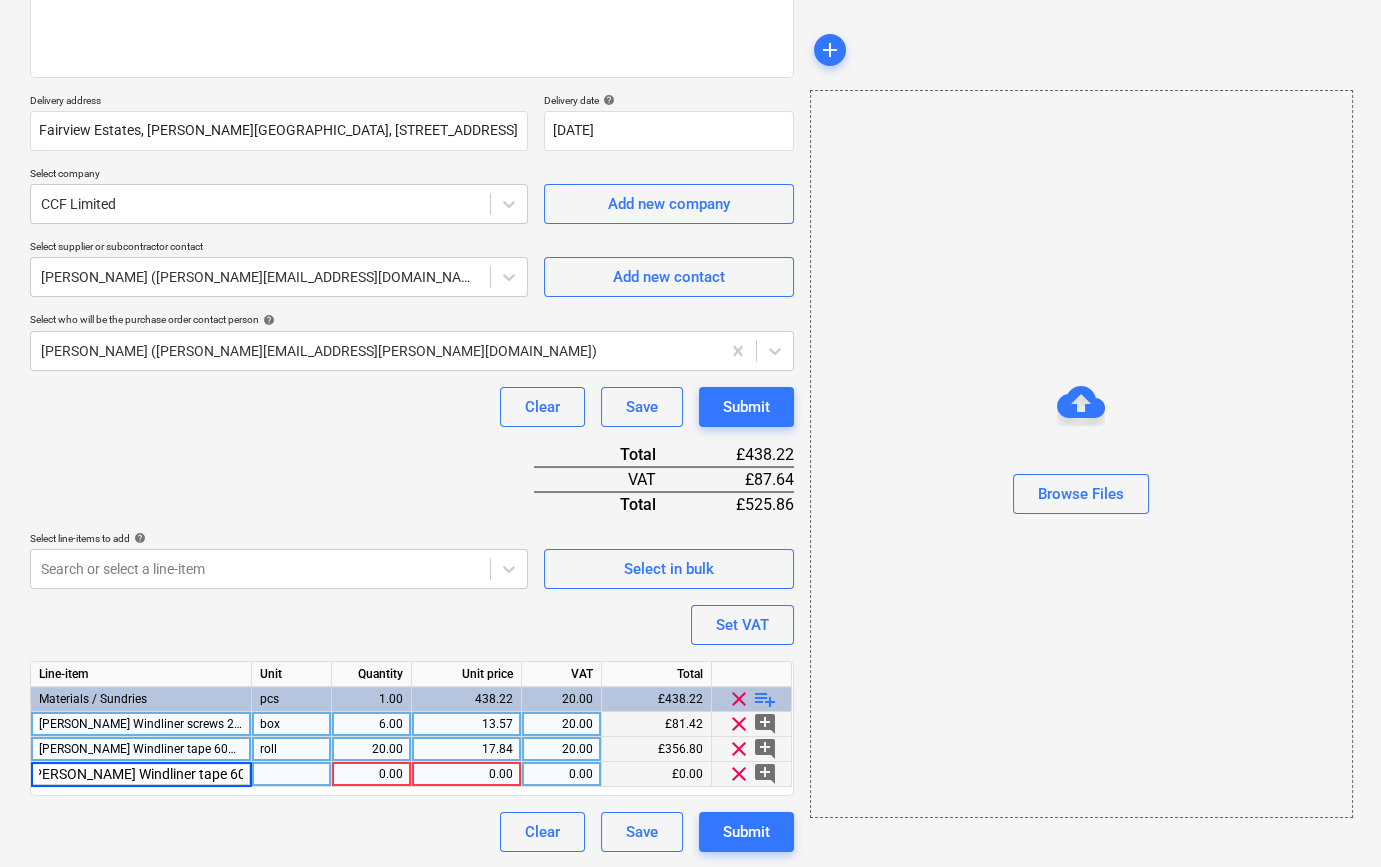 click on "[PERSON_NAME] Windliner tape 60mm x 25m" at bounding box center (141, 774) 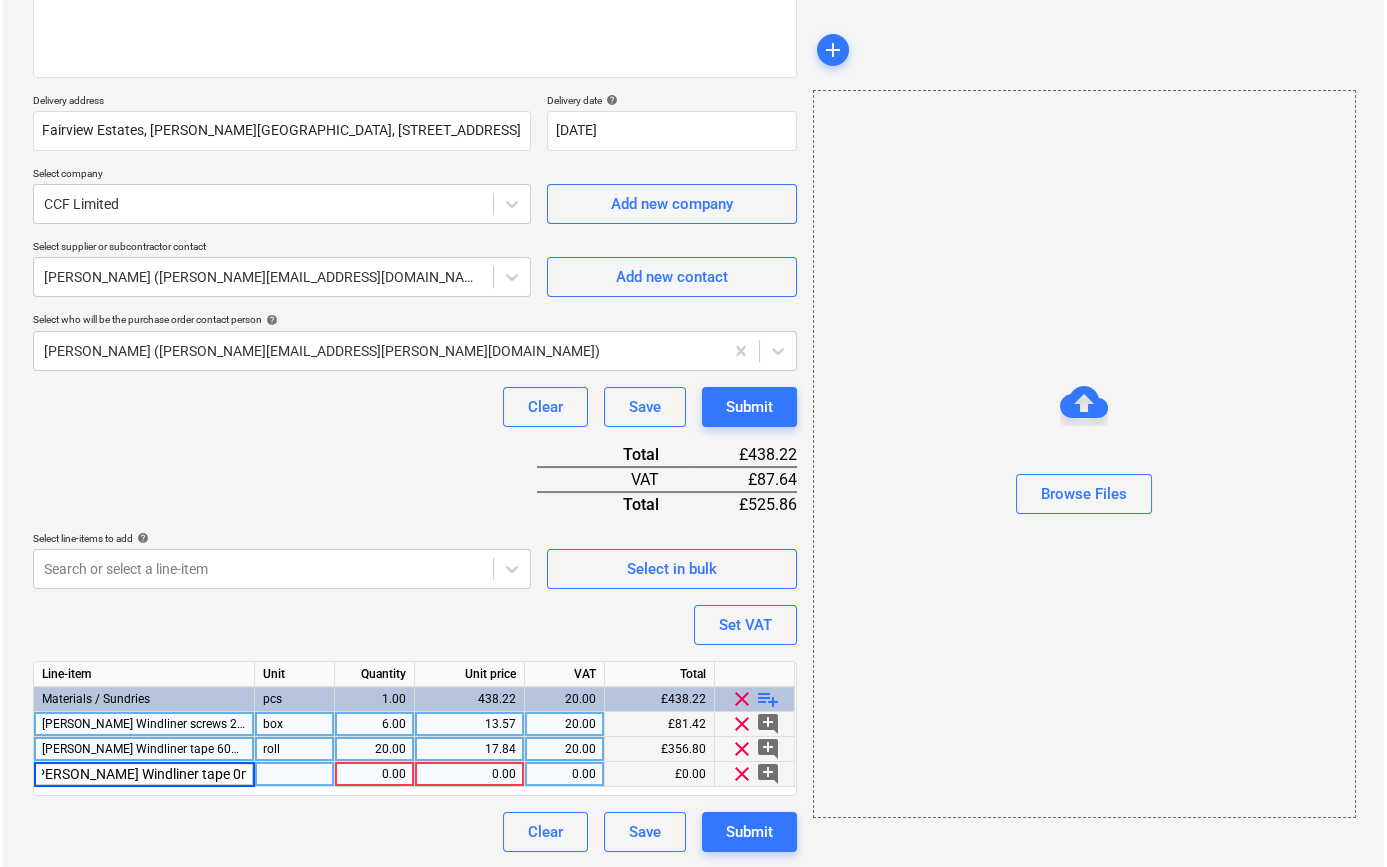 scroll, scrollTop: 0, scrollLeft: 2, axis: horizontal 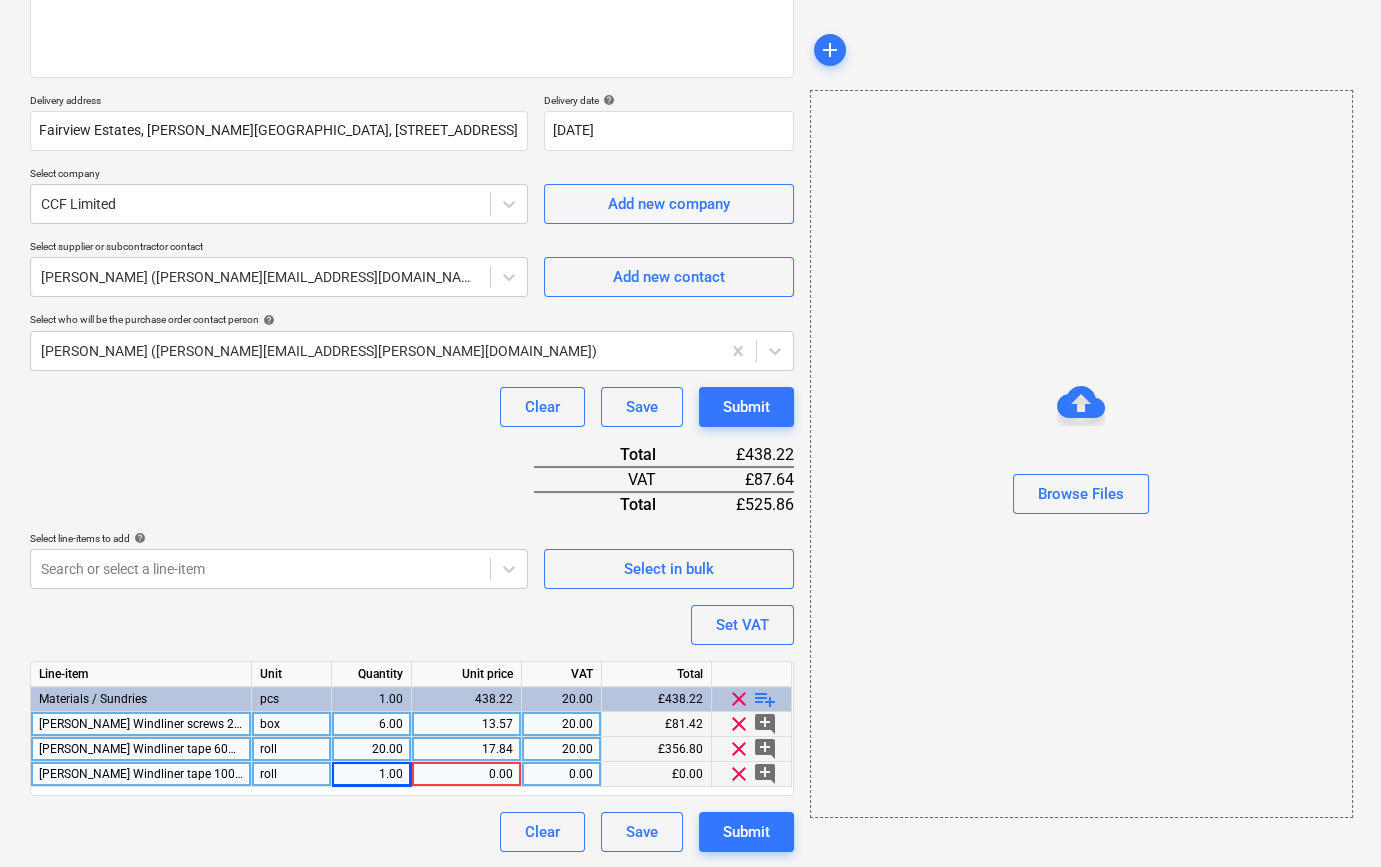 click on "20.00" at bounding box center (371, 749) 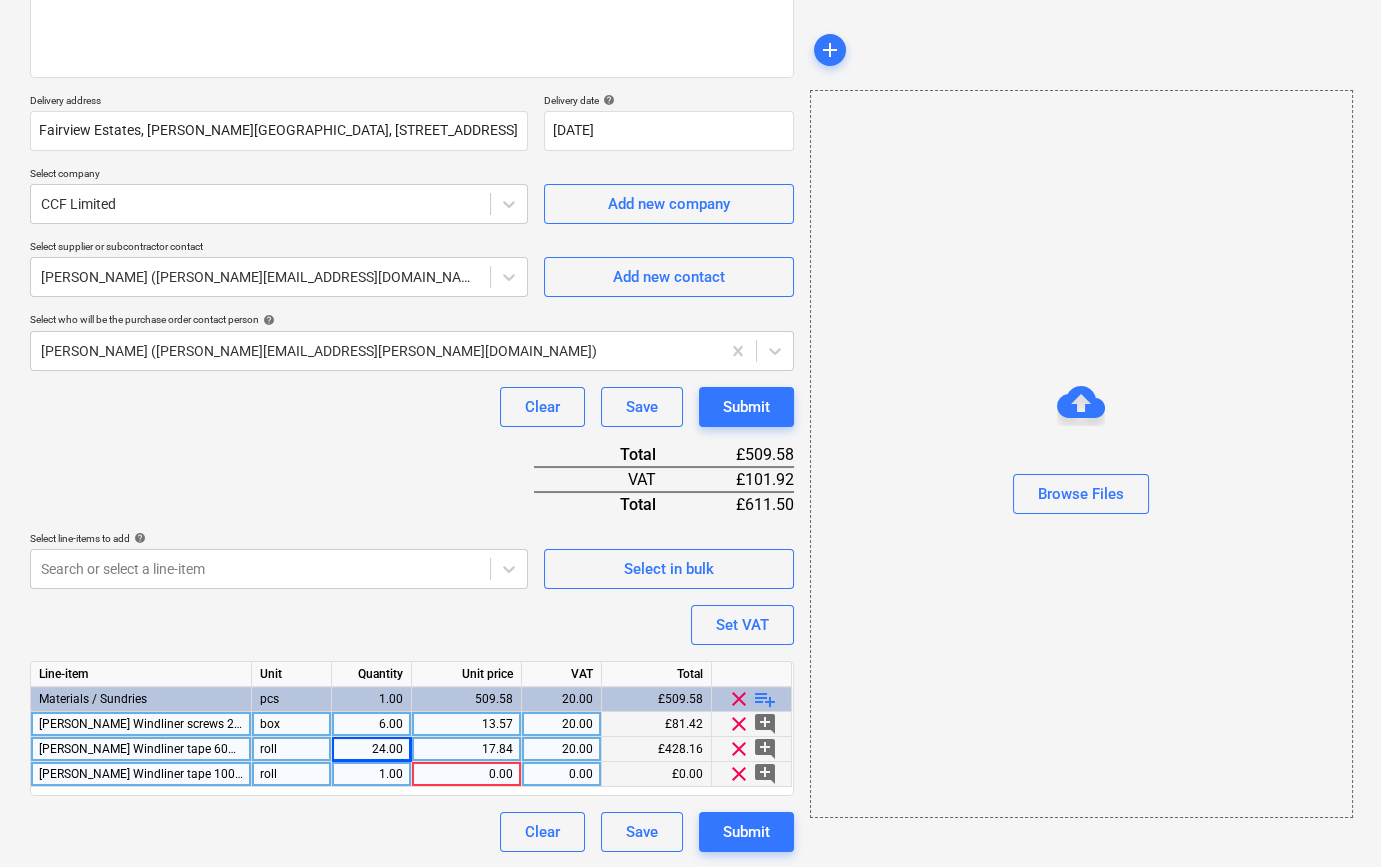 click on "Purchase order name help TML0010-PO-006 CCF Purchase order reference number help TML0010-PO-006 Description Site contact [PERSON_NAME] [PHONE_NUMBER] Delivery address [GEOGRAPHIC_DATA][PERSON_NAME], [STREET_ADDRESS] Delivery date help [DATE] [DATE] Press the down arrow key to interact with the calendar and
select a date. Press the question mark key to get the keyboard shortcuts for changing dates. Select company CCF Limited   Add new company Select supplier or subcontractor contact [PERSON_NAME] ([PERSON_NAME][EMAIL_ADDRESS][DOMAIN_NAME]) Add new contact Select who will be the purchase order contact person help [PERSON_NAME] ([PERSON_NAME][EMAIL_ADDRESS][PERSON_NAME][DOMAIN_NAME]) Clear Save Submit Total £509.58 VAT £101.92 Total £611.50 Select line-items to add help Search or select a line-item Select in bulk Set VAT Line-item Unit Quantity Unit price VAT Total  Materials / Sundries pcs 1.00 509.58 20.00 £509.58 clear playlist_add [PERSON_NAME] Windliner screws 25mm box 6.00 13.57 20.00 £81.42 clear add_comment" at bounding box center (412, 368) 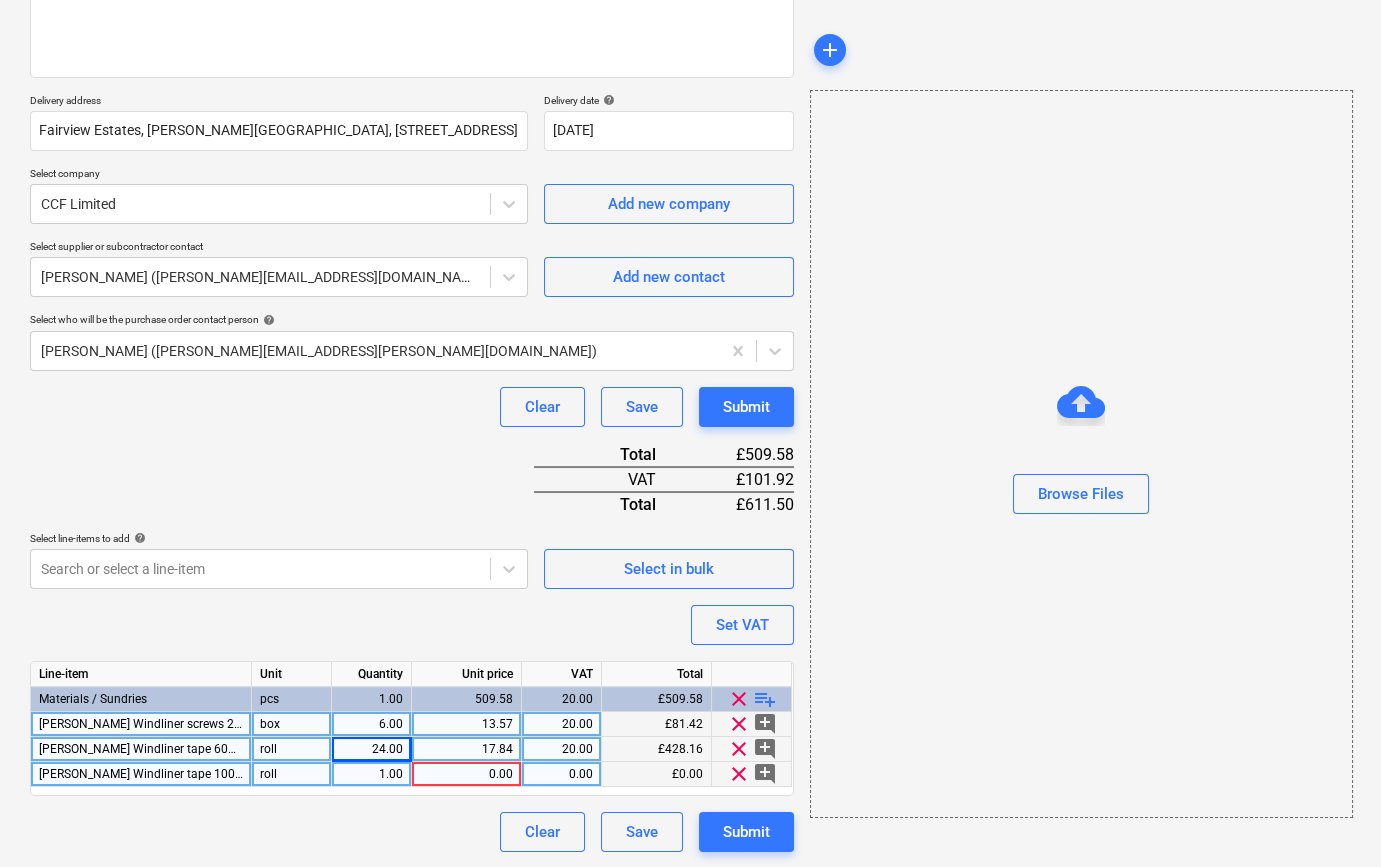 click on "1.00" at bounding box center (371, 774) 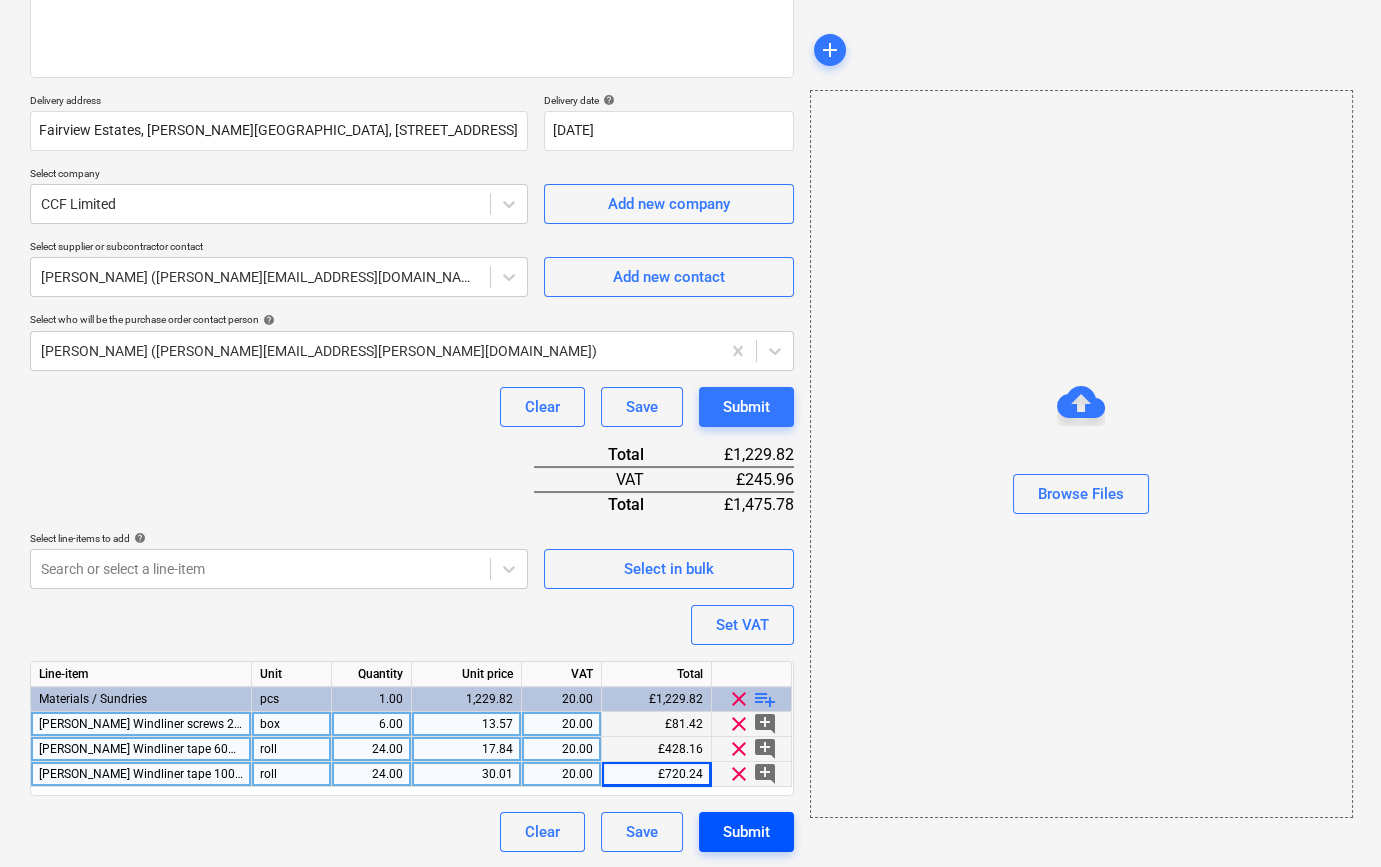 click on "Submit" at bounding box center [746, 832] 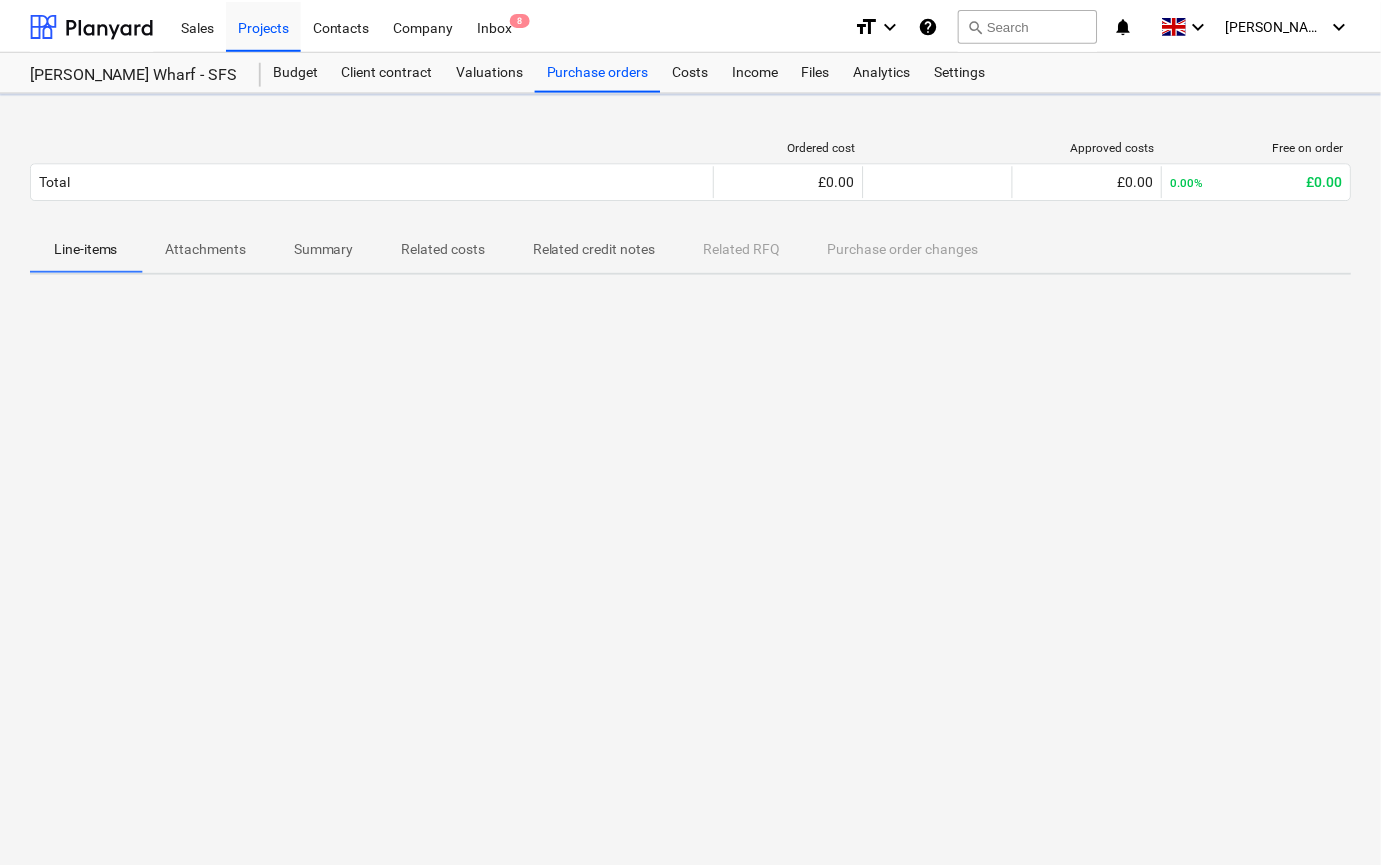 scroll, scrollTop: 0, scrollLeft: 0, axis: both 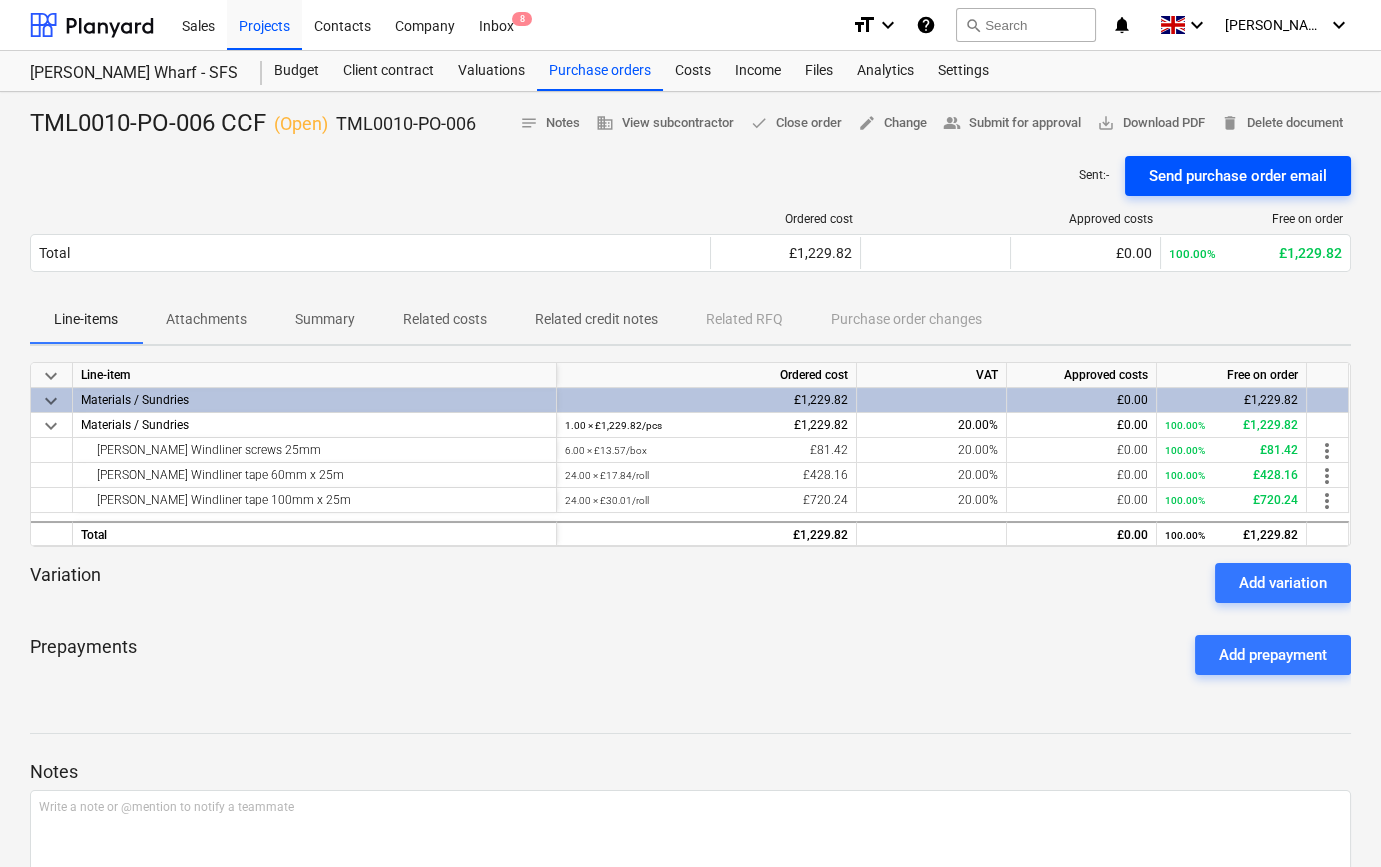 click on "Send purchase order email" at bounding box center [1238, 176] 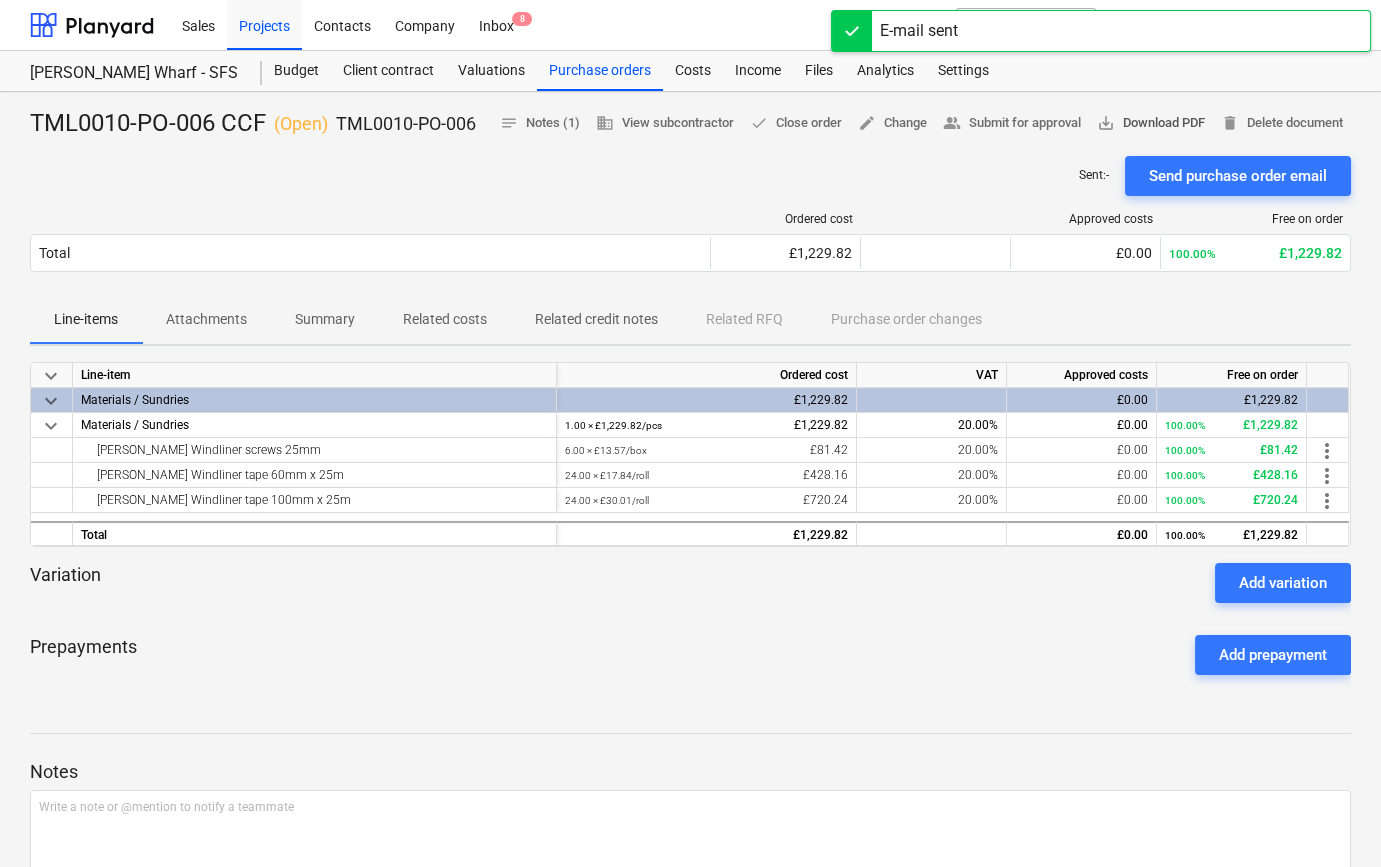 click on "save_alt Download PDF" at bounding box center (1151, 123) 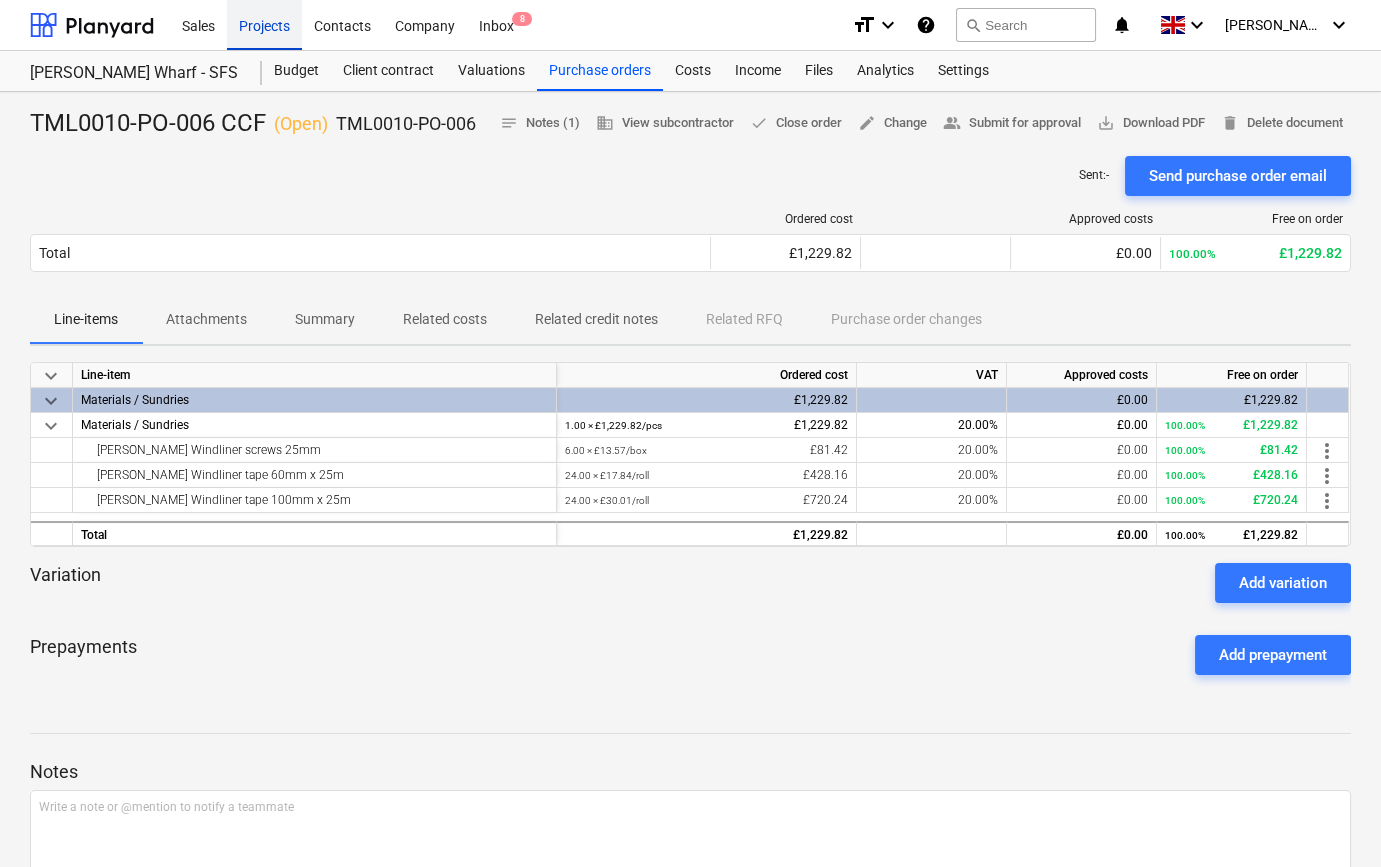 click on "Projects" at bounding box center [264, 24] 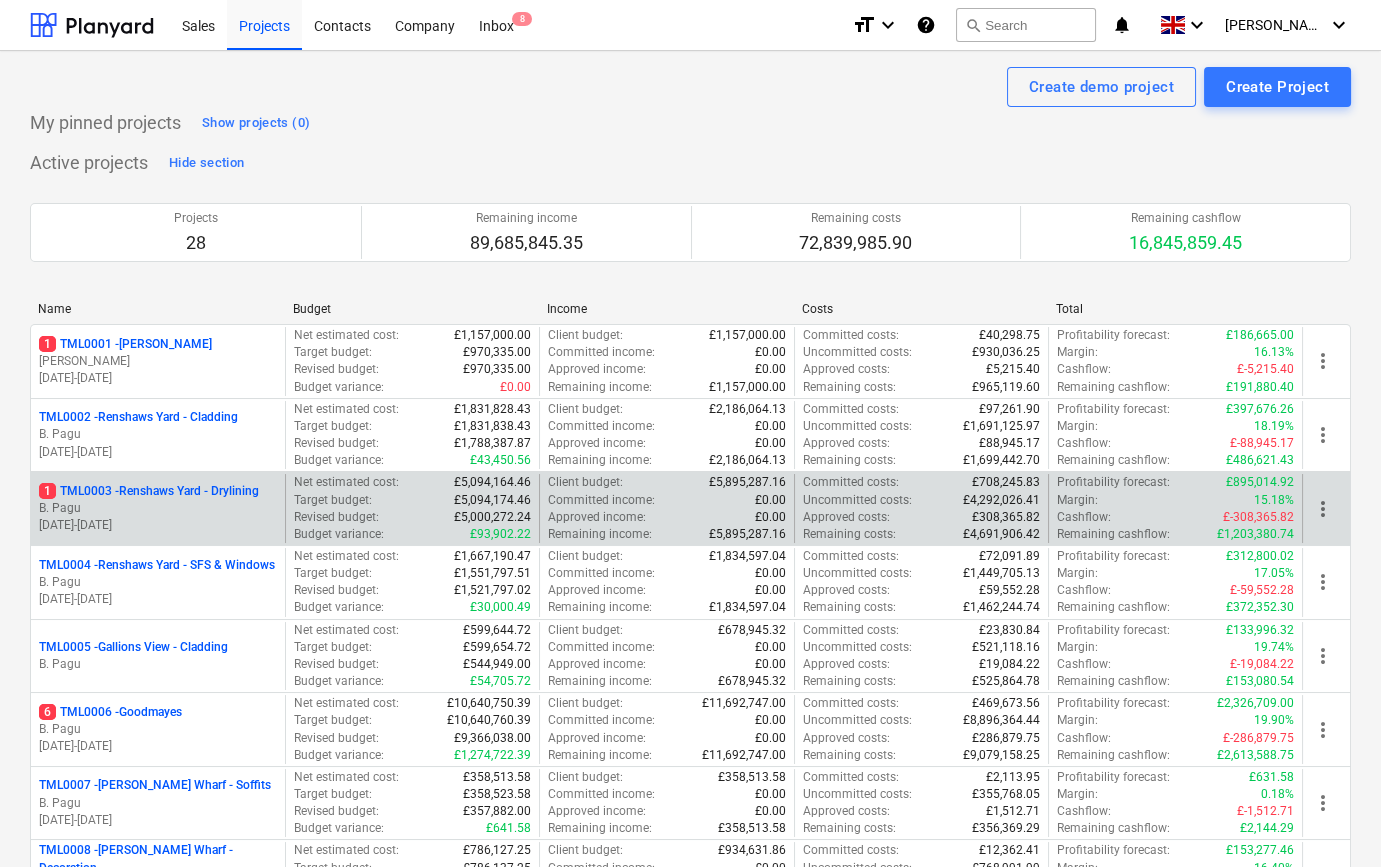 click on "B. Pagu" at bounding box center (158, 508) 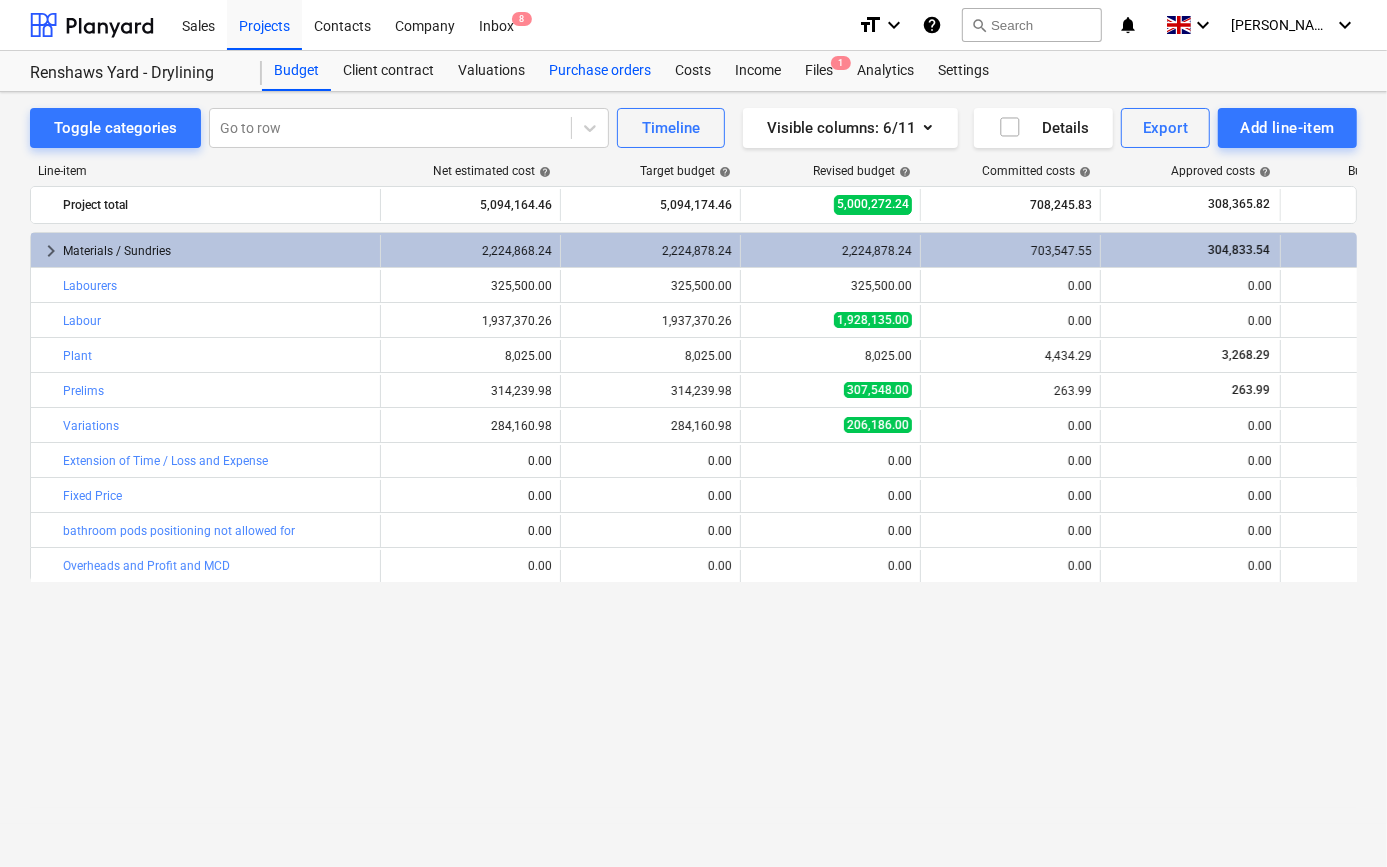 click on "Purchase orders" at bounding box center (600, 71) 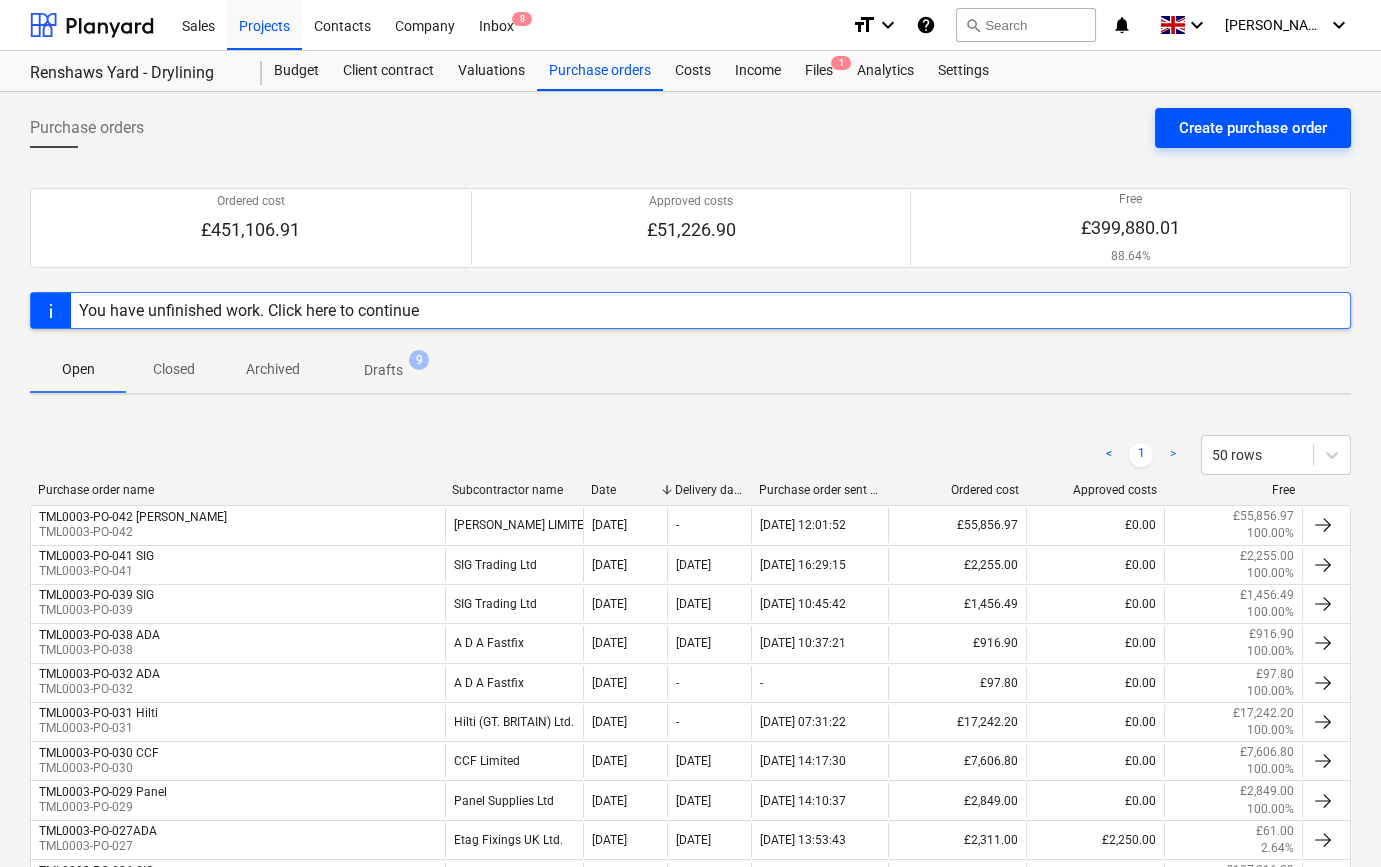click on "Create purchase order" at bounding box center [1253, 128] 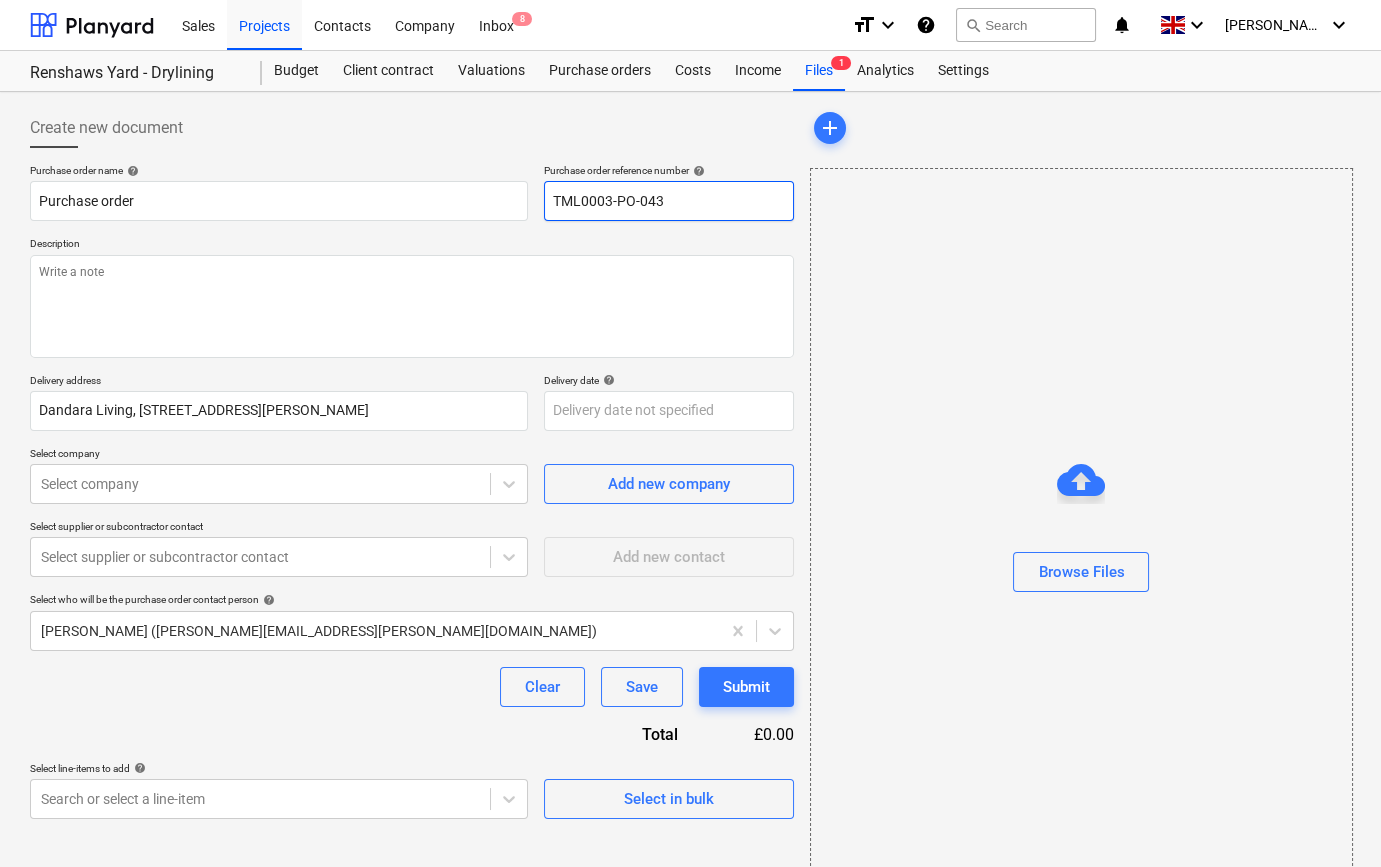 drag, startPoint x: 670, startPoint y: 196, endPoint x: 545, endPoint y: 199, distance: 125.035995 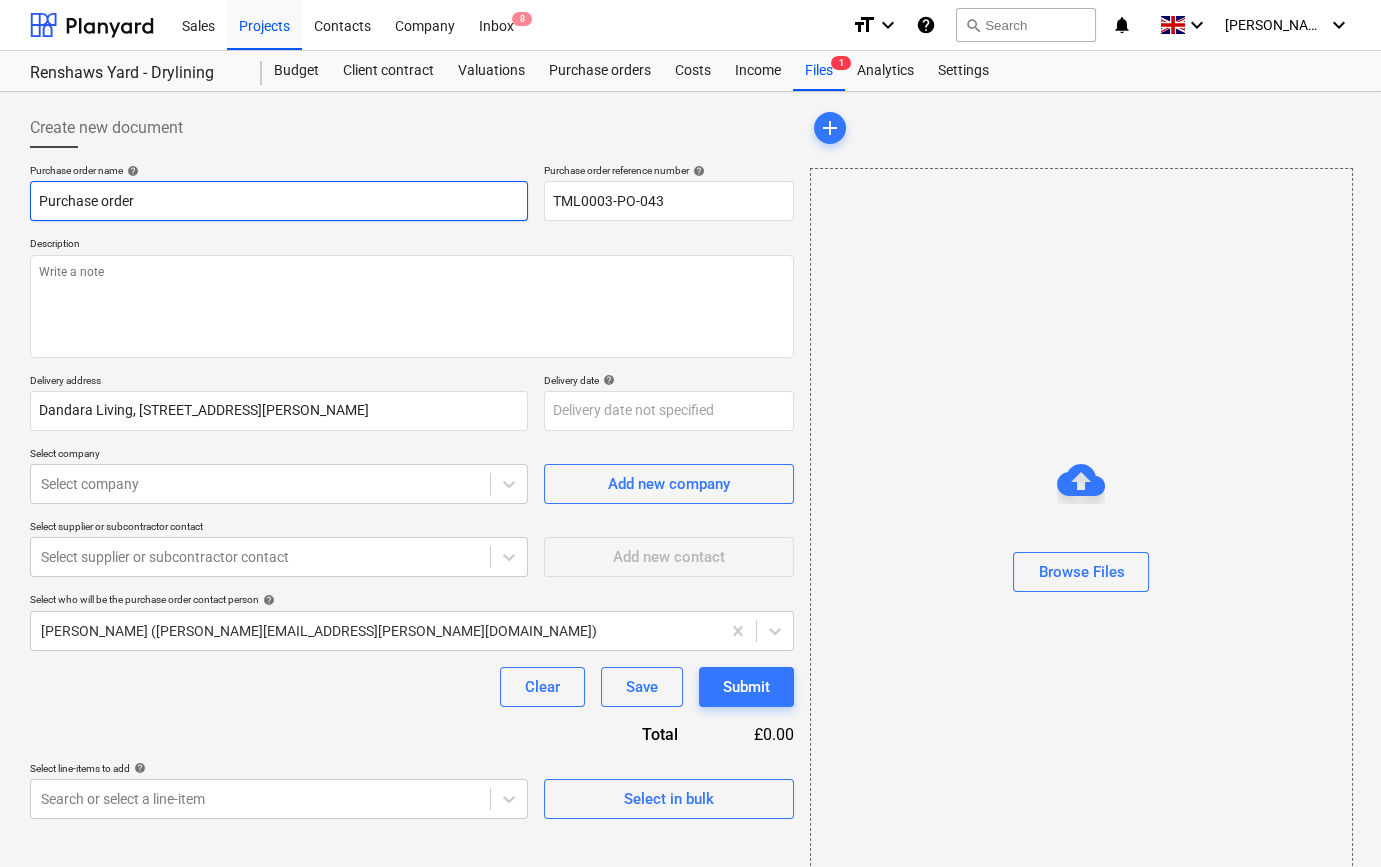 paste on "TML0003-PO-043" 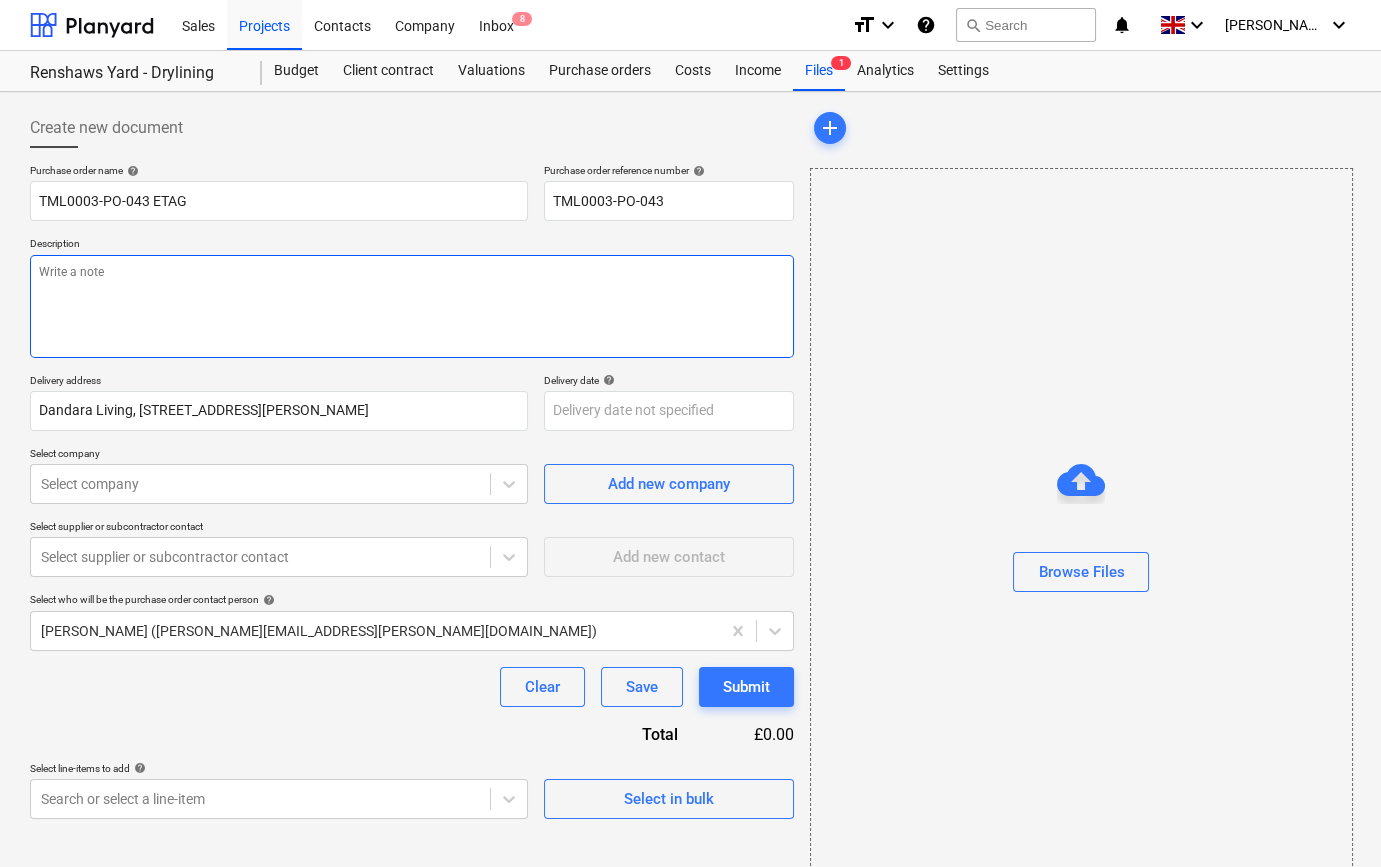 click at bounding box center (412, 306) 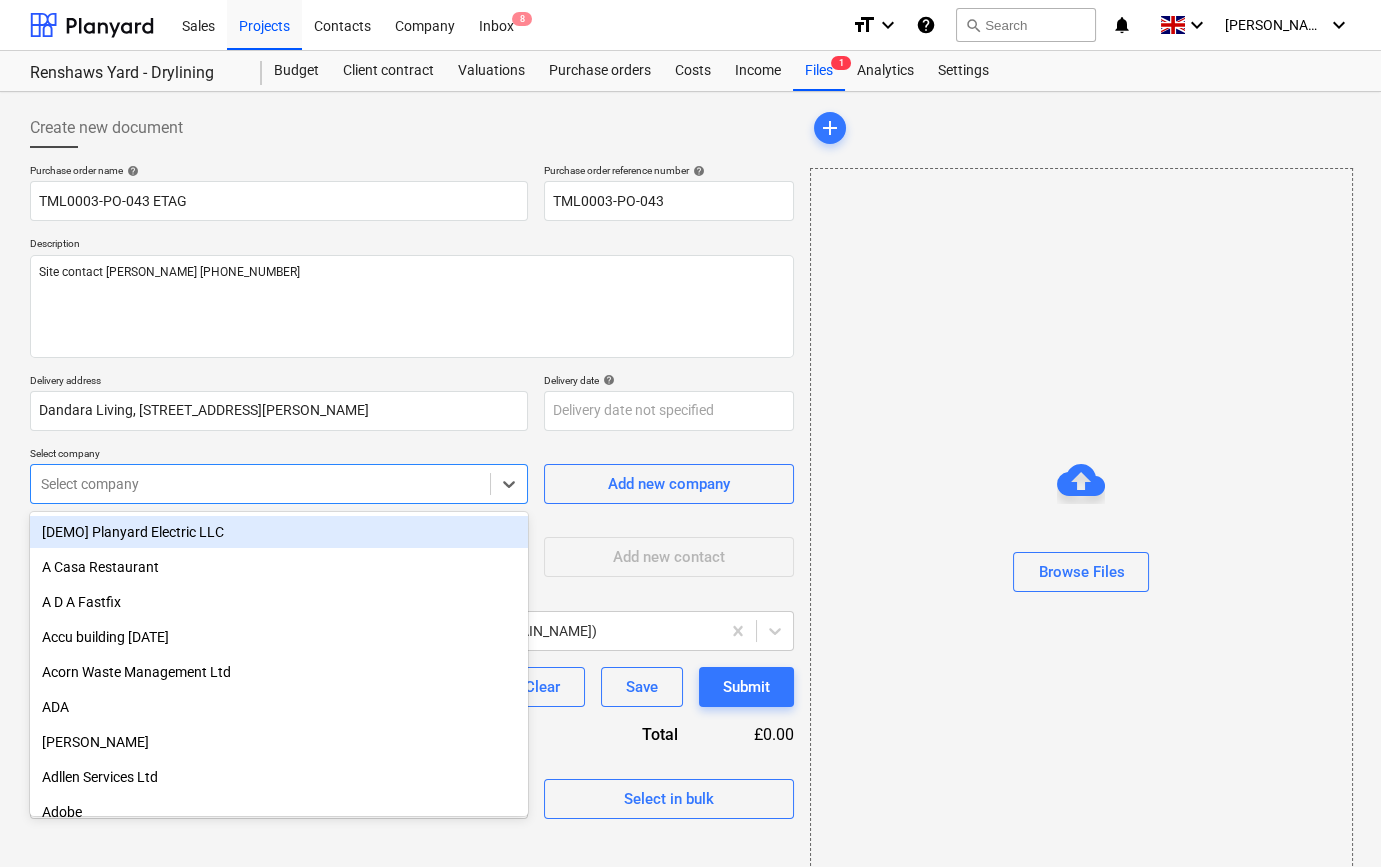 click at bounding box center [260, 484] 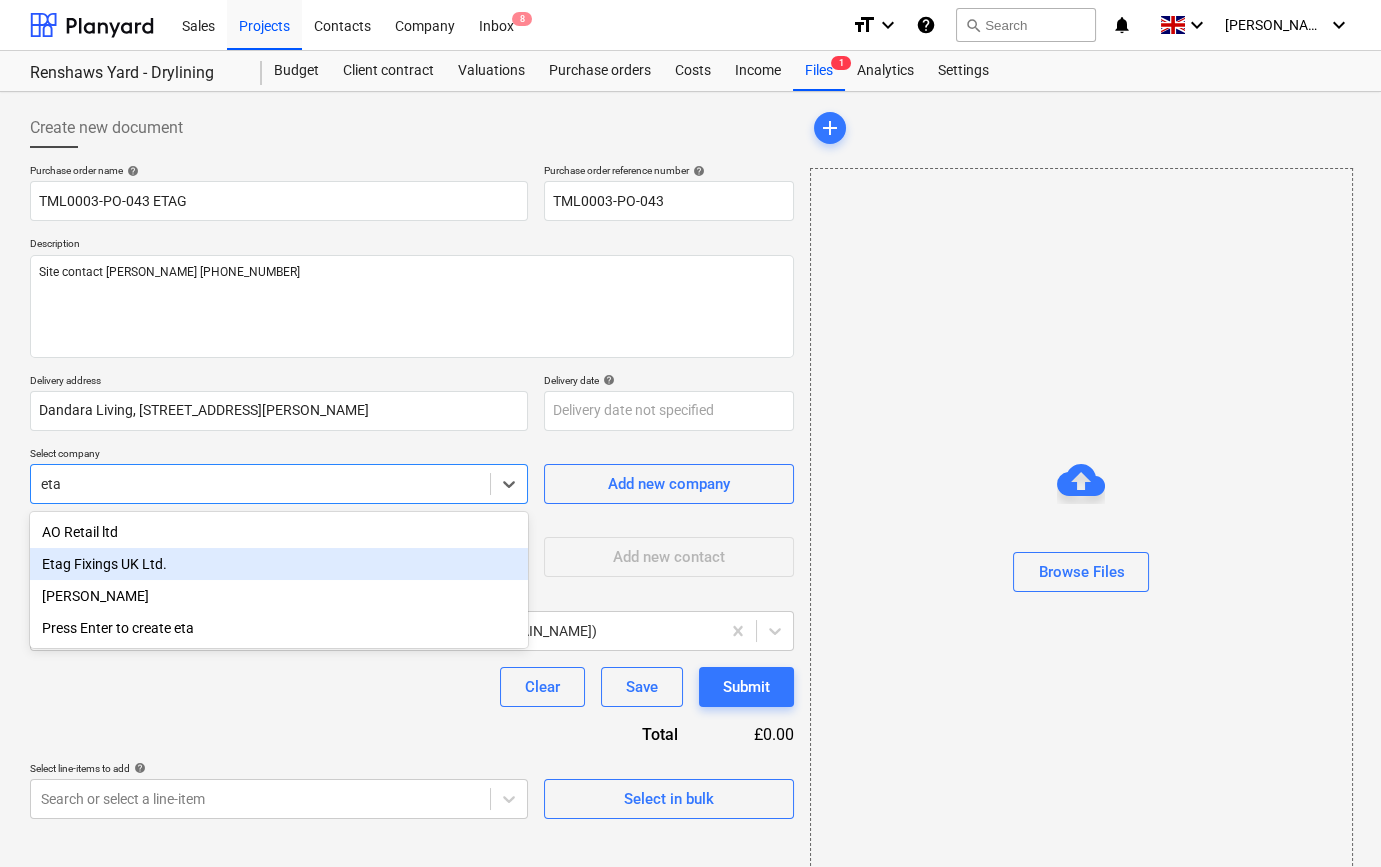 click on "Etag Fixings UK Ltd." at bounding box center (279, 564) 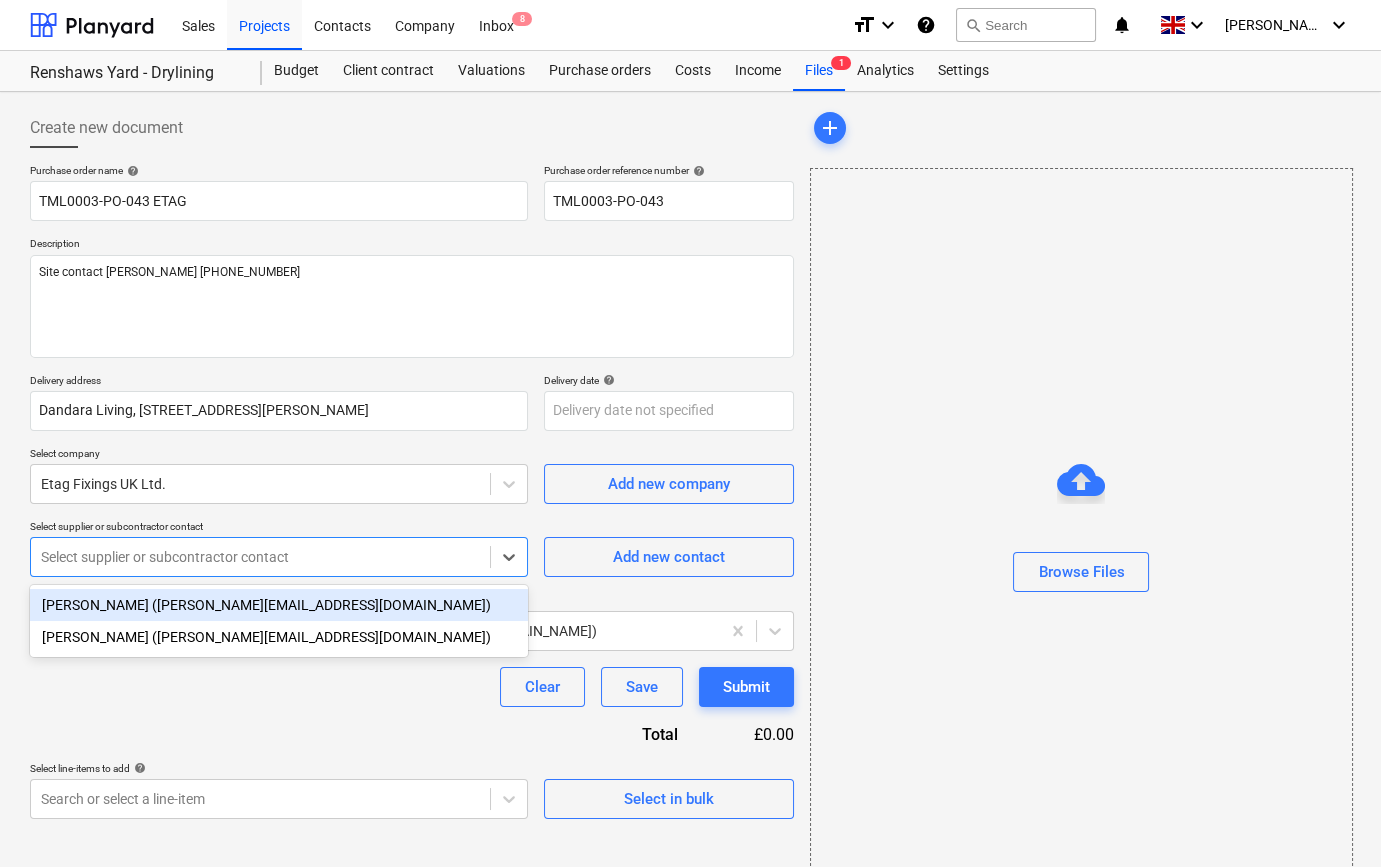 click at bounding box center (260, 557) 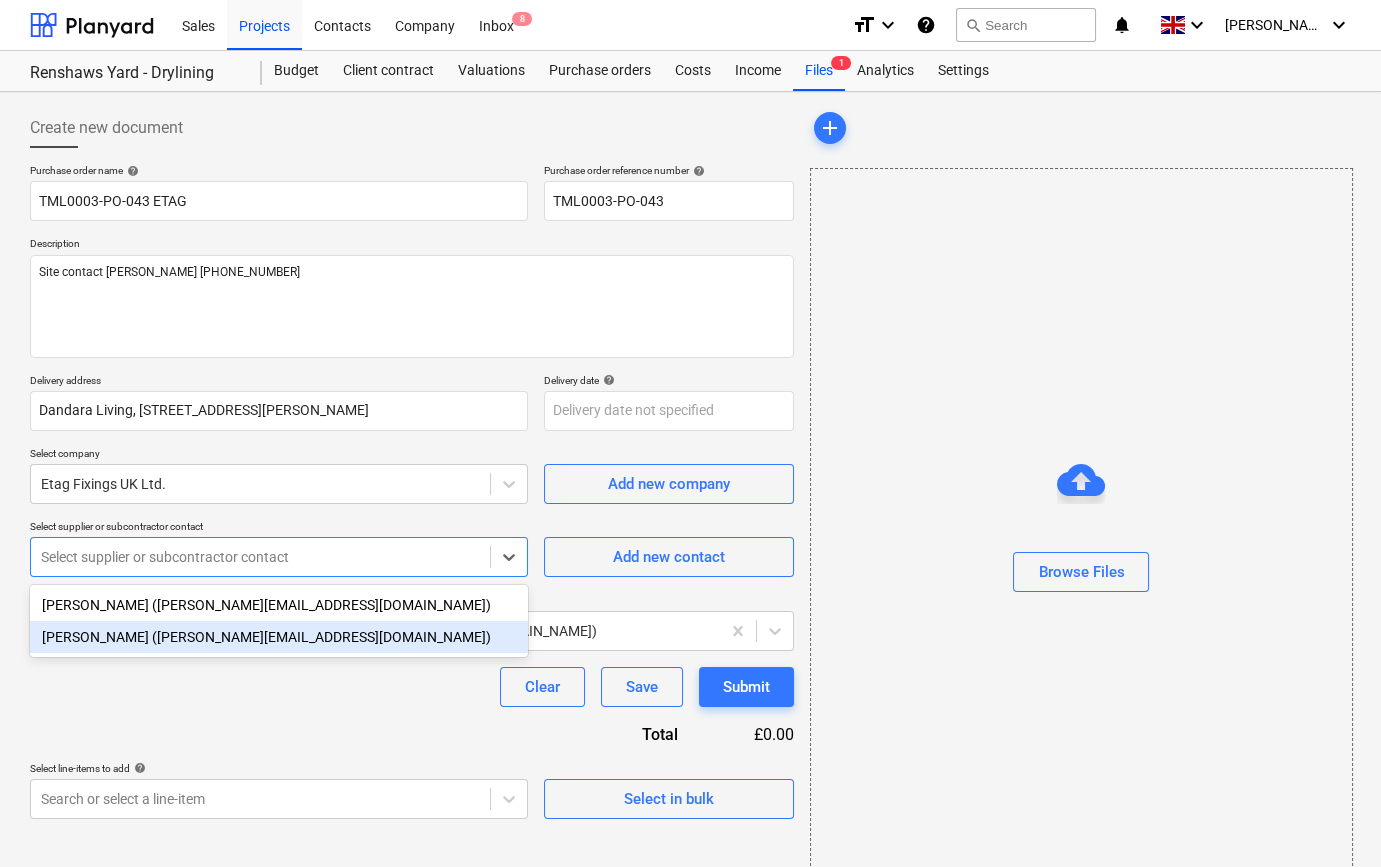 click on "[PERSON_NAME] ([PERSON_NAME][EMAIL_ADDRESS][DOMAIN_NAME])" at bounding box center [279, 637] 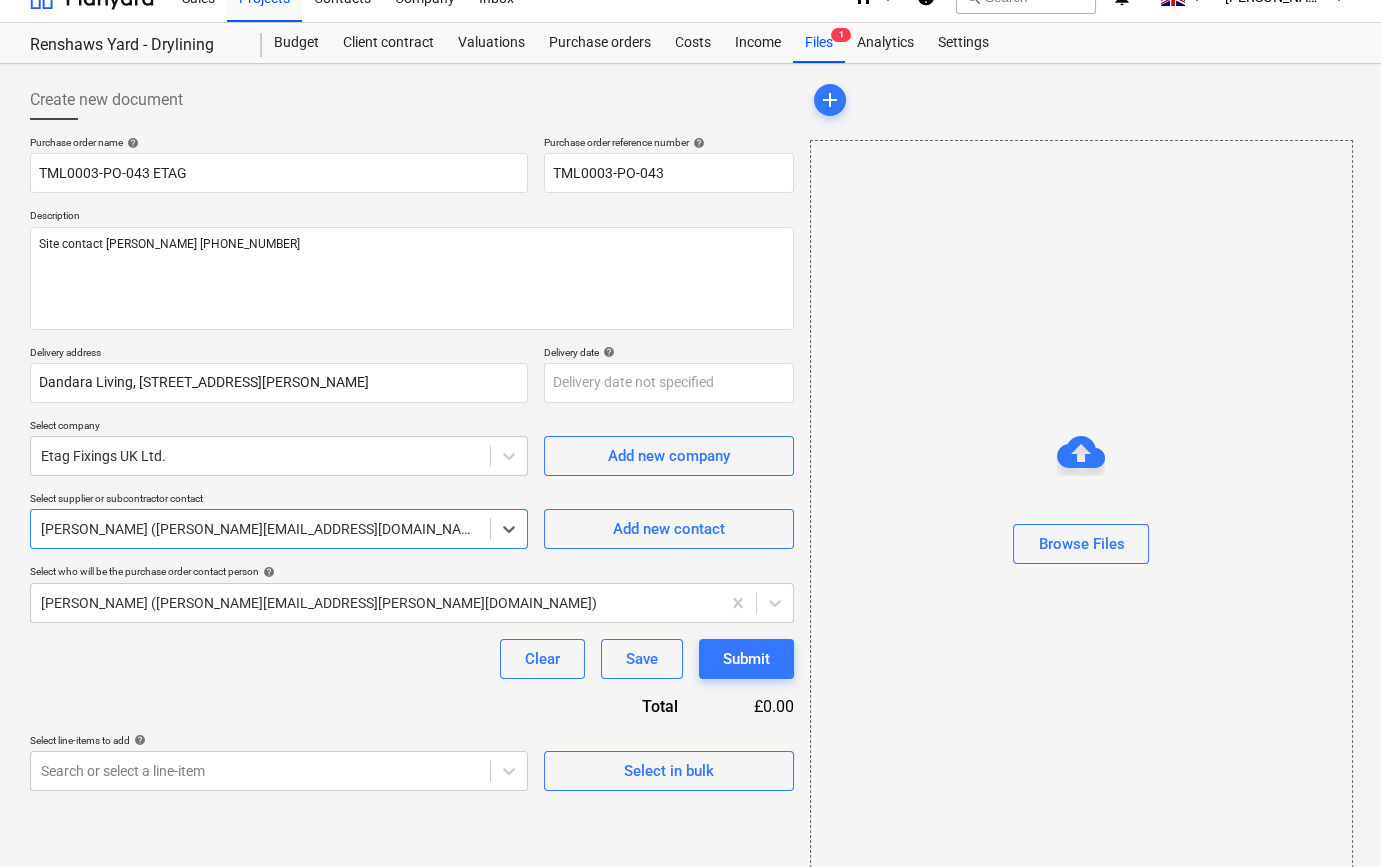 scroll, scrollTop: 43, scrollLeft: 0, axis: vertical 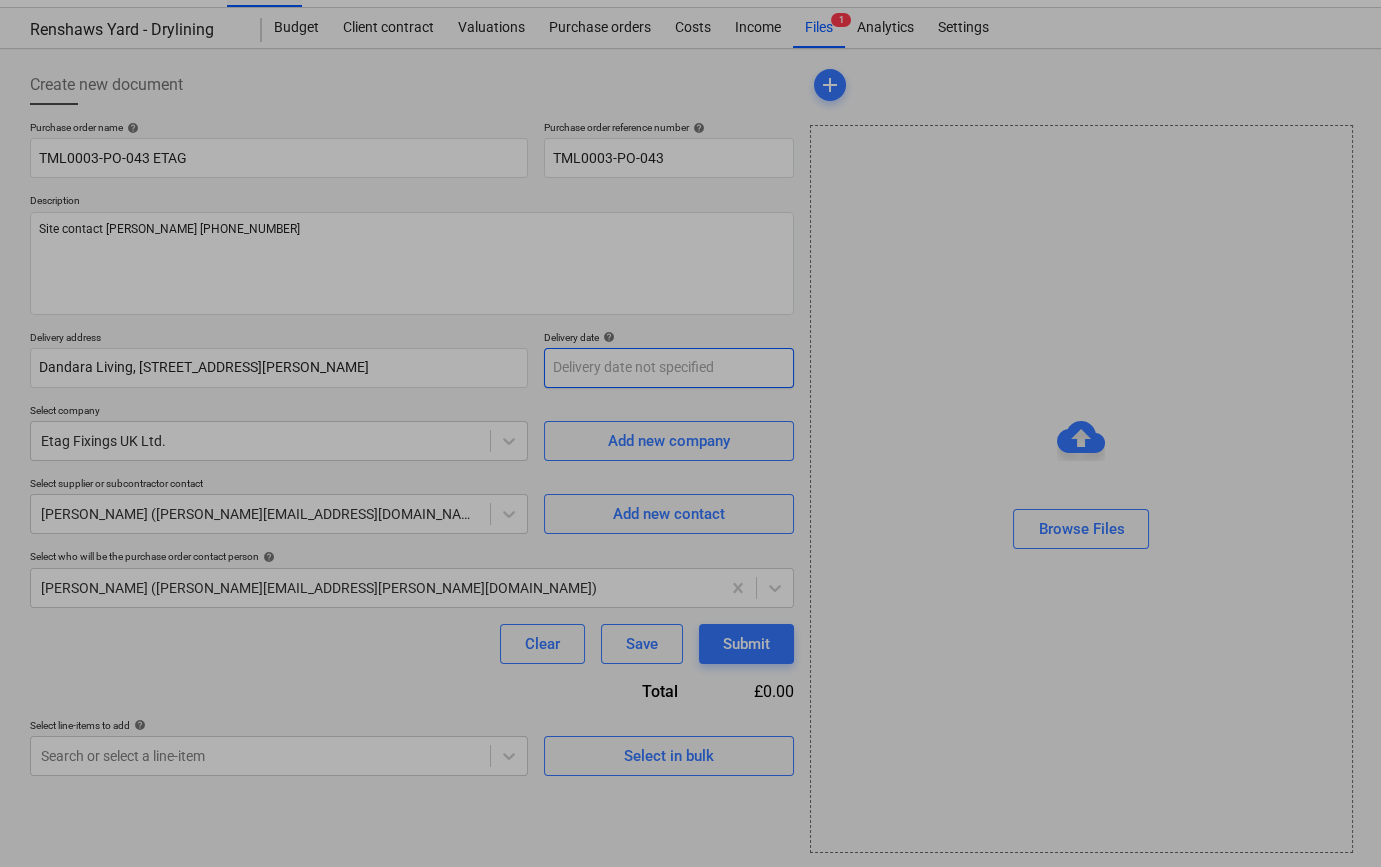 click on "Sales Projects Contacts Company Inbox 8 format_size keyboard_arrow_down help search Search notifications 0 keyboard_arrow_down [PERSON_NAME] keyboard_arrow_down Renshaws Yard -  Drylining Budget Client contract Valuations Purchase orders Costs Income Files 1 Analytics Settings Create new document Purchase order name help TML0003-PO-043 ETAG Purchase order reference number help TML0003-PO-043 Description Site contact [PERSON_NAME] [PHONE_NUMBER] Delivery address [GEOGRAPHIC_DATA][STREET_ADDRESS][PERSON_NAME] Delivery date help Press the down arrow key to interact with the calendar and
select a date. Press the question mark key to get the keyboard shortcuts for changing dates. Select company Etag Fixings UK Ltd.   Add new company Select supplier or subcontractor contact [PERSON_NAME] ([PERSON_NAME][EMAIL_ADDRESS][DOMAIN_NAME]) Add new contact Select who will be the purchase order contact person help [PERSON_NAME] ([PERSON_NAME][EMAIL_ADDRESS][PERSON_NAME][DOMAIN_NAME]) Clear Save Submit Total £0.00 Select line-items to add help Select in bulk" at bounding box center (690, 390) 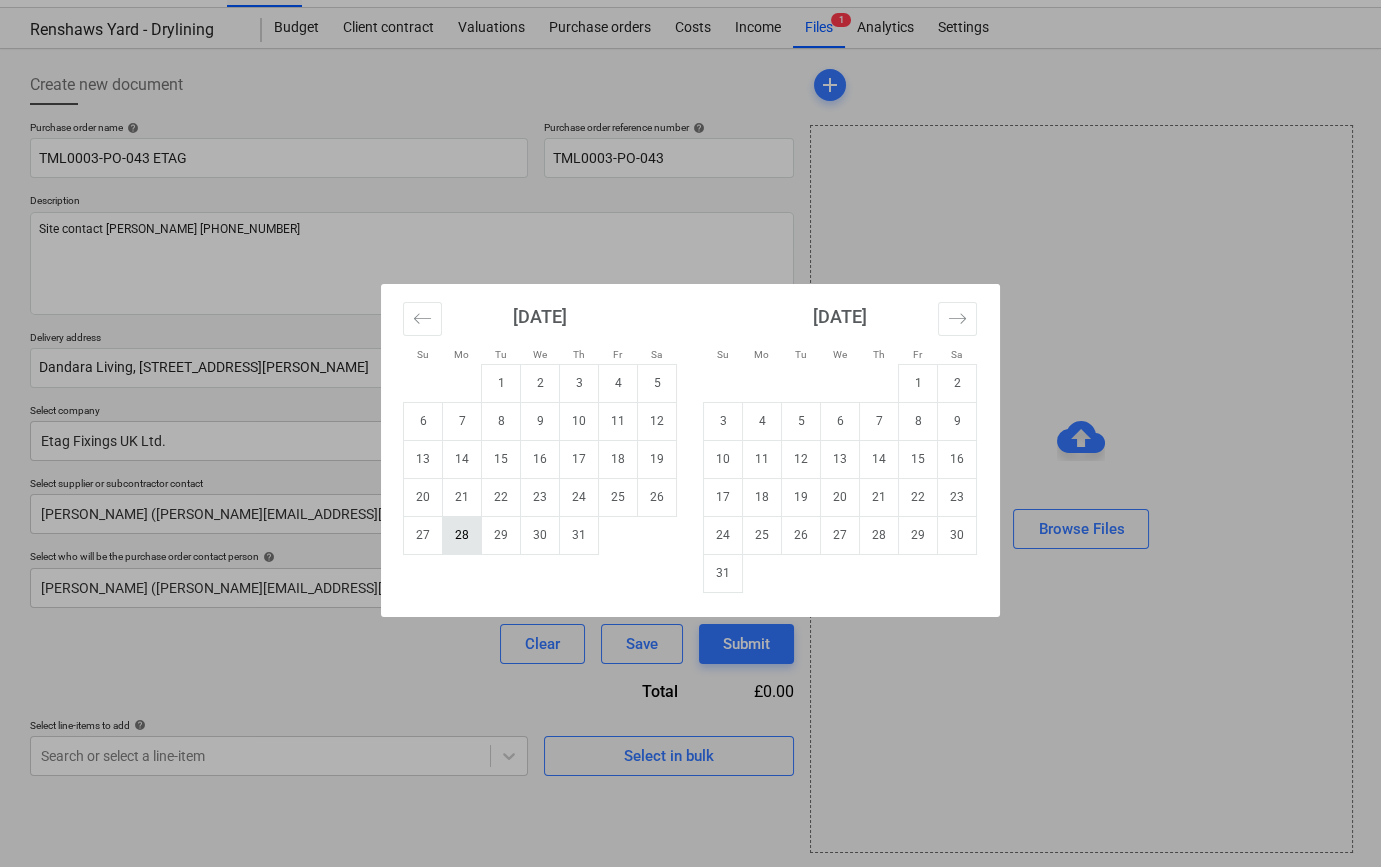 click on "28" at bounding box center (462, 535) 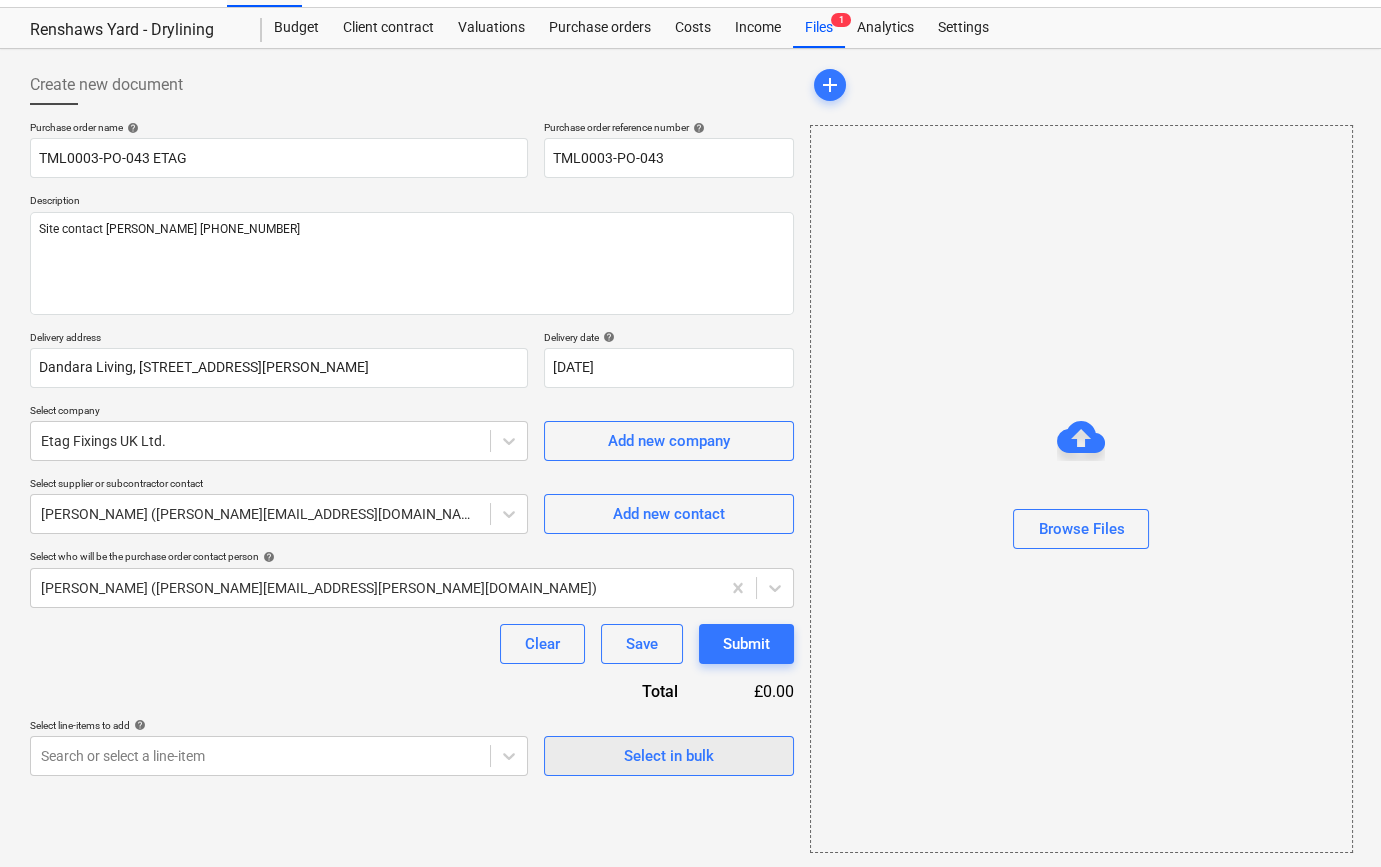 click on "Select in bulk" at bounding box center [669, 756] 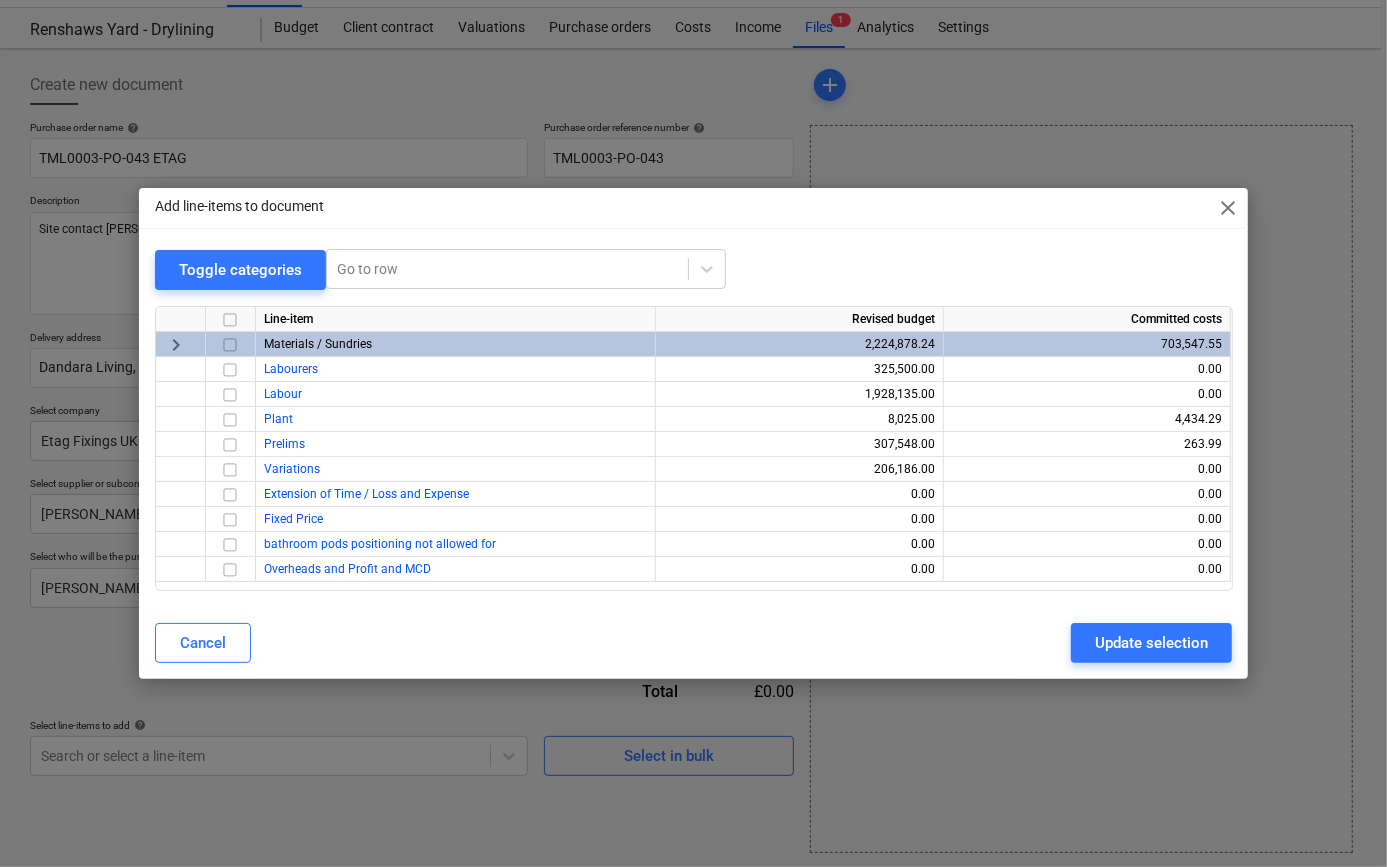 click at bounding box center [230, 345] 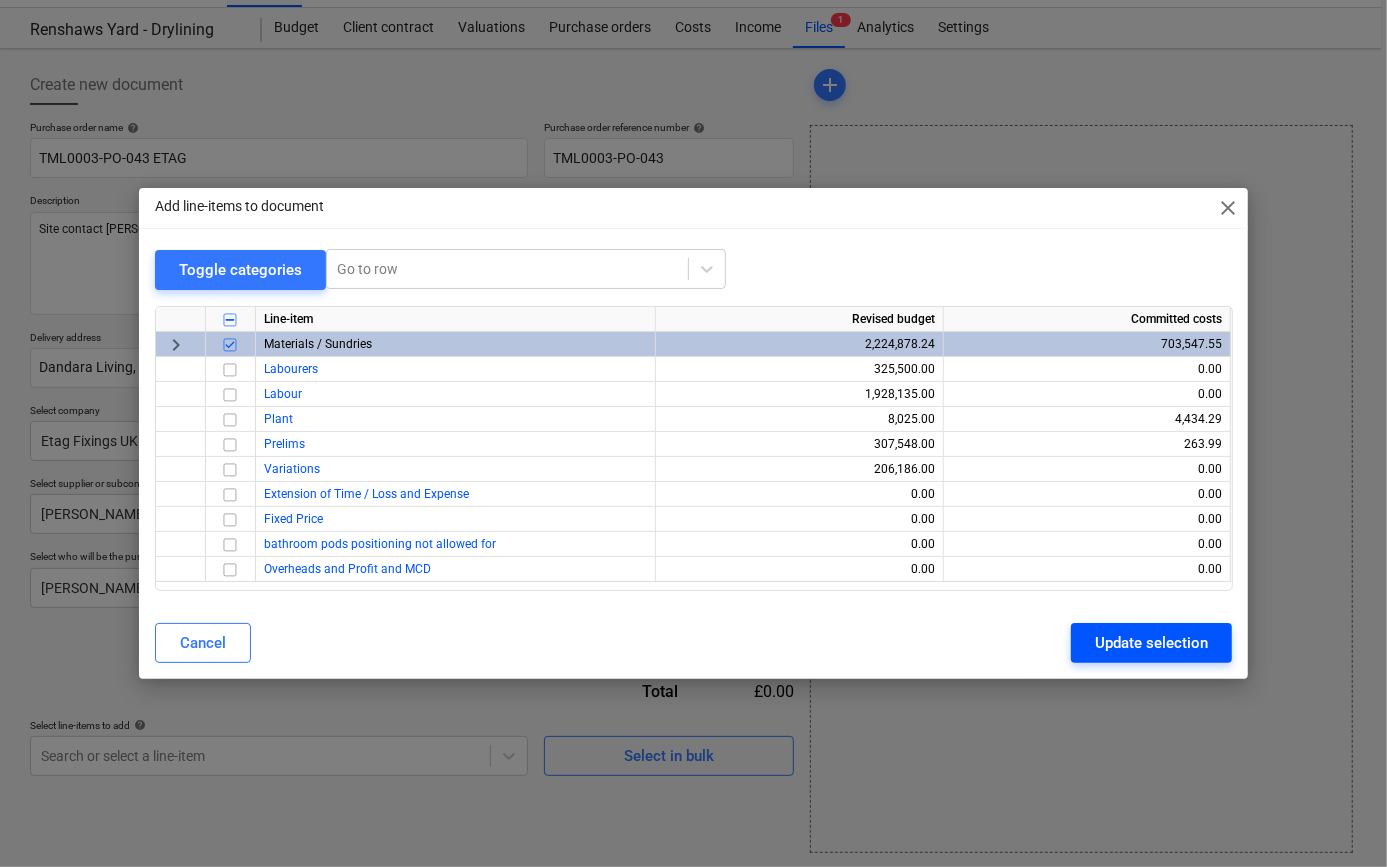 click on "Update selection" at bounding box center [1151, 643] 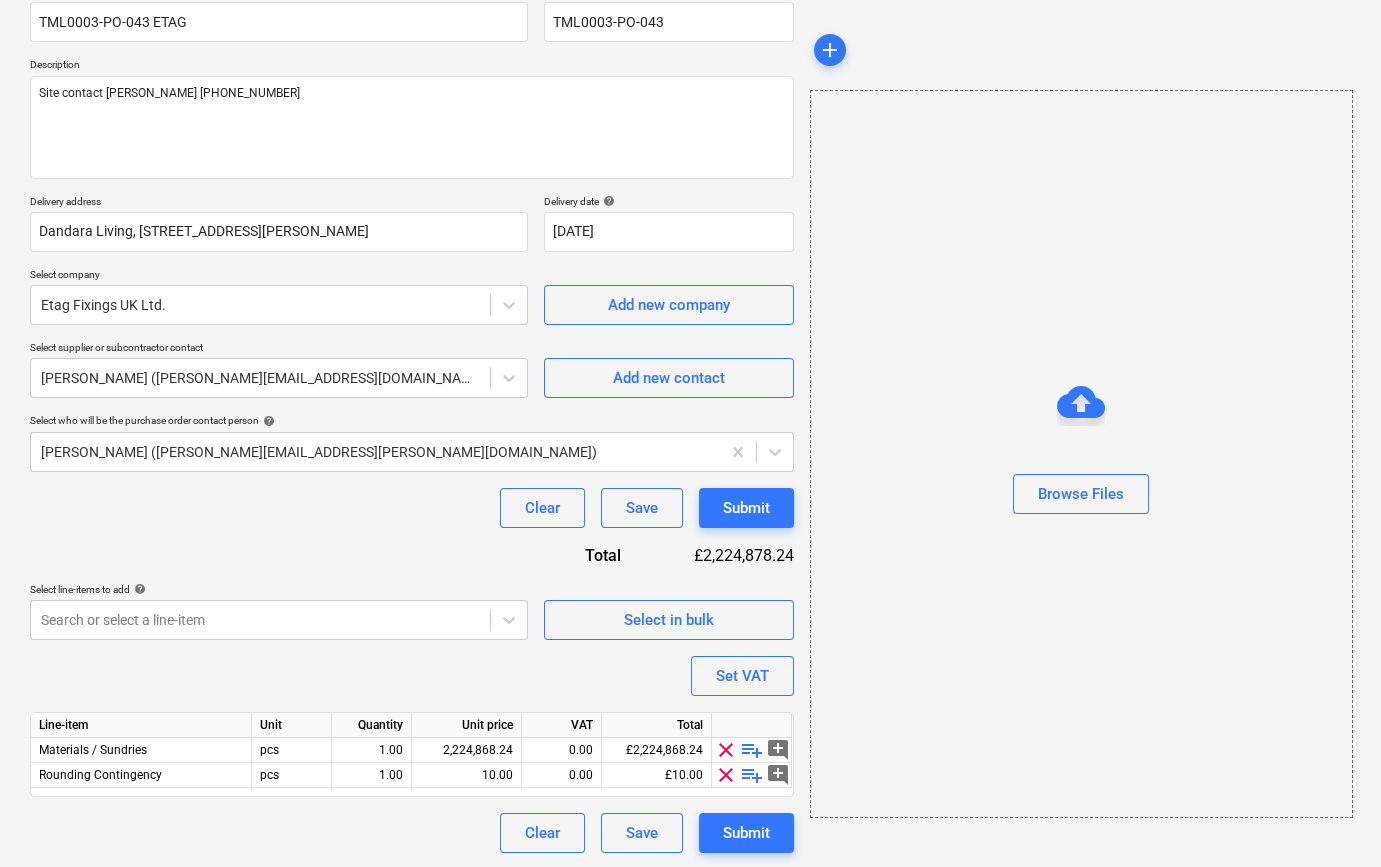 scroll, scrollTop: 180, scrollLeft: 0, axis: vertical 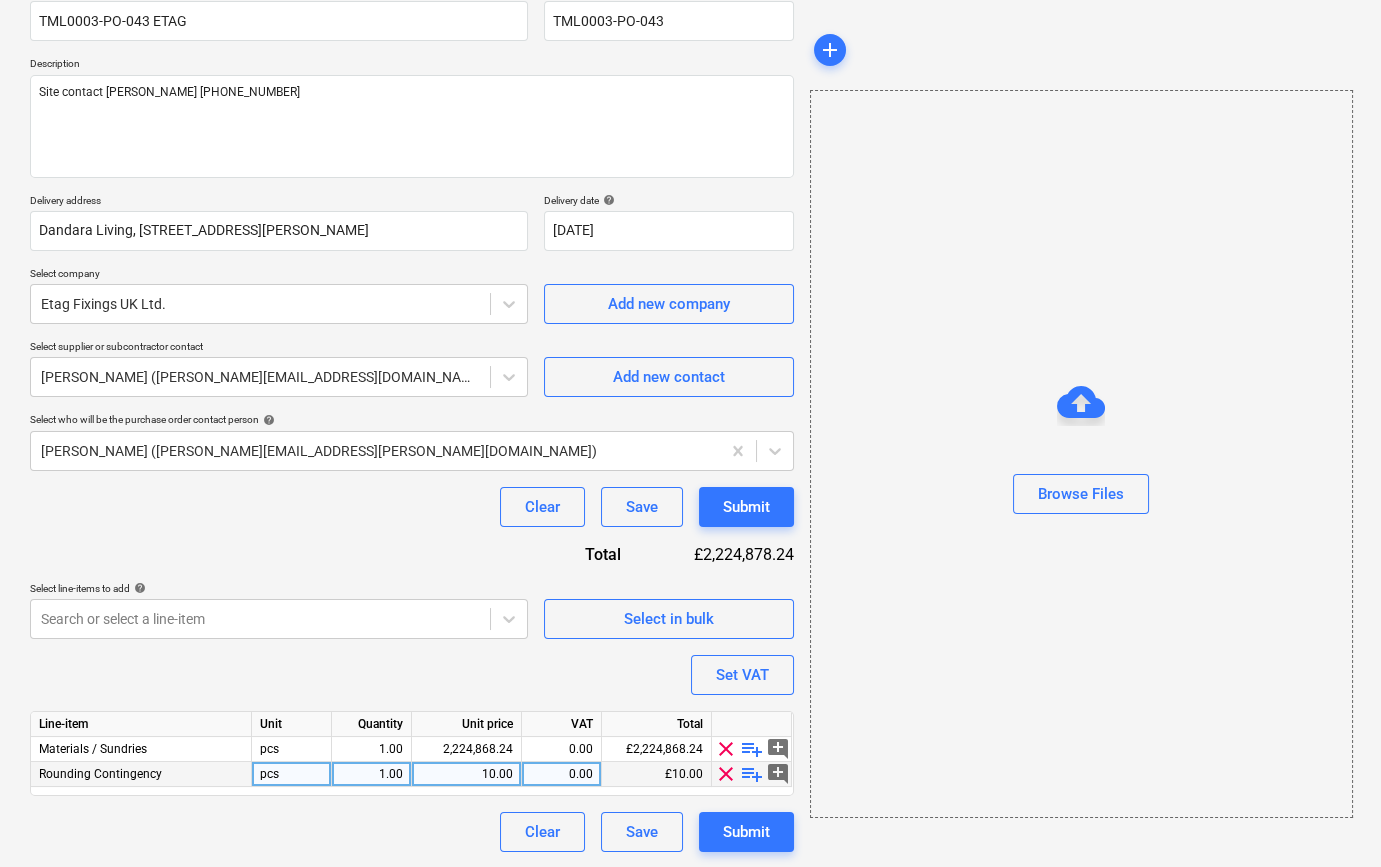 click on "clear" at bounding box center [726, 774] 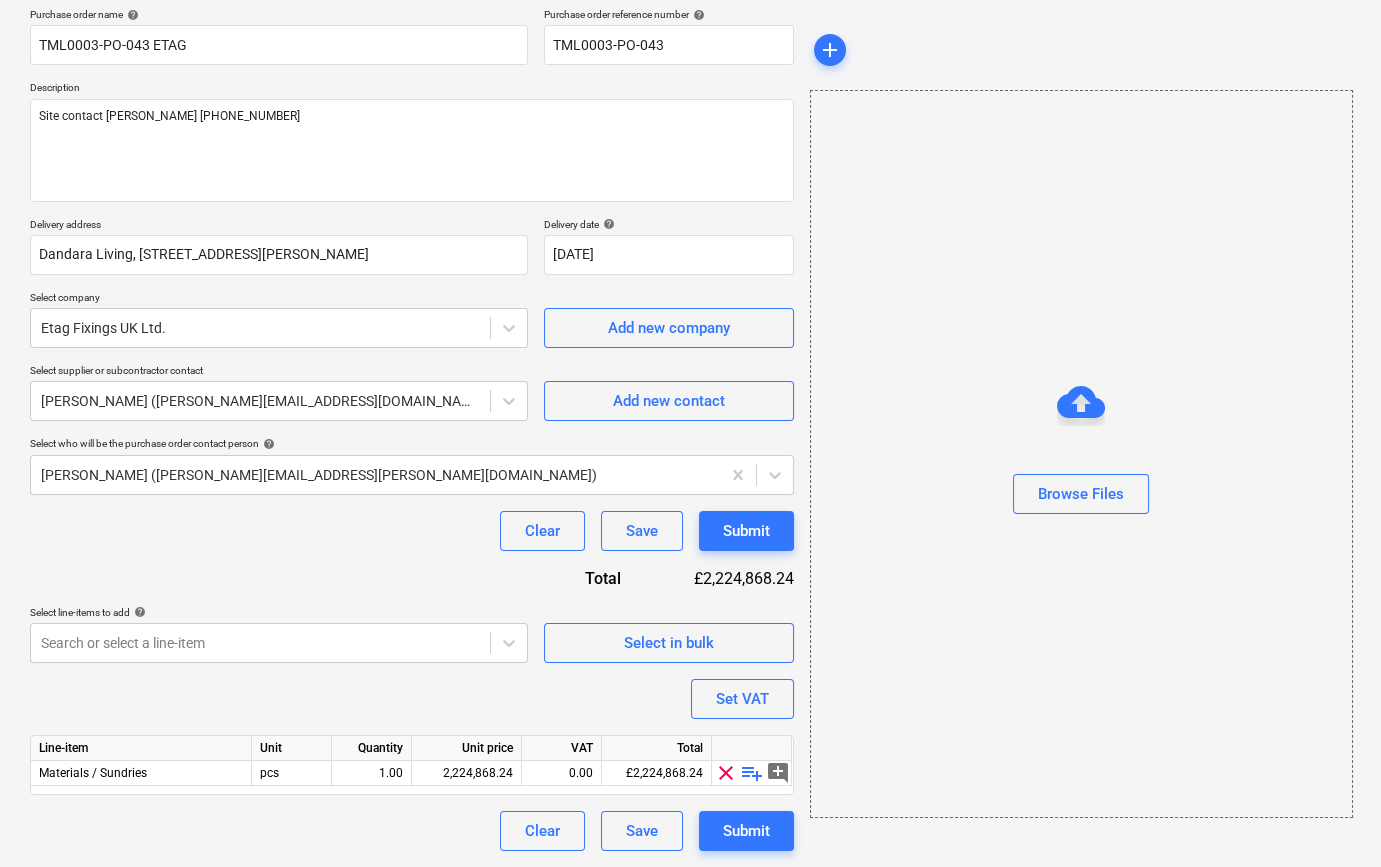scroll, scrollTop: 155, scrollLeft: 0, axis: vertical 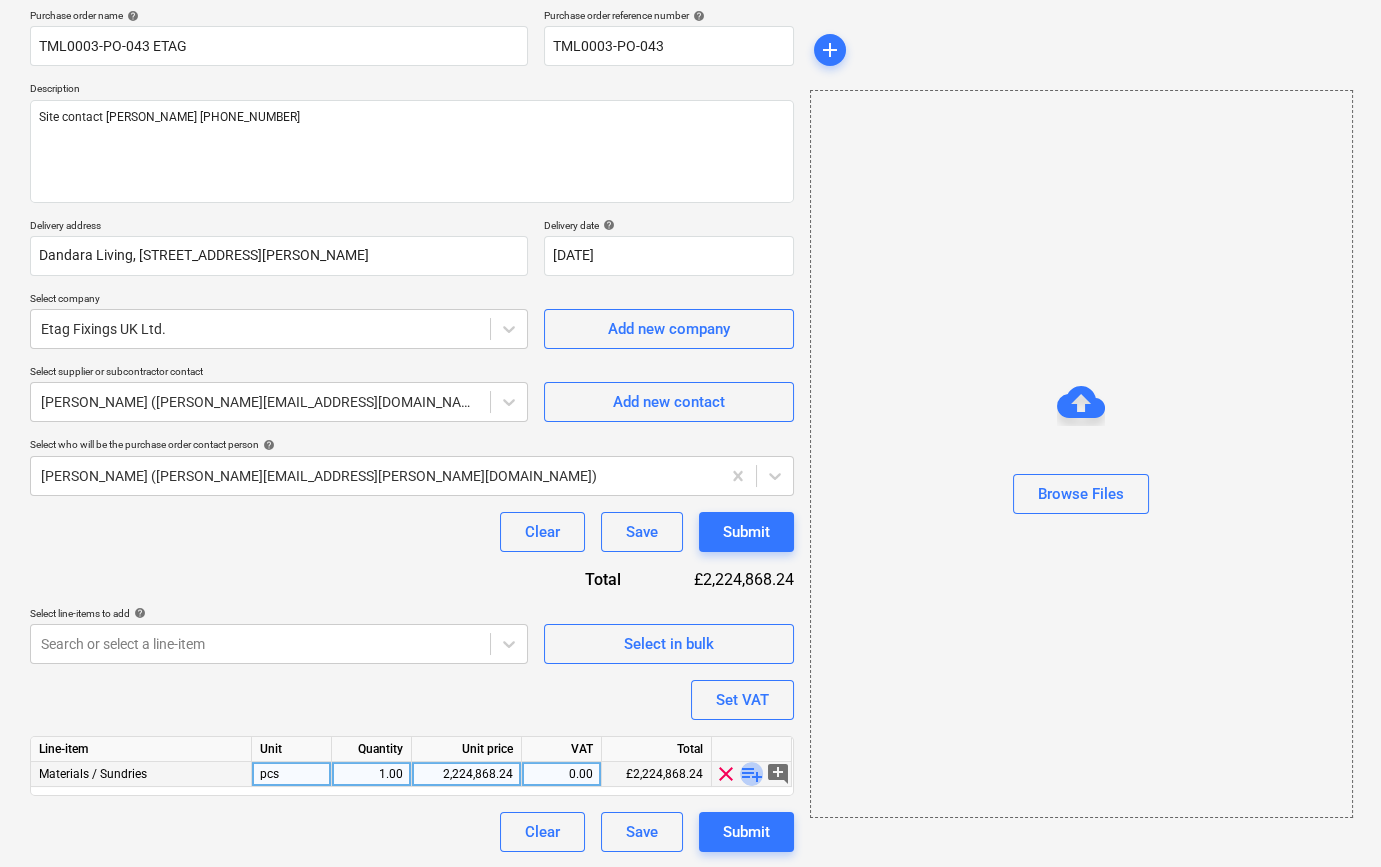 click on "playlist_add" at bounding box center [752, 774] 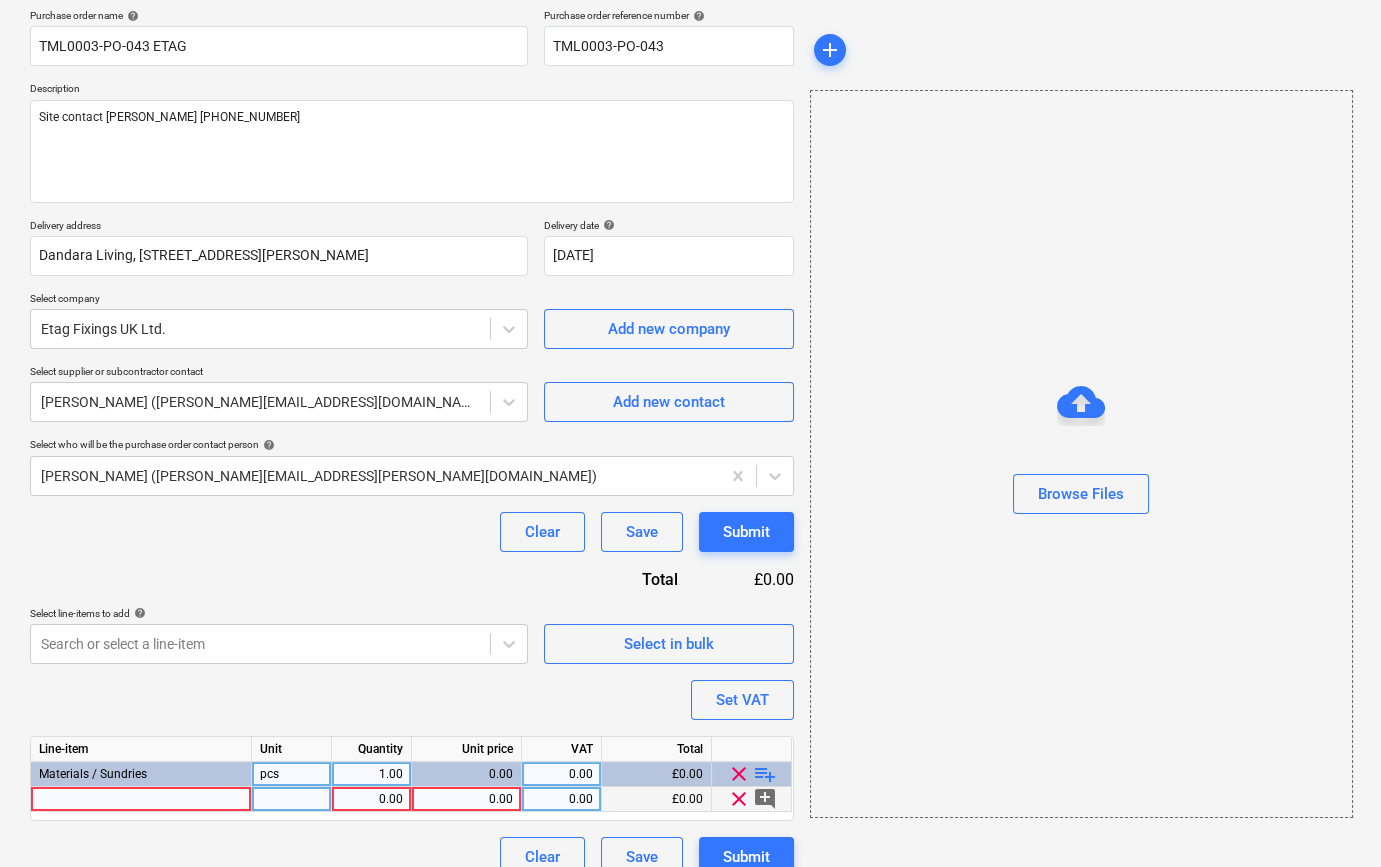 click at bounding box center [141, 799] 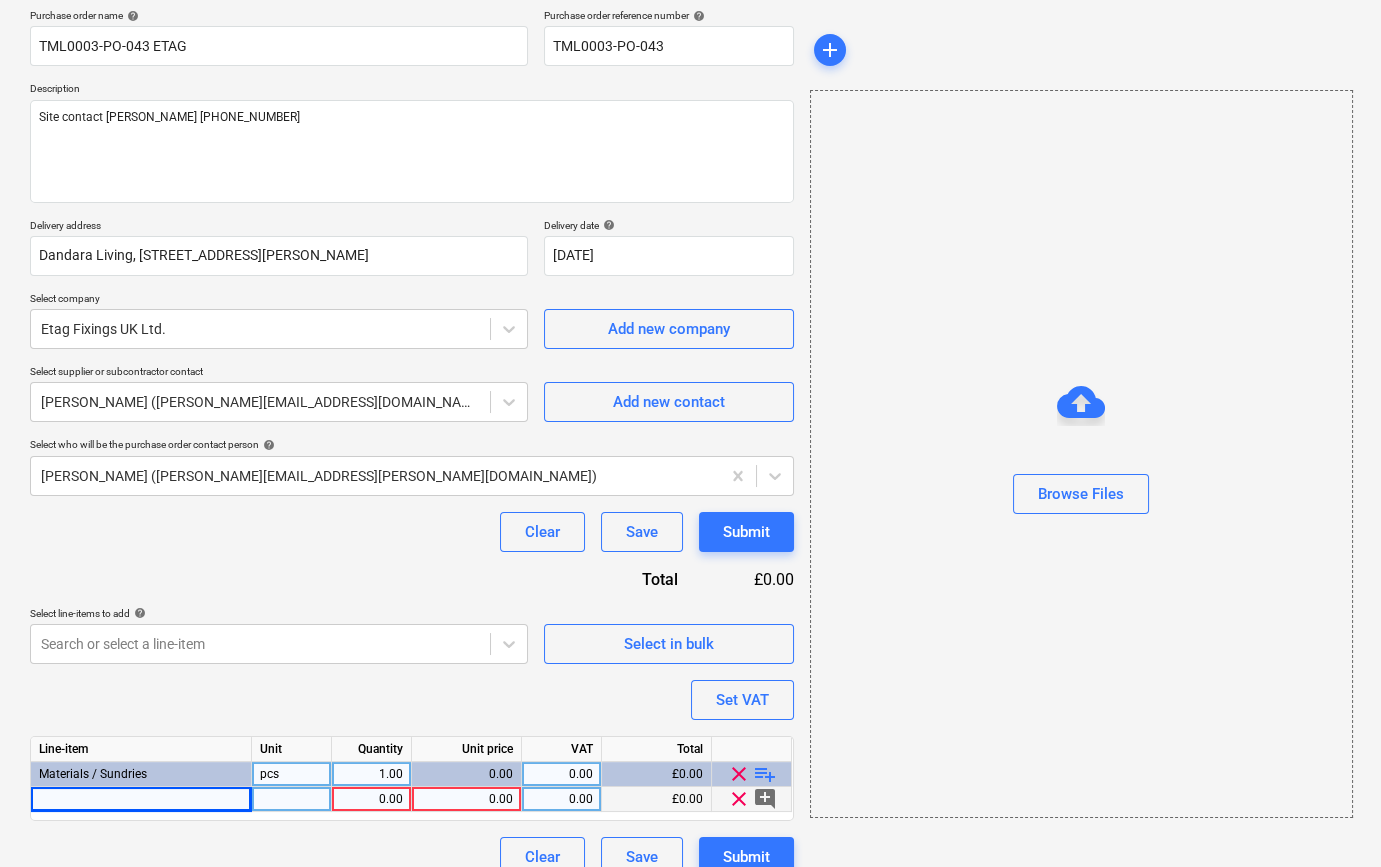 click at bounding box center [141, 799] 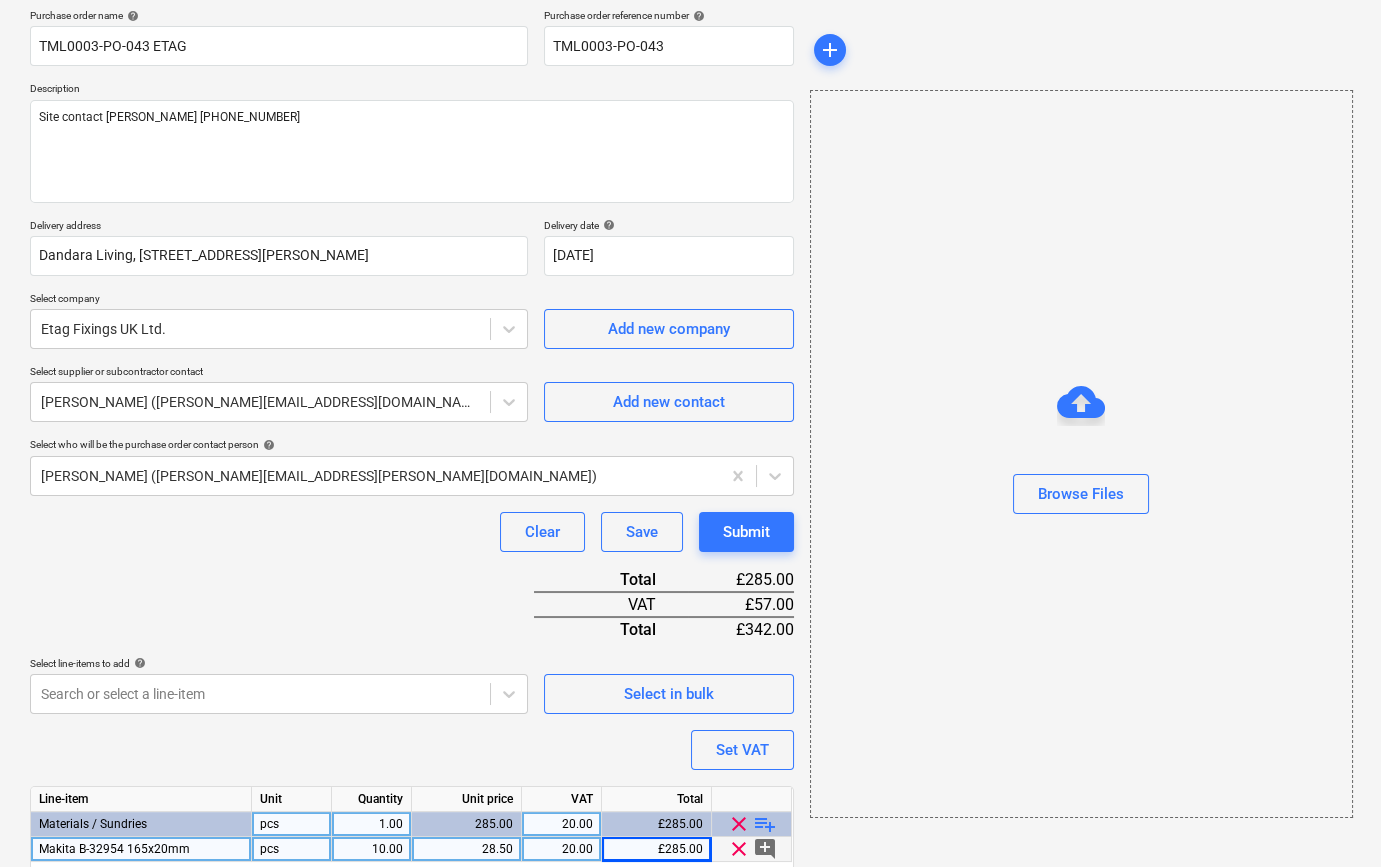 click on "playlist_add" at bounding box center [765, 824] 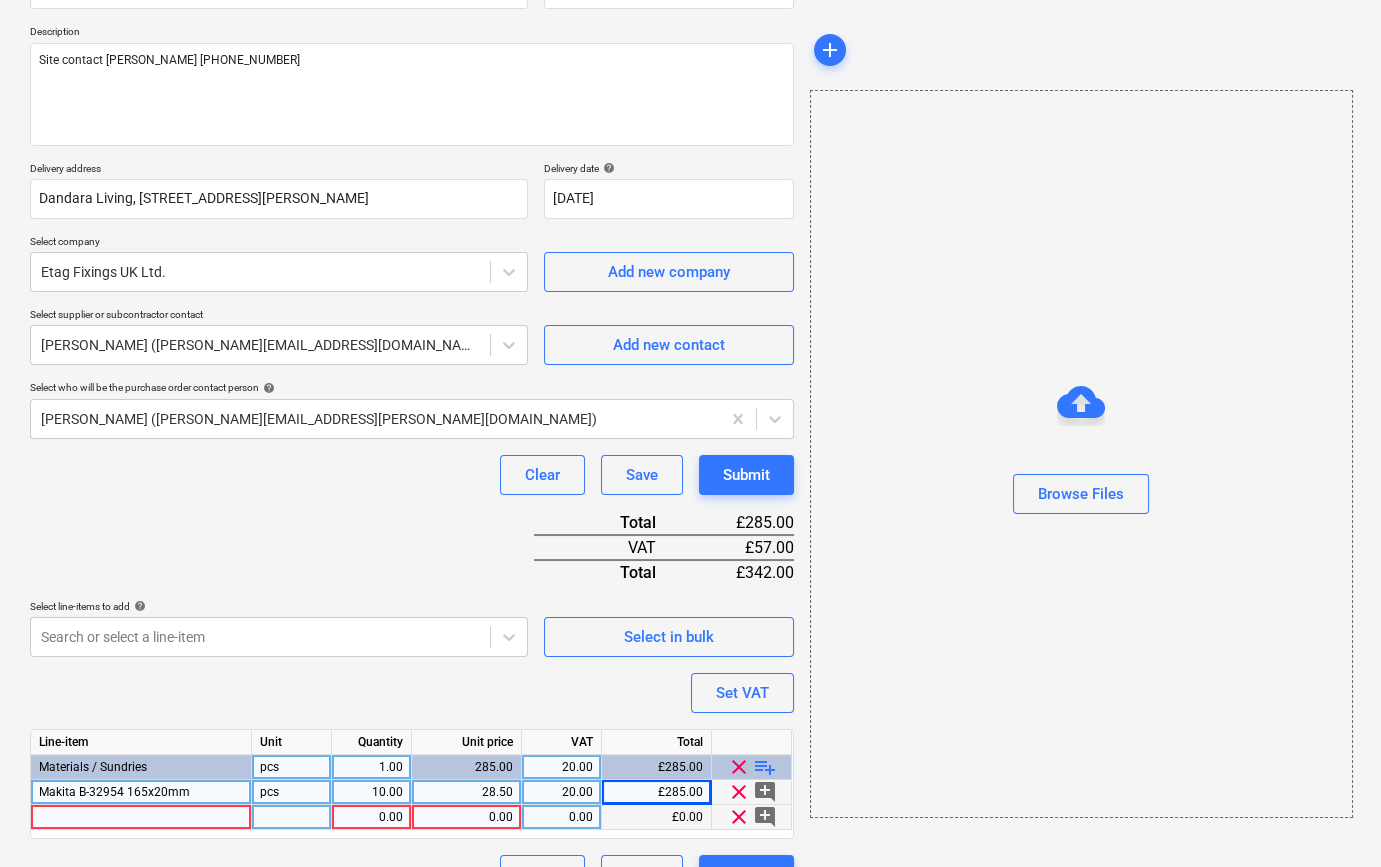 scroll, scrollTop: 255, scrollLeft: 0, axis: vertical 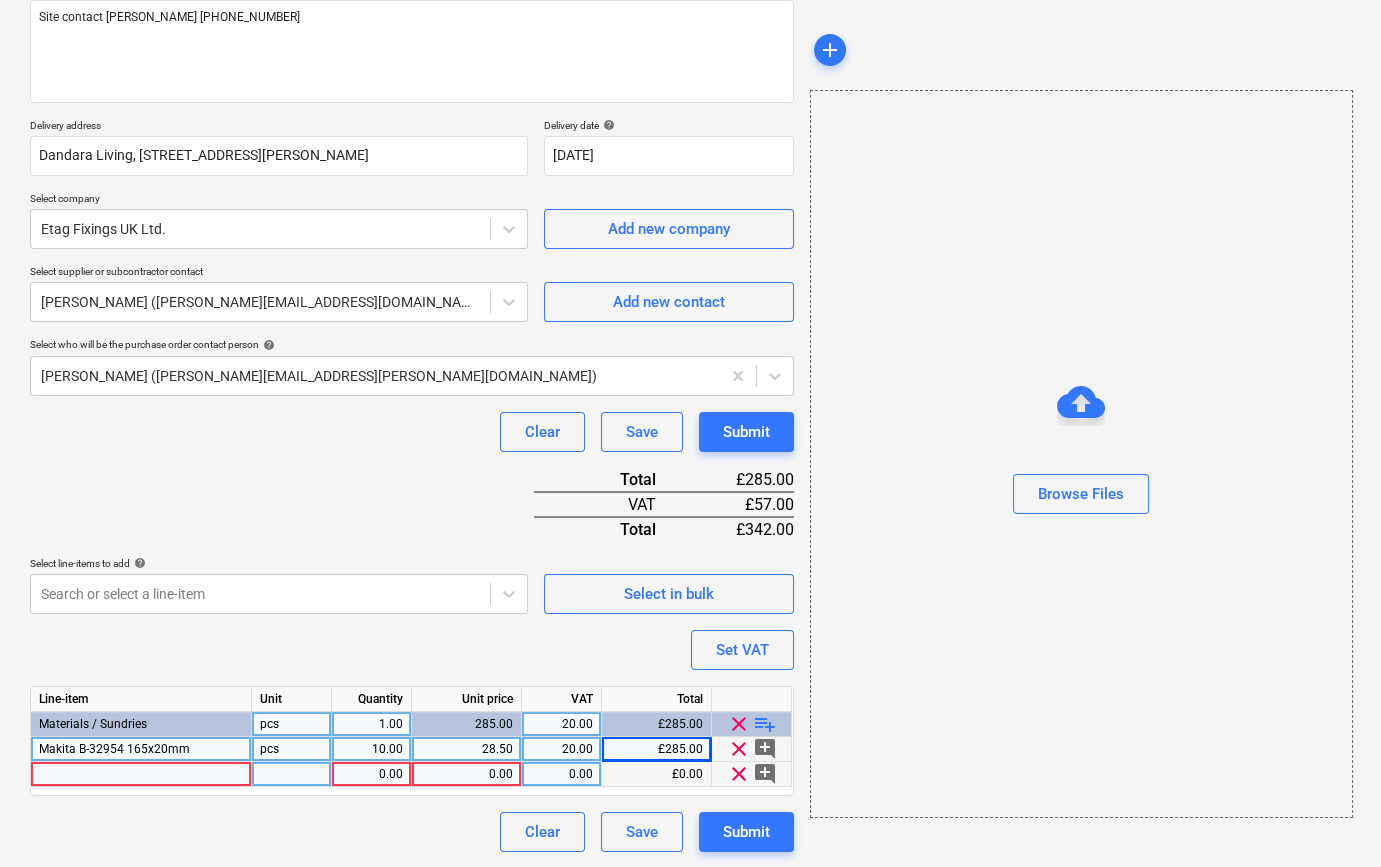click at bounding box center [141, 774] 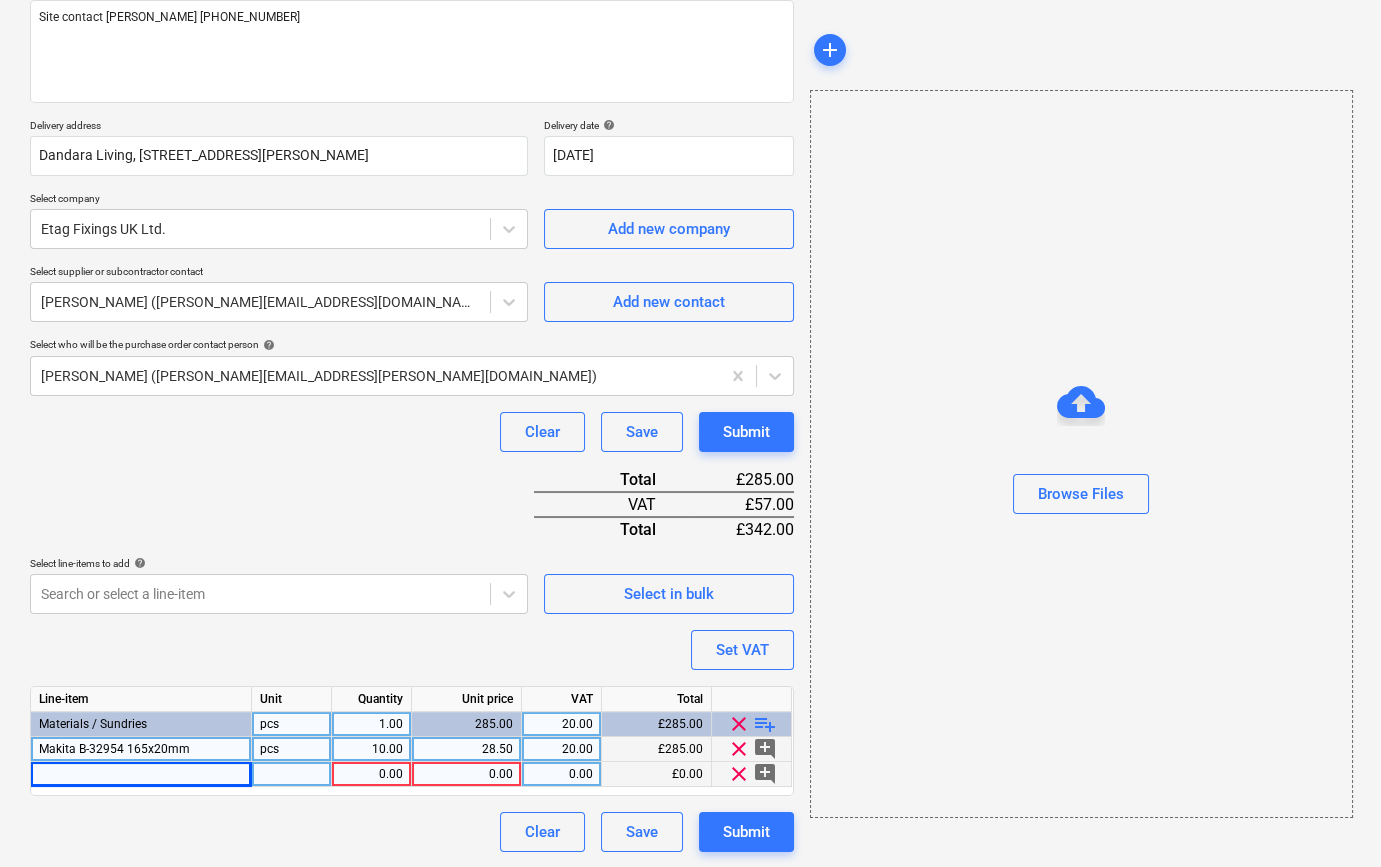 click at bounding box center [141, 774] 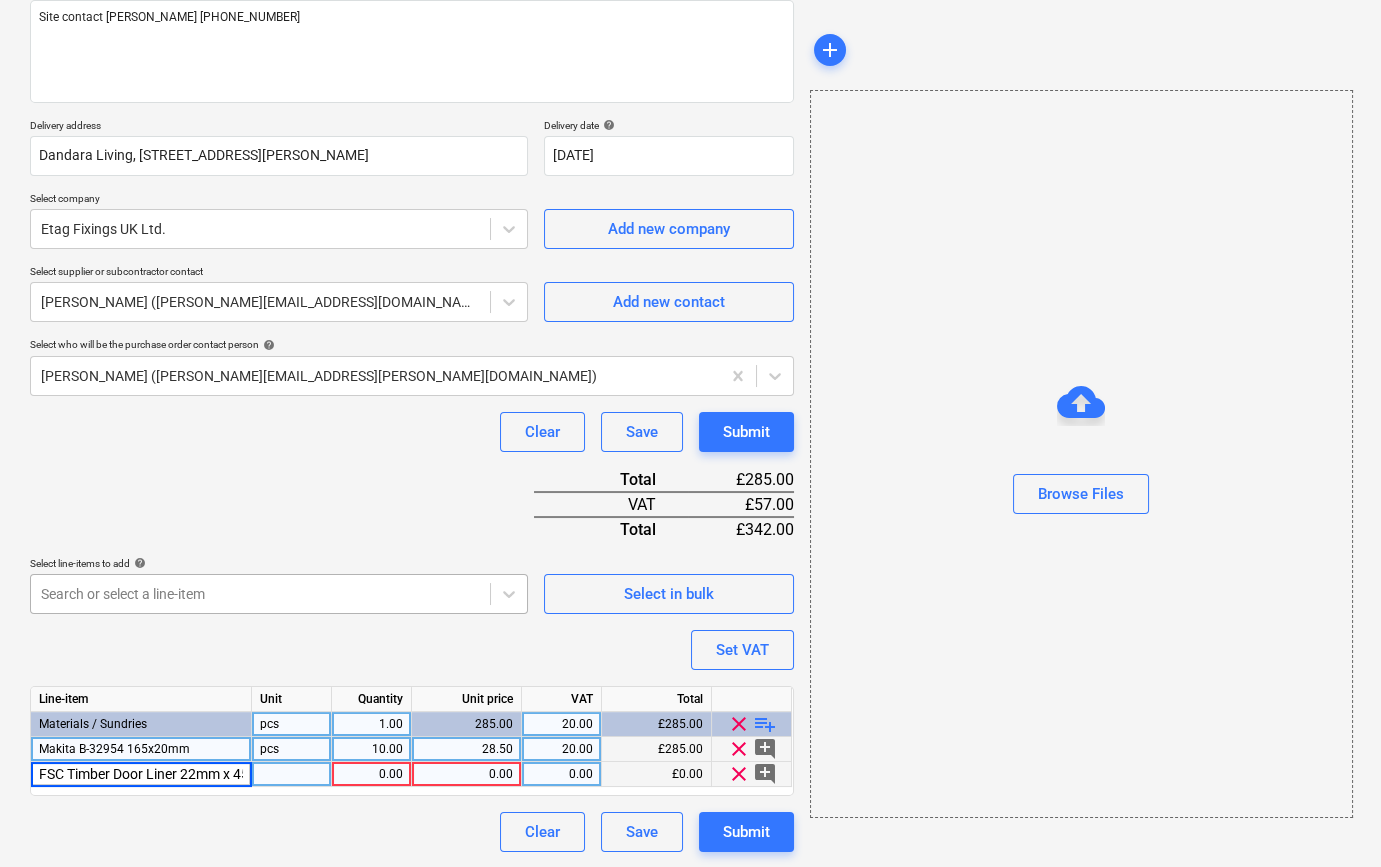 scroll, scrollTop: 0, scrollLeft: 79, axis: horizontal 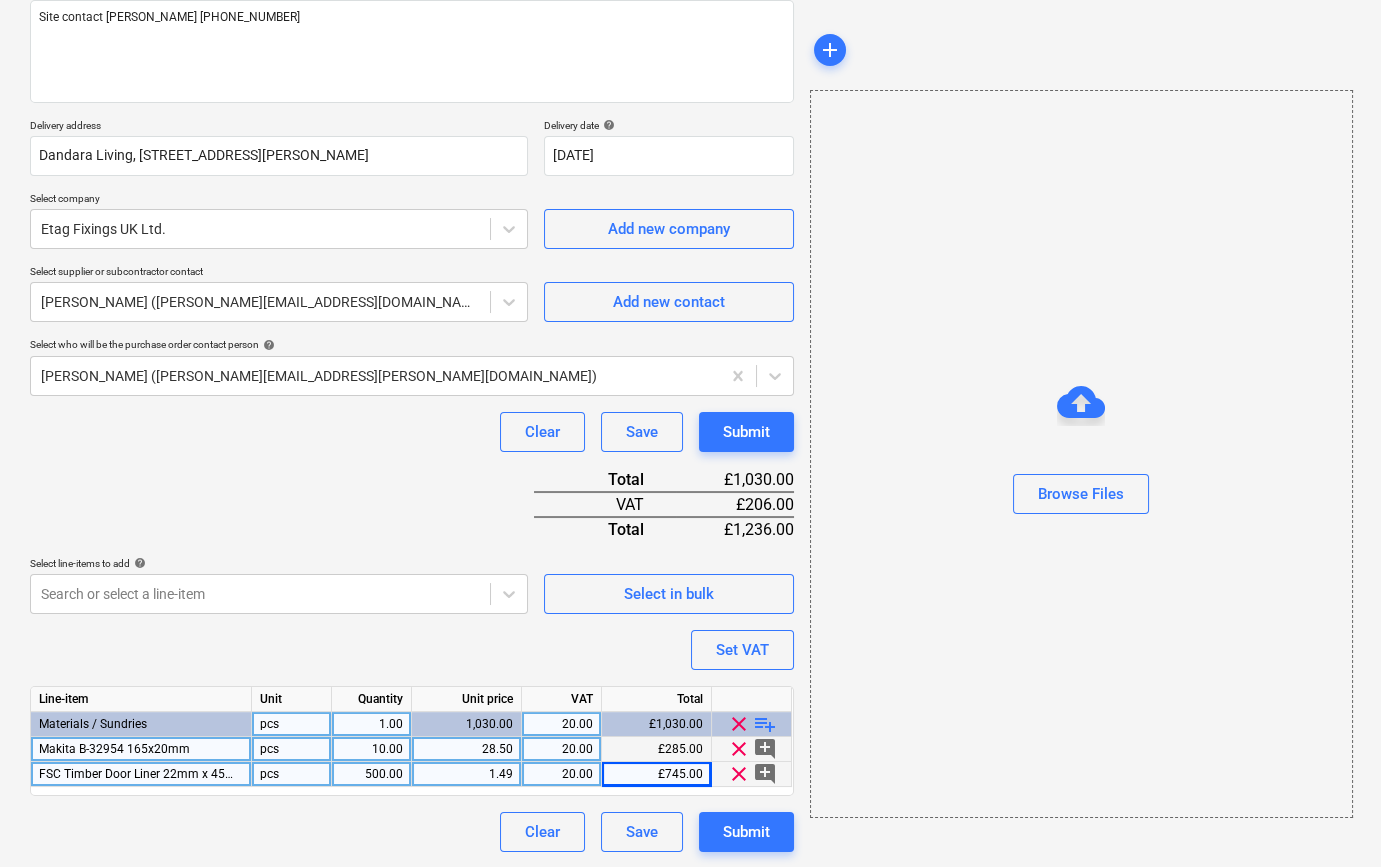 click on "playlist_add" at bounding box center [765, 724] 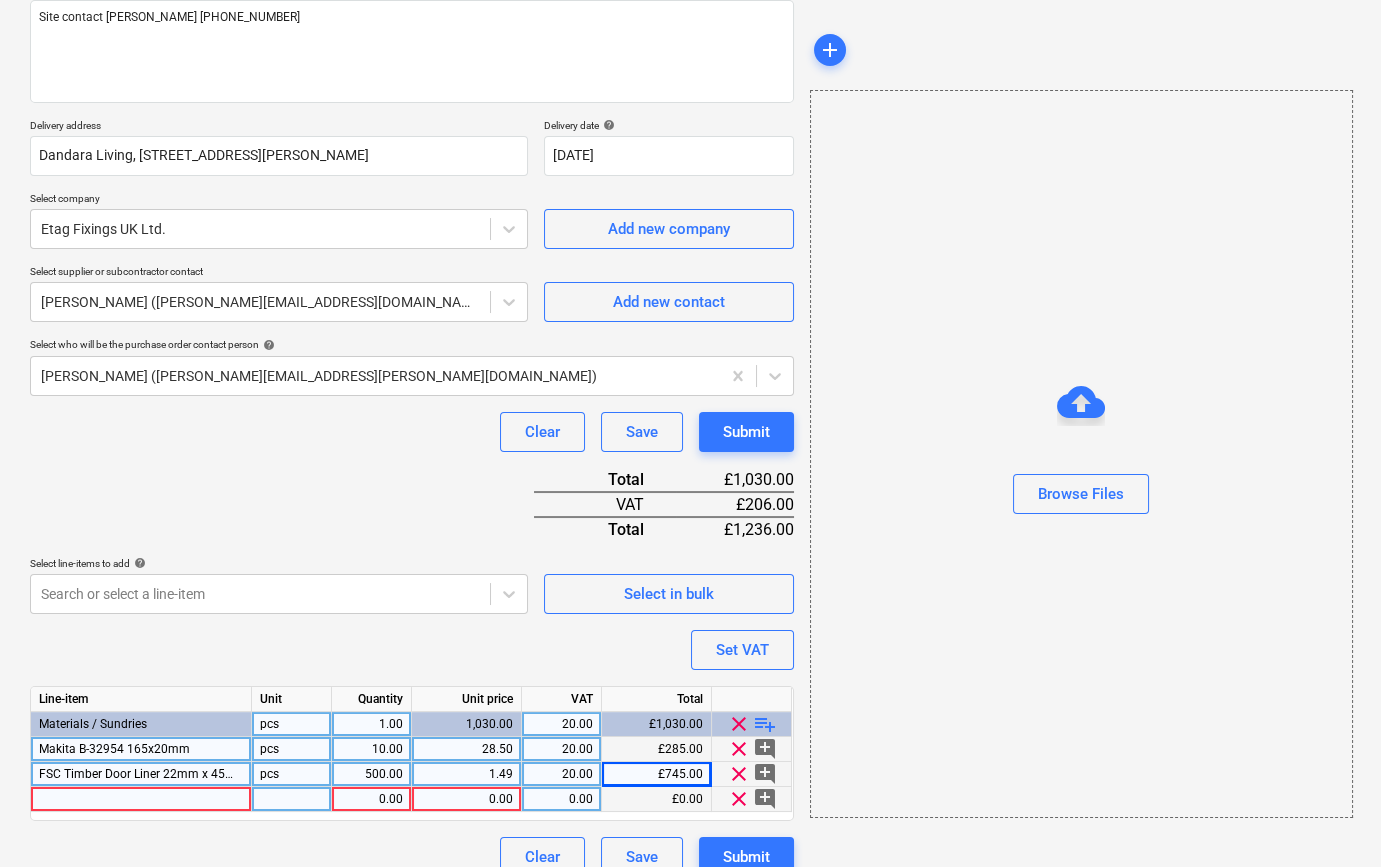 click at bounding box center [141, 799] 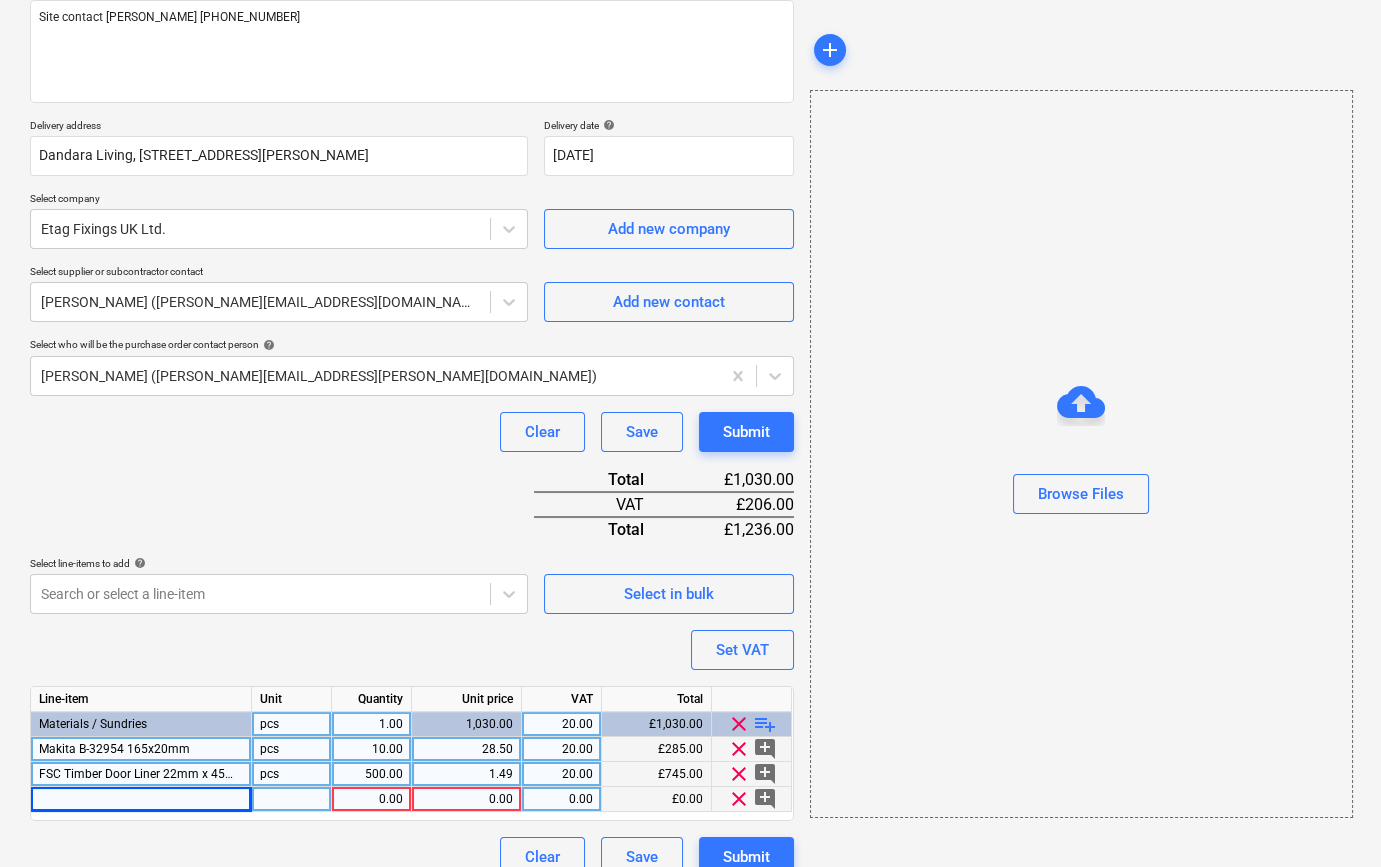 drag, startPoint x: 53, startPoint y: 795, endPoint x: 43, endPoint y: 796, distance: 10.049875 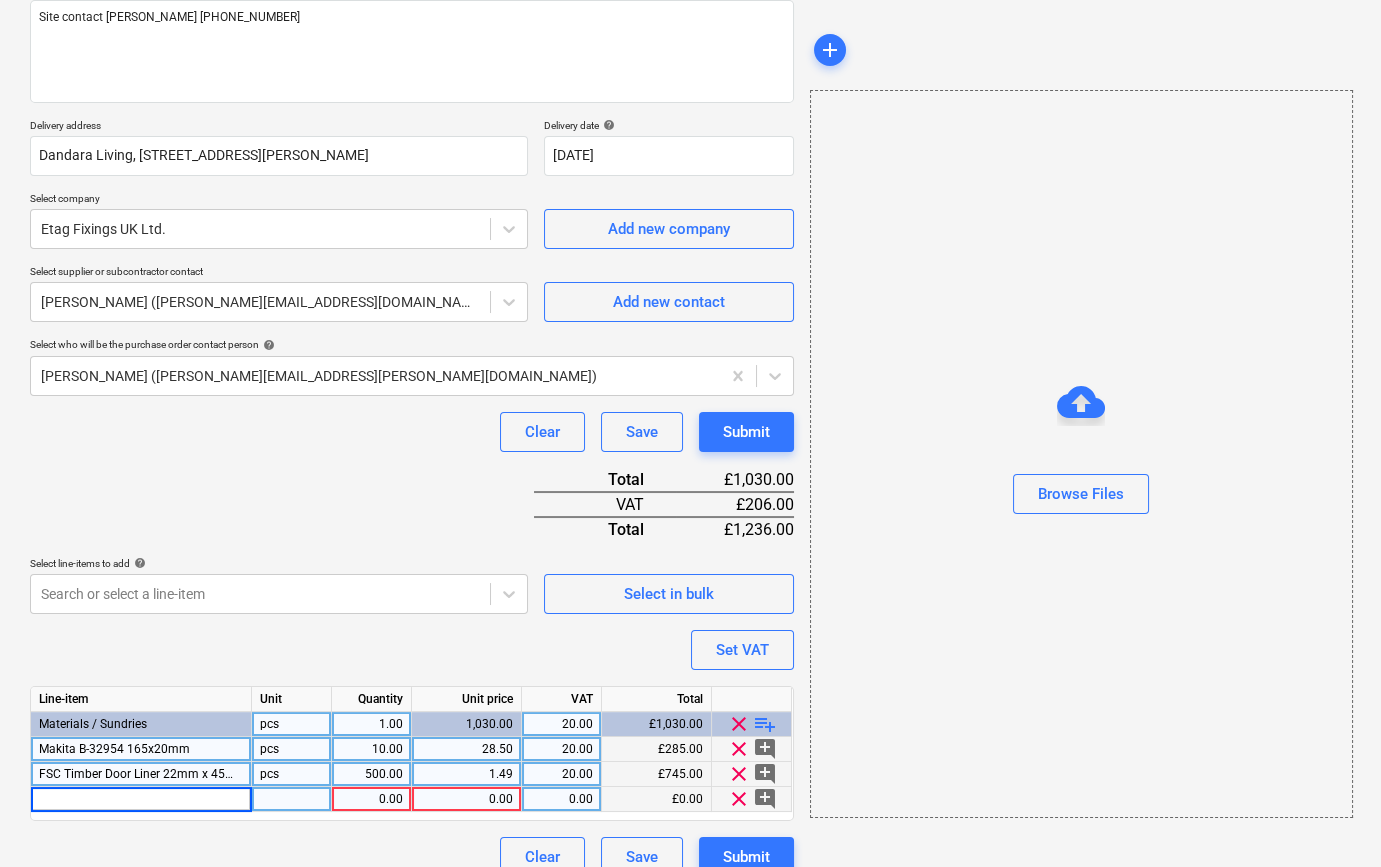 click at bounding box center (141, 799) 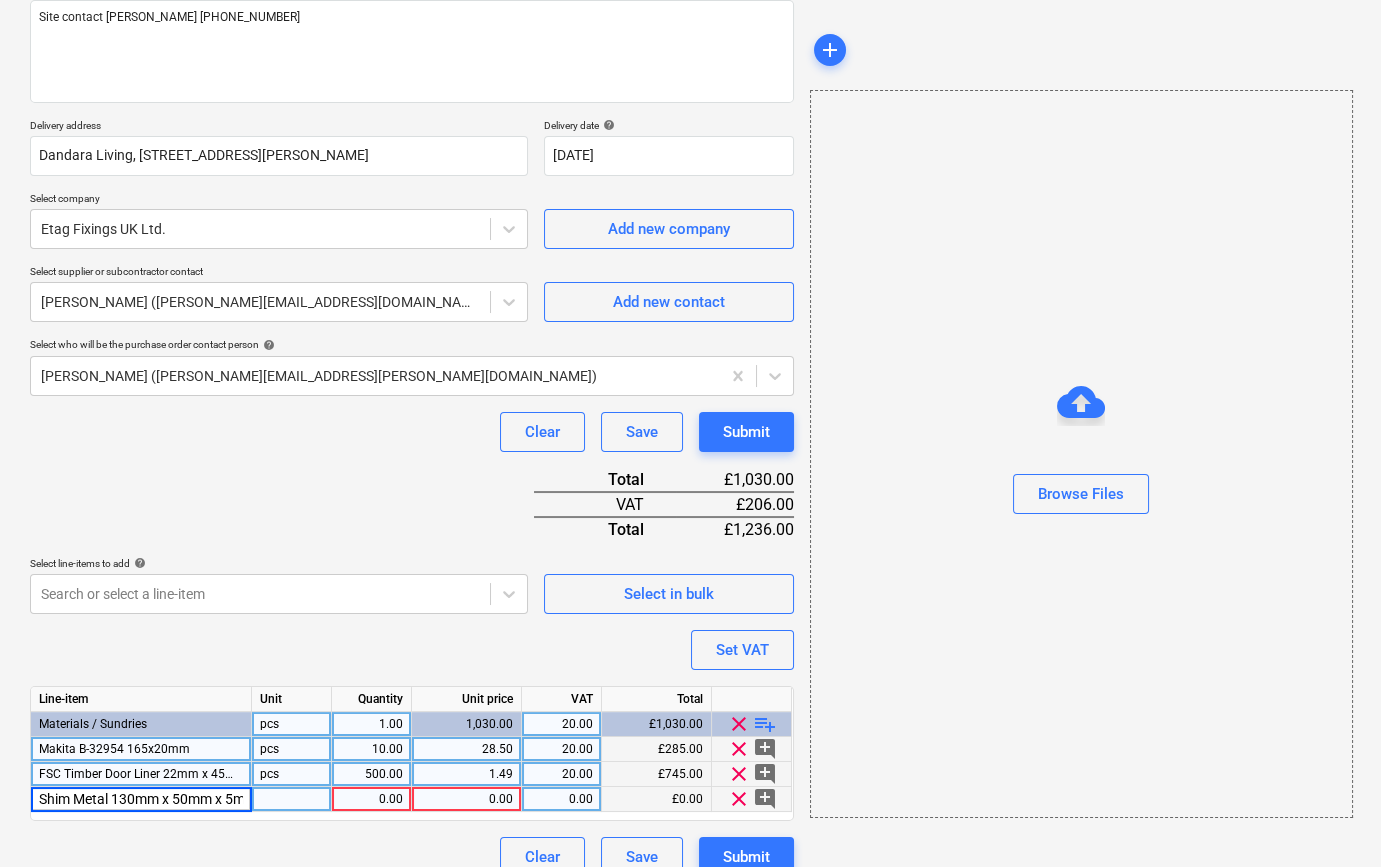 scroll, scrollTop: 0, scrollLeft: 18, axis: horizontal 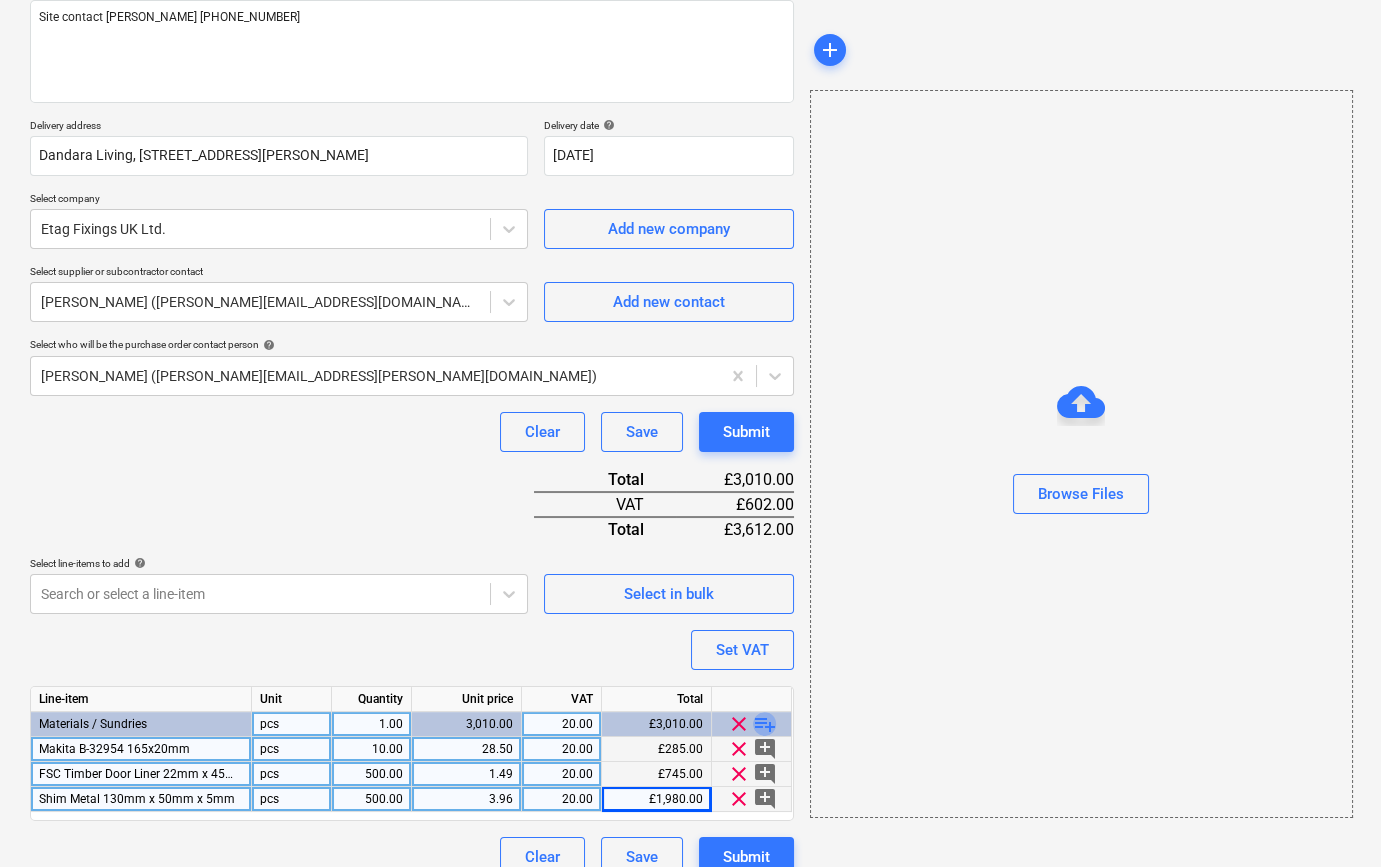 click on "playlist_add" at bounding box center (765, 724) 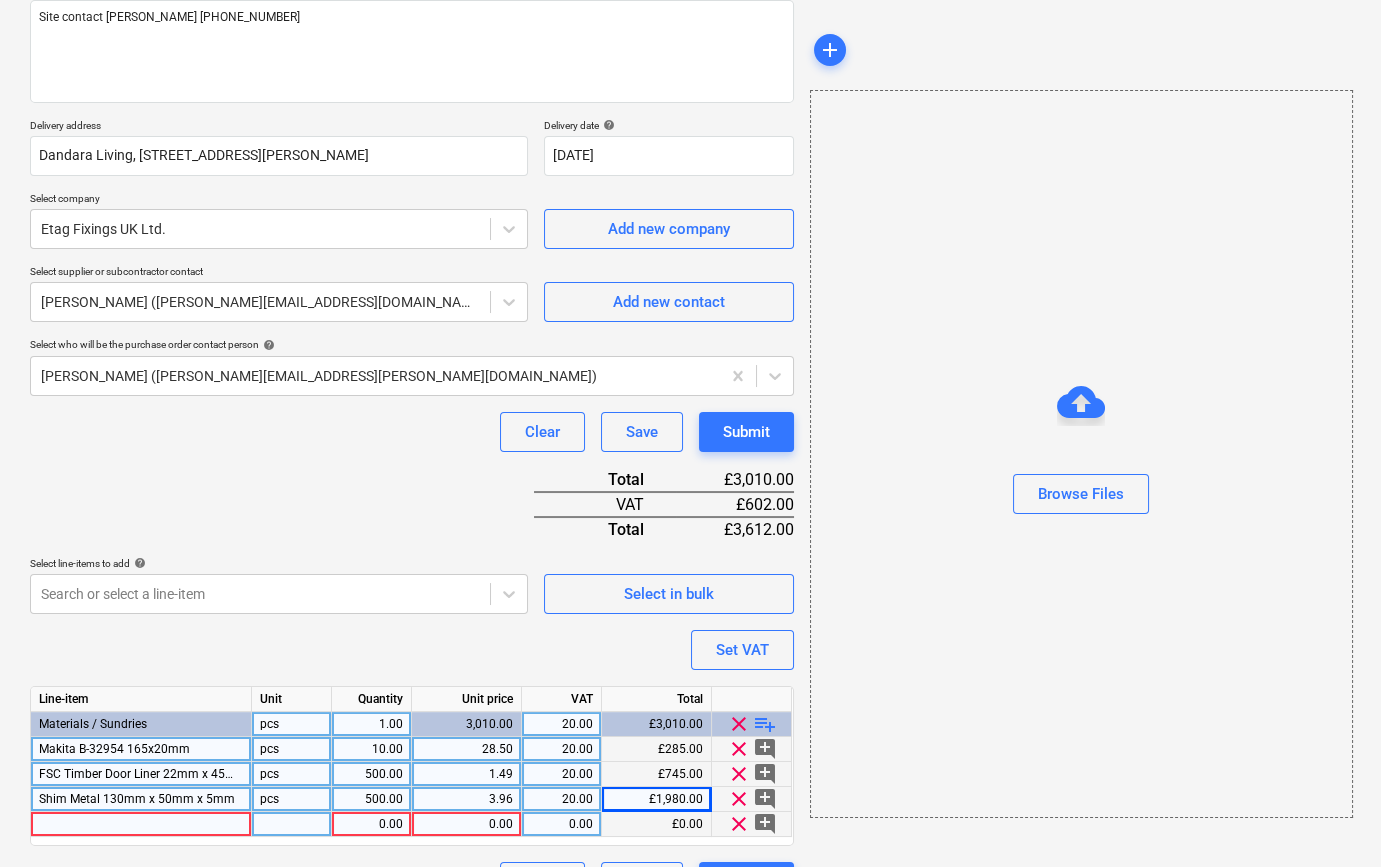 click at bounding box center [141, 824] 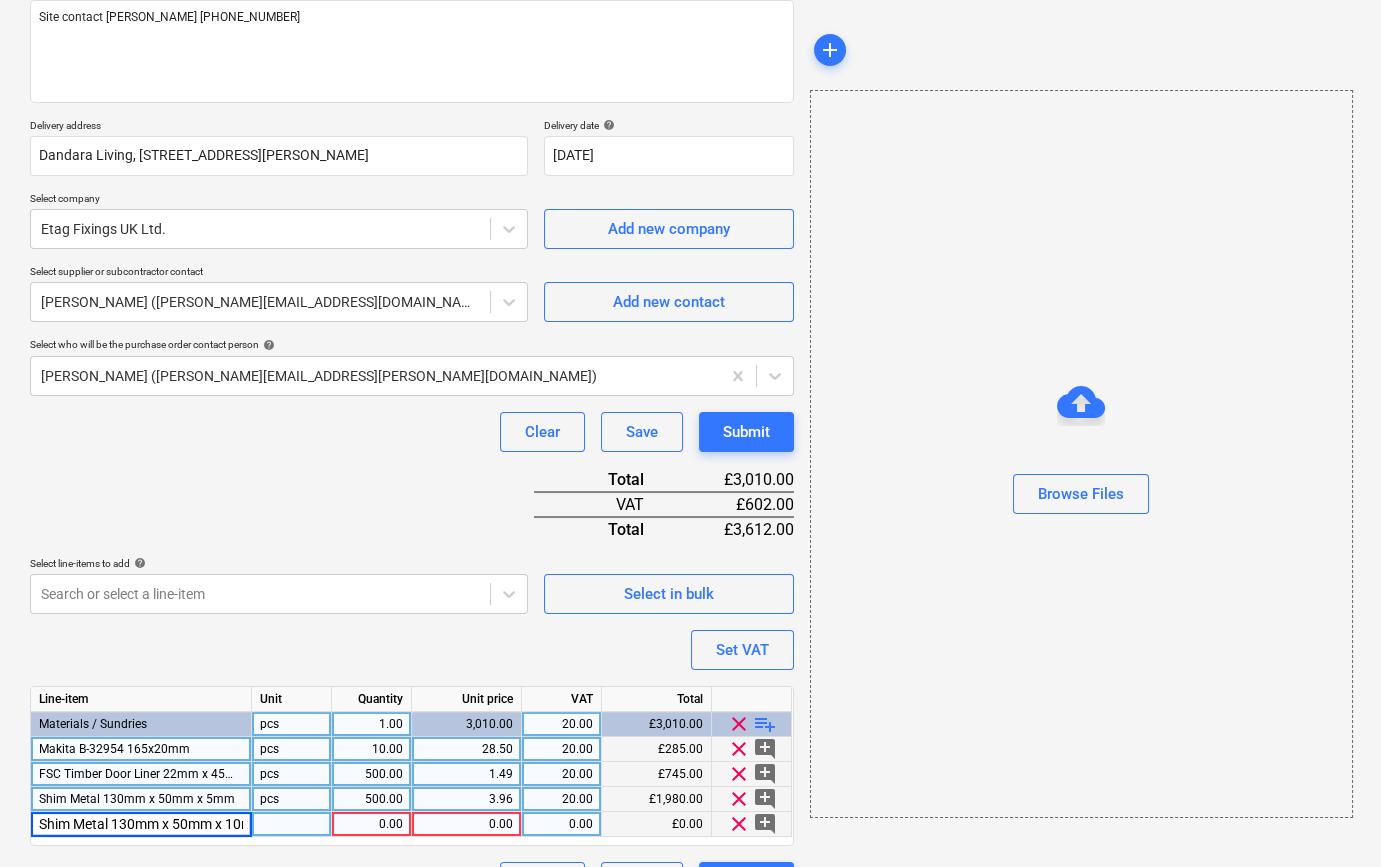 scroll, scrollTop: 0, scrollLeft: 25, axis: horizontal 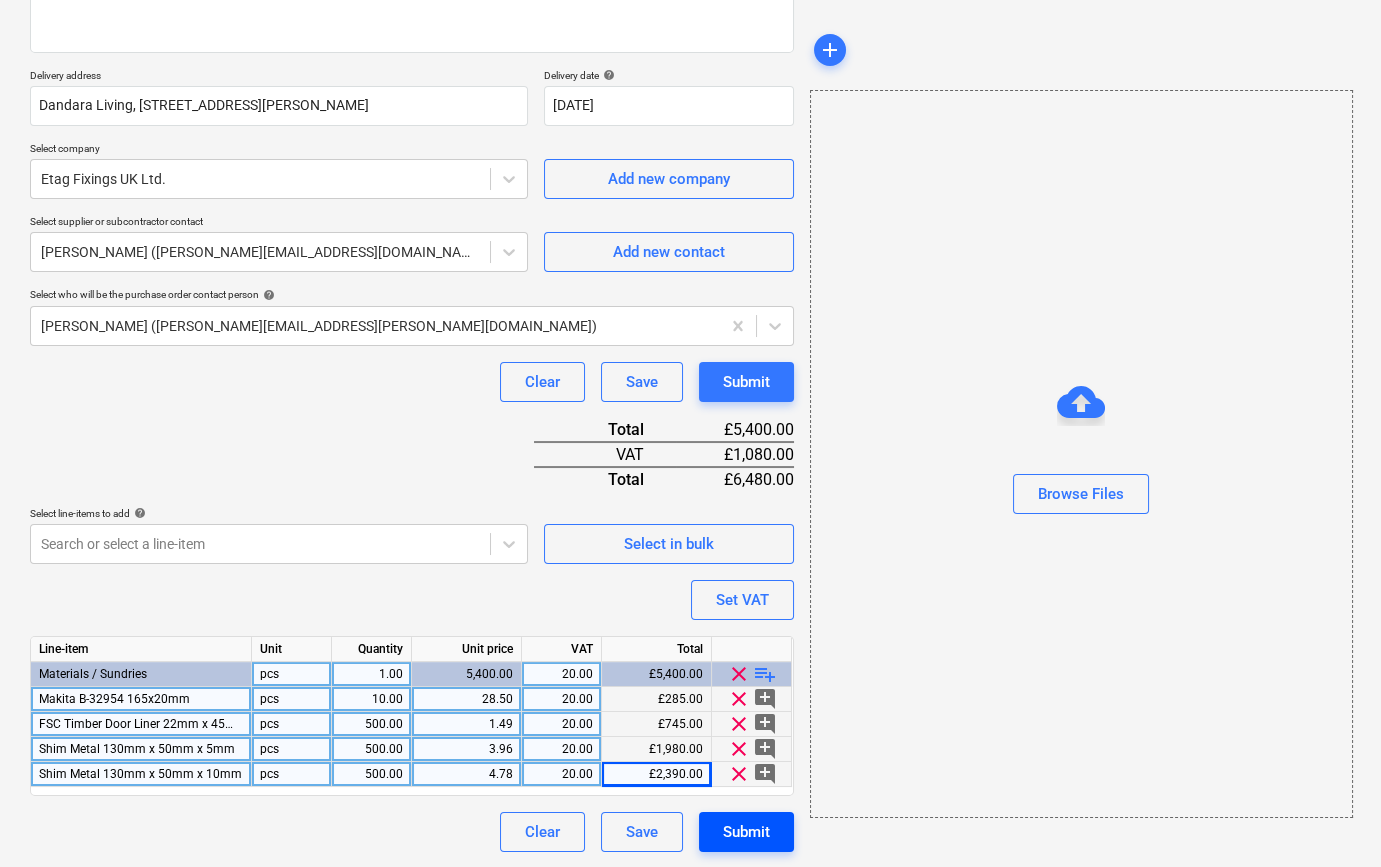 click on "Submit" at bounding box center (746, 832) 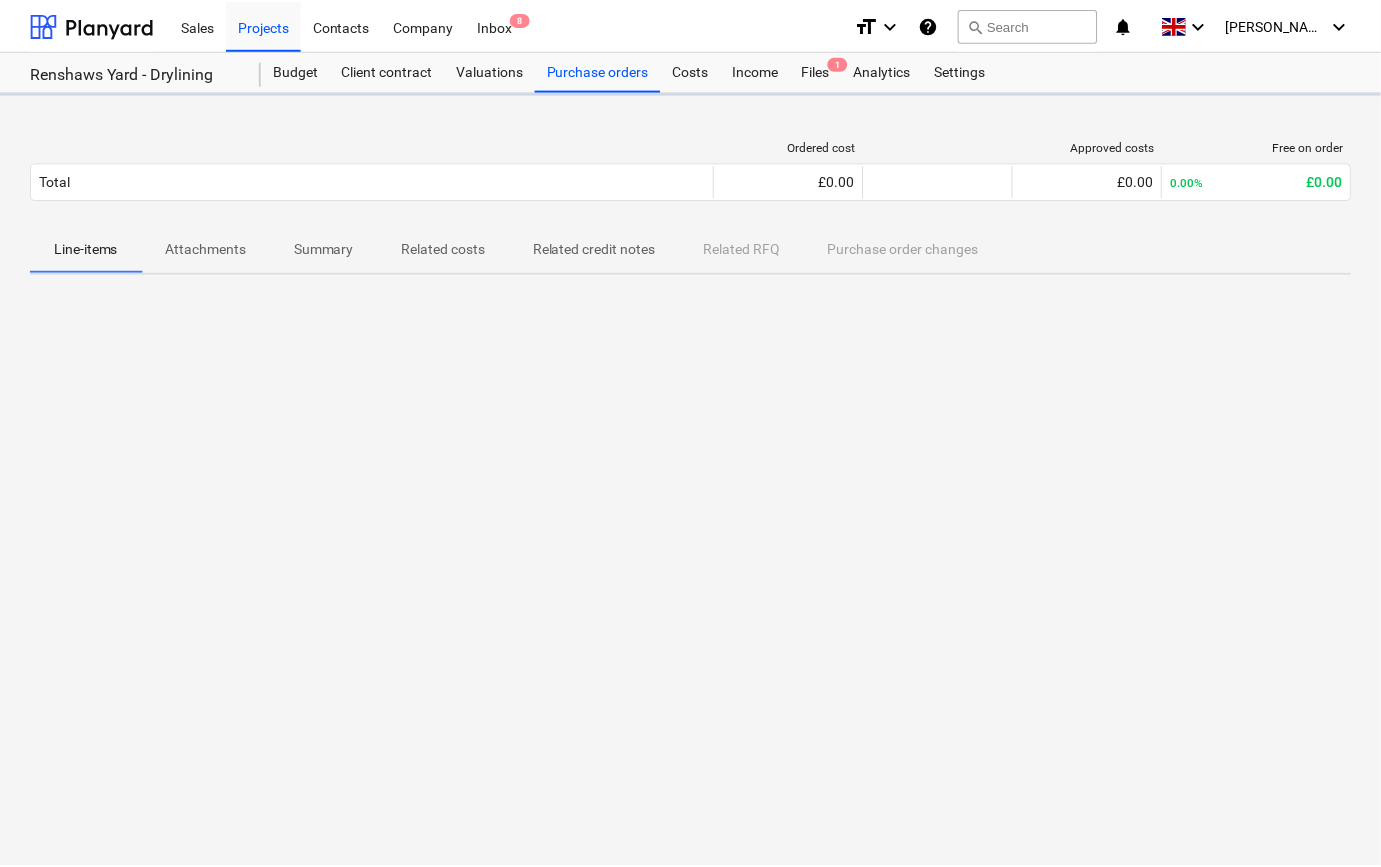 scroll, scrollTop: 0, scrollLeft: 0, axis: both 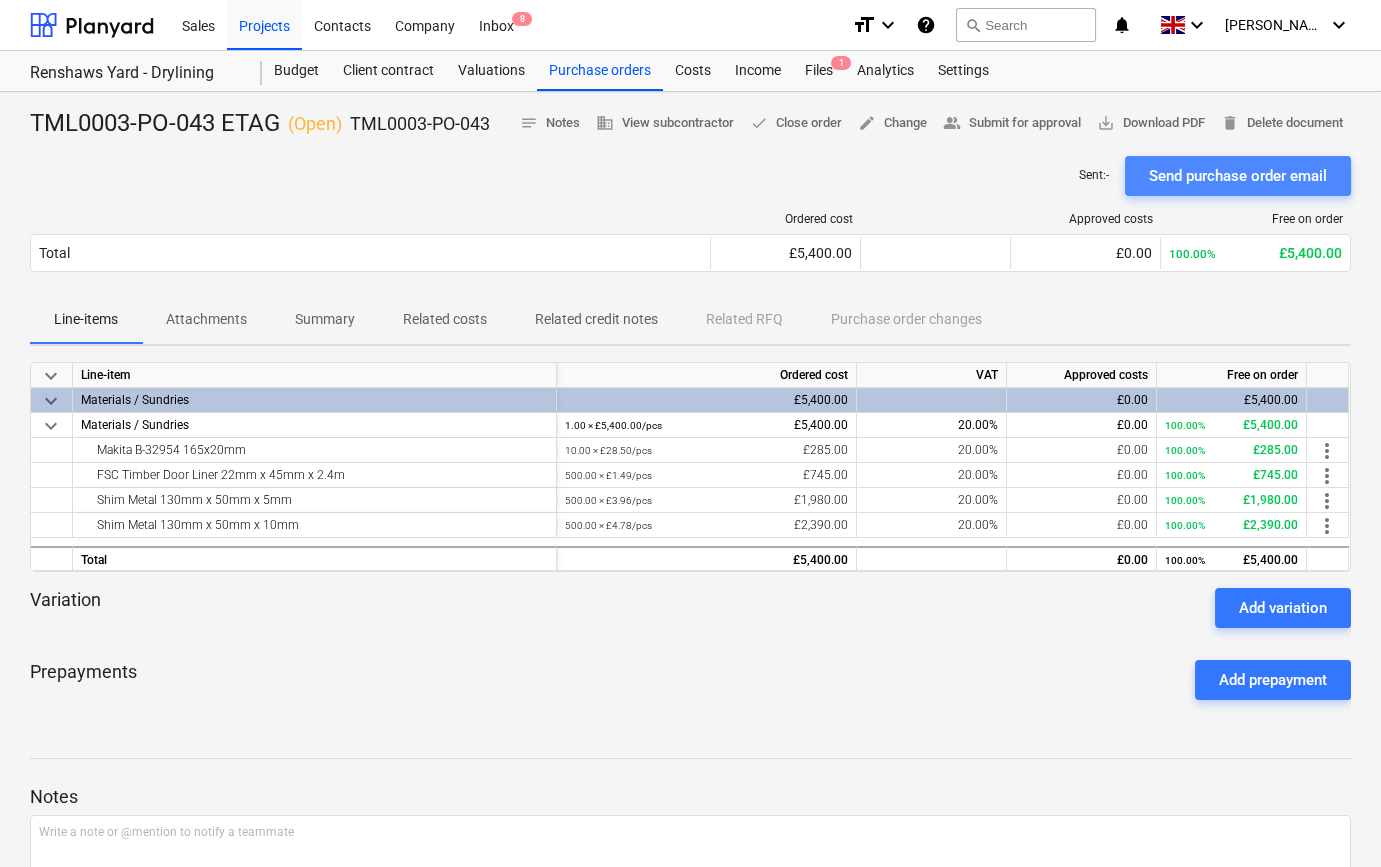 click on "Send purchase order email" at bounding box center (1238, 176) 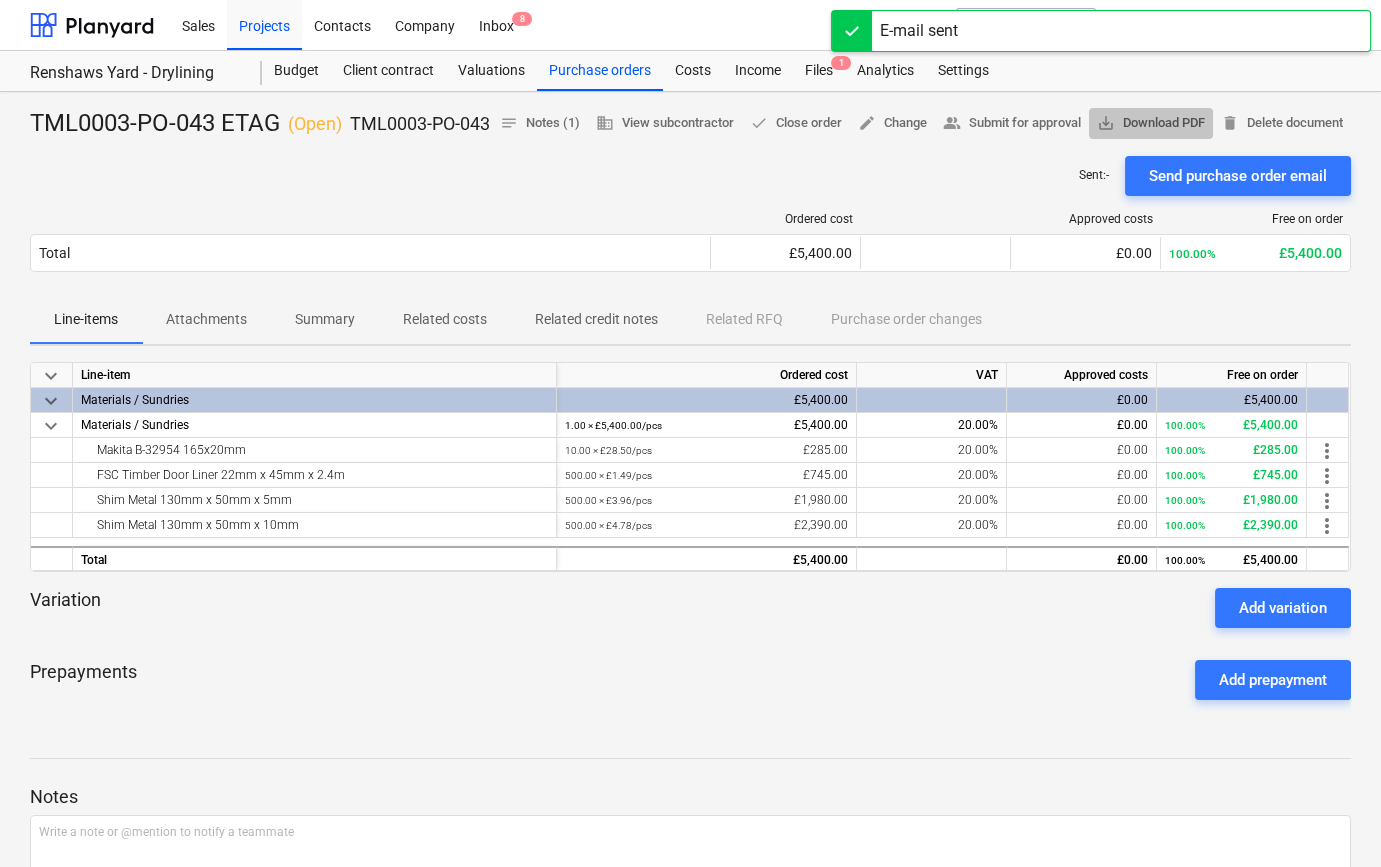 click on "save_alt Download PDF" at bounding box center [1151, 123] 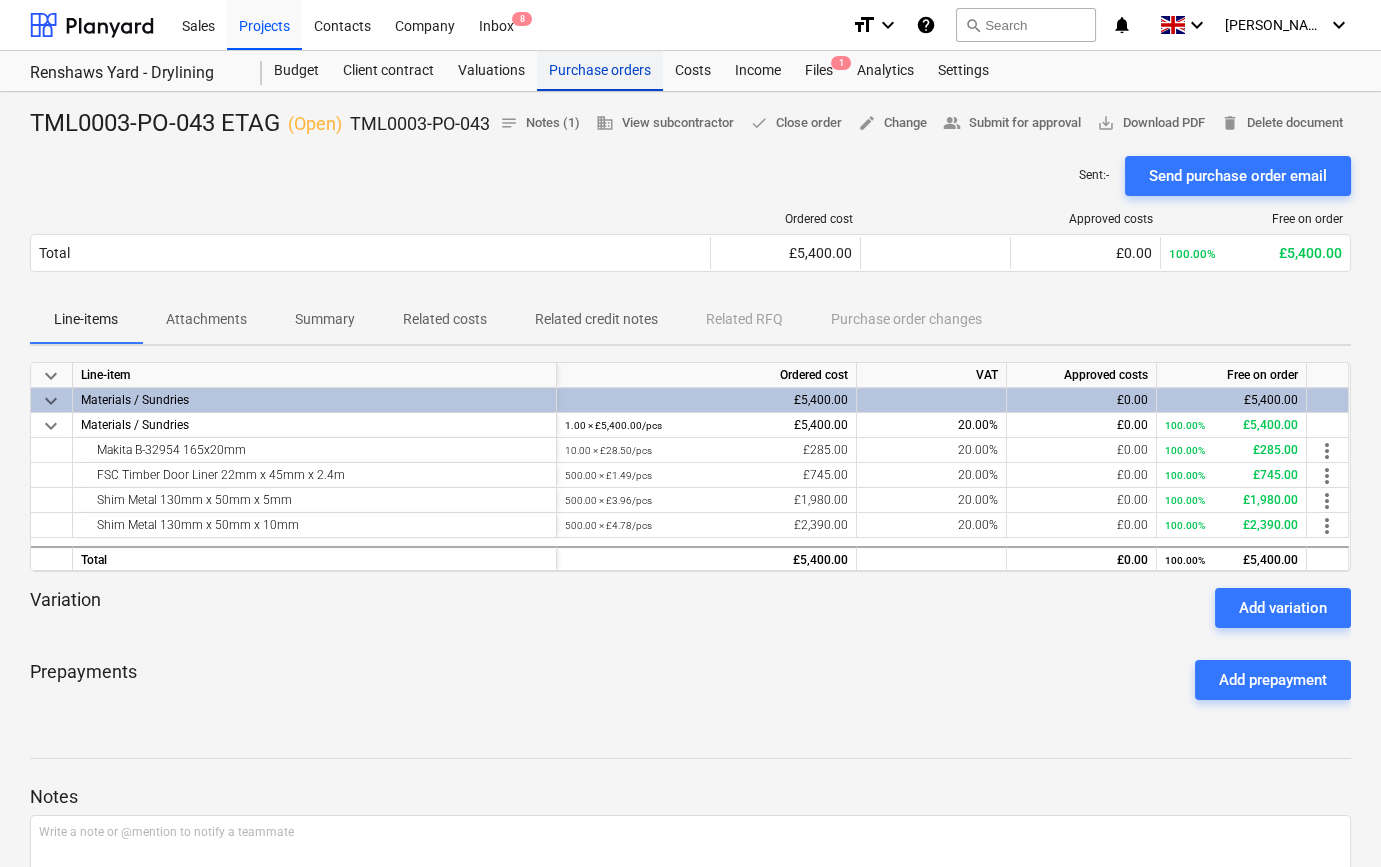 click on "Purchase orders" at bounding box center [600, 71] 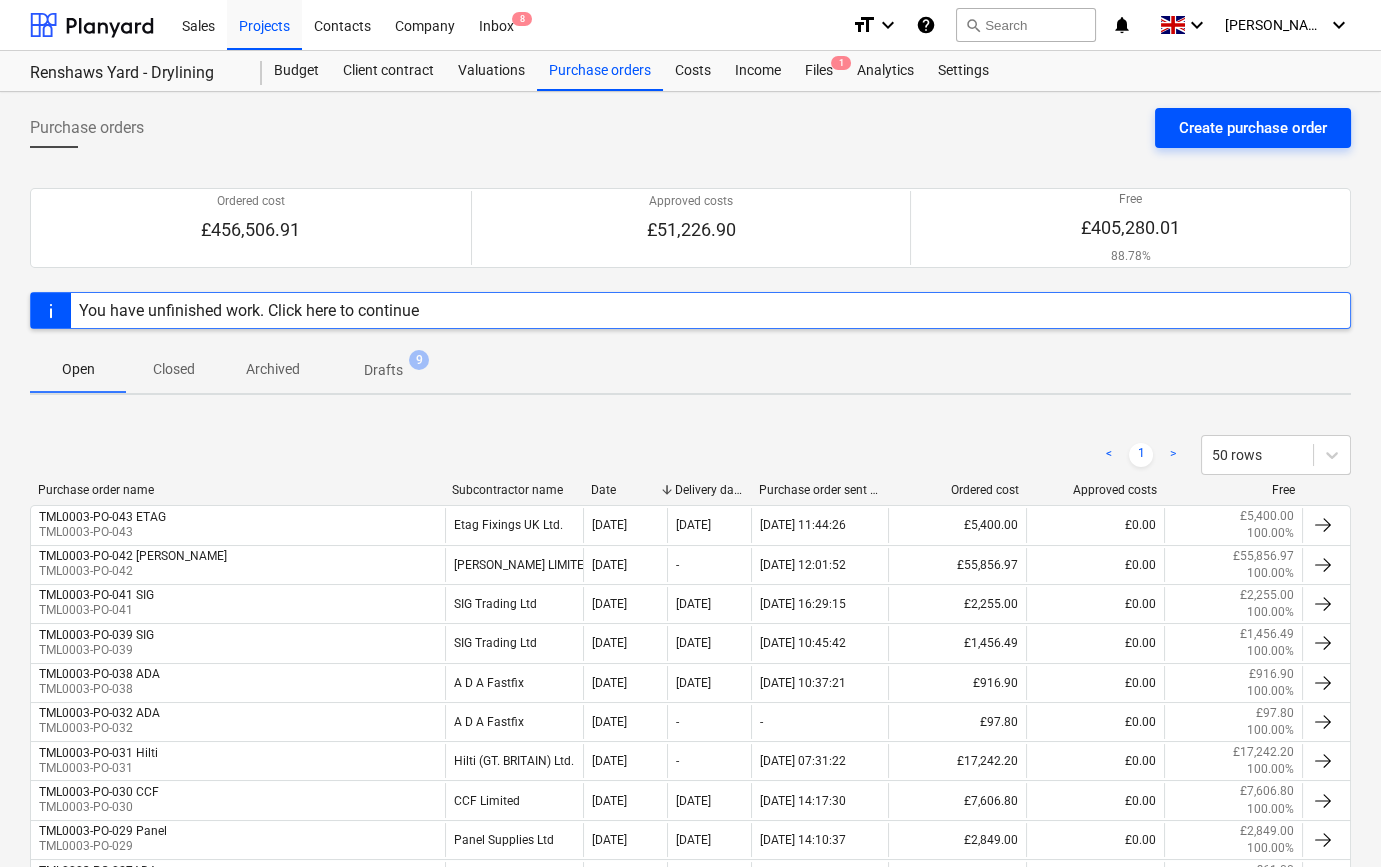 click on "Create purchase order" at bounding box center [1253, 128] 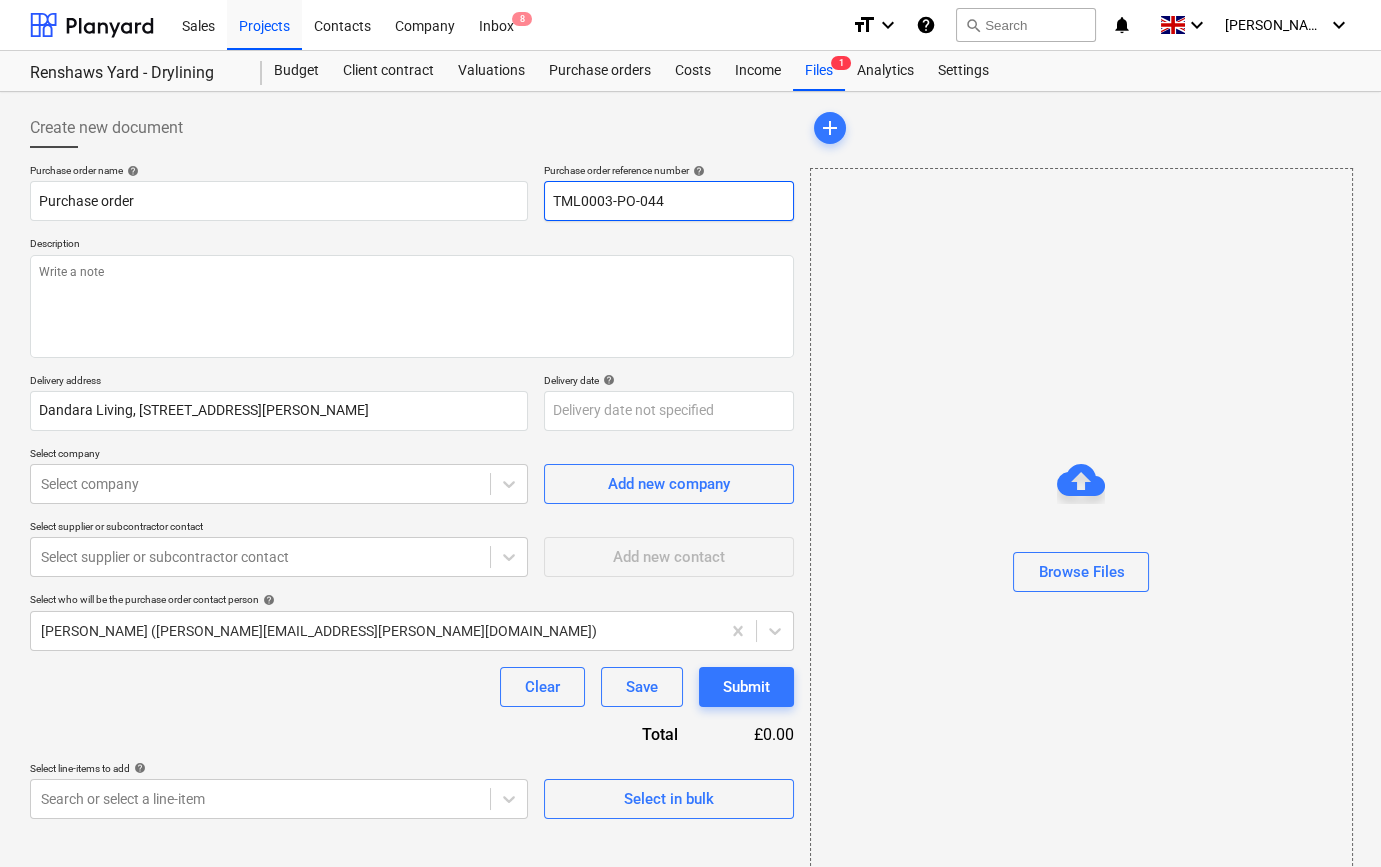 drag, startPoint x: 666, startPoint y: 199, endPoint x: 535, endPoint y: 204, distance: 131.09538 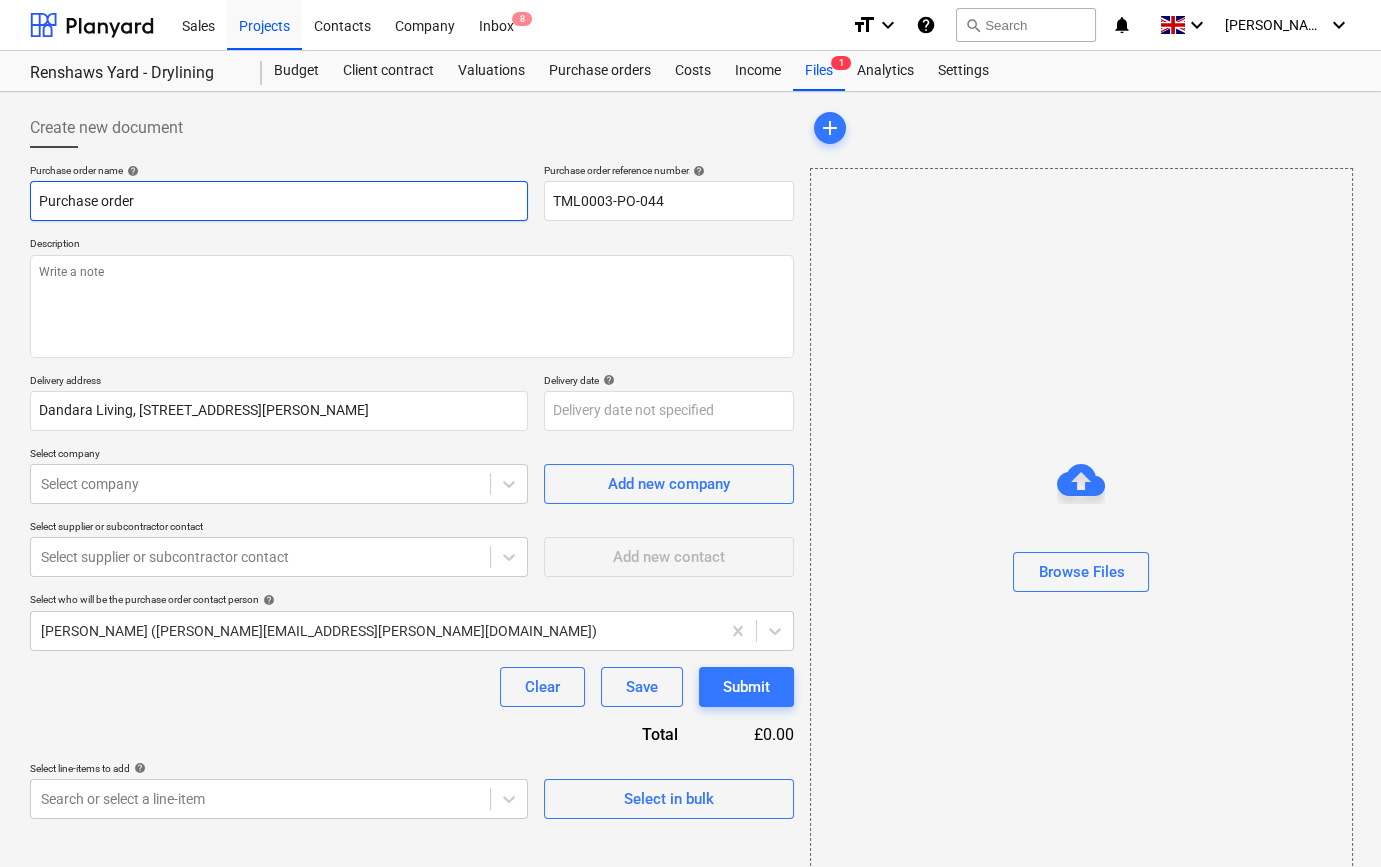 paste on "TML0003-PO-044" 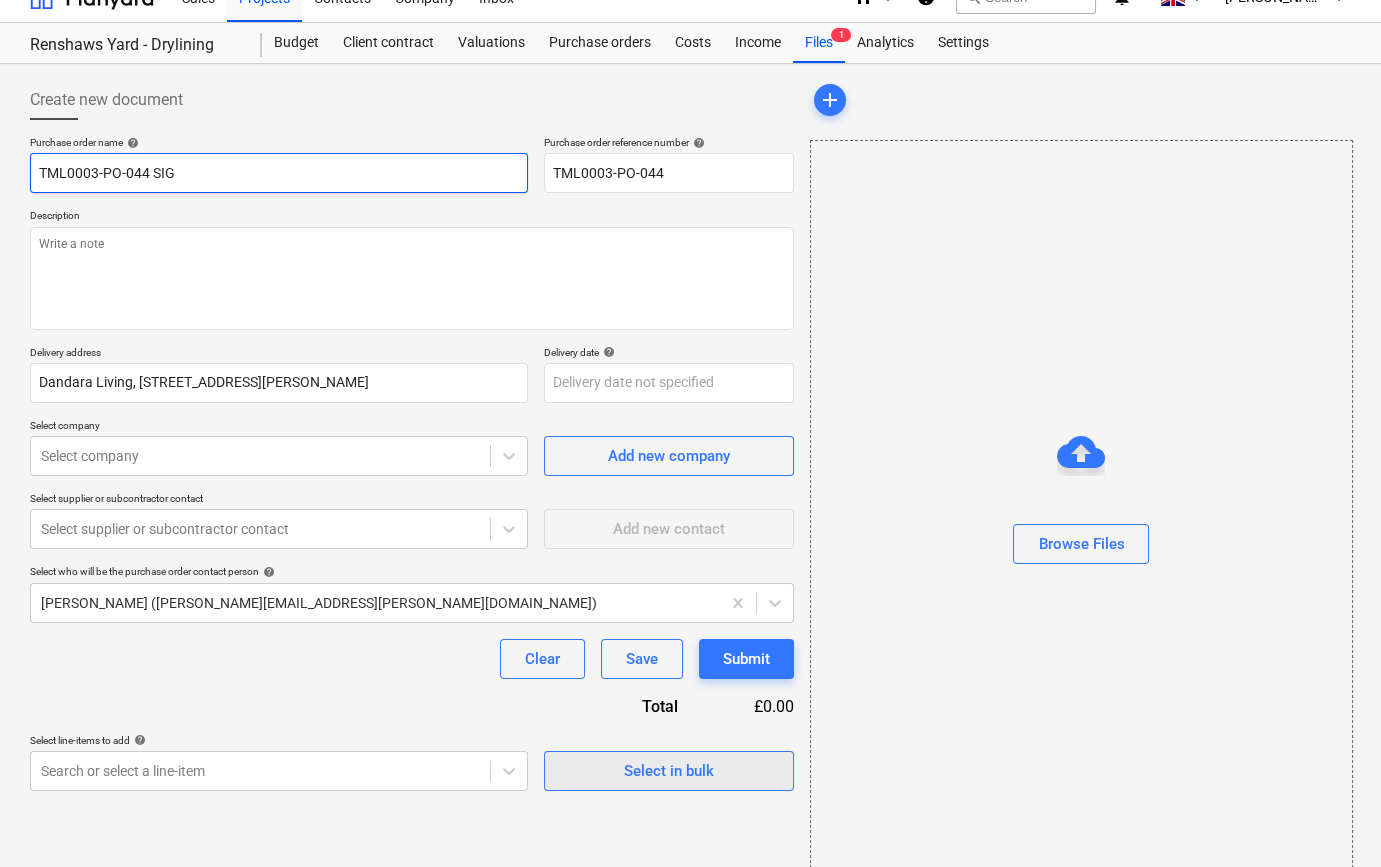 scroll, scrollTop: 43, scrollLeft: 0, axis: vertical 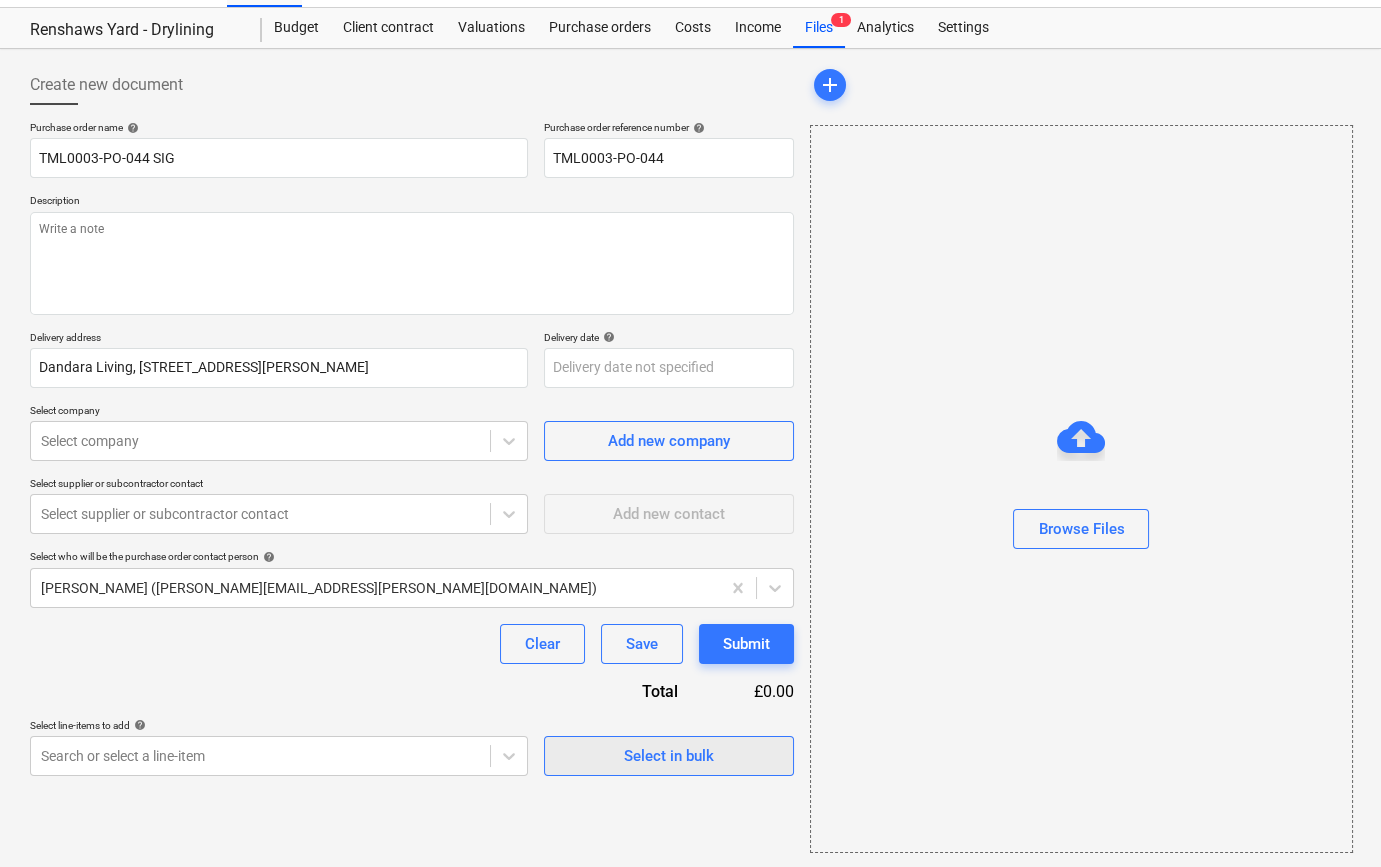 click on "Select in bulk" at bounding box center (669, 756) 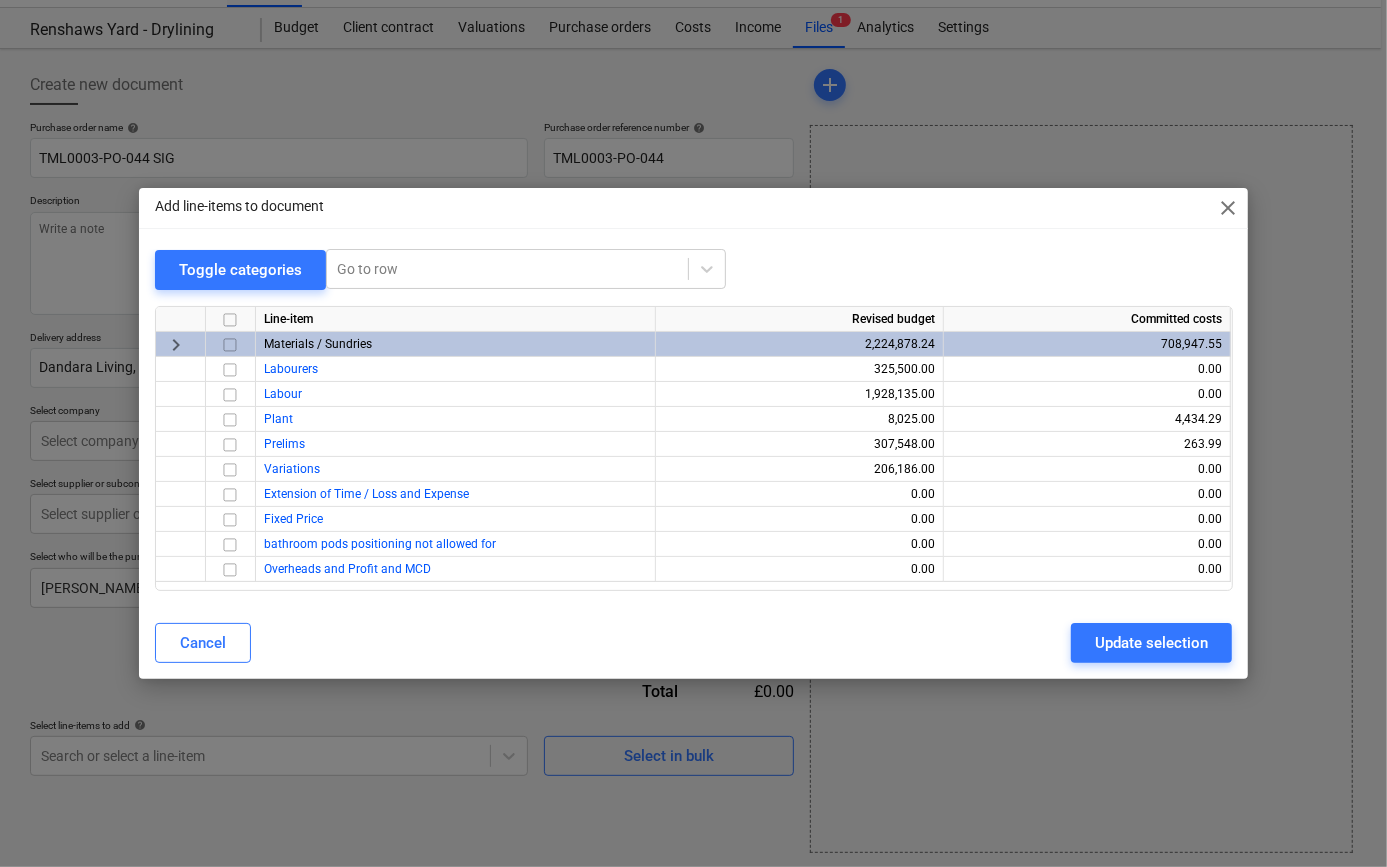 click at bounding box center [230, 345] 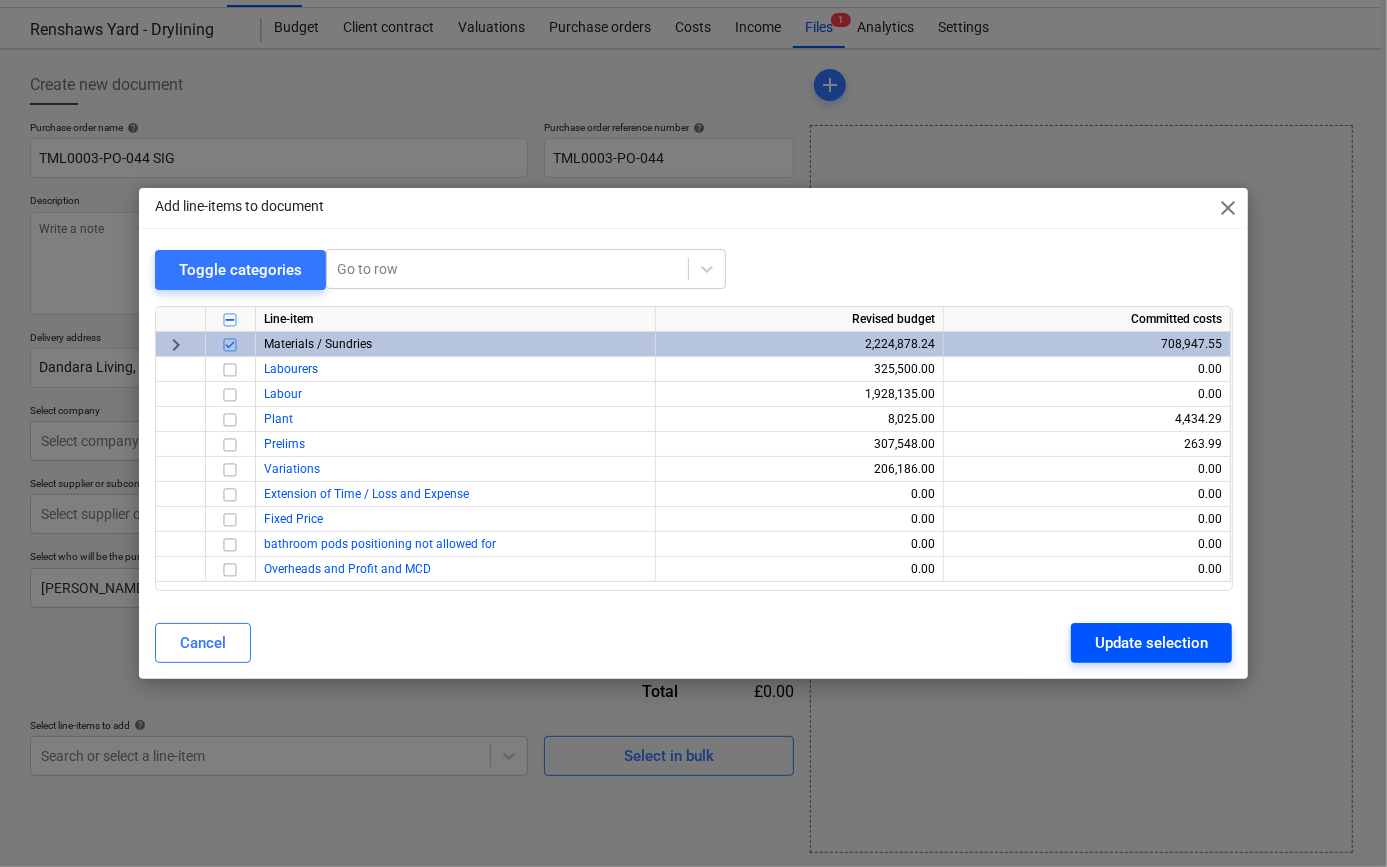 click on "Update selection" at bounding box center [1151, 643] 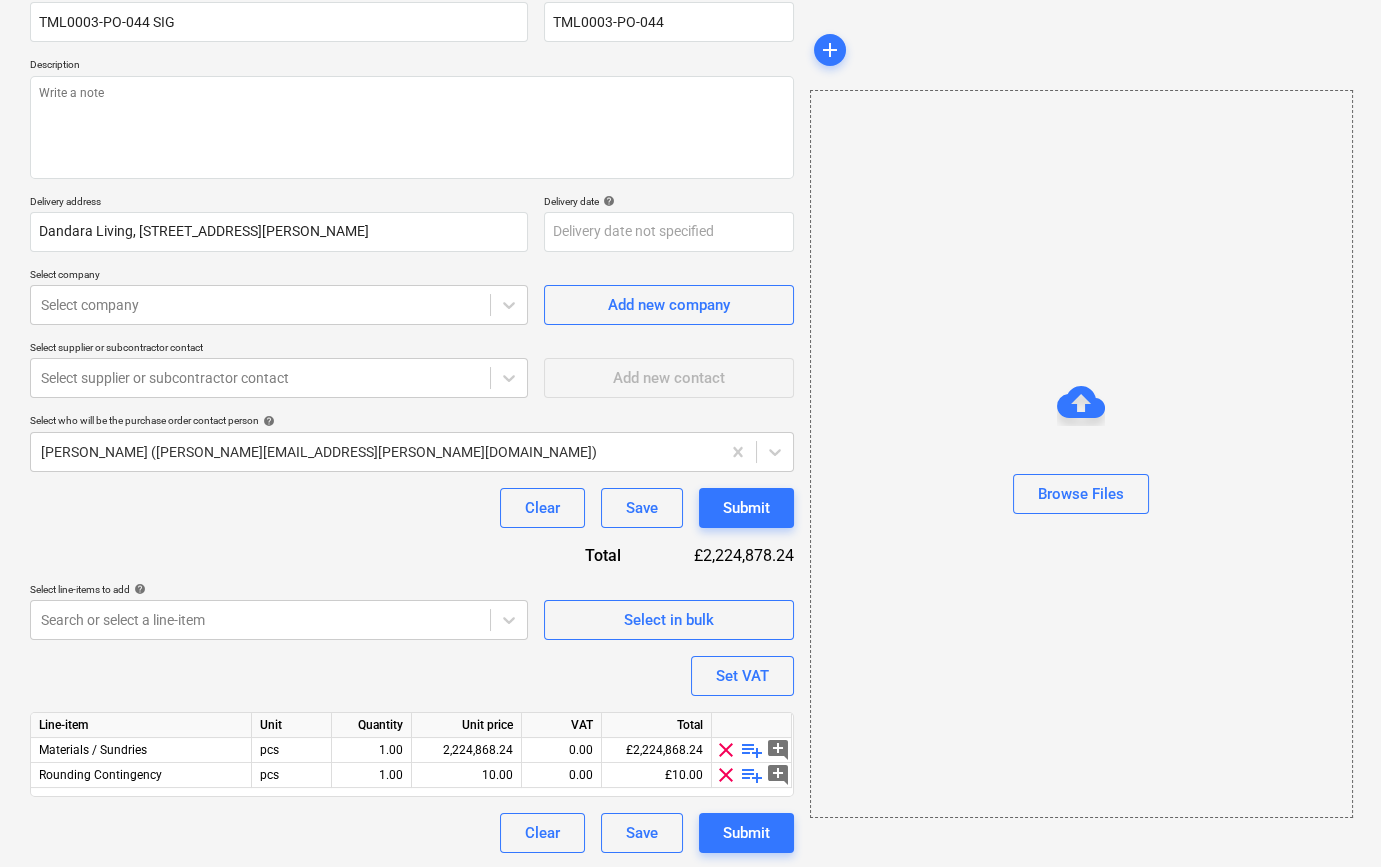 scroll, scrollTop: 180, scrollLeft: 0, axis: vertical 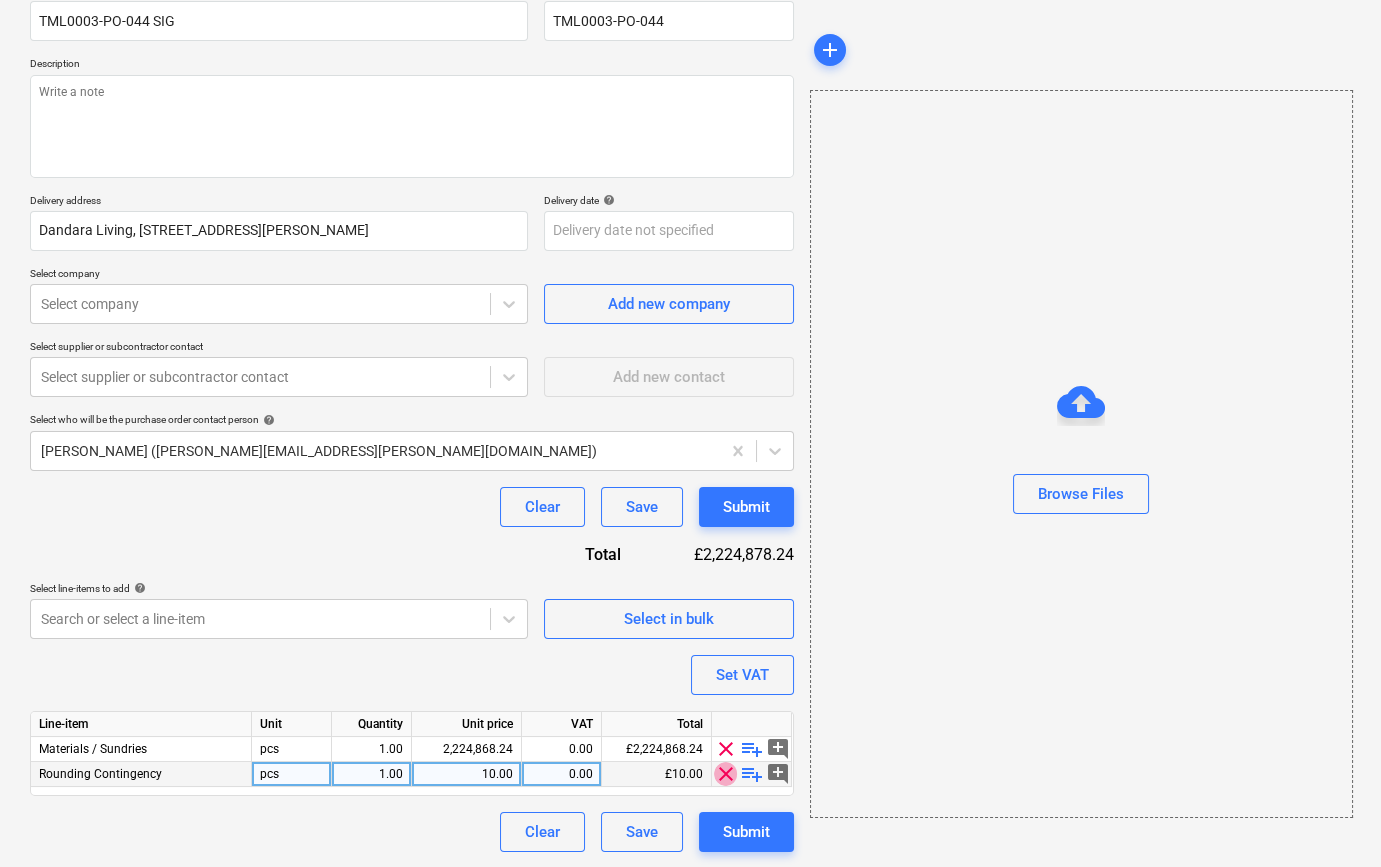 click on "clear" at bounding box center (726, 774) 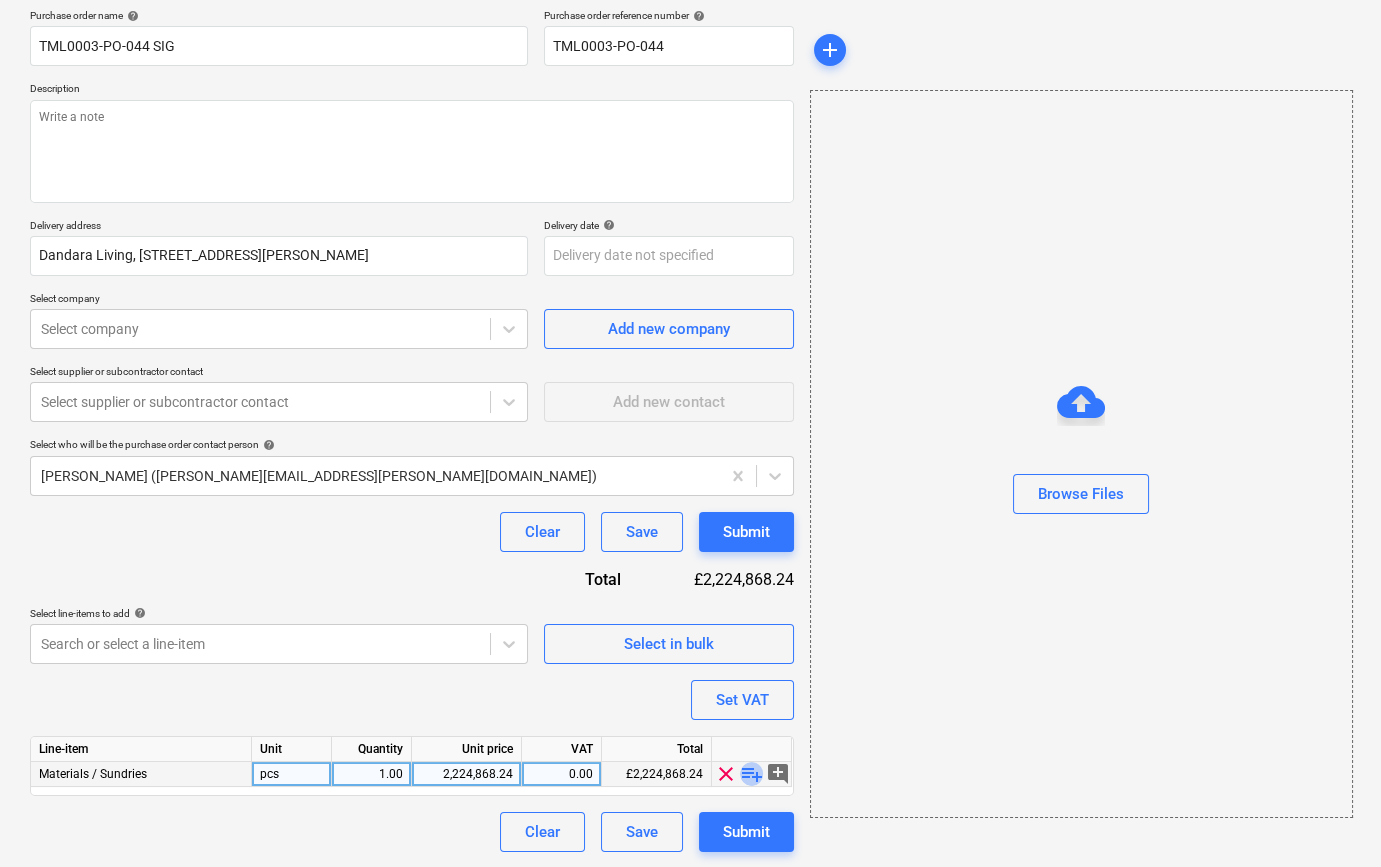 click on "playlist_add" at bounding box center (752, 774) 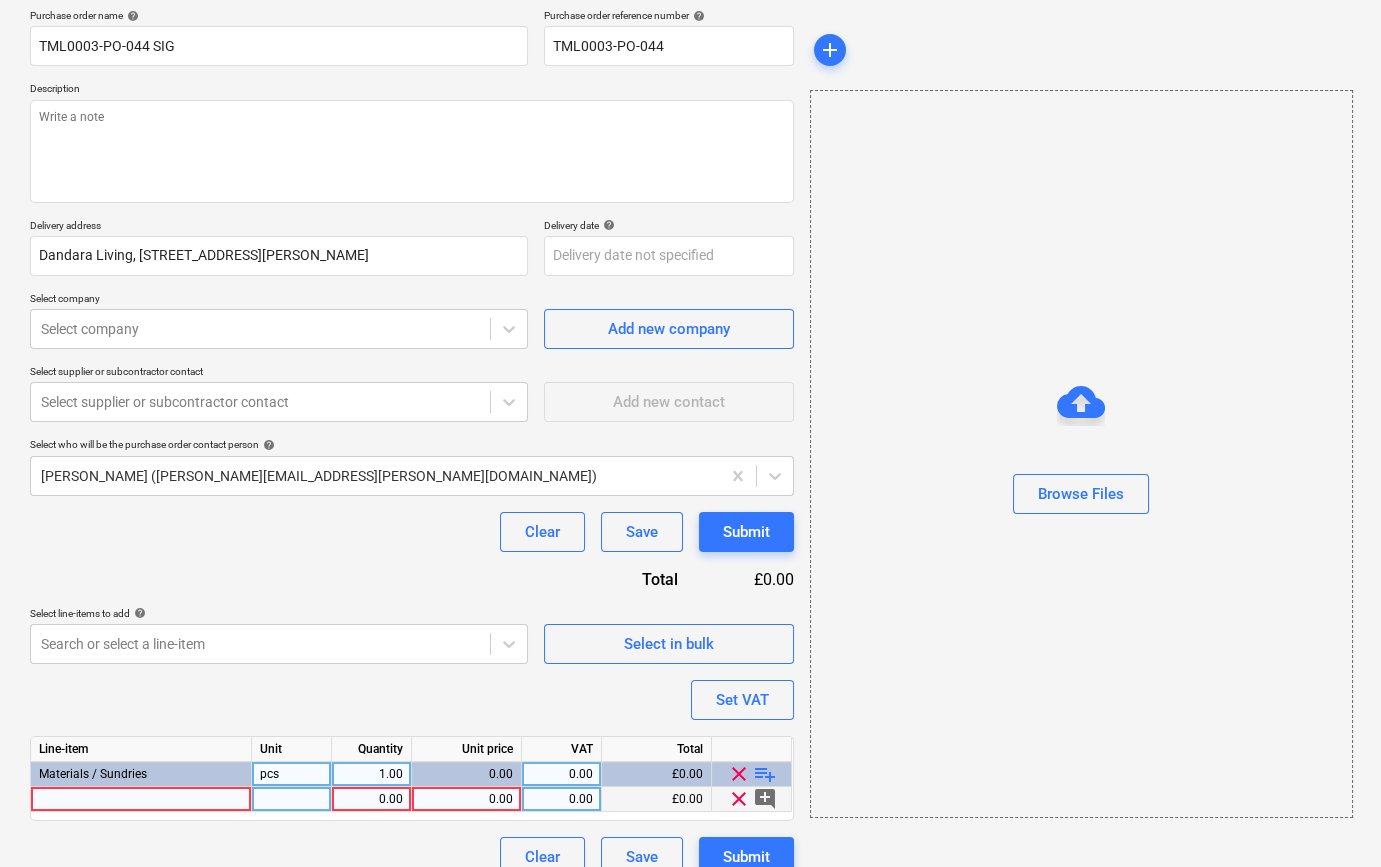 click on "0.00" at bounding box center (466, 799) 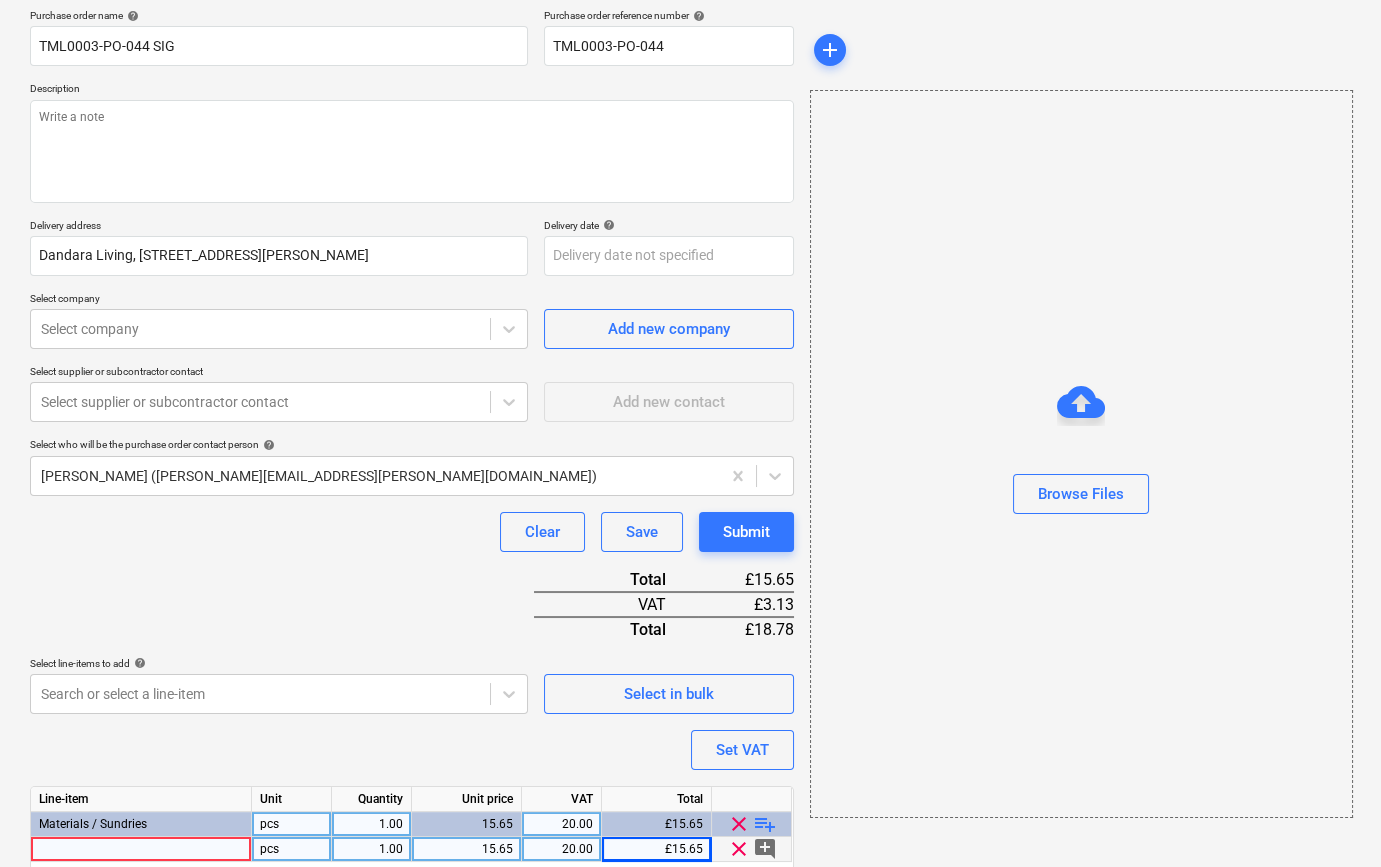 click at bounding box center [141, 849] 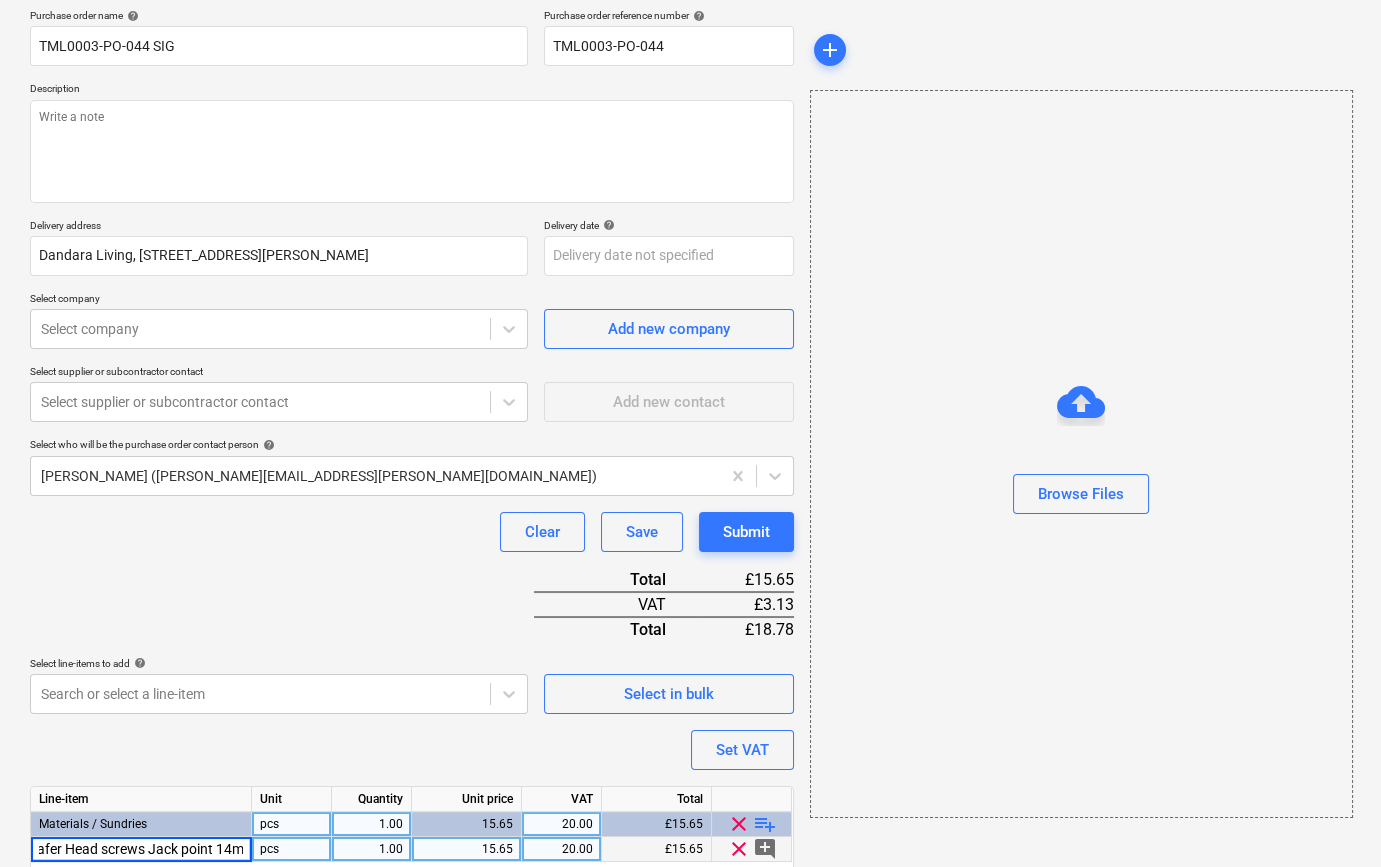scroll, scrollTop: 0, scrollLeft: 64, axis: horizontal 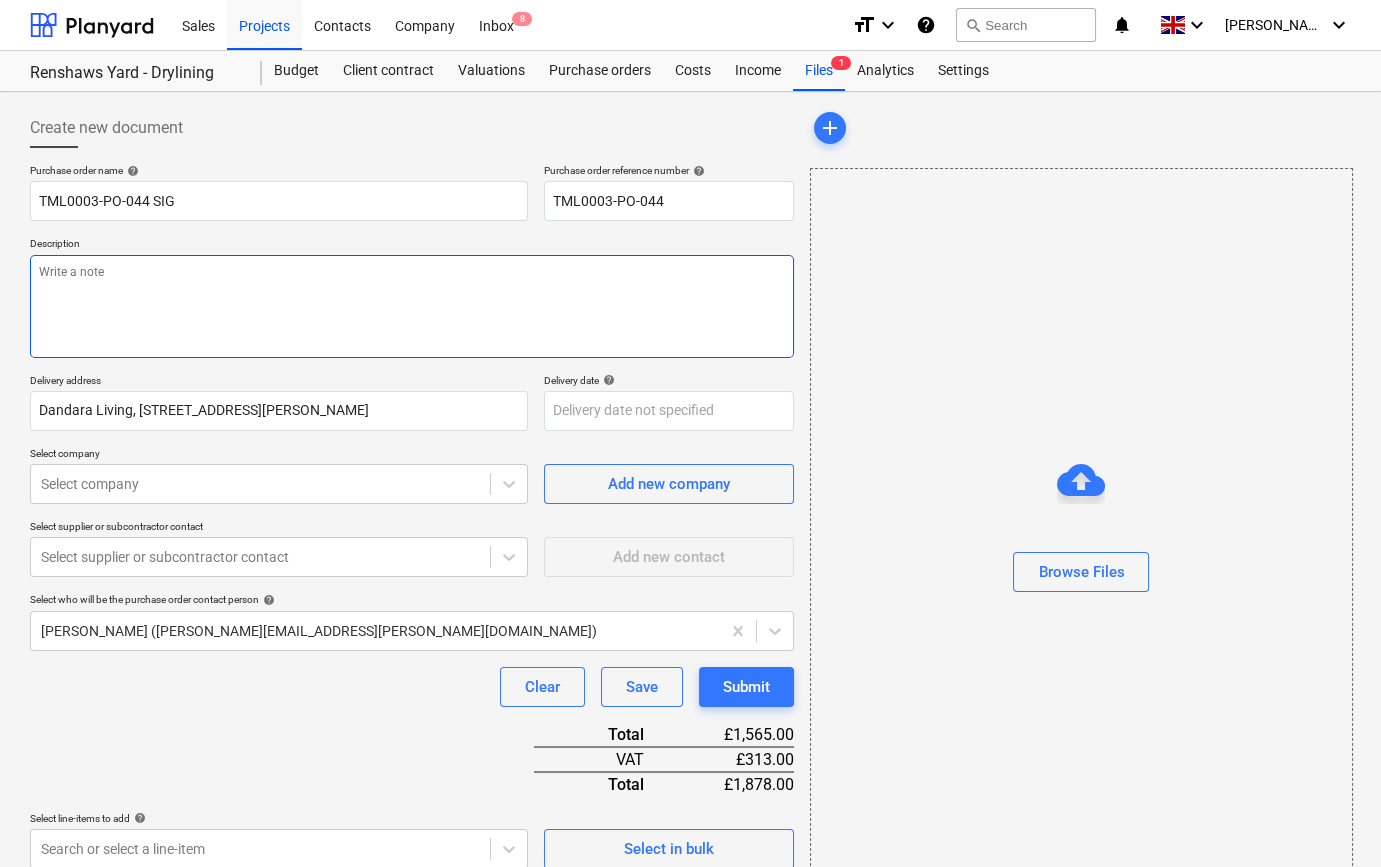 click at bounding box center [412, 306] 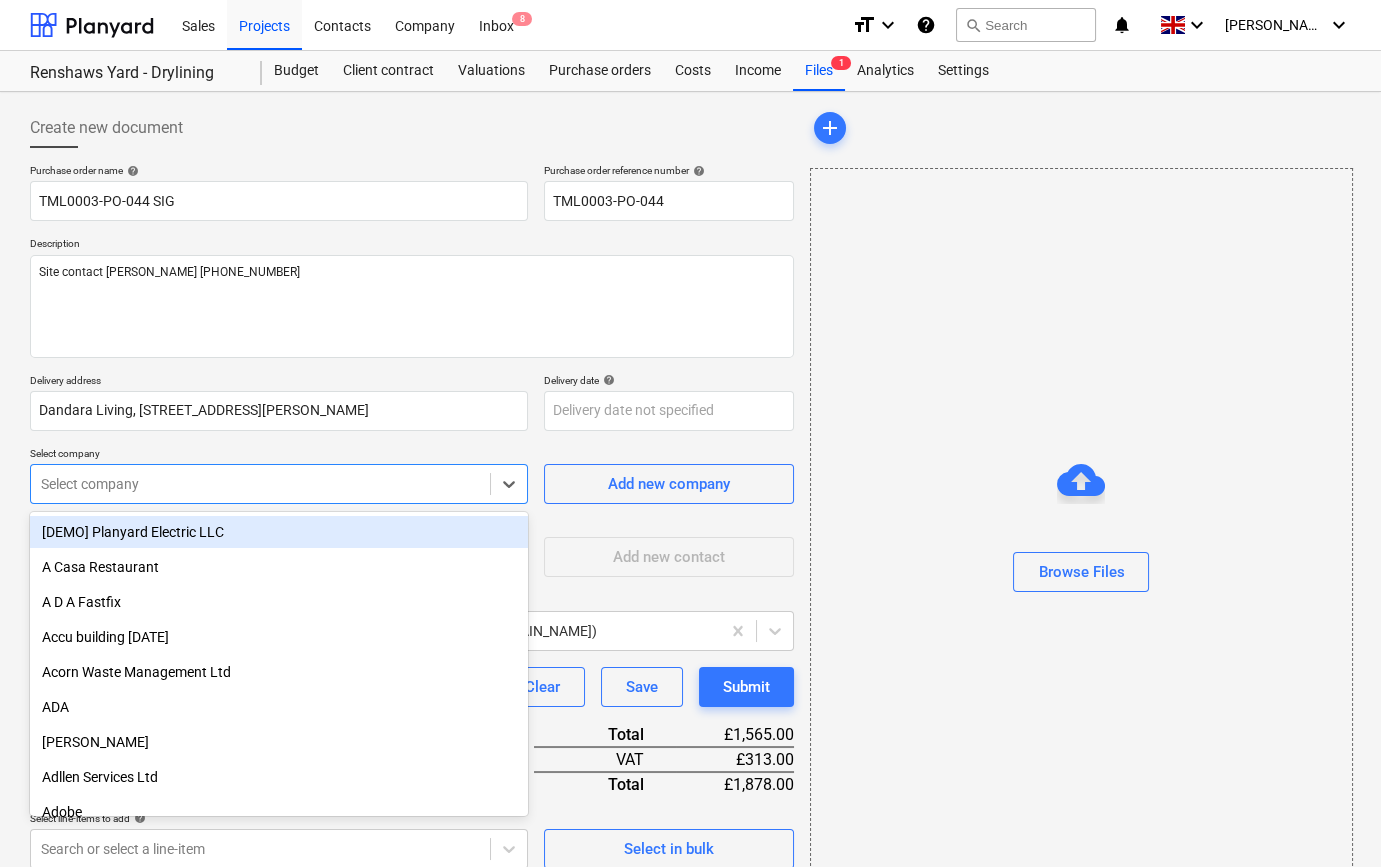 click at bounding box center [260, 484] 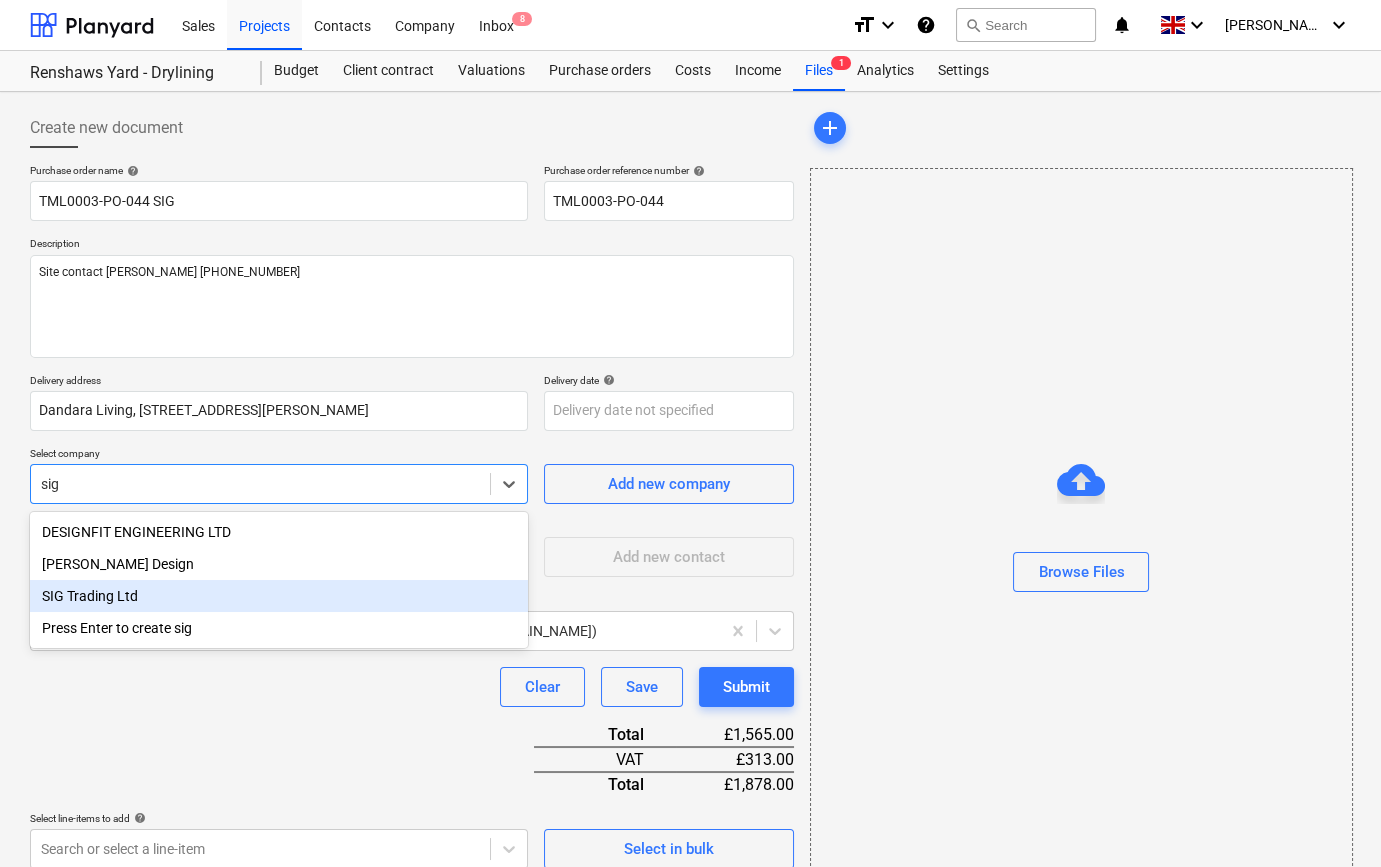 click on "SIG Trading Ltd" at bounding box center (279, 596) 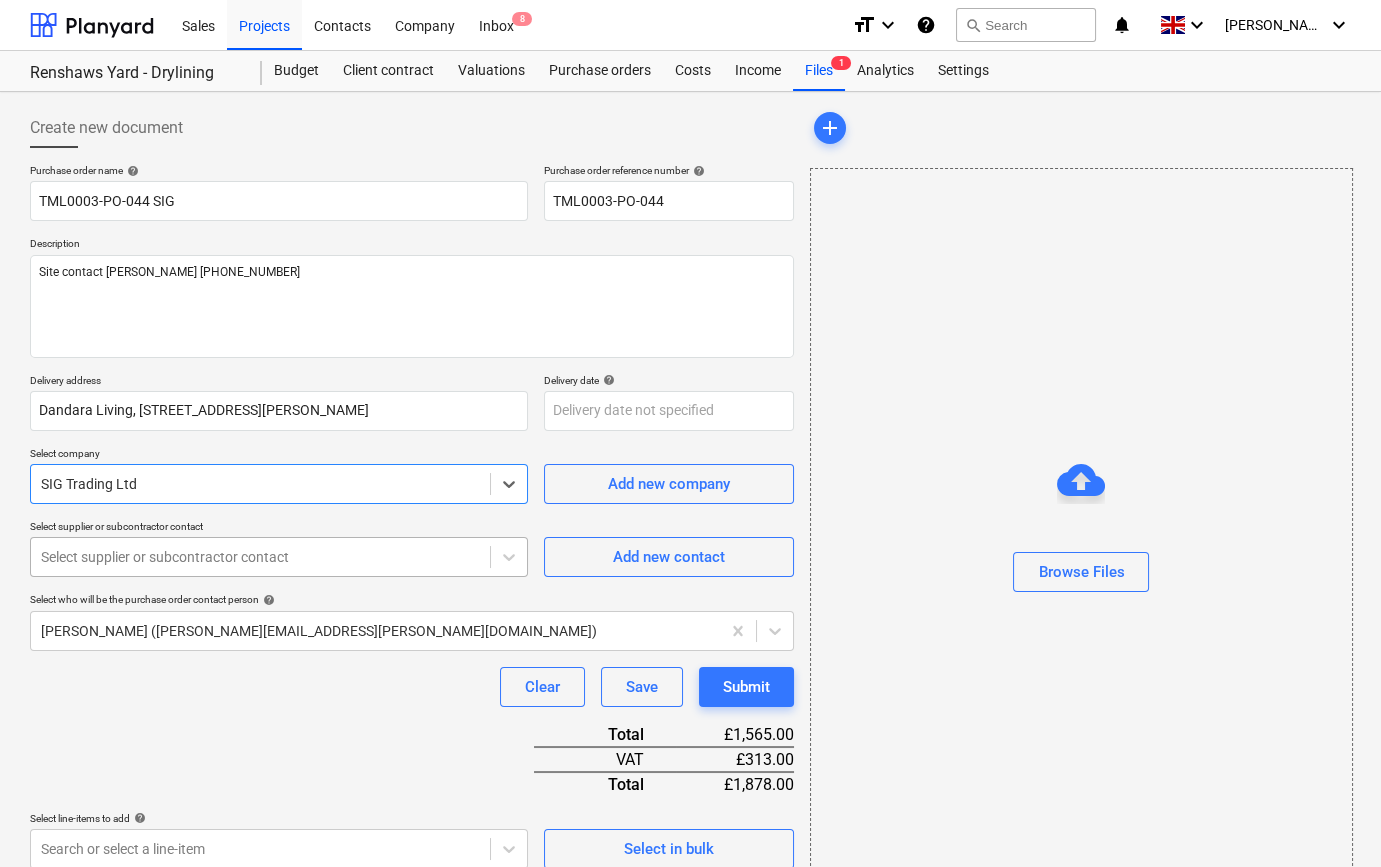 click at bounding box center (260, 557) 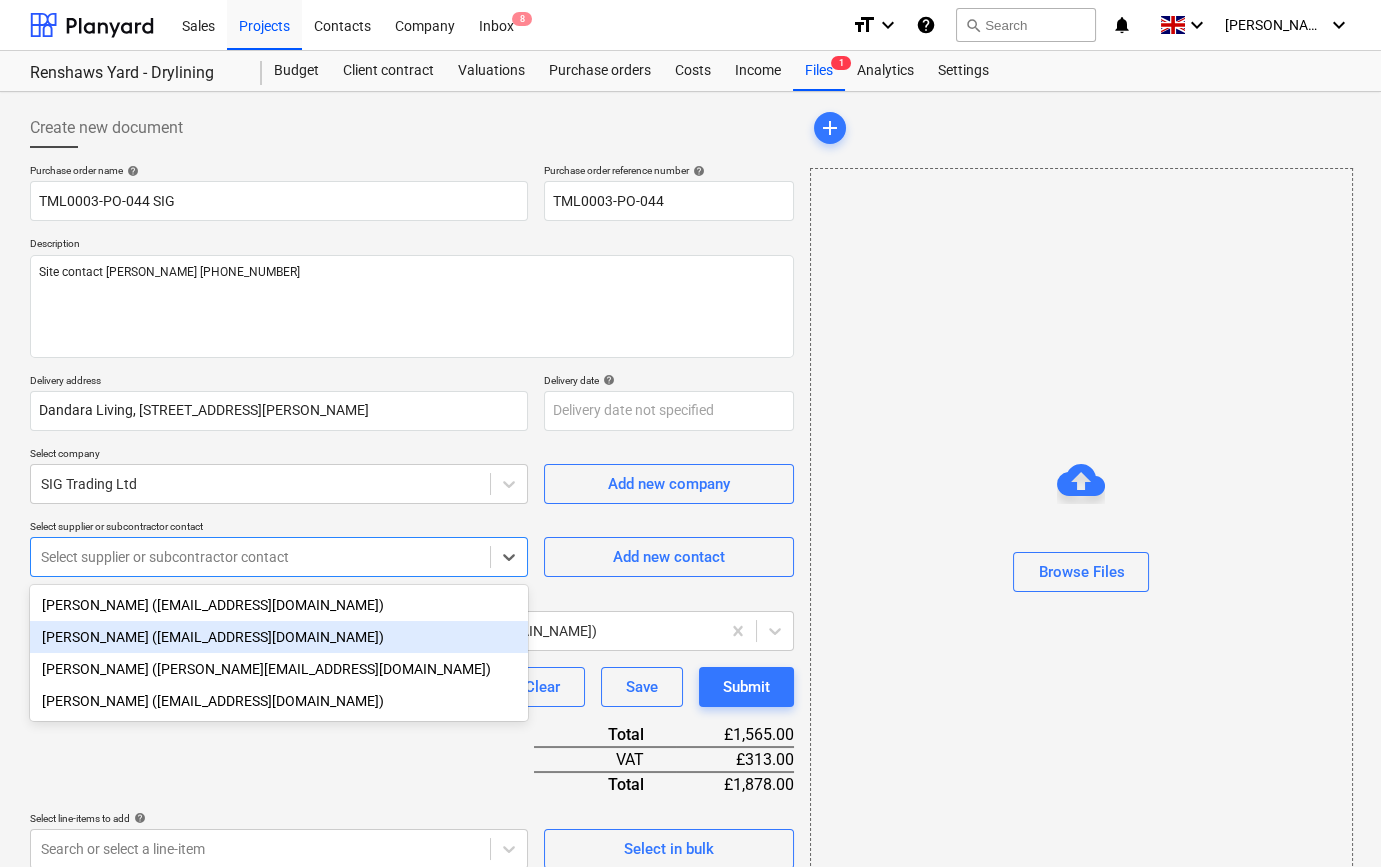 click on "[PERSON_NAME] ([EMAIL_ADDRESS][DOMAIN_NAME])" at bounding box center (279, 637) 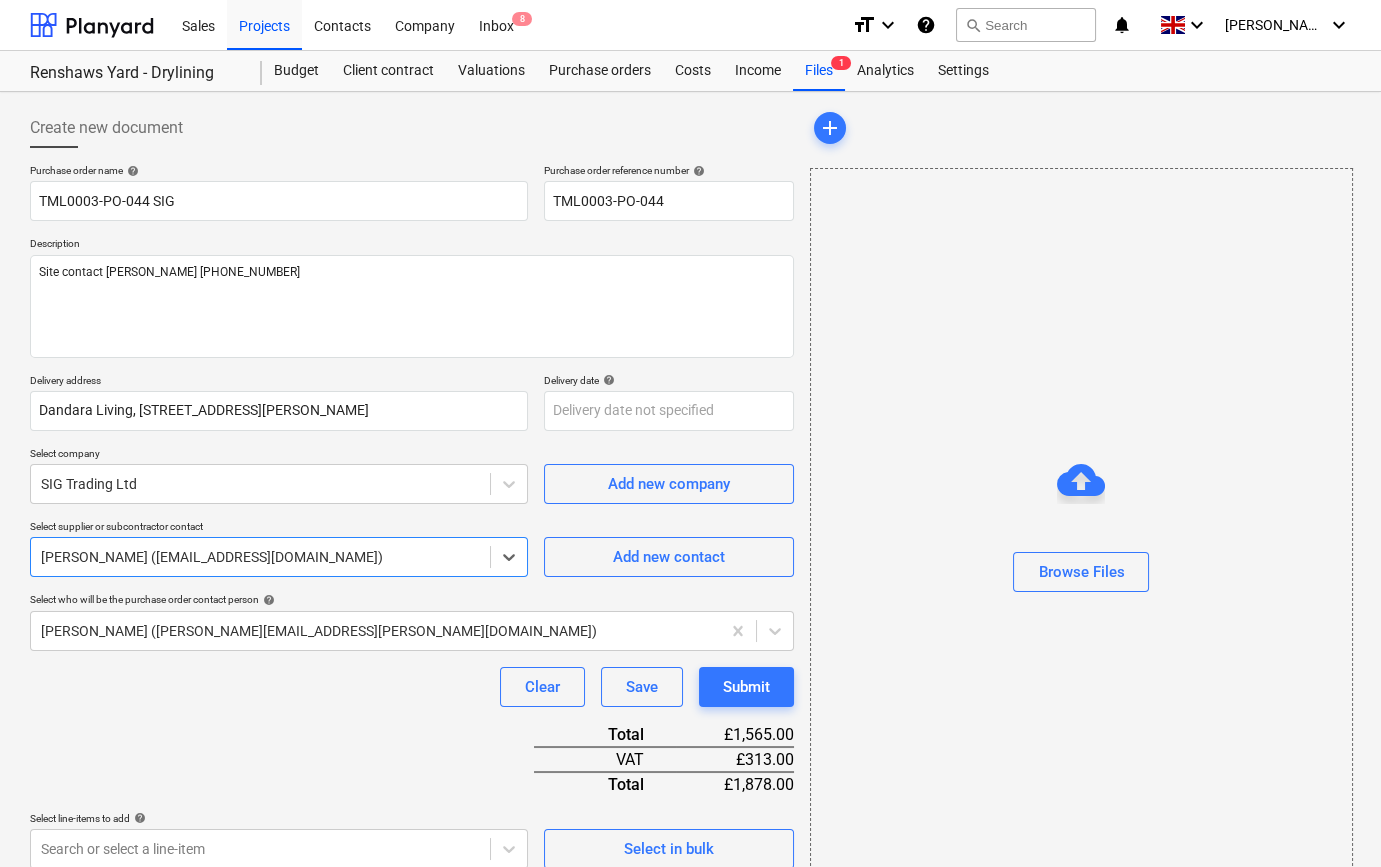 click on "Clear Save Submit" at bounding box center [412, 687] 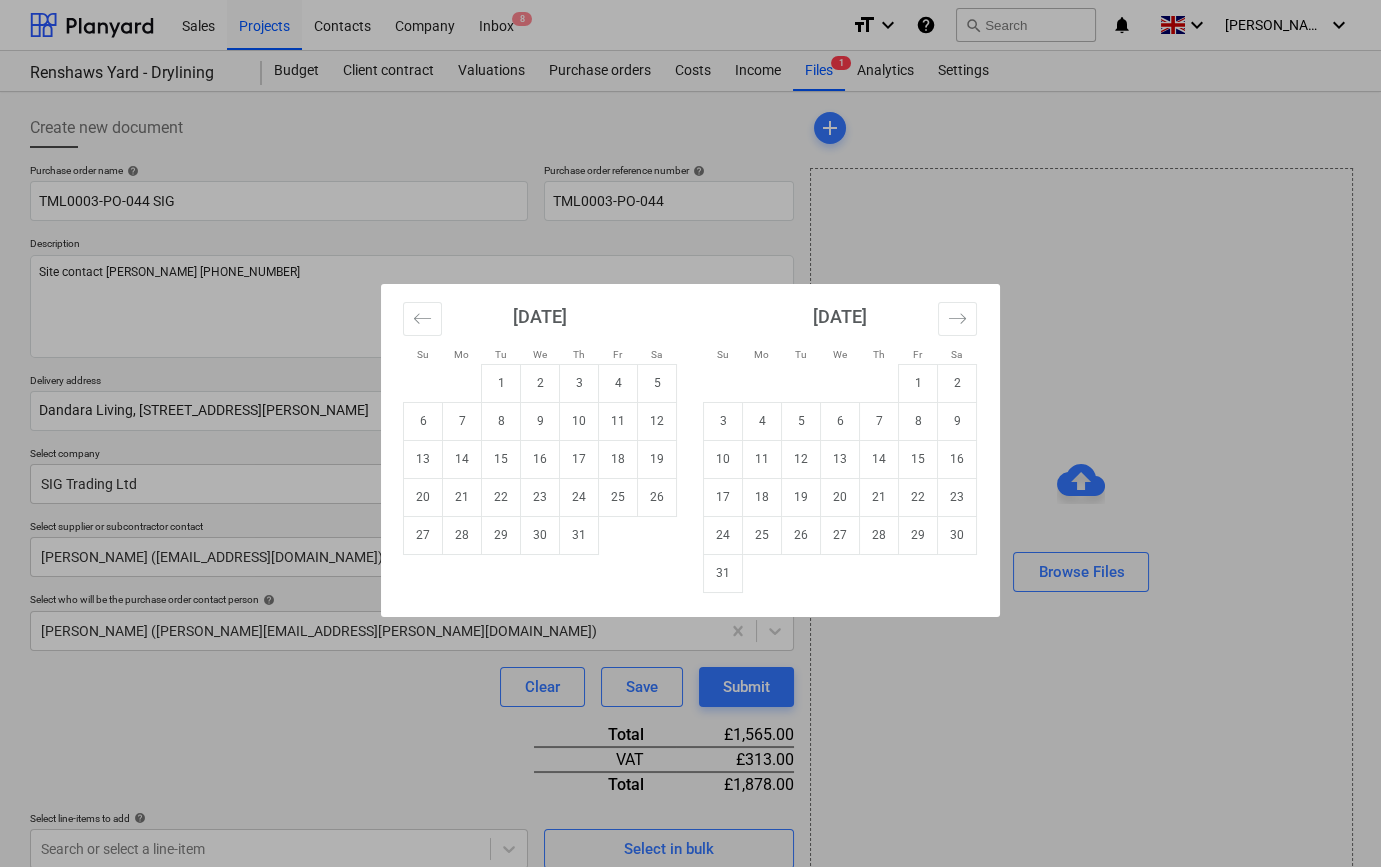 click on "Sales Projects Contacts Company Inbox 8 format_size keyboard_arrow_down help search Search notifications 0 keyboard_arrow_down [PERSON_NAME] keyboard_arrow_down Renshaws Yard -  Drylining Budget Client contract Valuations Purchase orders Costs Income Files 1 Analytics Settings Create new document Purchase order name help TML0003-PO-044 SIG Purchase order reference number help TML0003-PO-044 Description Site contact [PERSON_NAME] [PHONE_NUMBER] Delivery address [GEOGRAPHIC_DATA][STREET_ADDRESS][PERSON_NAME] Delivery date help Press the down arrow key to interact with the calendar and
select a date. Press the question mark key to get the keyboard shortcuts for changing dates. Select company SIG Trading Ltd   Add new company Select supplier or subcontractor contact [PERSON_NAME] ([EMAIL_ADDRESS][DOMAIN_NAME]) Add new contact Select who will be the purchase order contact person help [PERSON_NAME] ([PERSON_NAME][EMAIL_ADDRESS][PERSON_NAME][DOMAIN_NAME]) Clear Save Submit Total £1,565.00 VAT £313.00 Total £1,878.00 help Select in bulk" at bounding box center [690, 433] 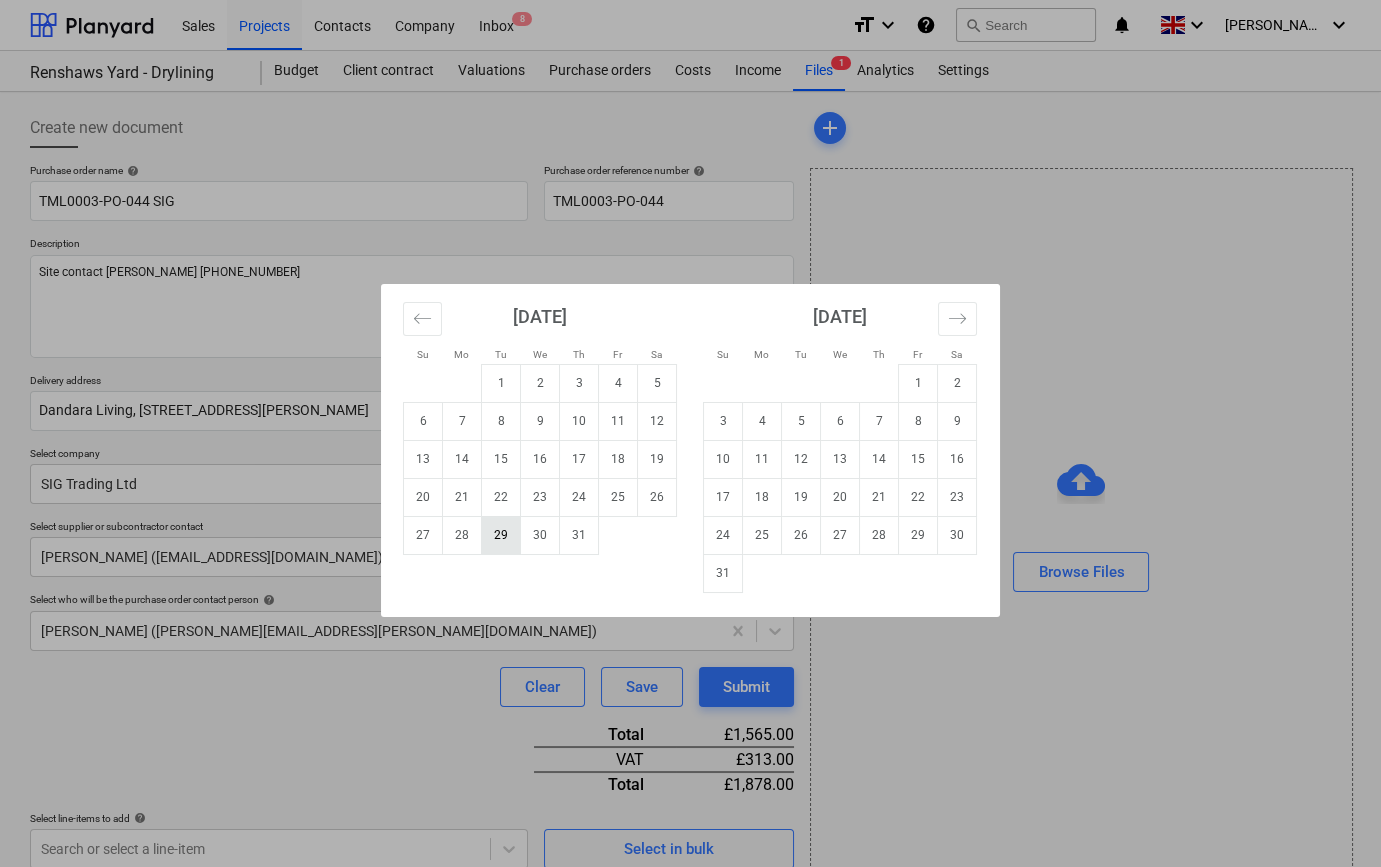 click on "29" at bounding box center [501, 535] 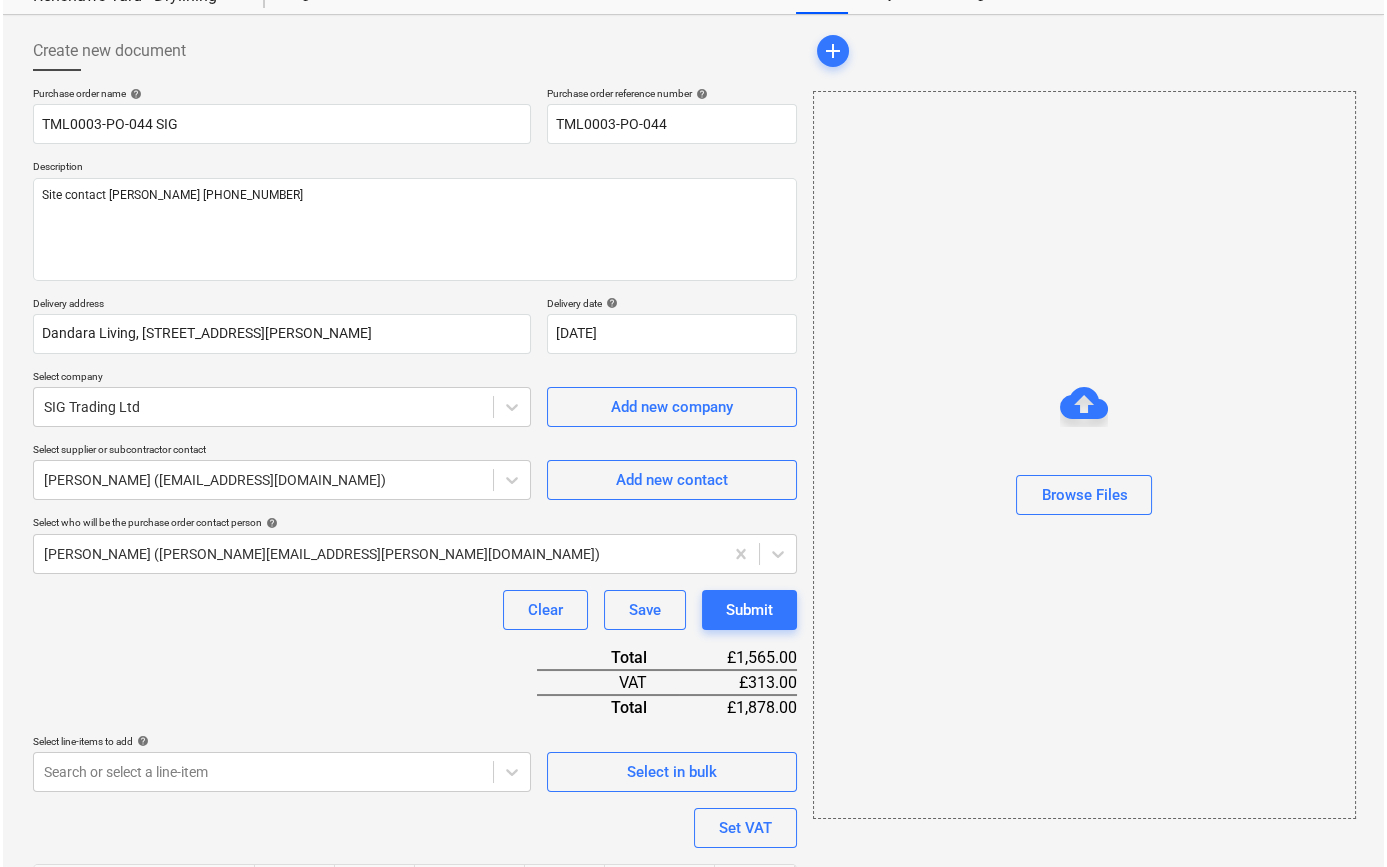 scroll, scrollTop: 230, scrollLeft: 0, axis: vertical 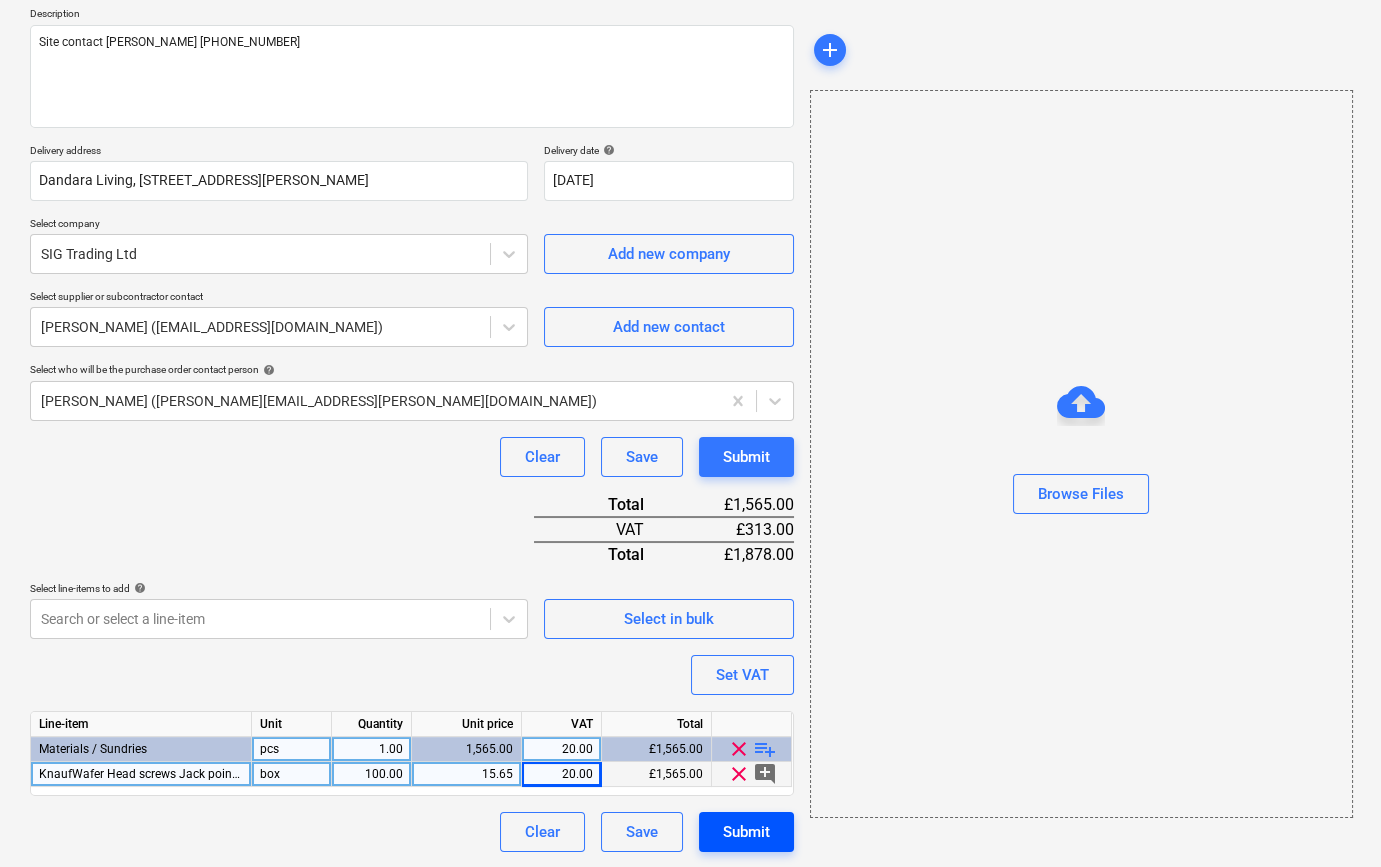 click on "Submit" at bounding box center [746, 832] 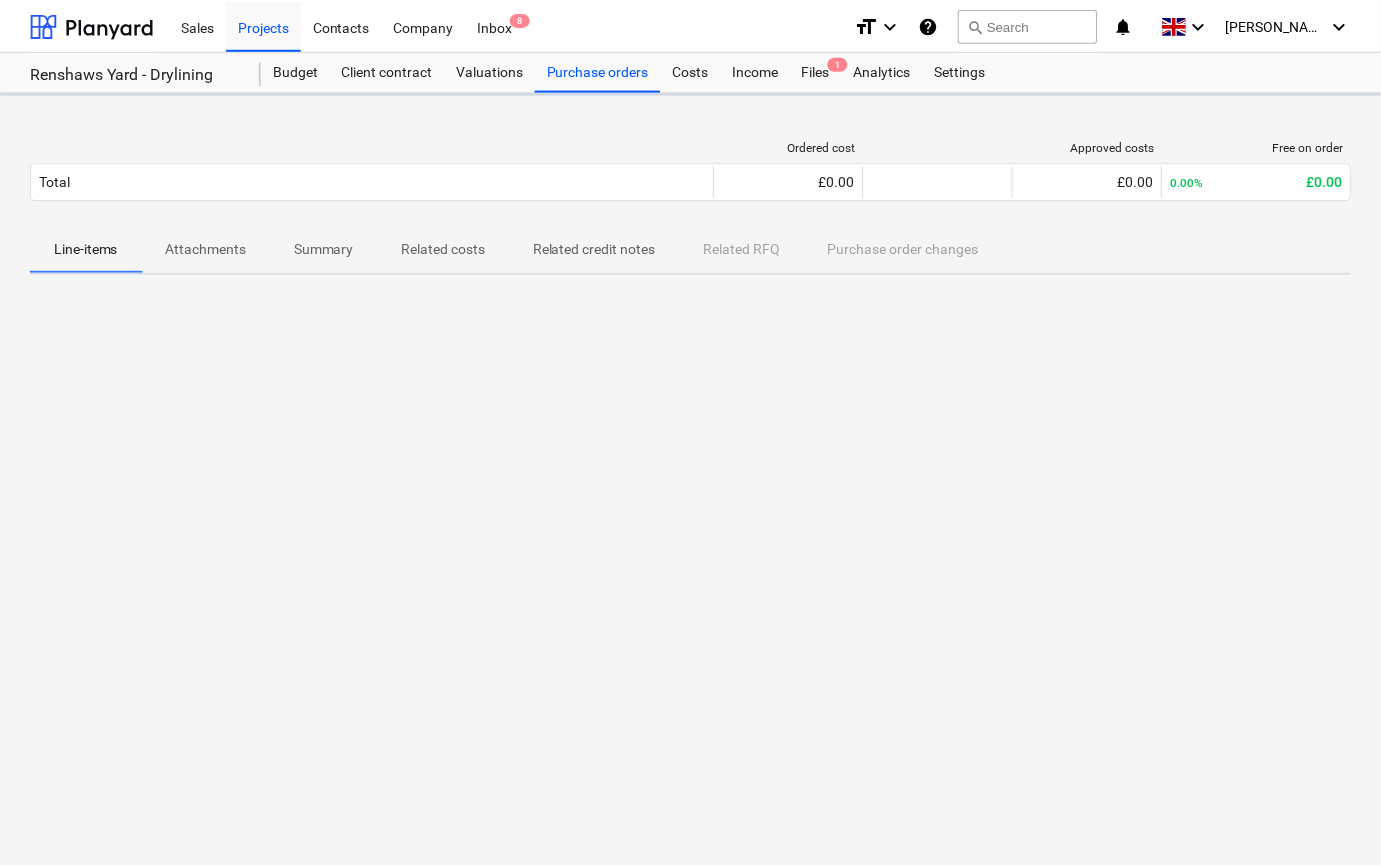 scroll, scrollTop: 0, scrollLeft: 0, axis: both 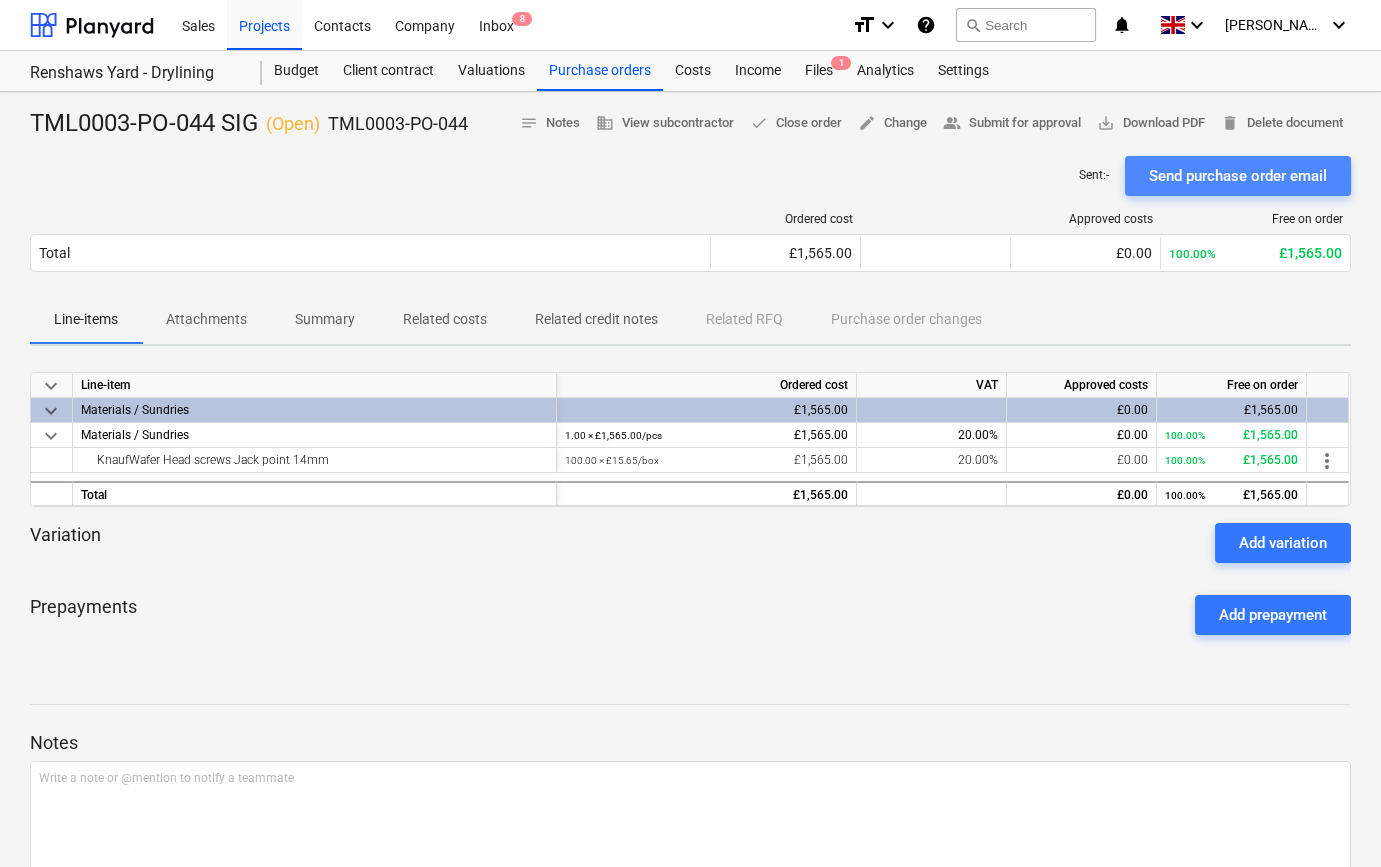 click on "Send purchase order email" at bounding box center (1238, 176) 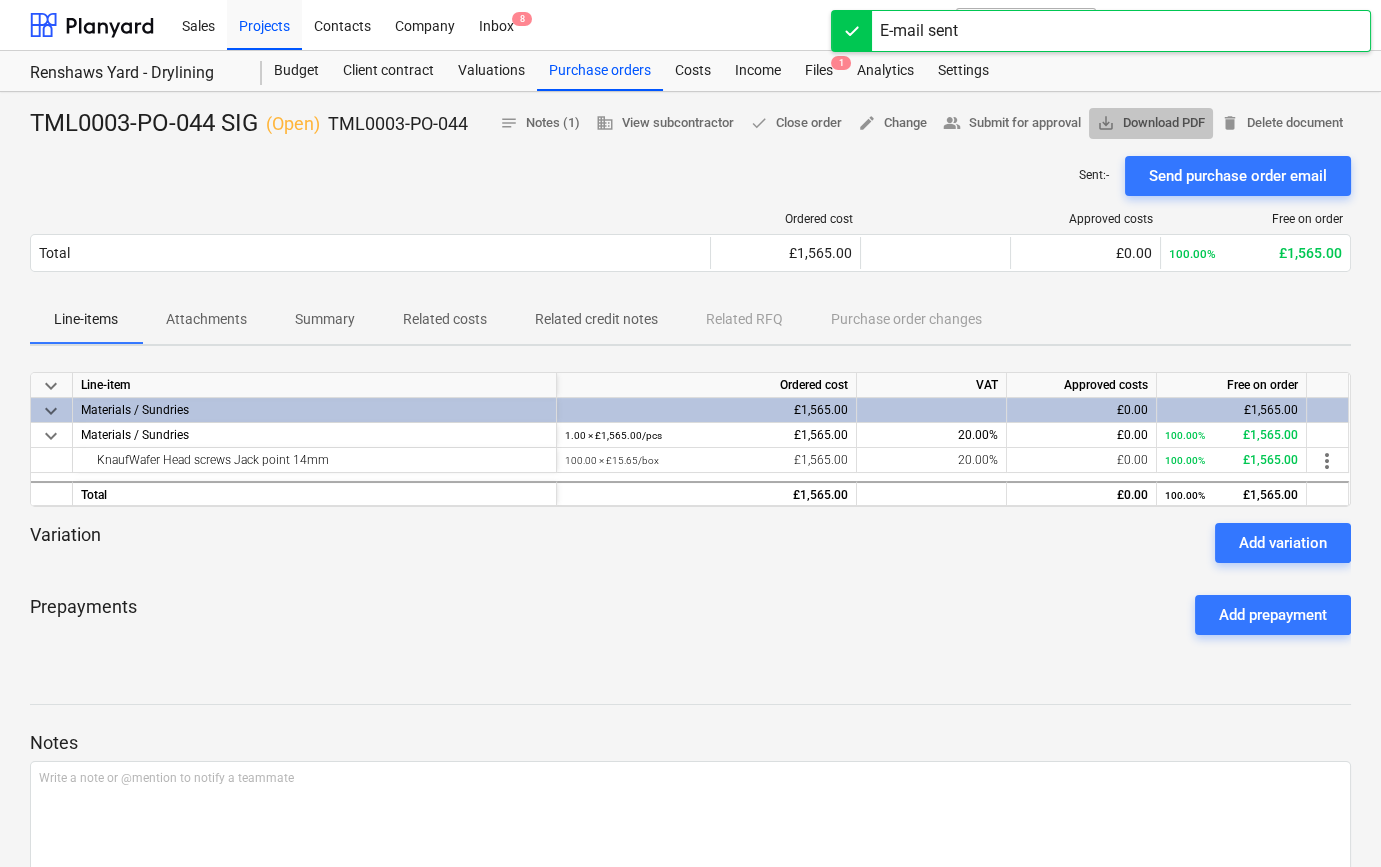 click on "save_alt Download PDF" at bounding box center (1151, 123) 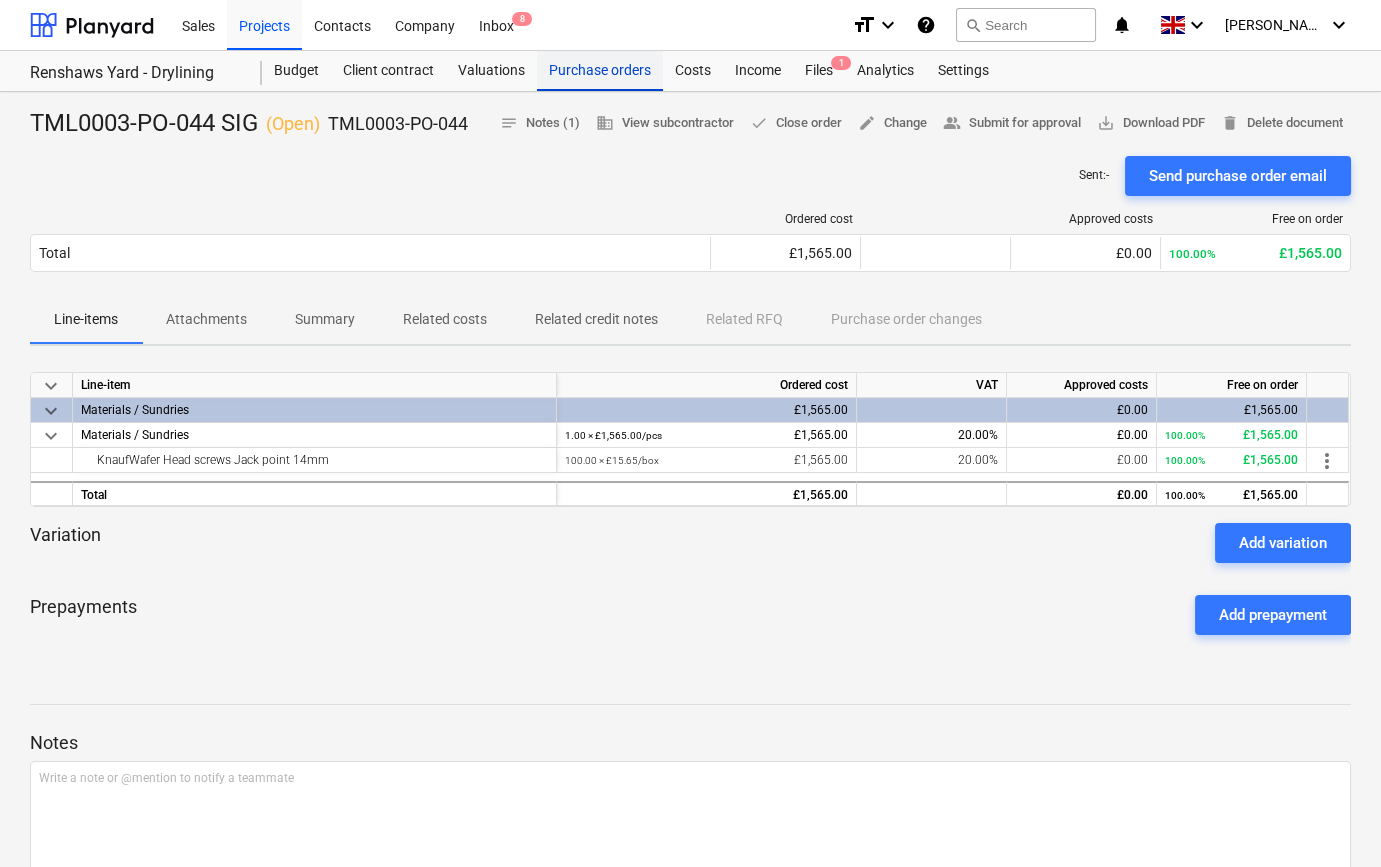 click on "Purchase orders" at bounding box center (600, 71) 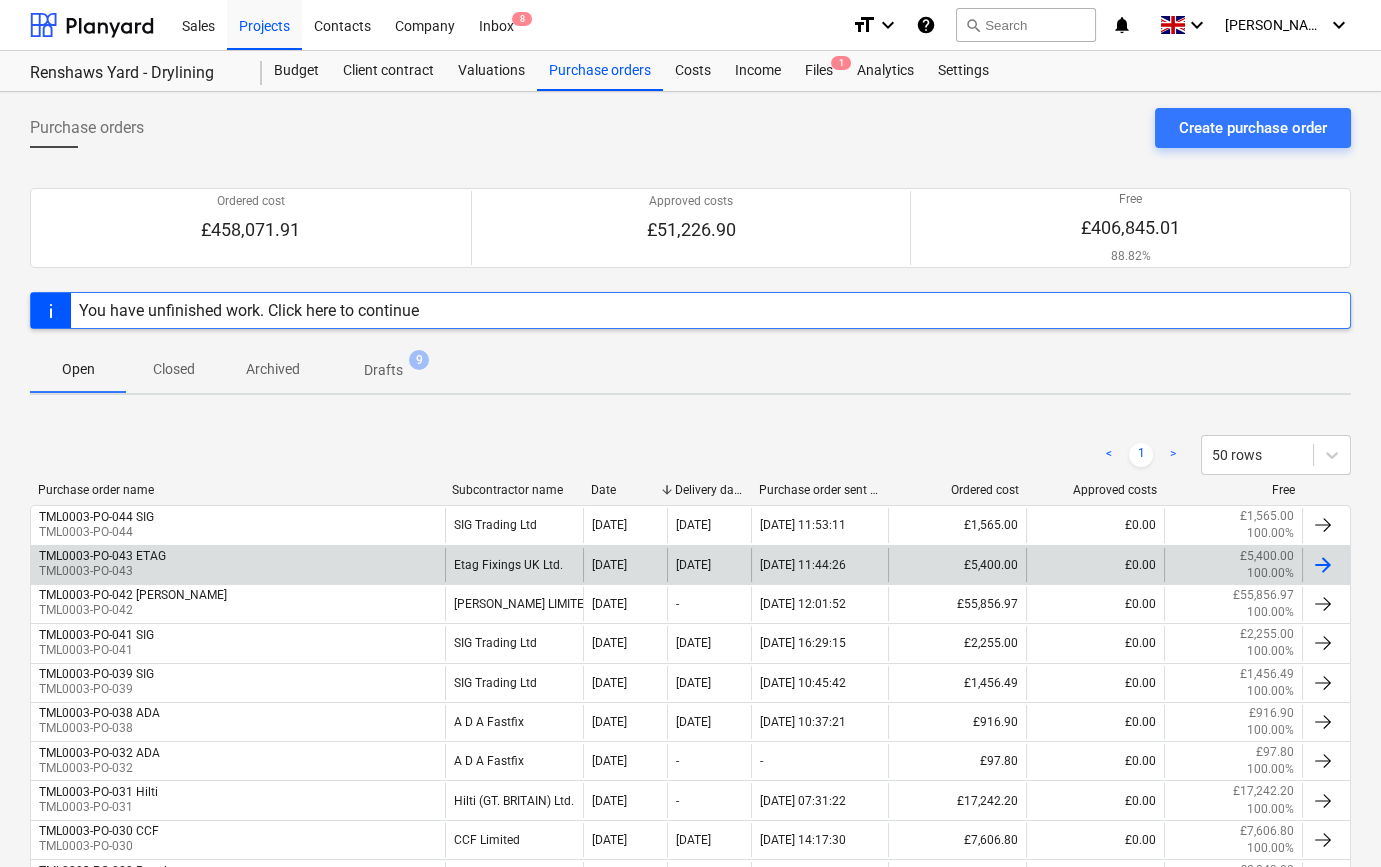 click at bounding box center [1323, 565] 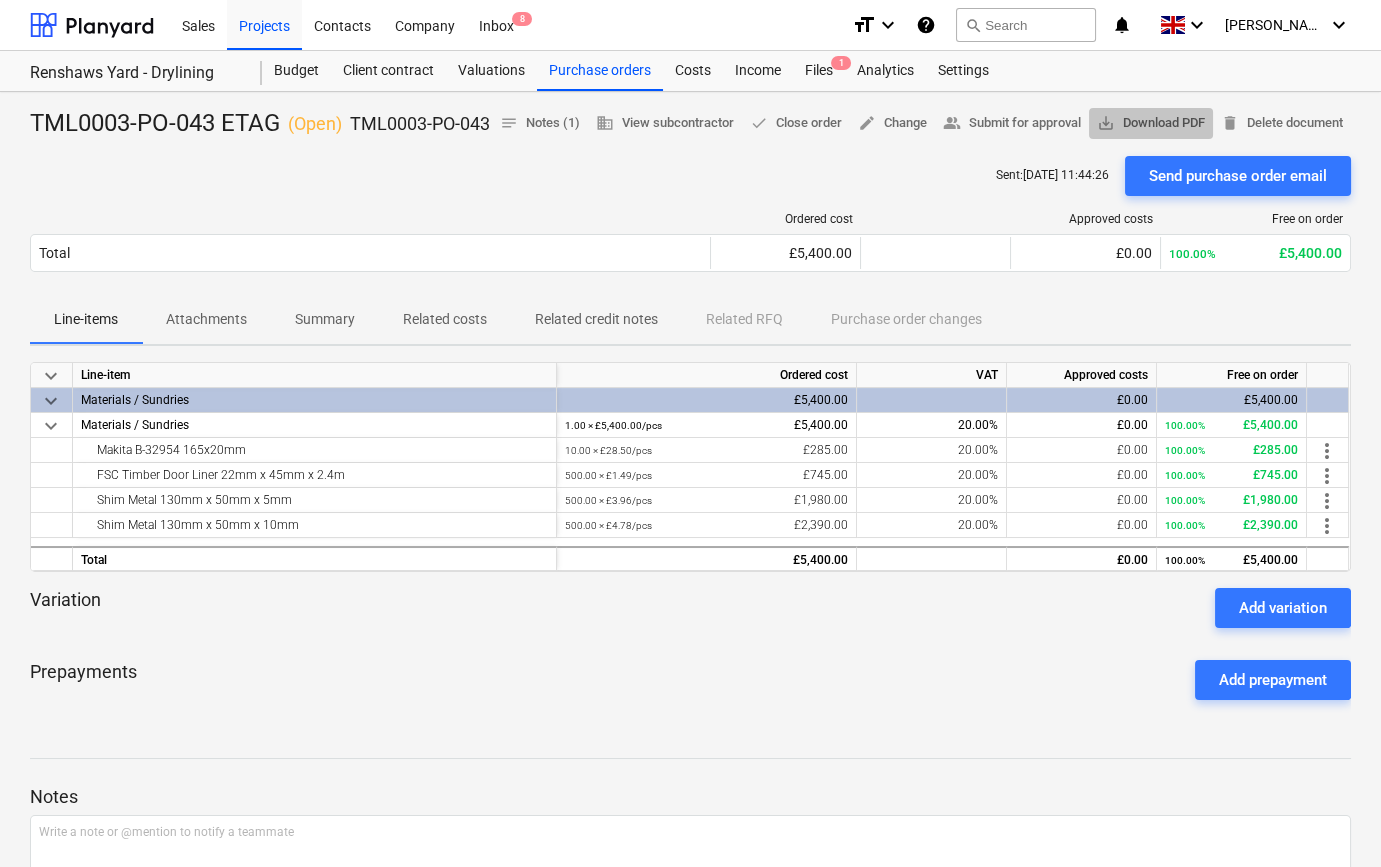 click on "save_alt Download PDF" at bounding box center [1151, 123] 